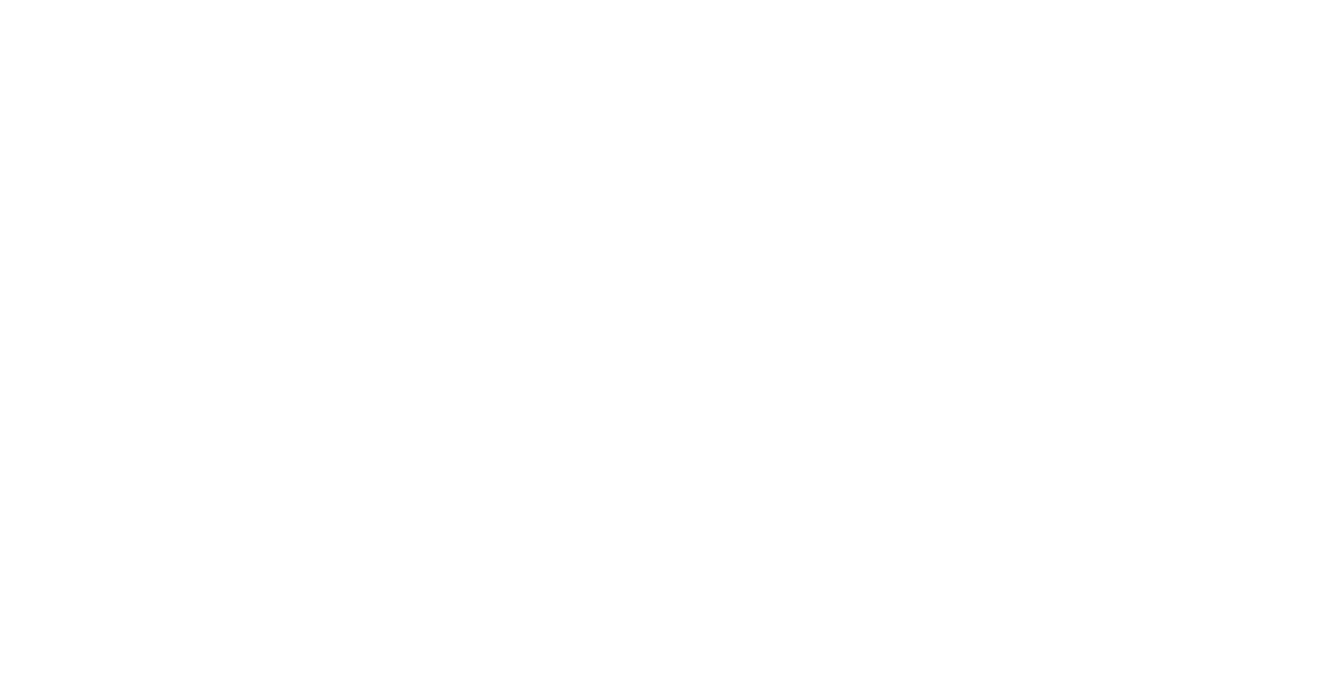 scroll, scrollTop: 0, scrollLeft: 0, axis: both 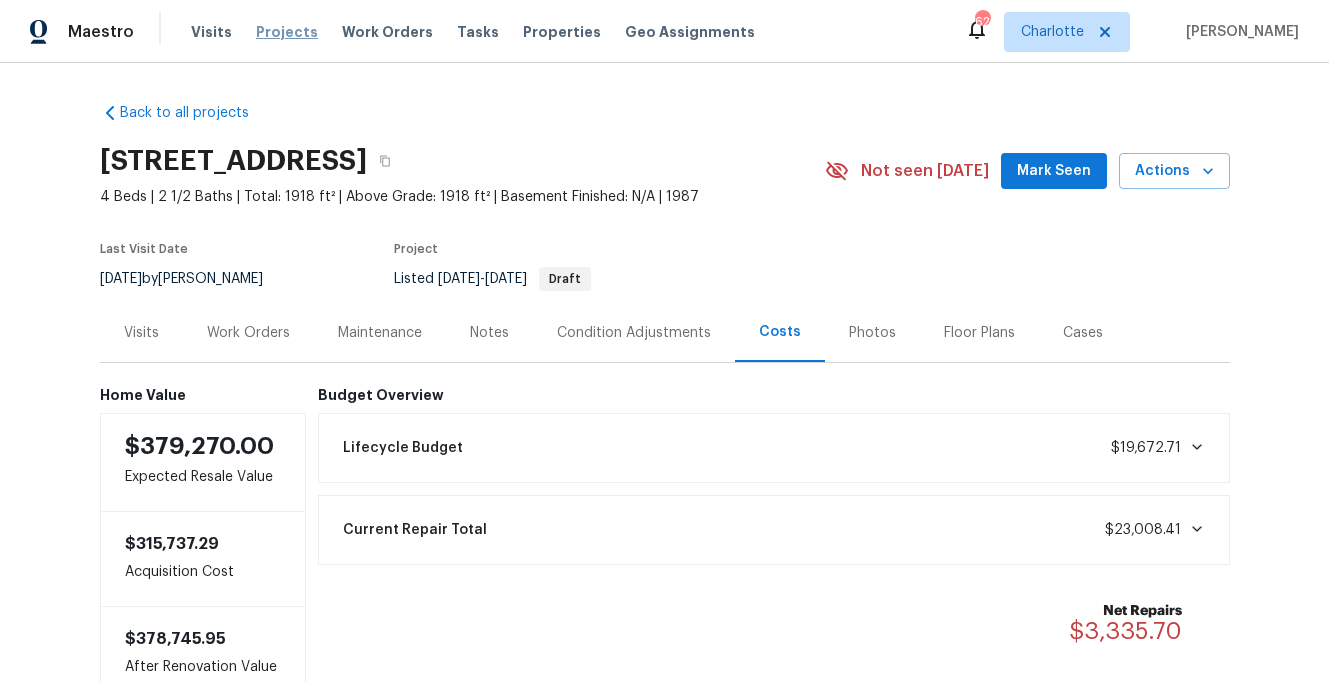 click on "Projects" at bounding box center [287, 32] 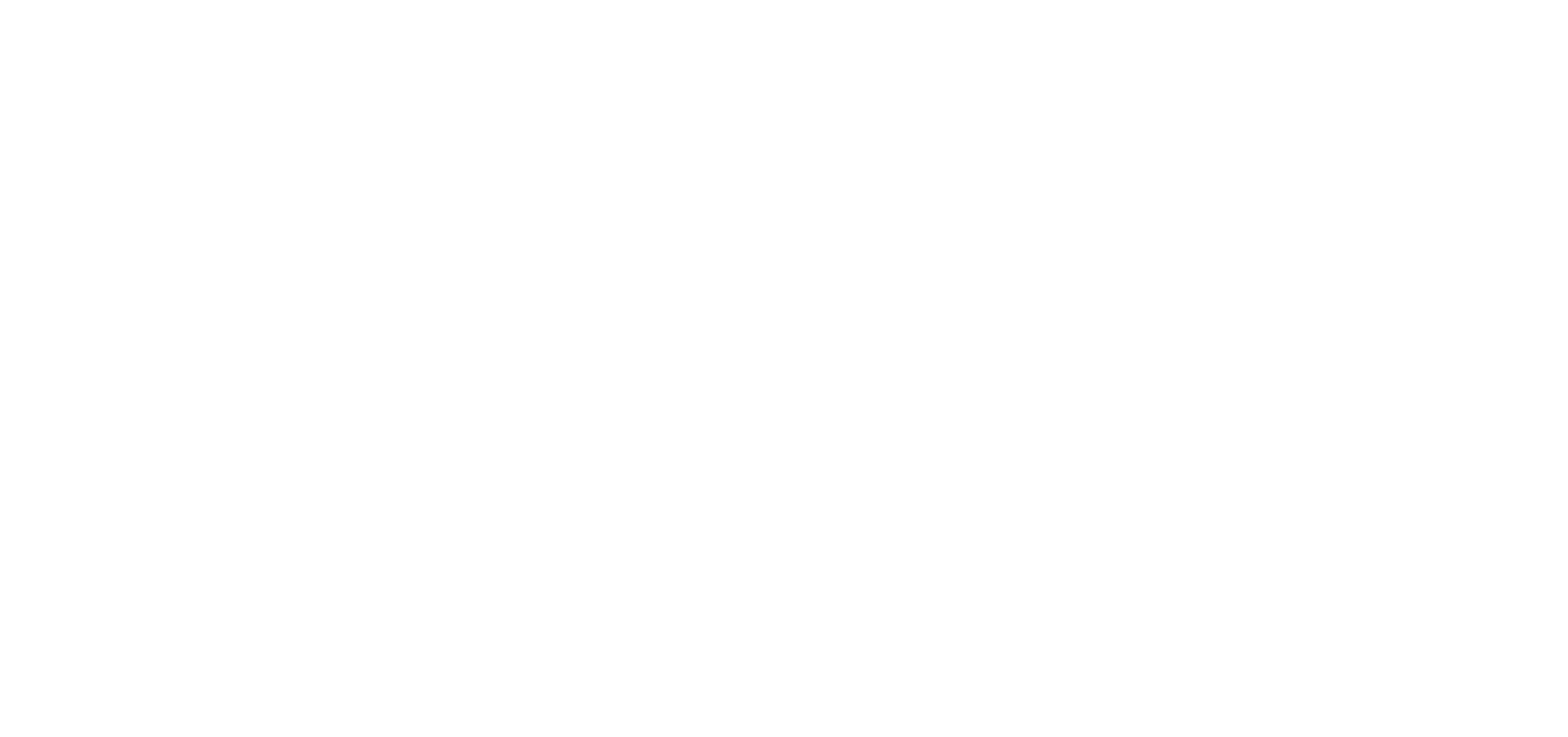 scroll, scrollTop: 0, scrollLeft: 0, axis: both 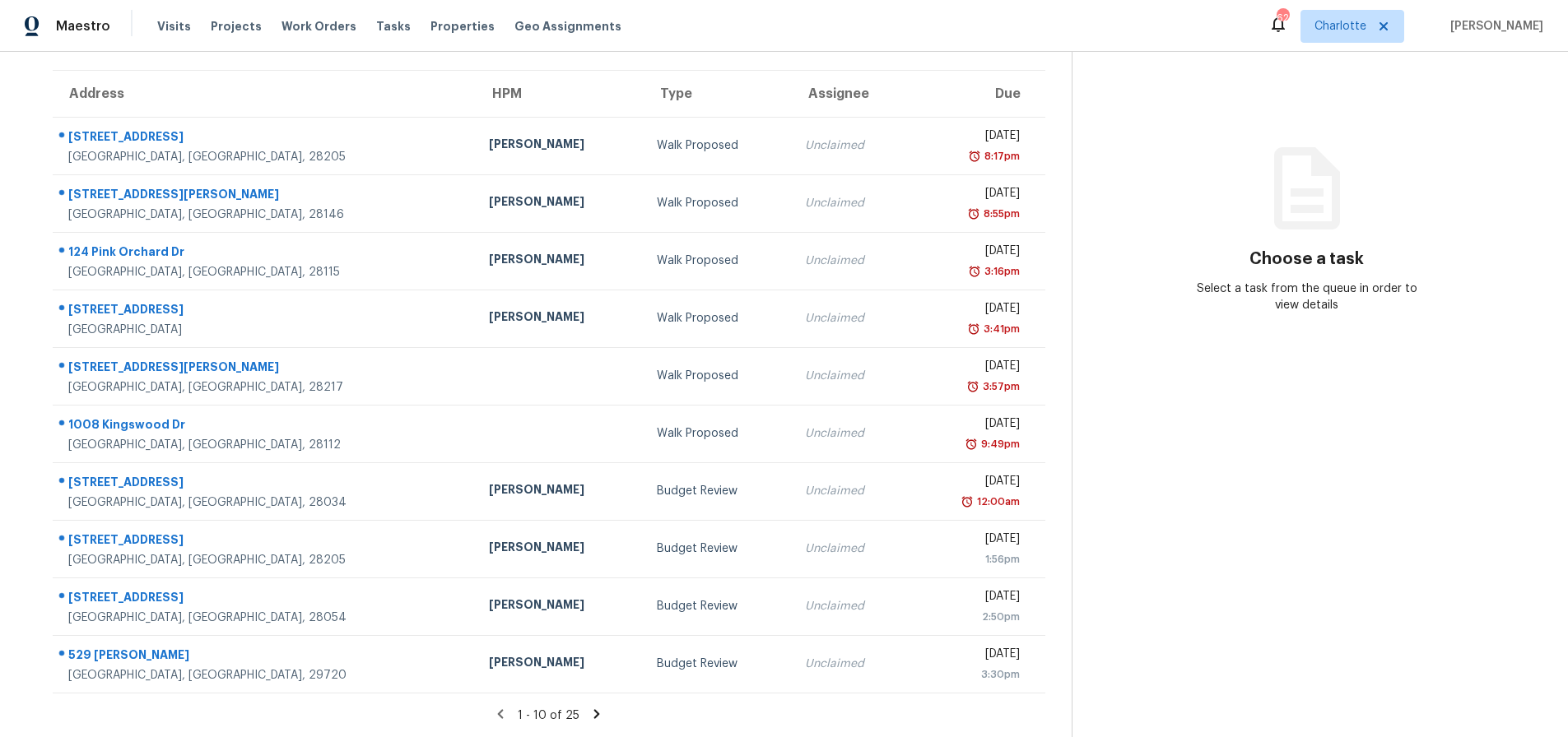 click 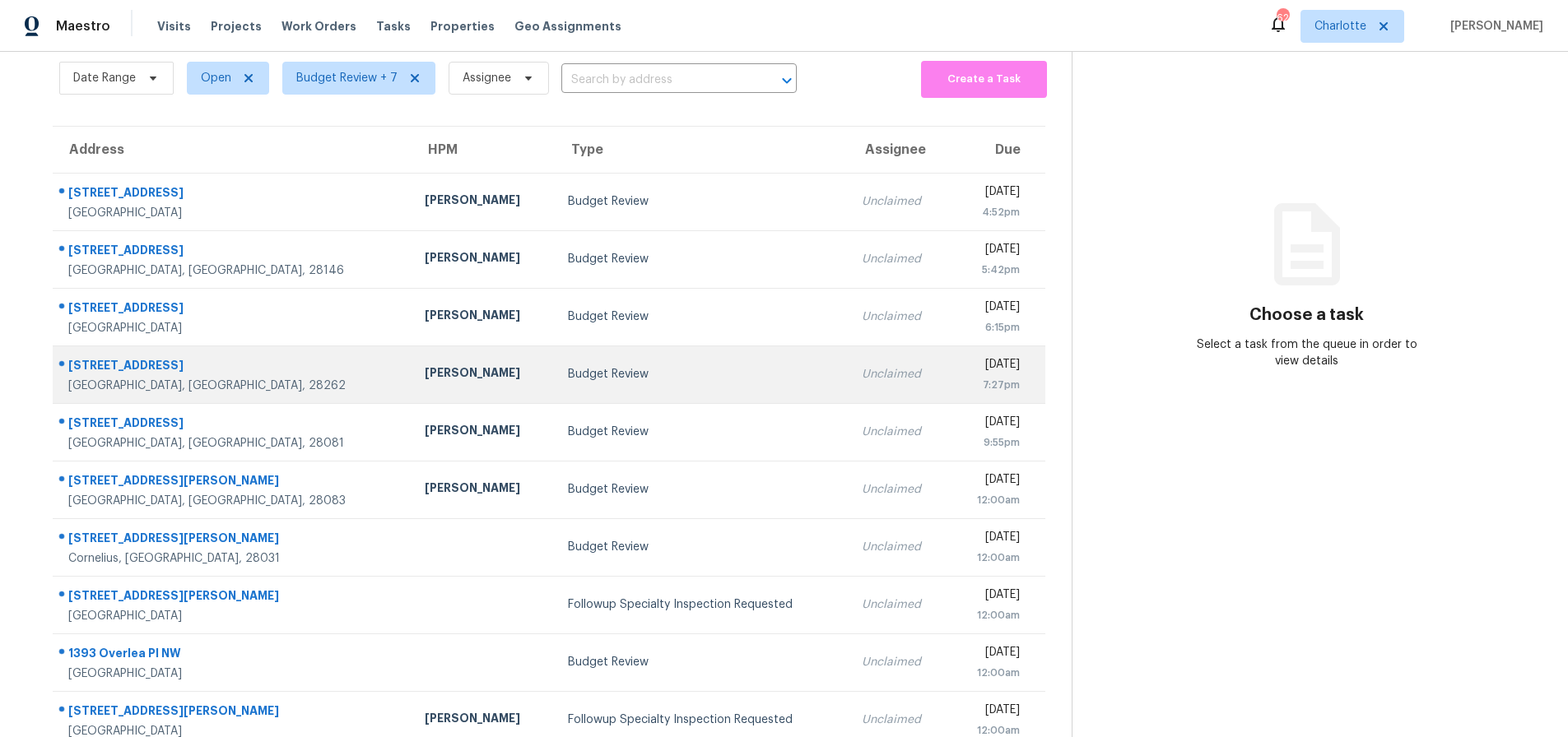 scroll, scrollTop: 132, scrollLeft: 0, axis: vertical 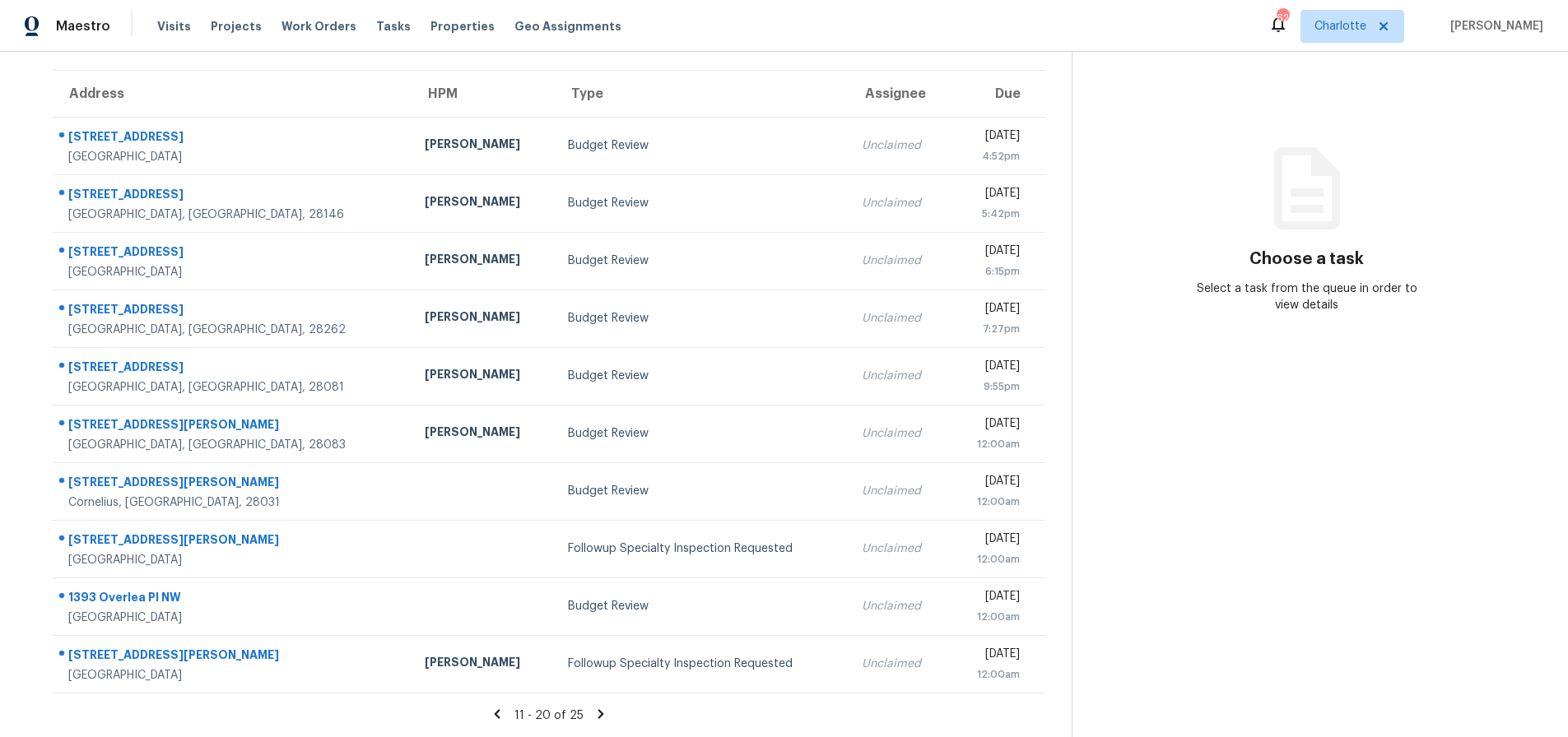 click on "11 - 20 of 25" at bounding box center (549, 715) 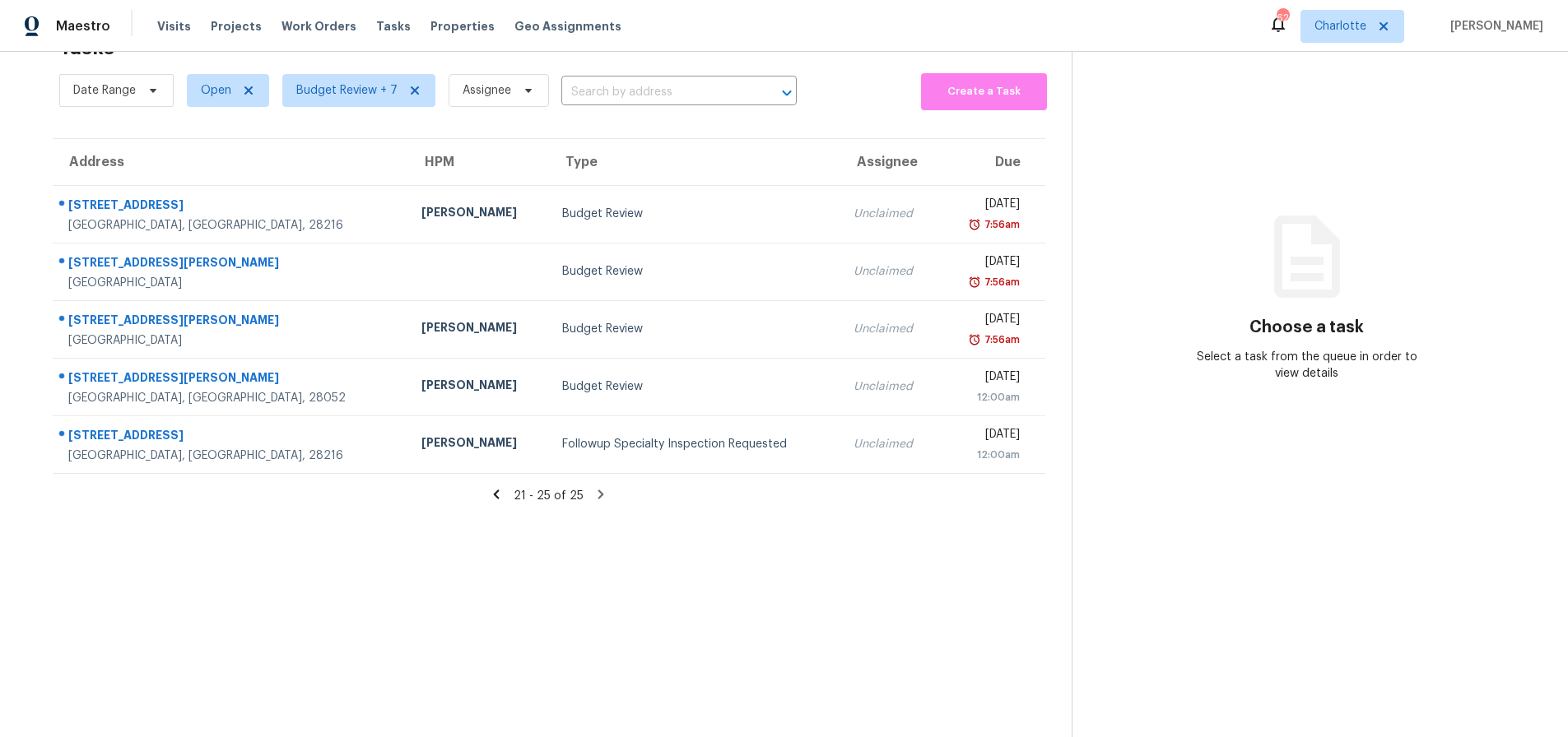 click 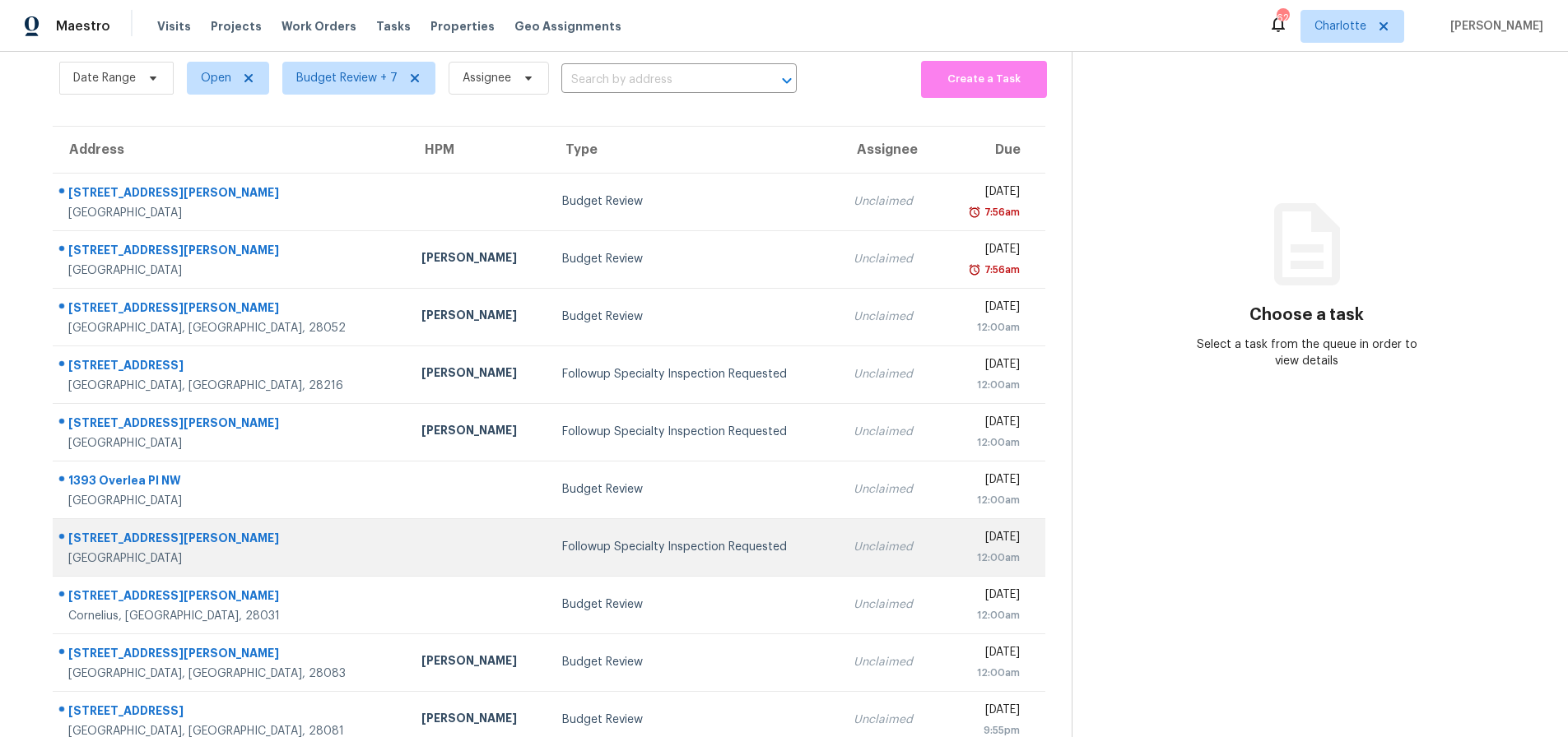 scroll, scrollTop: 132, scrollLeft: 0, axis: vertical 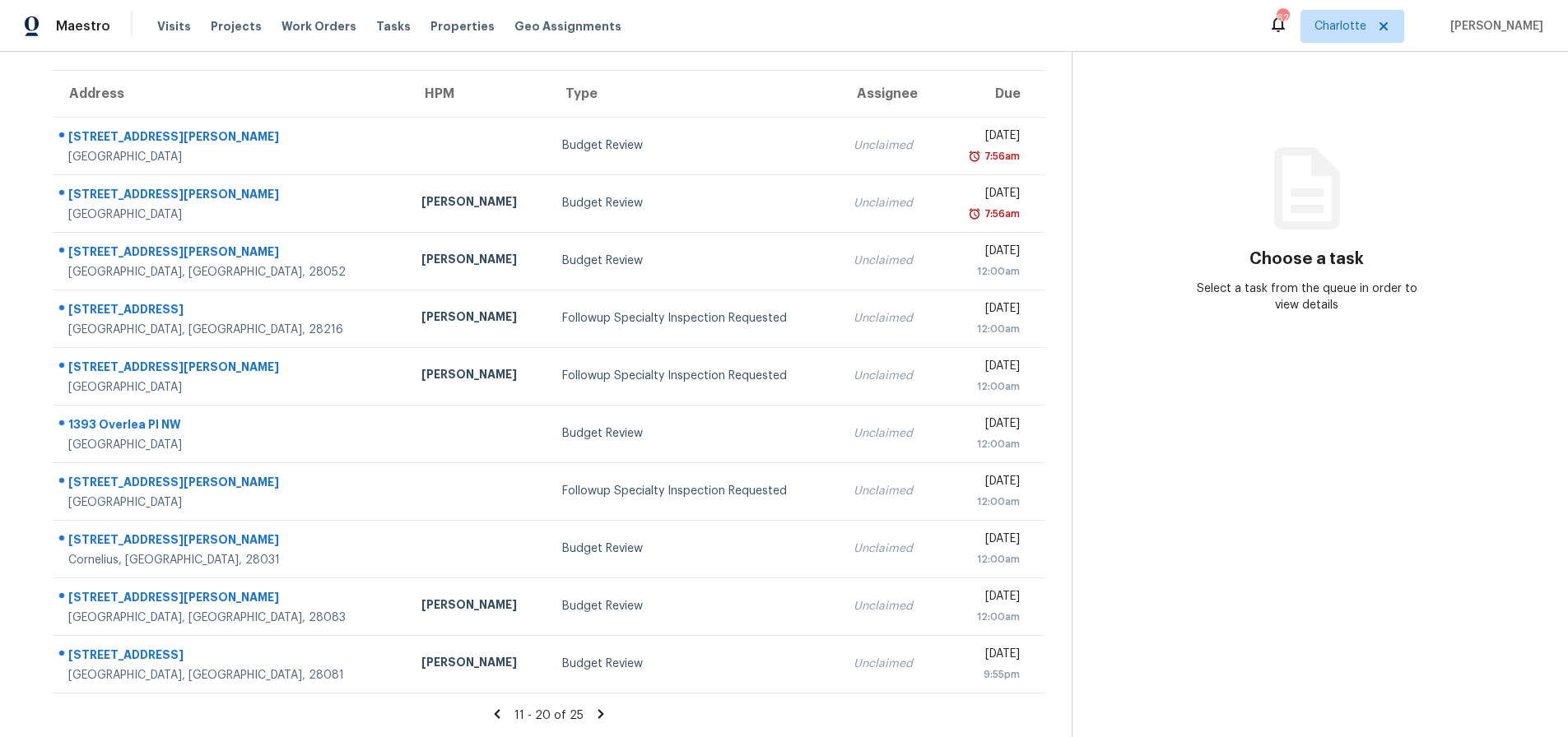 click 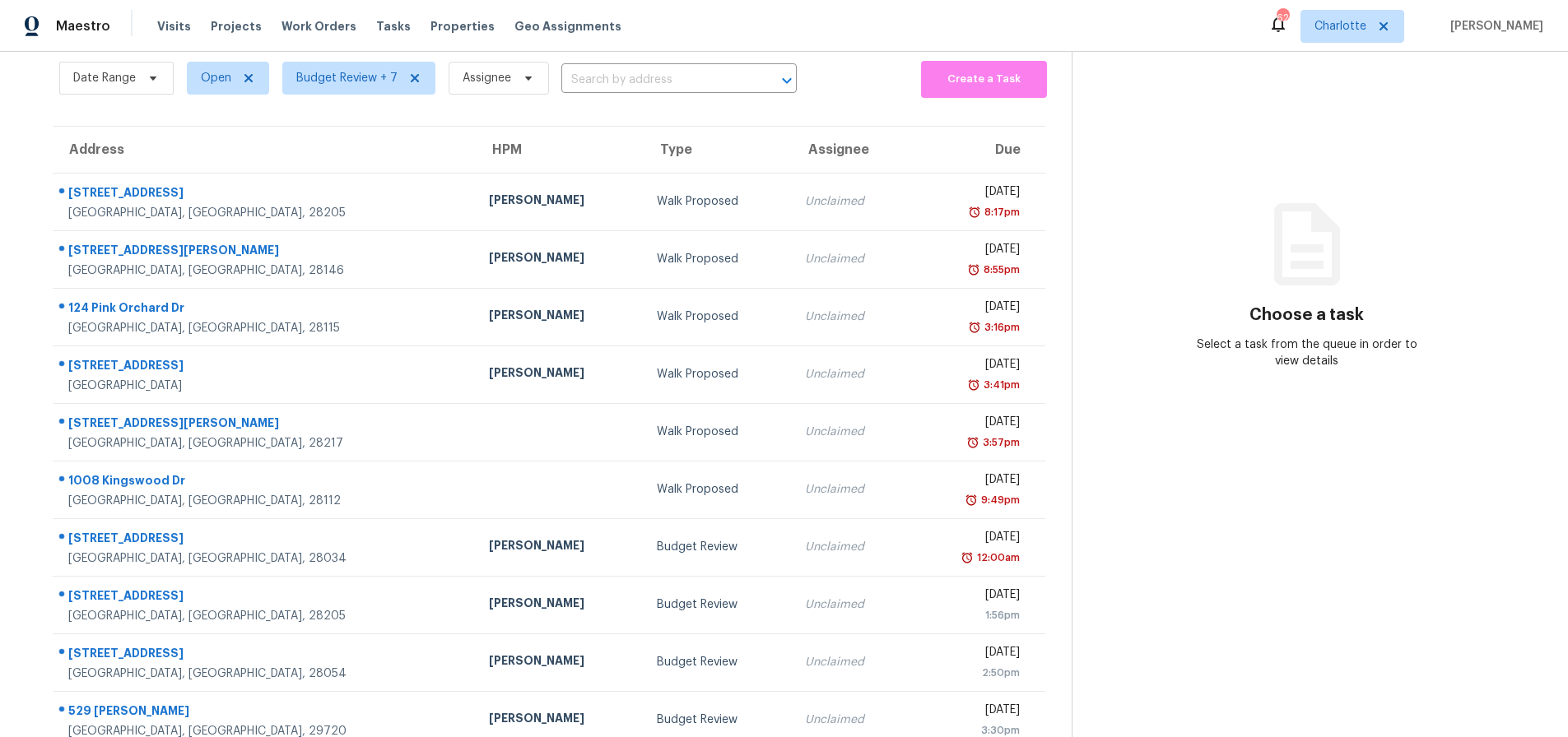 scroll, scrollTop: 132, scrollLeft: 0, axis: vertical 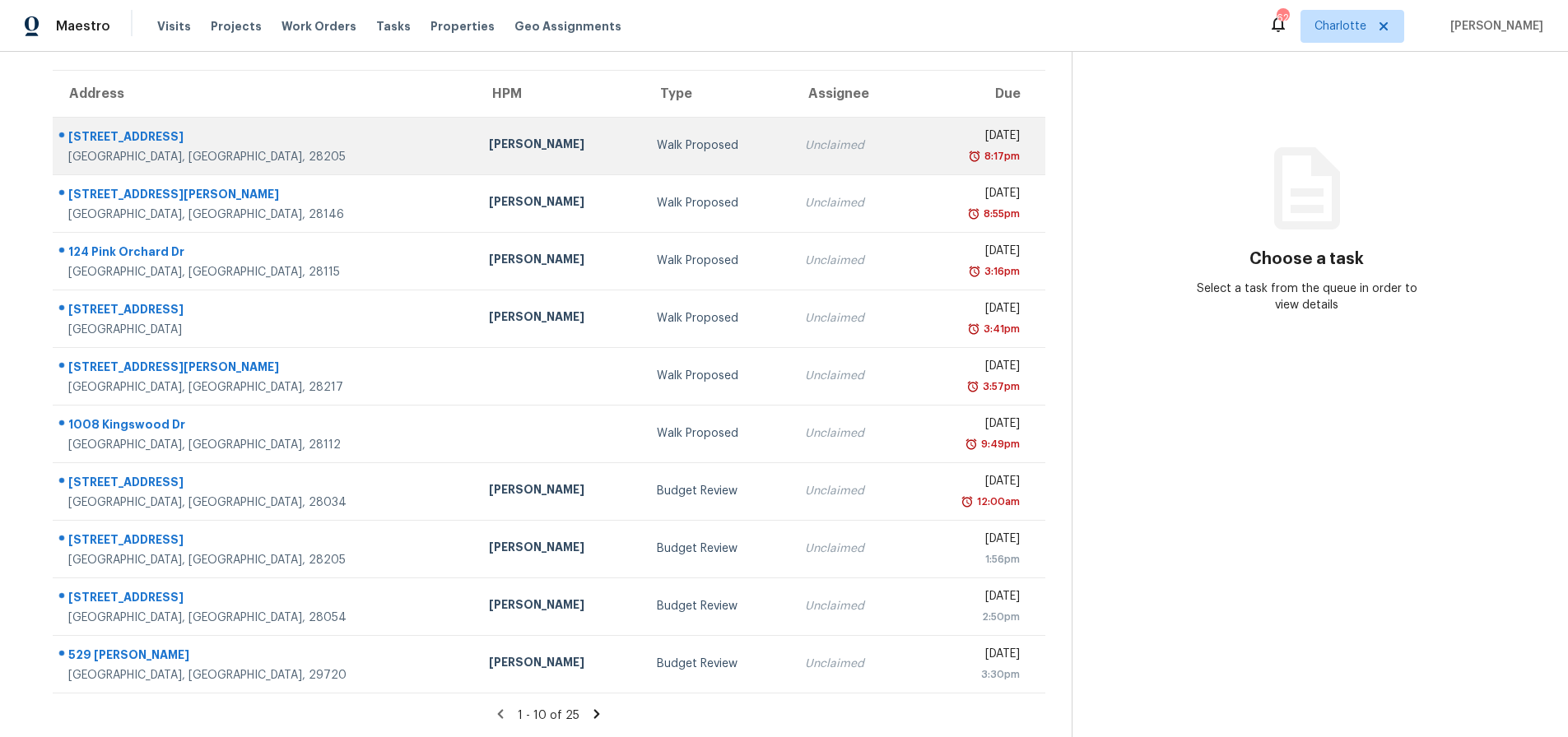 click on "Jason Bouque" at bounding box center (560, 146) 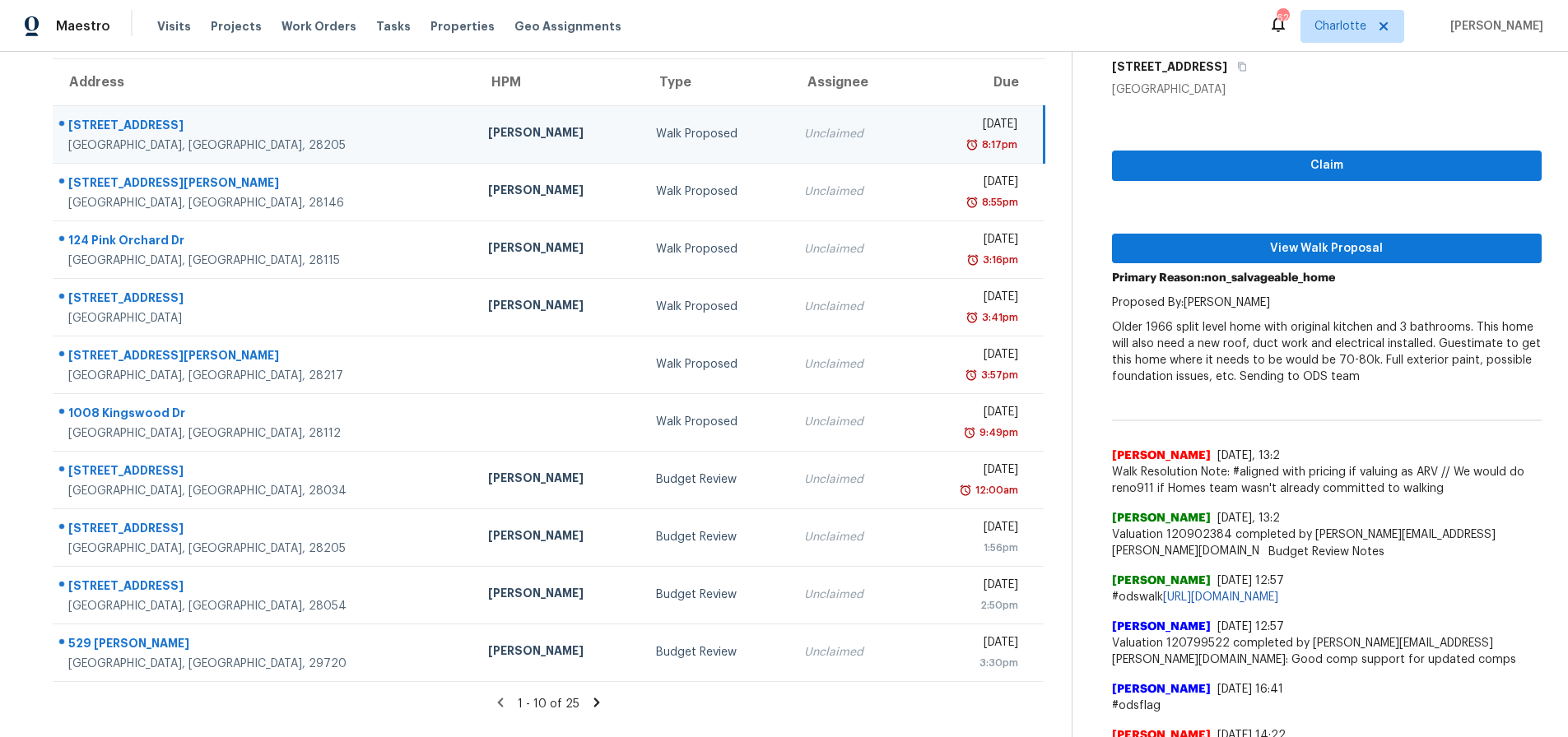 click on "Older 1966 split level home with original kitchen and 3 bathrooms. This home will also need a new roof, duct work and electrical installed. Guestimate to get this home where it needs to be would be 70-80k. Full exterior paint, possible foundation issues, etc. Sending to ODS team" at bounding box center [1327, 352] 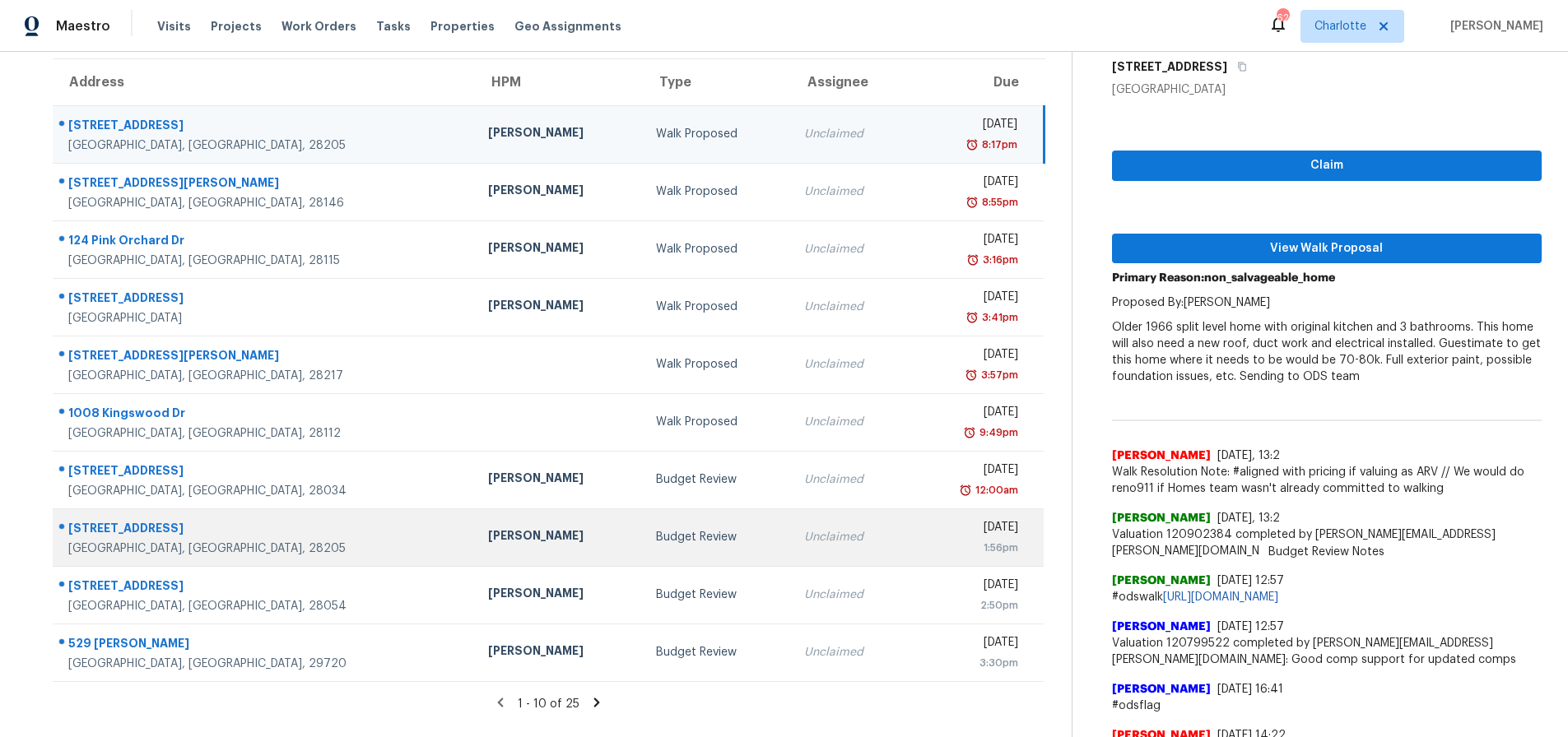 click on "Charlotte, NC, 28205" at bounding box center (265, 549) 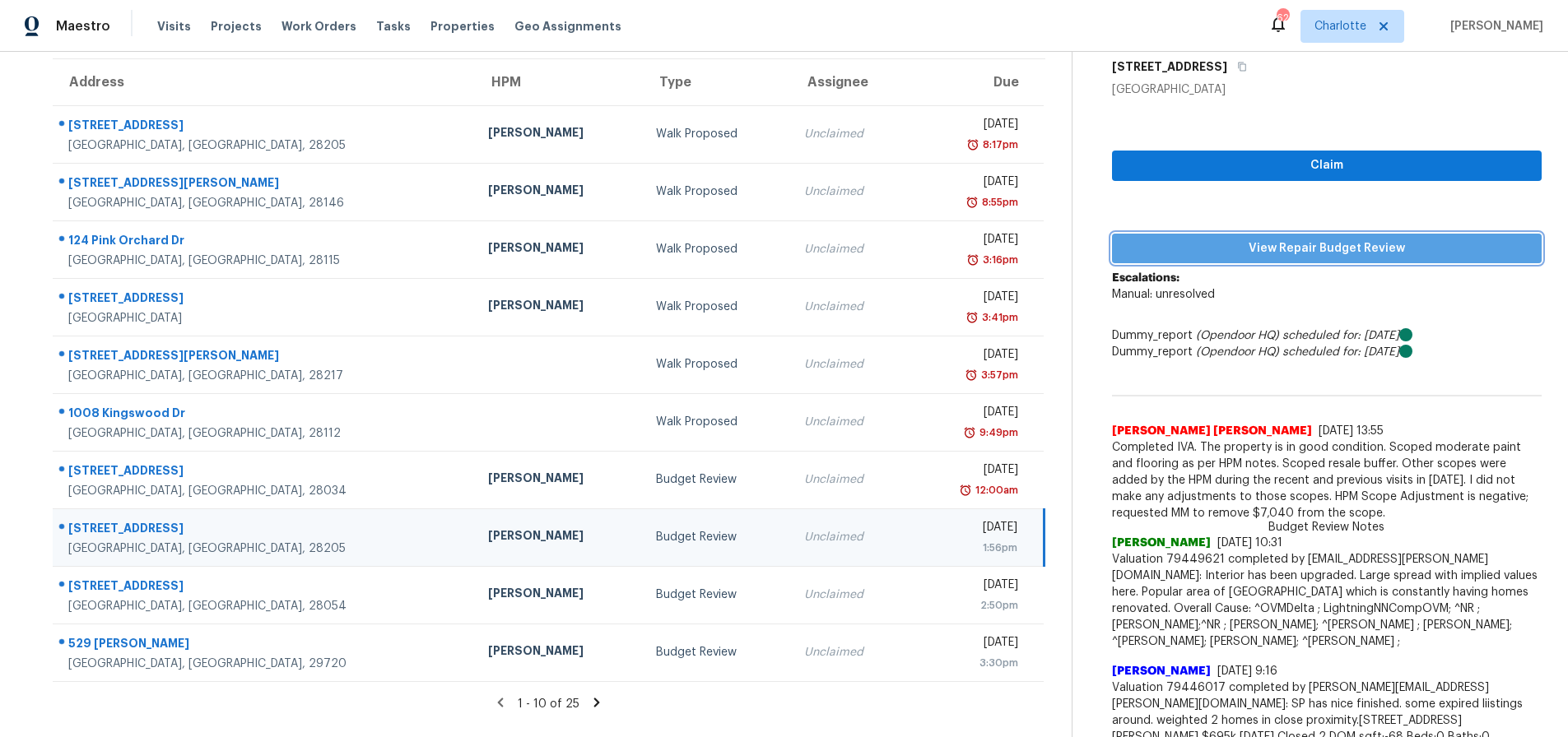 click on "View Repair Budget Review" at bounding box center [1327, 248] 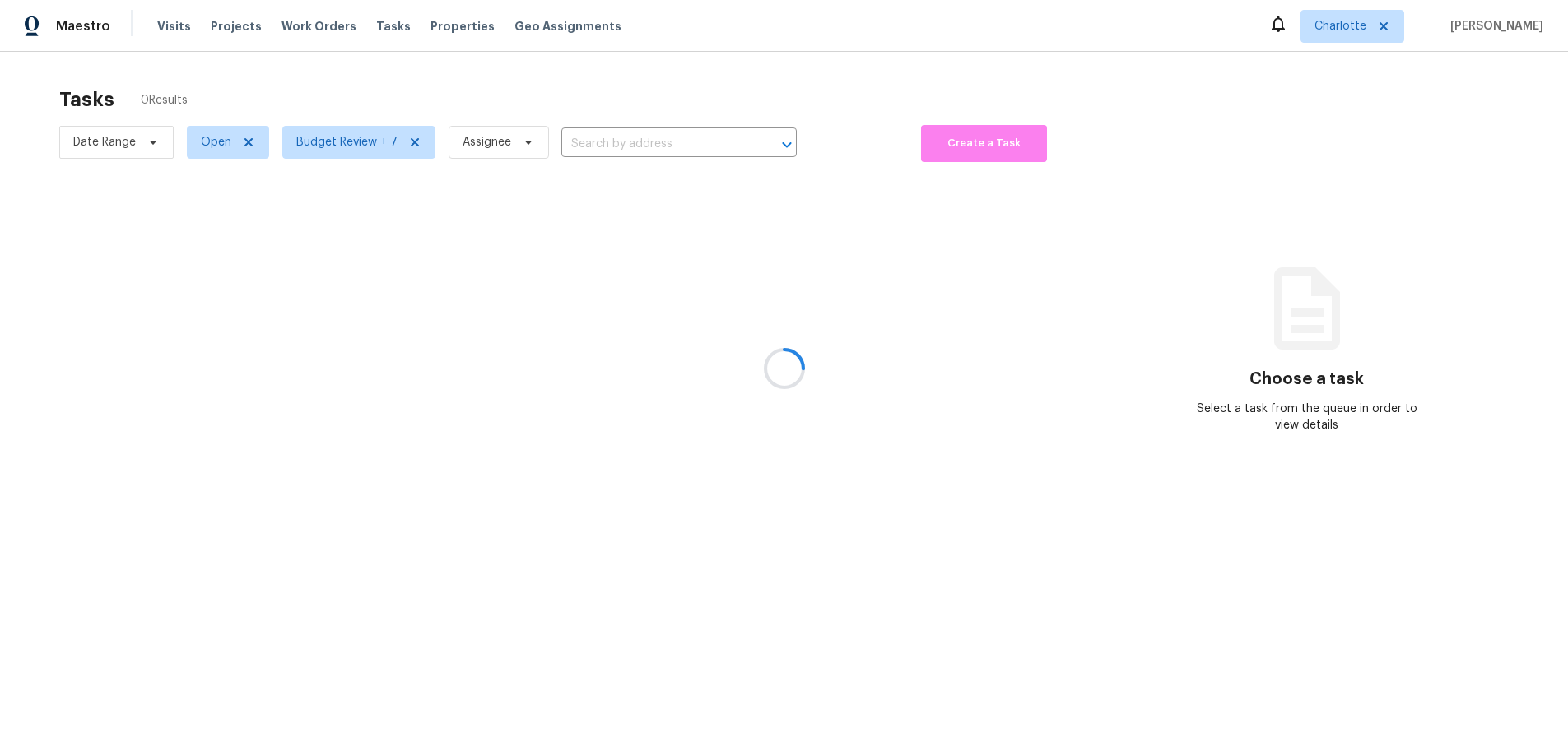 scroll, scrollTop: 0, scrollLeft: 0, axis: both 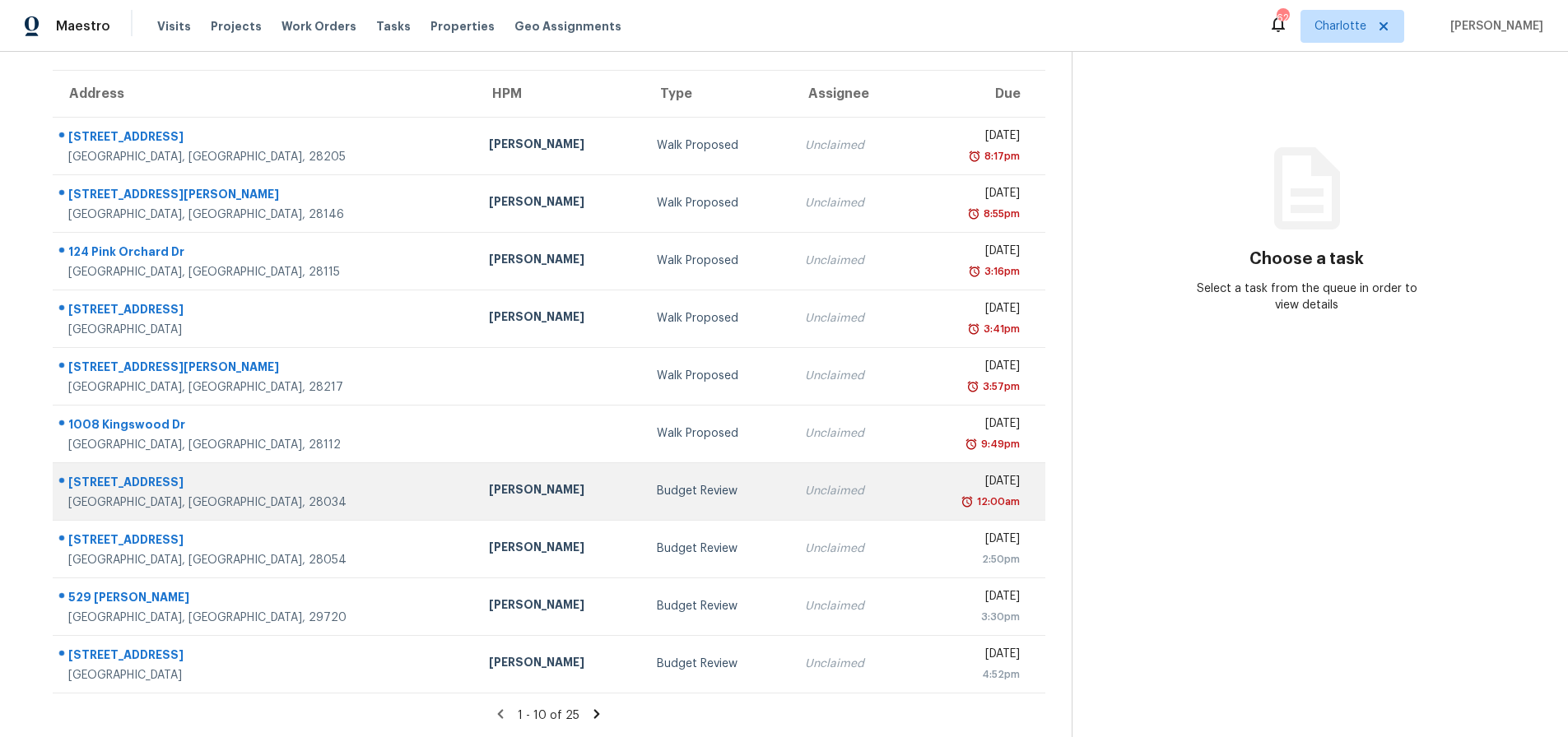 click on "Budget Review" at bounding box center (718, 491) 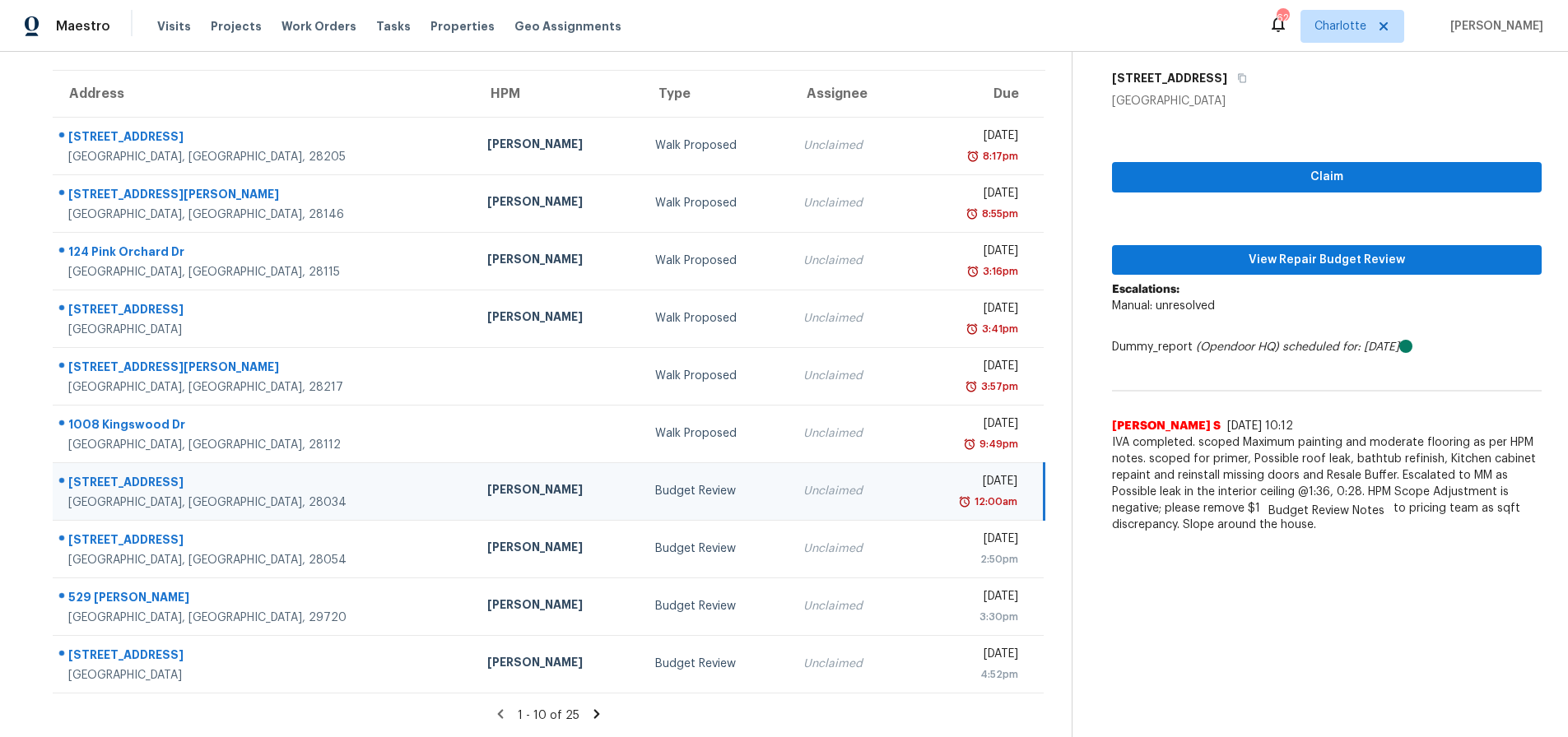 click 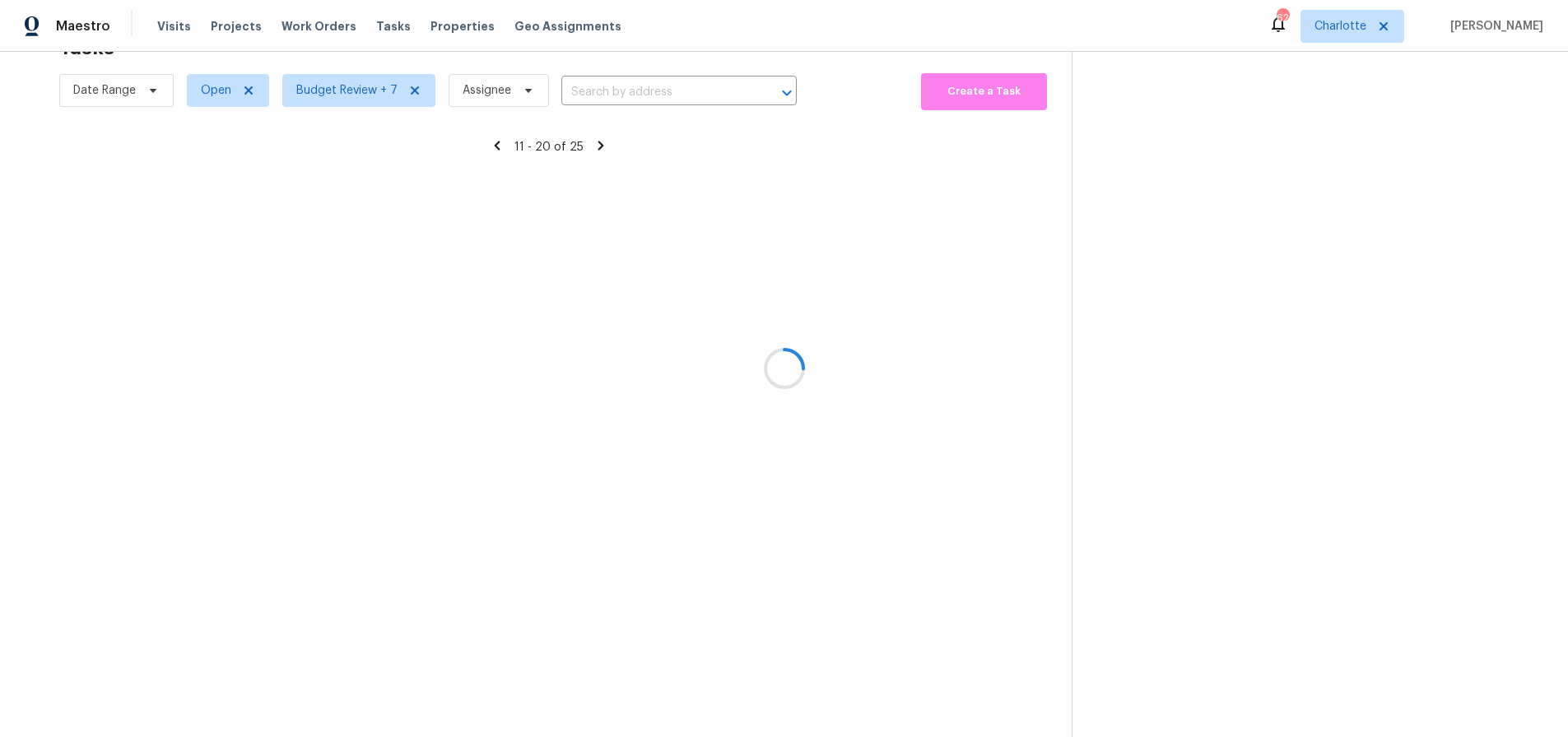 scroll, scrollTop: 132, scrollLeft: 0, axis: vertical 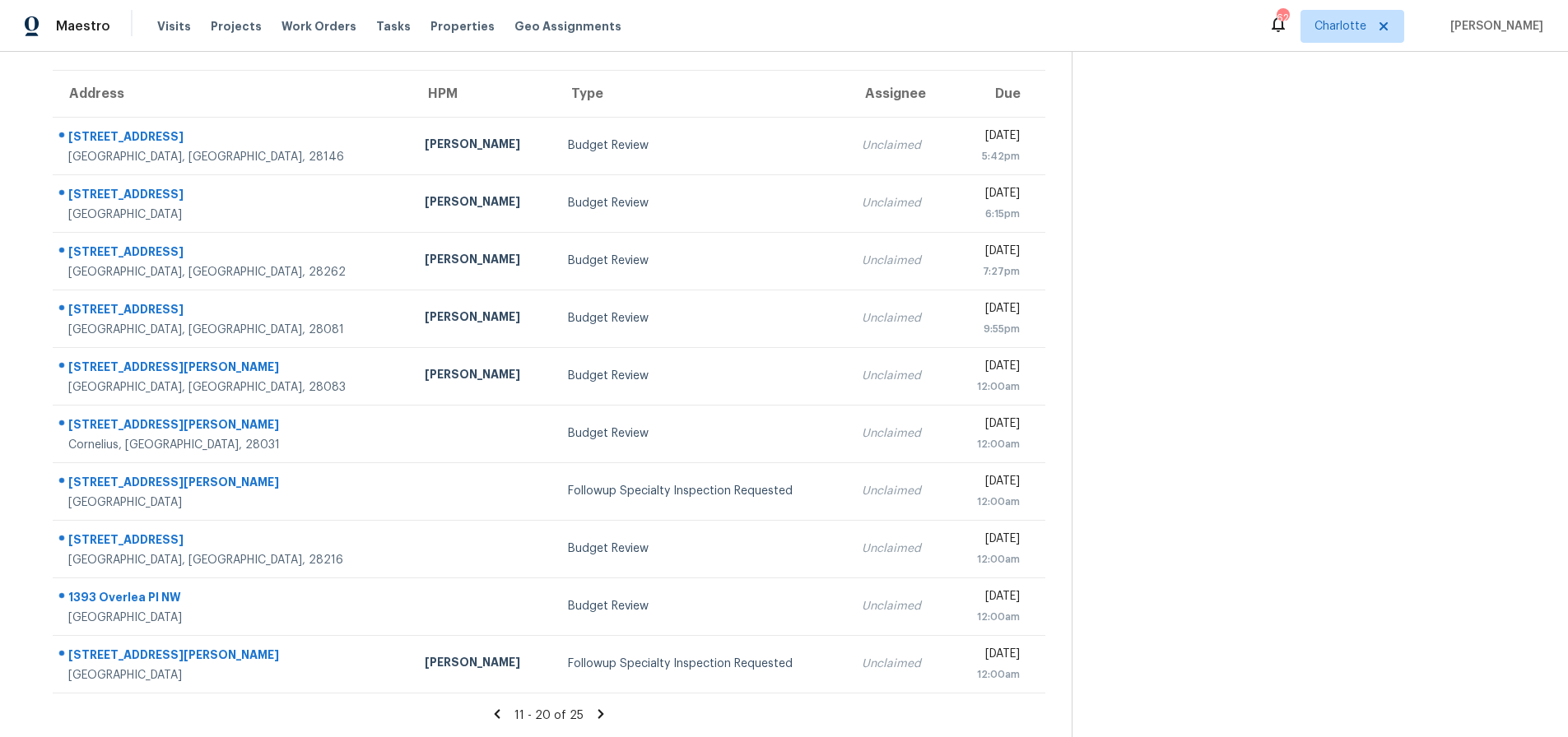click 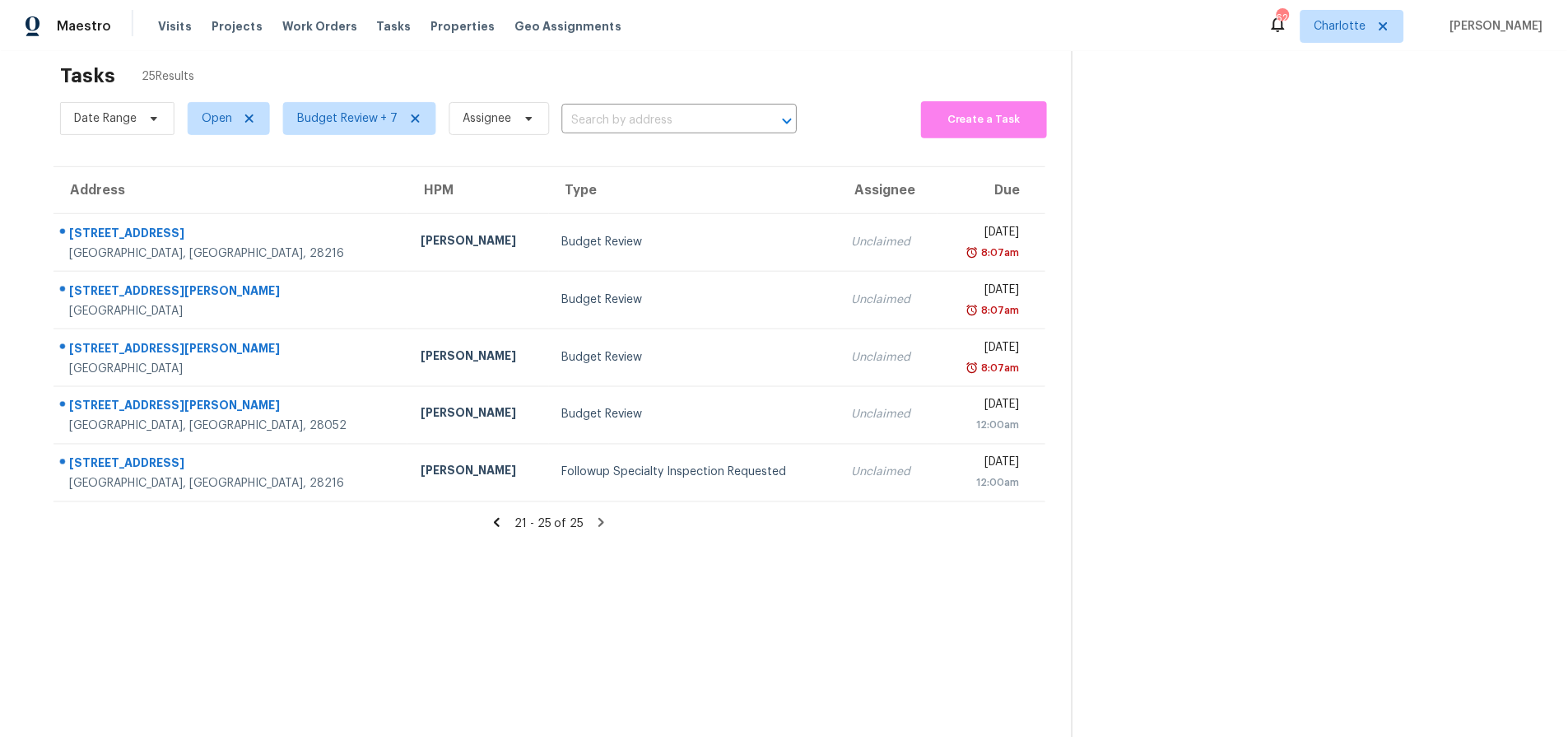 scroll, scrollTop: 0, scrollLeft: 0, axis: both 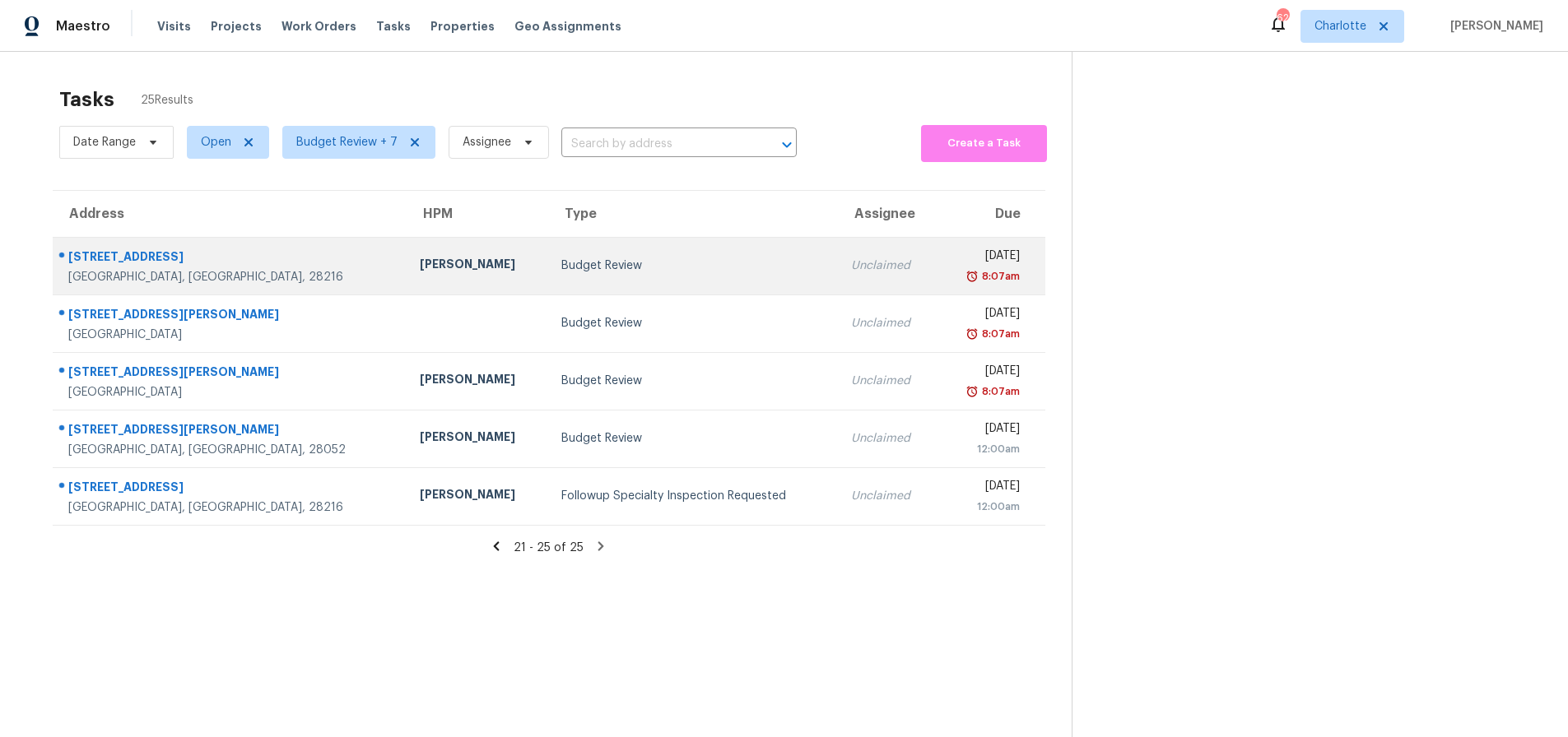 click on "Budget Review" at bounding box center (693, 266) 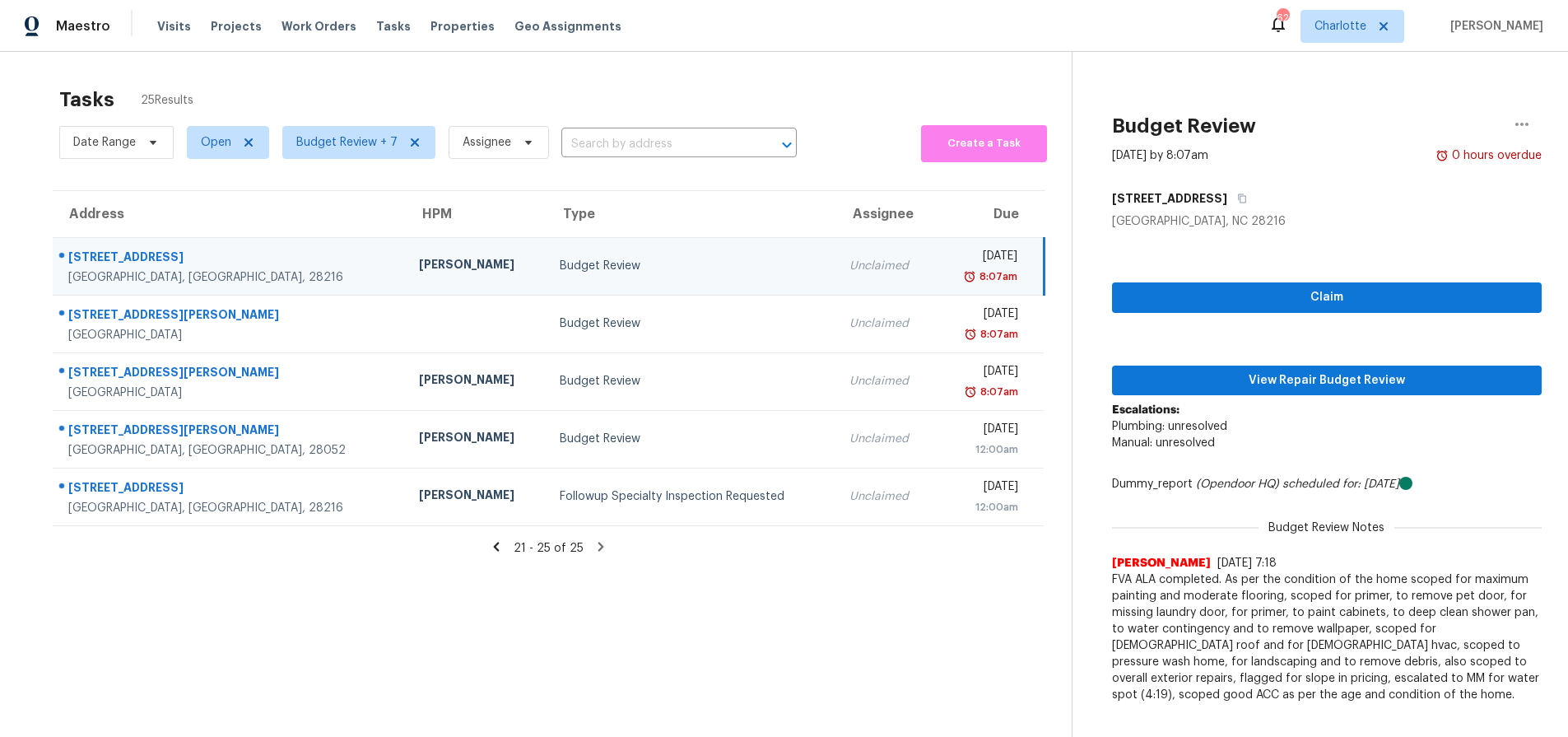 click on "Tasks 25  Results Date Range Open Budget Review + 7 Assignee ​ Create a Task Address HPM Type Assignee Due 8308 Woodford Bridge Dr   Charlotte, NC, 28216 Ryan Carder Budget Review Unclaimed Fri, Jul 11th 2025 8:07am 106 W Henry St   Belmont, NC, 28012 Budget Review Unclaimed Fri, Jul 11th 2025 8:07am 4016 Holly Villa Cir   Indian Trail, NC, 28079 Ryan Craven Budget Review Unclaimed Fri, Jul 11th 2025 8:07am 5707 Lewis Rd   Gastonia, NC, 28052 Alex Baum Budget Review Unclaimed Sat, Jul 12th 2025 12:00am 8308 Woodford Bridge Dr   Charlotte, NC, 28216 Ryan Carder Followup Specialty Inspection Requested Unclaimed Sat, Jul 12th 2025 12:00am 21 - 25 of 25" at bounding box center [549, 433] 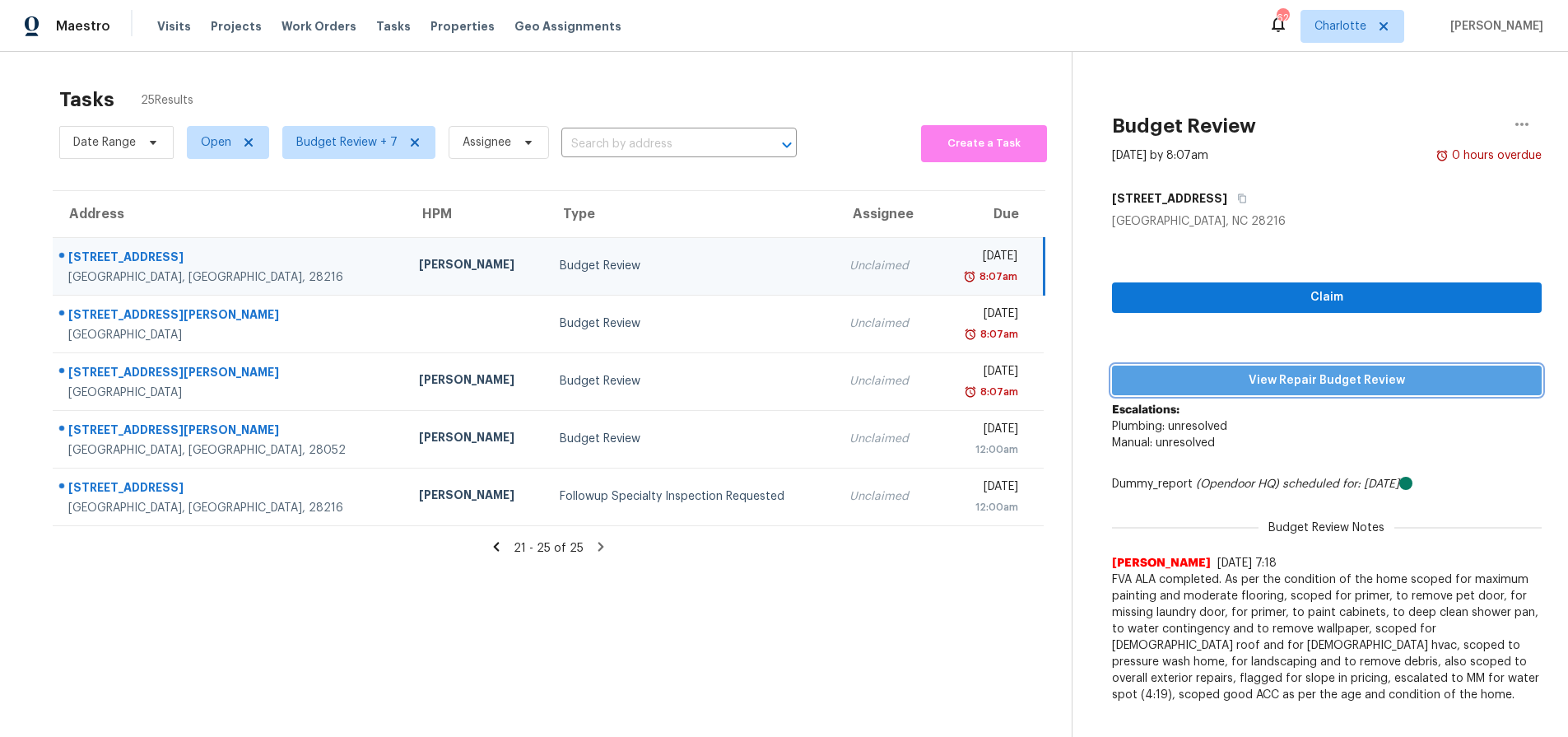 click on "View Repair Budget Review" at bounding box center (1327, 380) 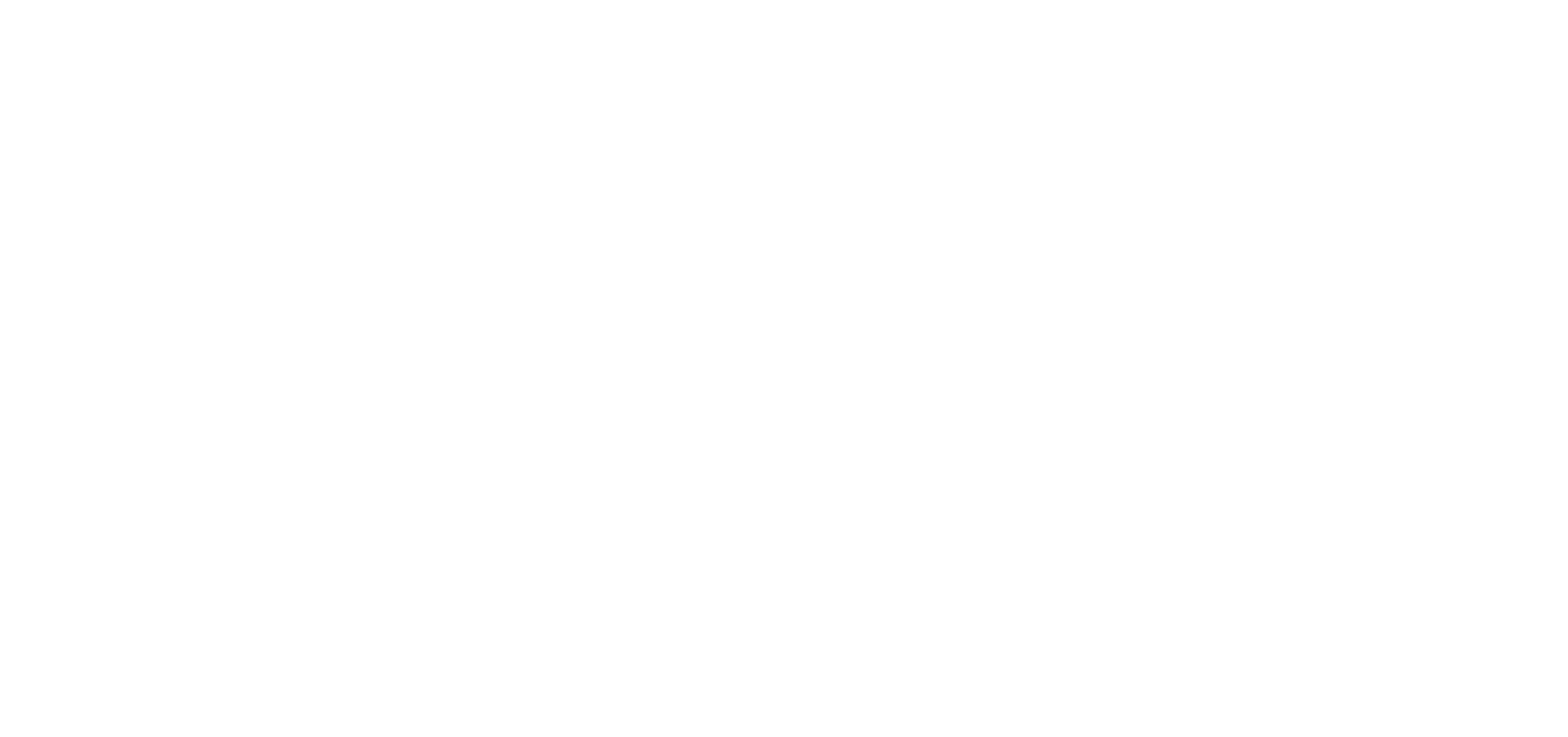 scroll, scrollTop: 0, scrollLeft: 0, axis: both 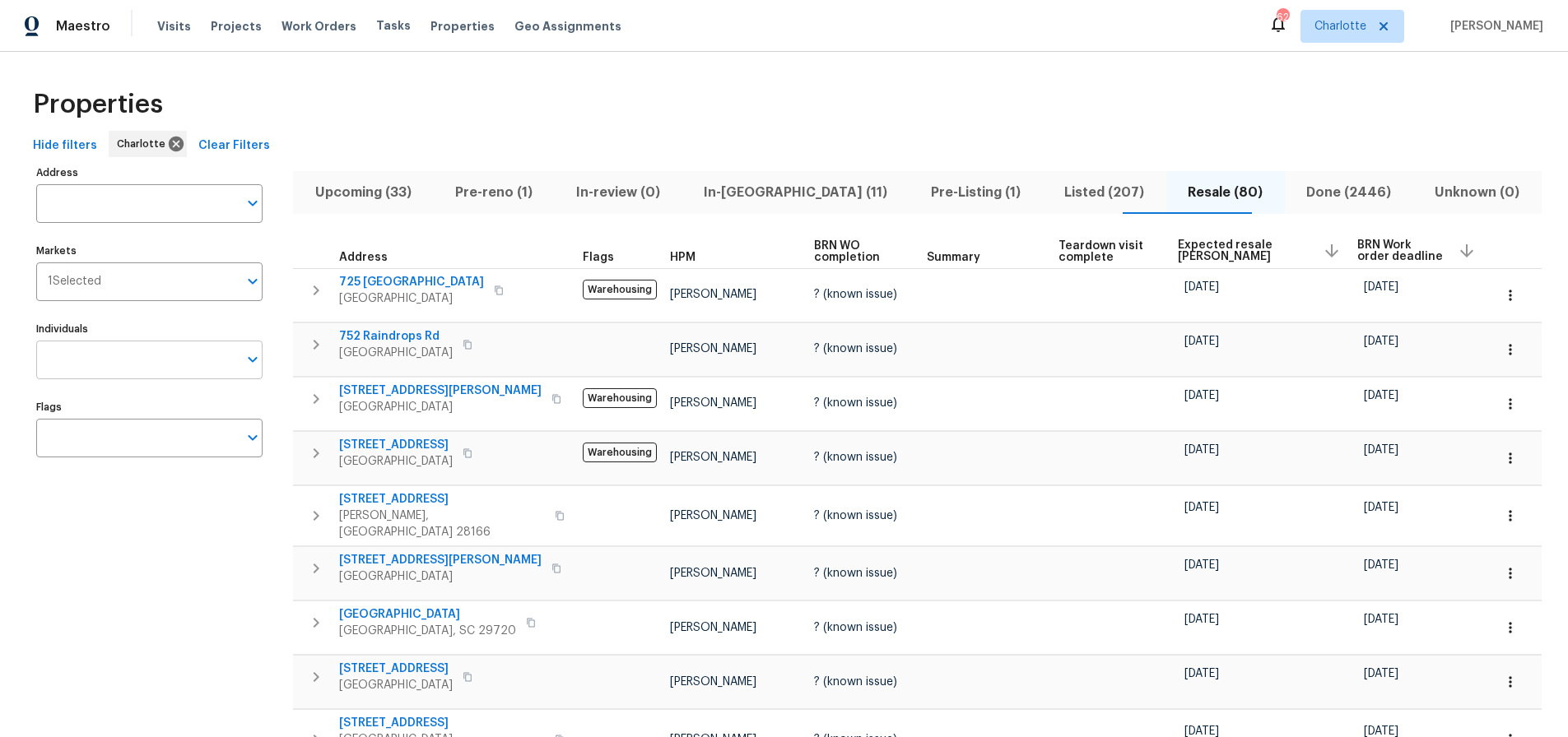 click on "Individuals" at bounding box center (137, 359) 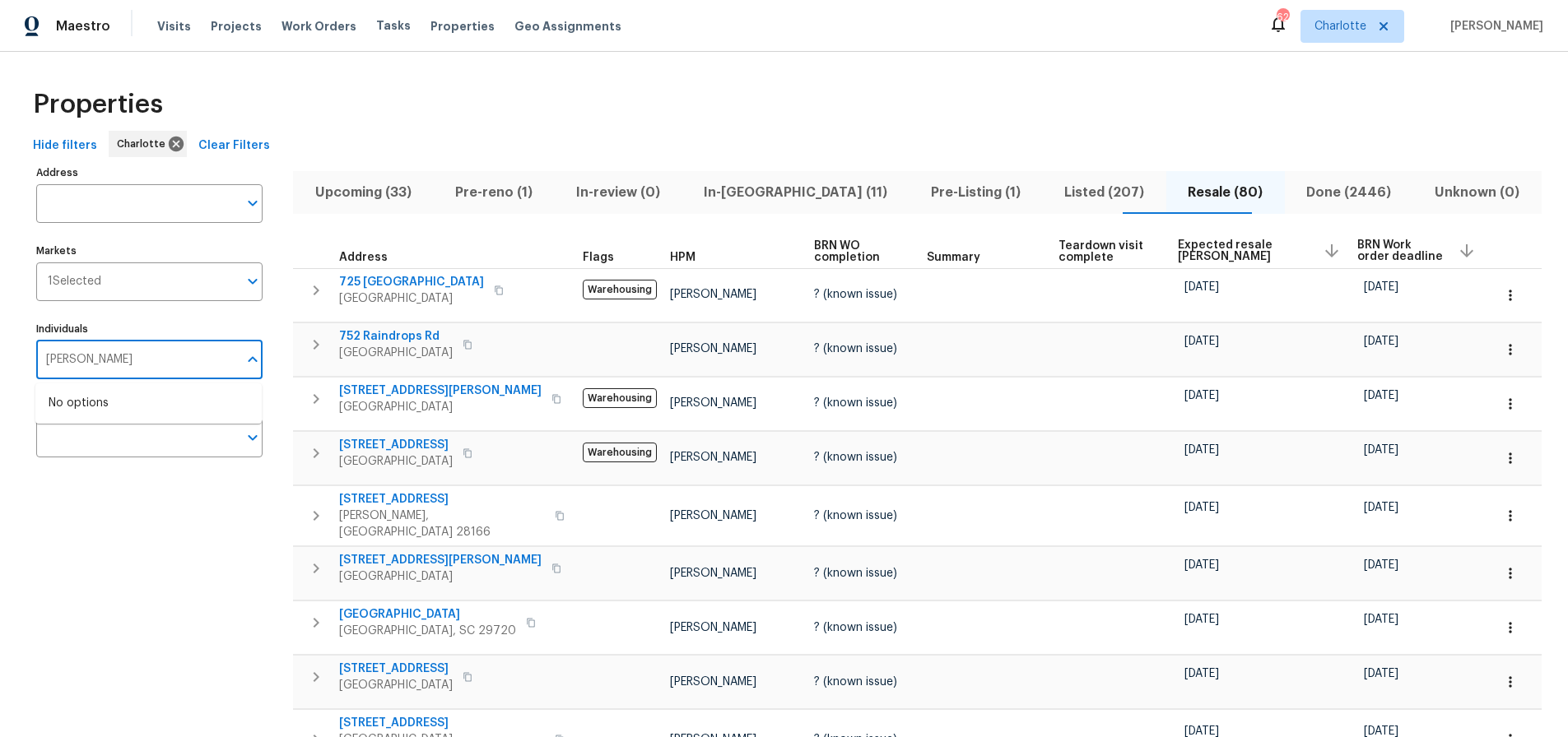 type on "jason bouque" 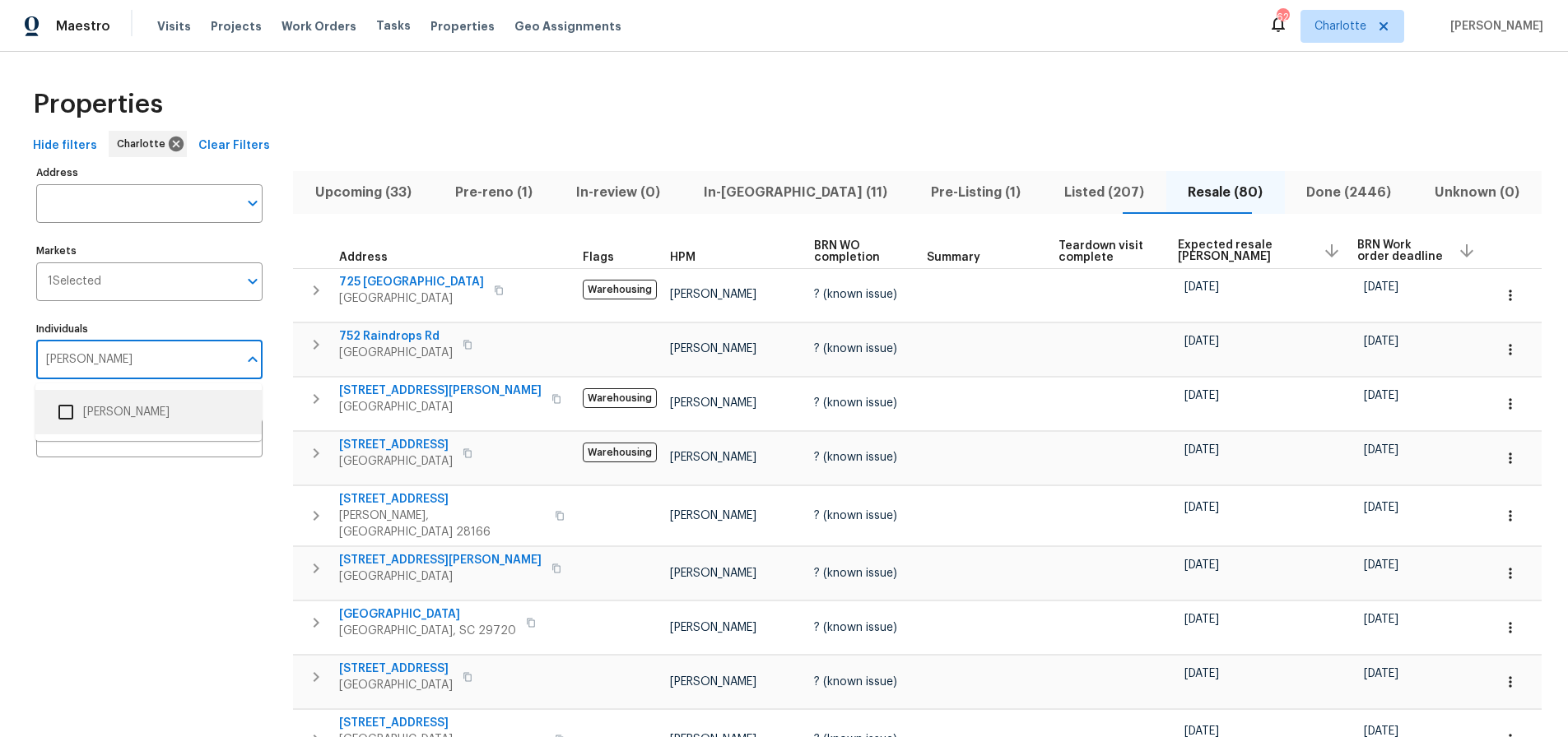 click on "Jason Bouque" at bounding box center (148, 412) 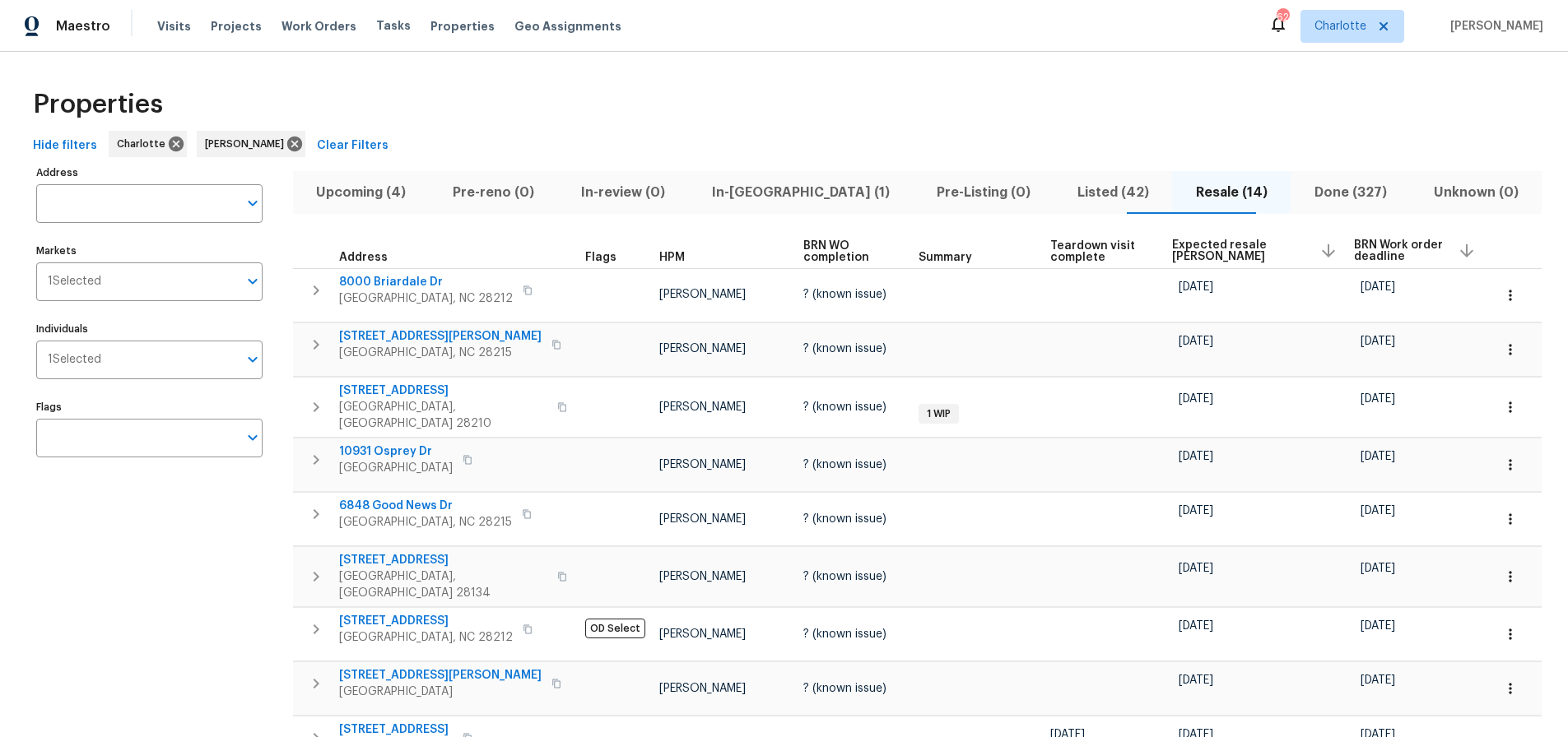 click on "Properties Hide filters Charlotte Jason Bouque Clear Filters Address Address Markets 1  Selected Markets Individuals 1  Selected Individuals Flags Flags Upcoming (4) Pre-reno (0) In-review (0) In-reno (1) Pre-Listing (0) Listed (42) Resale (14) Done (327) Unknown (0) Address Flags HPM BRN WO completion Summary Teardown visit complete Expected resale COE BRN Work order deadline 8000 Briardale Dr Charlotte, NC 28212 Jason Bouque ? (known issue) 08/14/25 08/09/25 4432 Eaves Ln Charlotte, NC 28215 Jason Bouque ? (known issue) 08/04/25 07/30/25 3021 Heathstead Pl Apt D Charlotte, NC 28210 Jason Bouque ? (known issue) 1 WIP 08/01/25 07/27/25 10931 Osprey Dr Charlotte, NC 28226 Jason Bouque ? (known issue) 07/31/25 07/26/25 6848 Good News Dr Charlotte, NC 28215 Jason Bouque ? (known issue) 07/29/25 07/24/25 10707 Copper Field Dr Pineville, NC 28134 Jason Bouque ? (known issue) 07/28/25 07/23/25 1212 Beechdale Dr Charlotte, NC 28212 OD Select Jason Bouque ? (known issue) 07/25/25 07/20/25 13419 Morgan Lee Ave Prev 1" at bounding box center (784, 583) 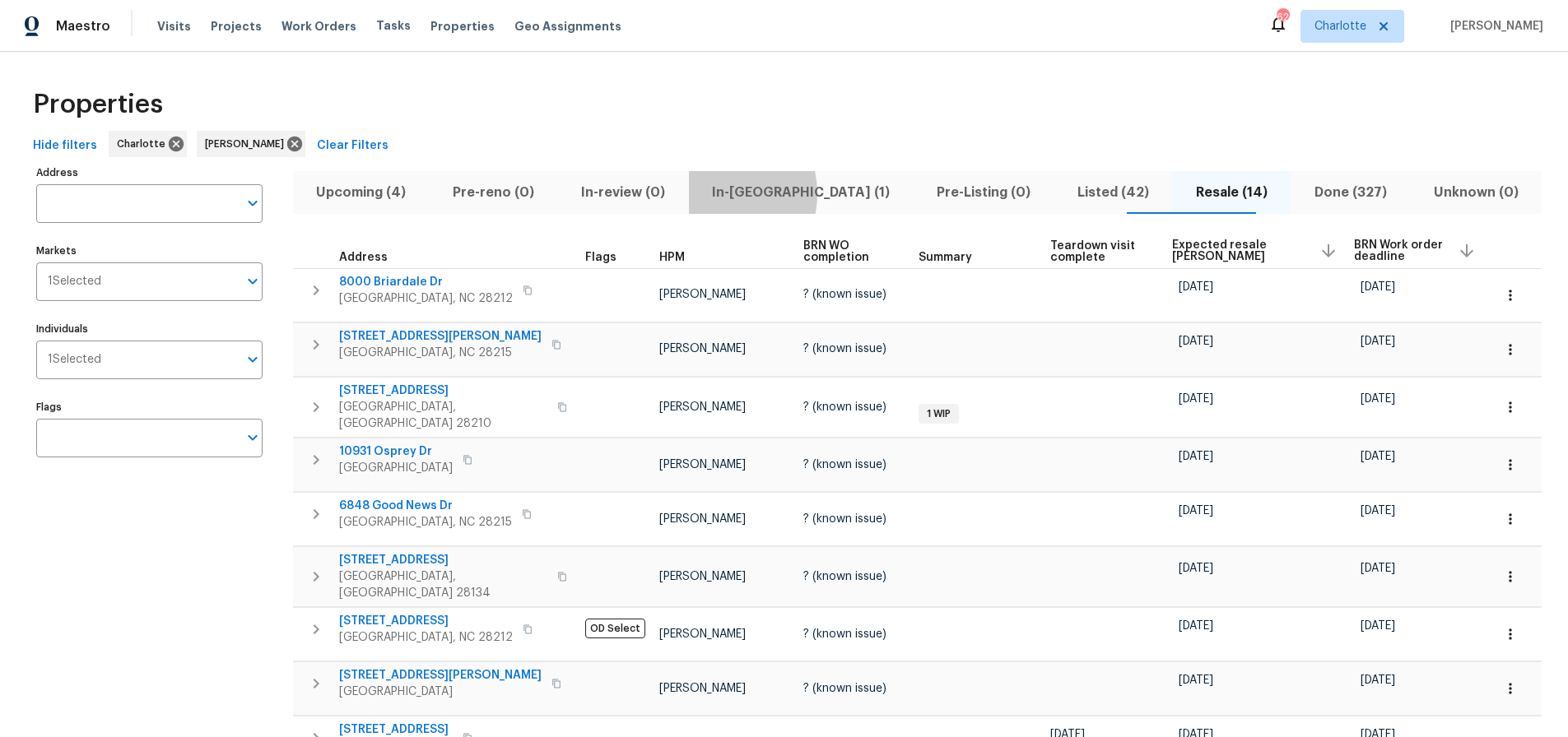 click on "In-reno (1)" at bounding box center [801, 192] 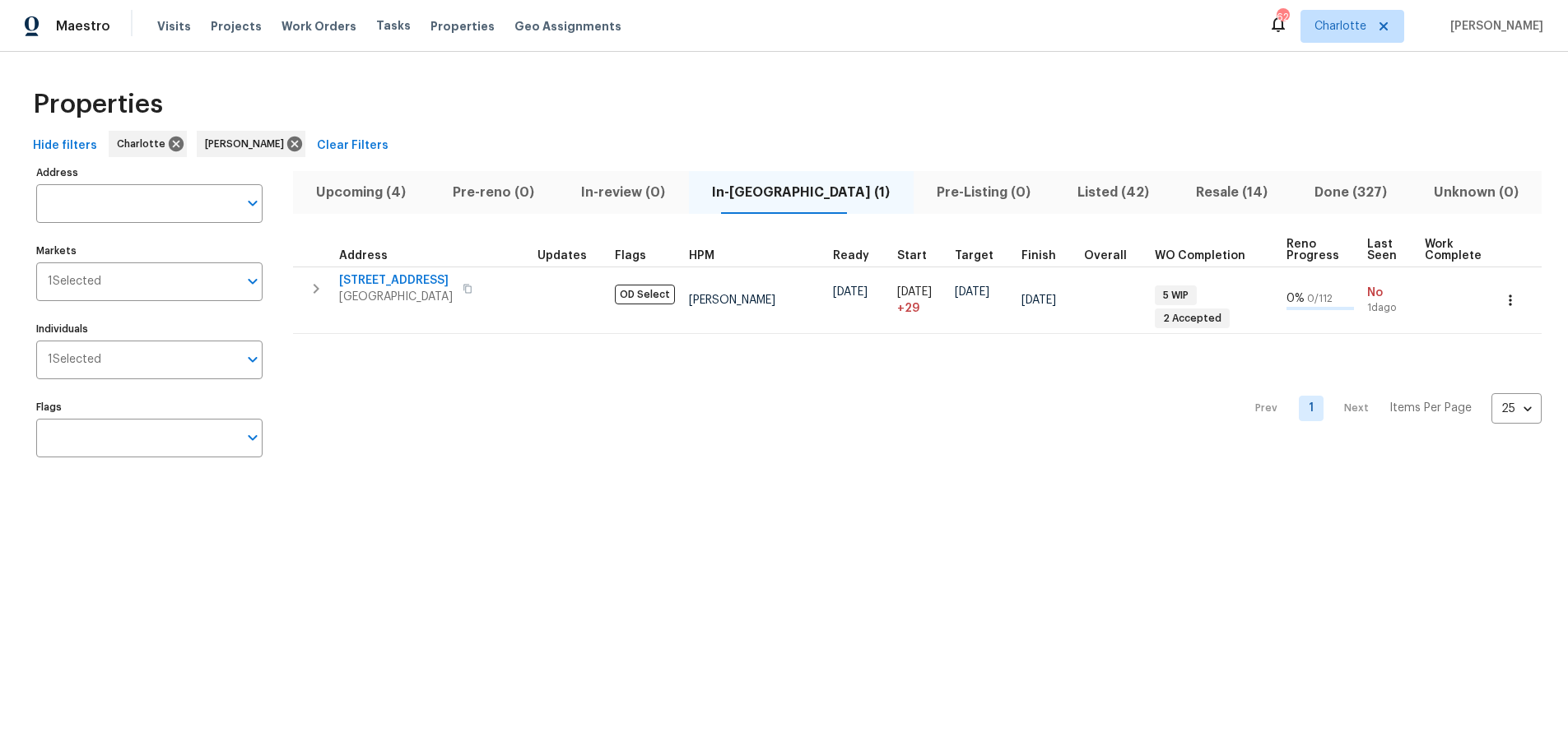click on "Properties Hide filters Charlotte Jason Bouque Clear Filters Address Address Markets 1  Selected Markets Individuals 1  Selected Individuals Flags Flags Upcoming (4) Pre-reno (0) In-review (0) In-reno (1) Pre-Listing (0) Listed (42) Resale (14) Done (327) Unknown (0) Address Updates Flags HPM Ready Start Target Finish Overall WO Completion Reno Progress Last Seen Work Complete Setup Complete QC Complete 3249 Harrow Pl Charlotte, NC 28205 OD Select Jason Bouque 05/22/25 06/20/25 + 29 09/20/25 09/20/25 5 WIP 2 Accepted 0 %   0 / 112 No 1d  ago Prev 1 Next Items Per Page 25 25 ​" at bounding box center [784, 276] 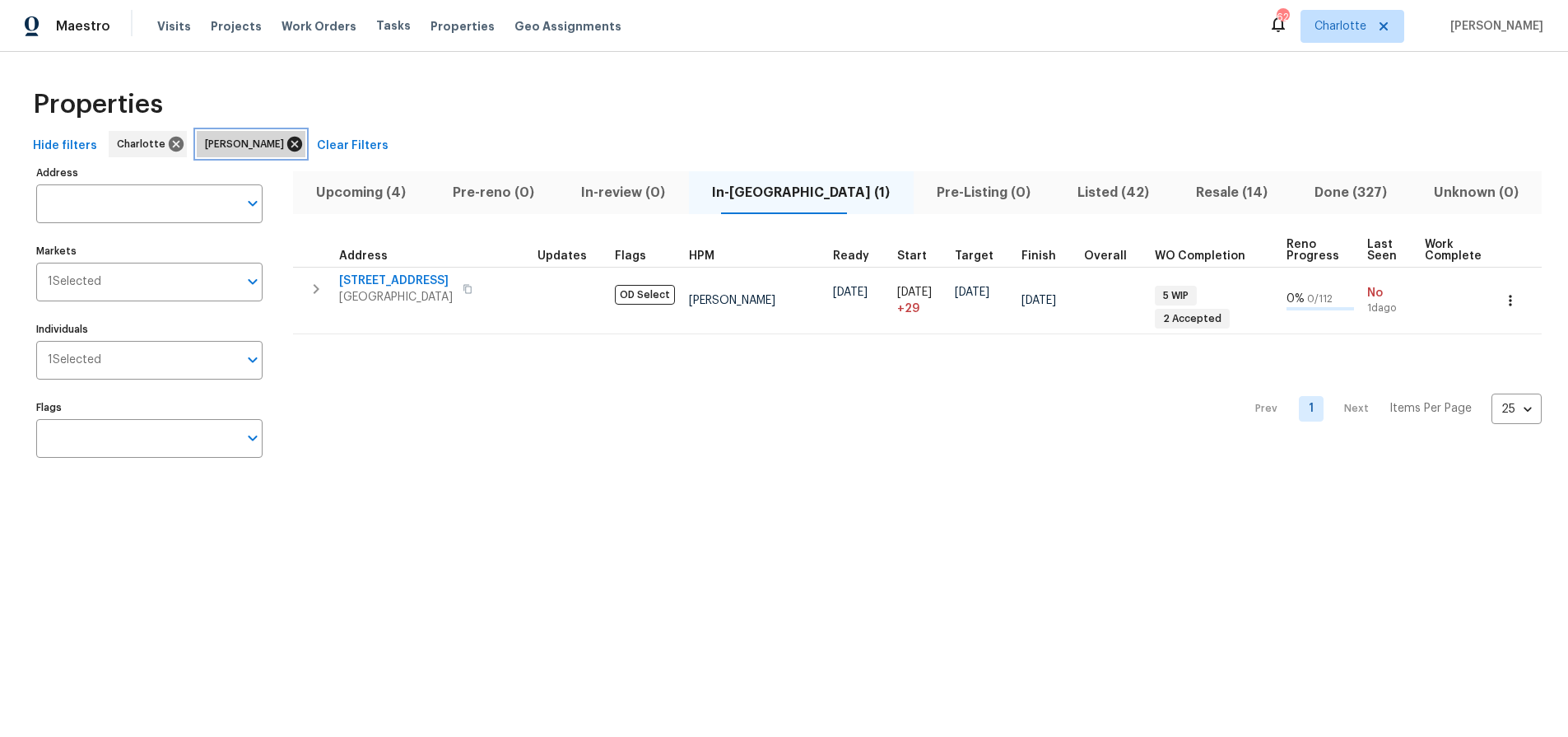 drag, startPoint x: 269, startPoint y: 145, endPoint x: 149, endPoint y: 143, distance: 120.0167 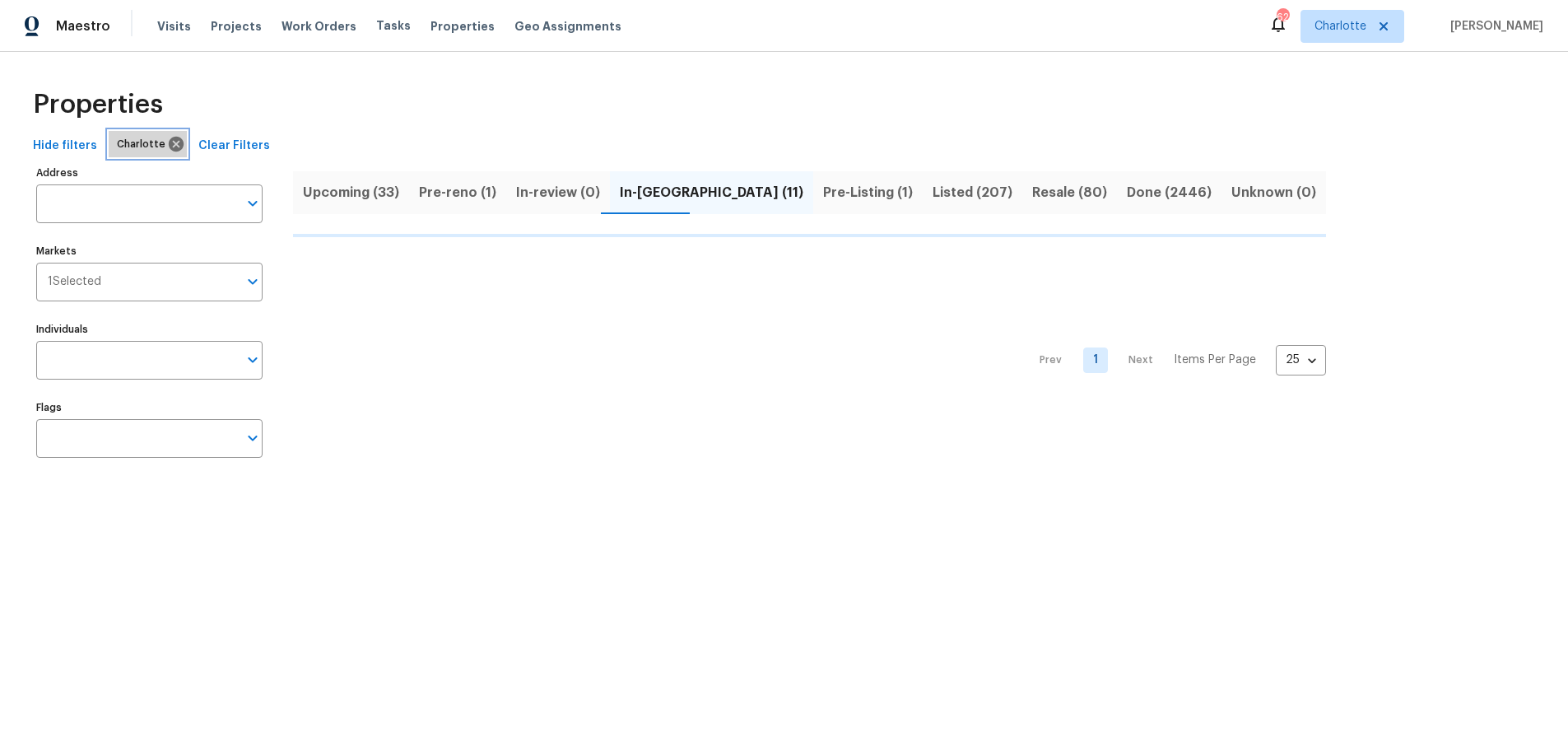 click 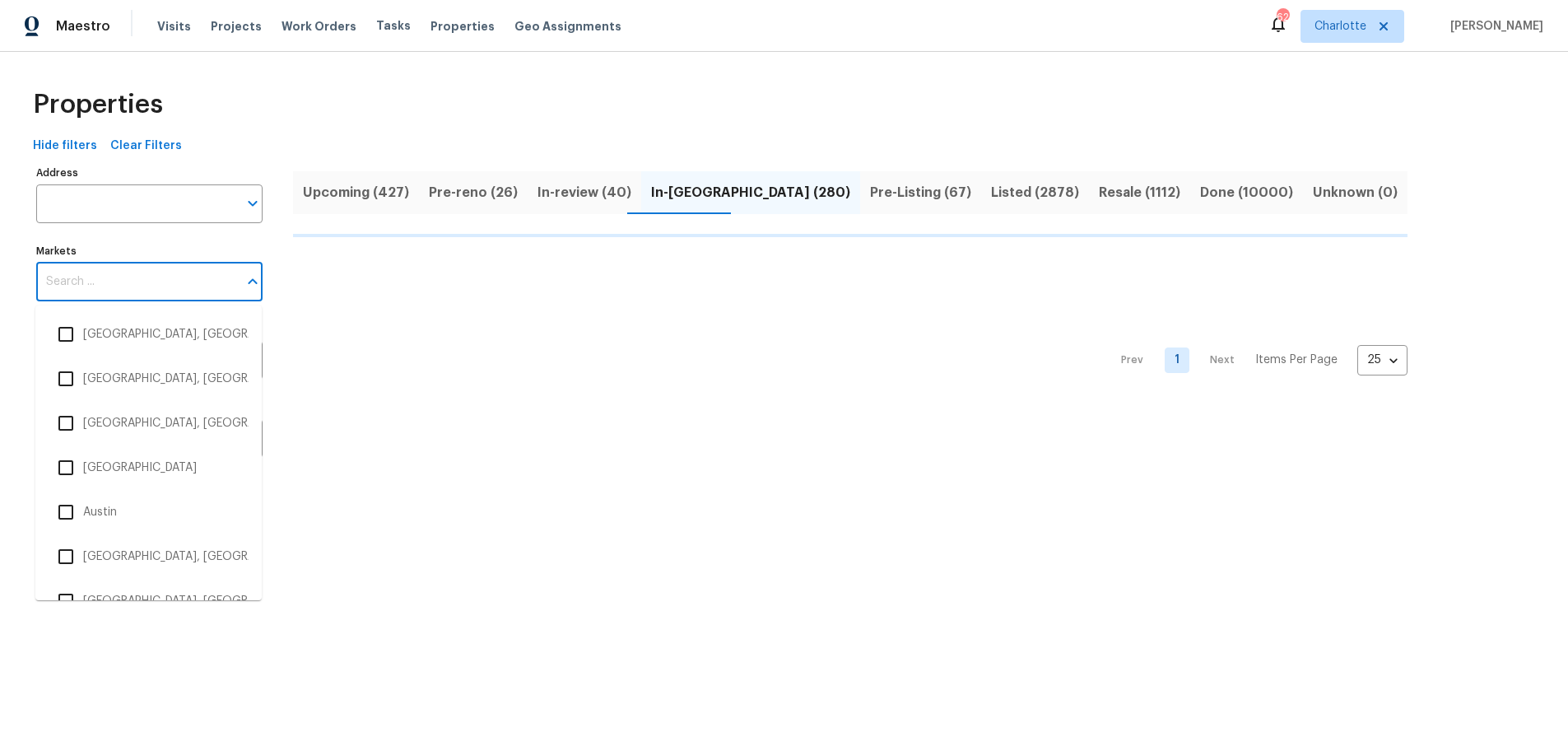click on "Markets" at bounding box center [137, 282] 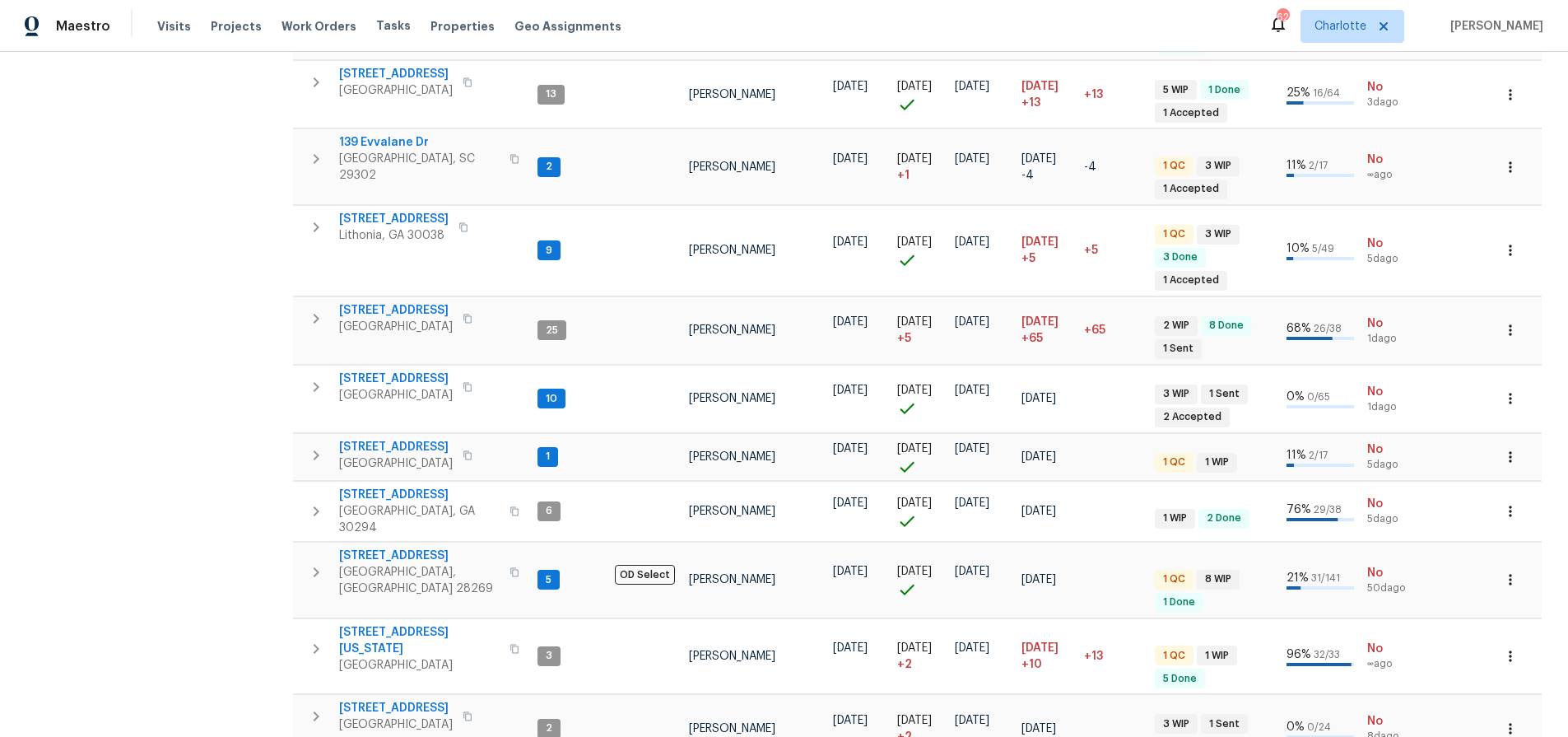 scroll, scrollTop: 0, scrollLeft: 0, axis: both 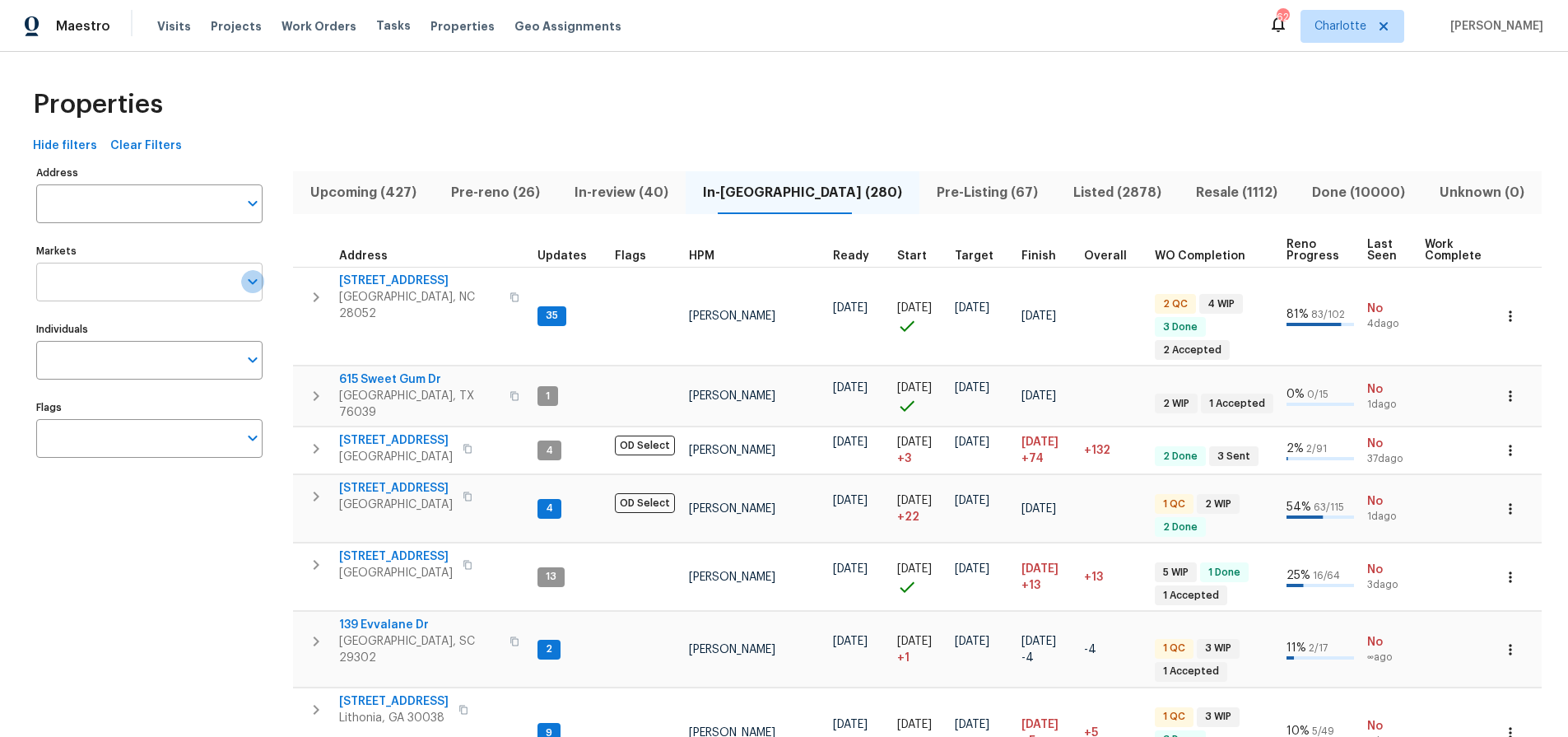 click 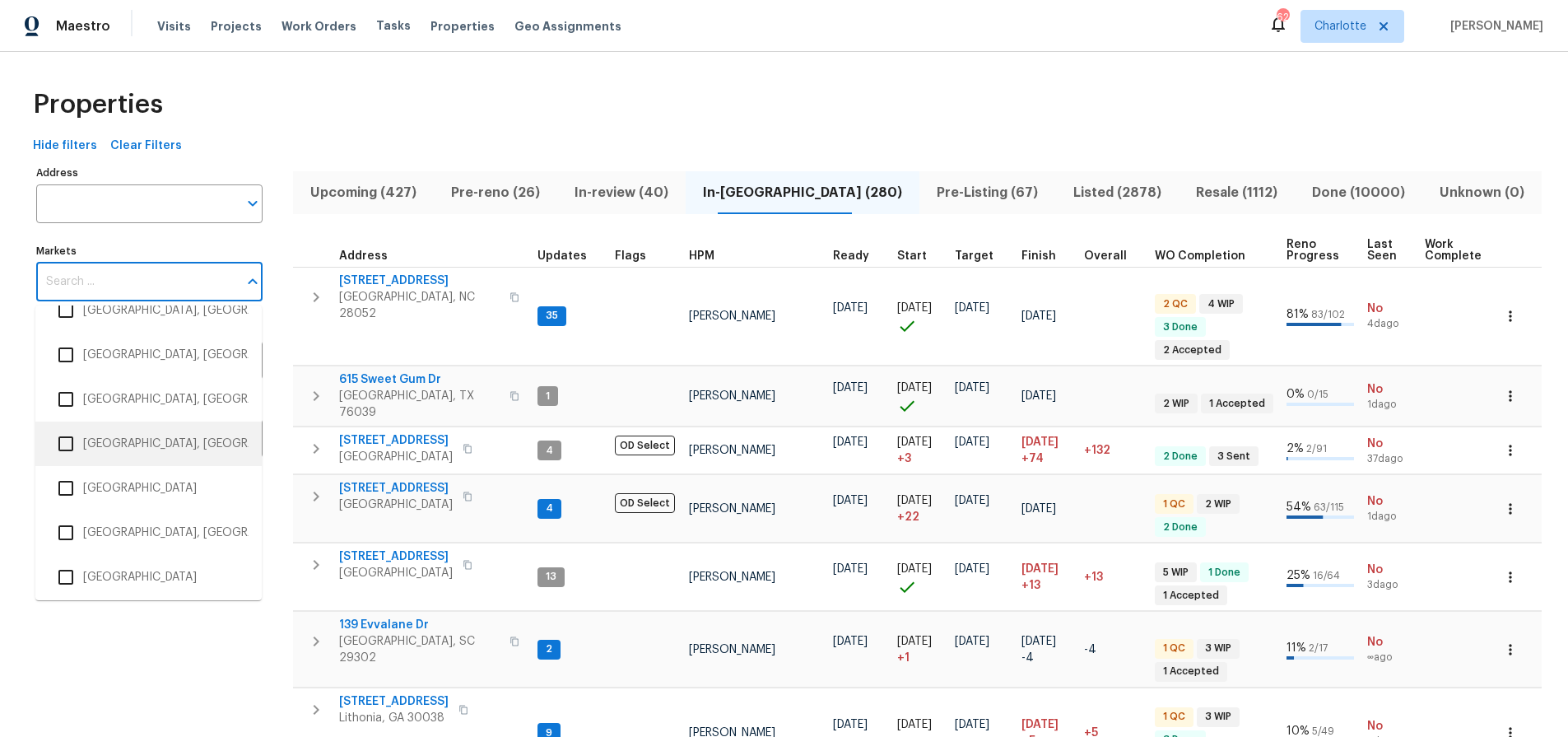 scroll, scrollTop: 1178, scrollLeft: 0, axis: vertical 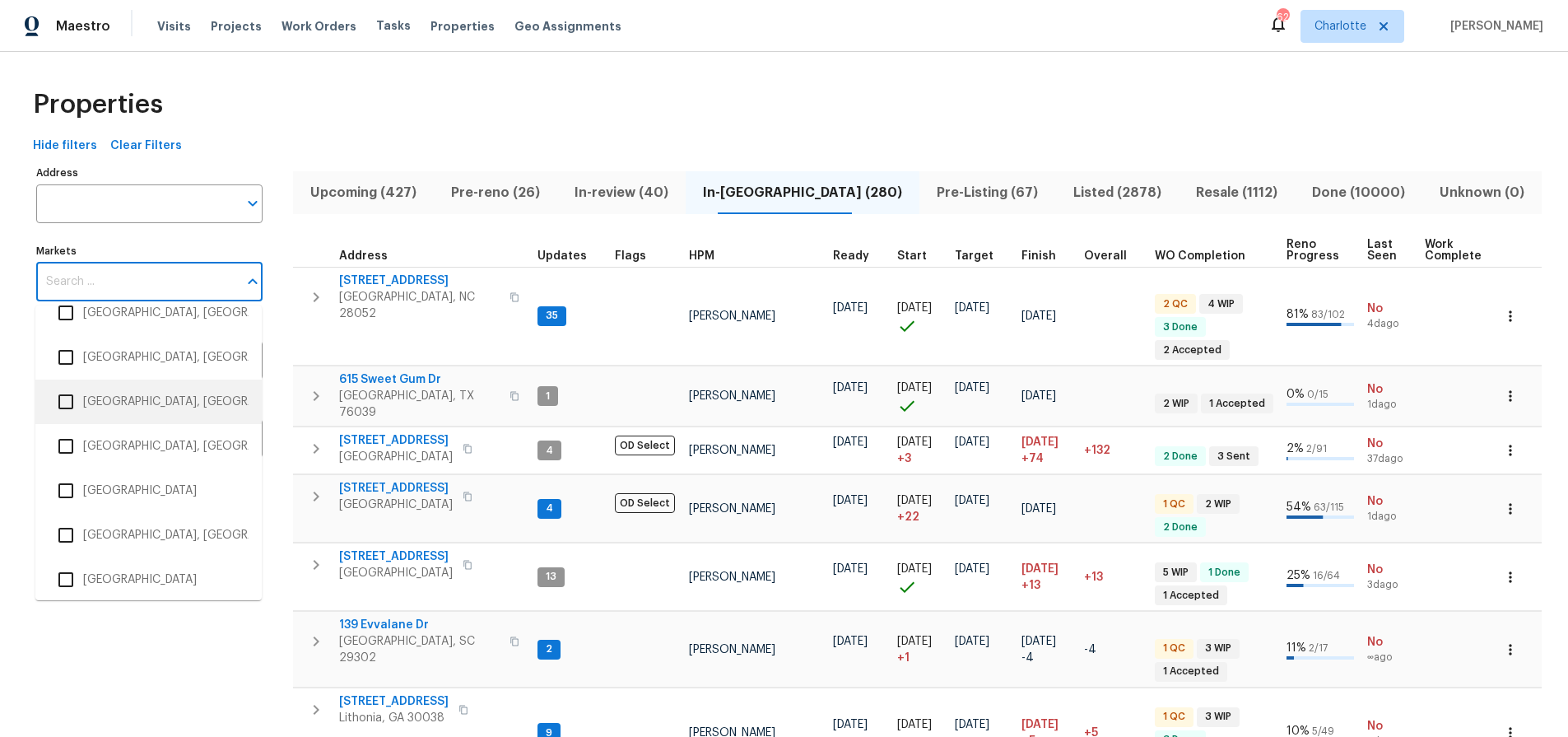 click on "Greenville, SC" at bounding box center (148, 402) 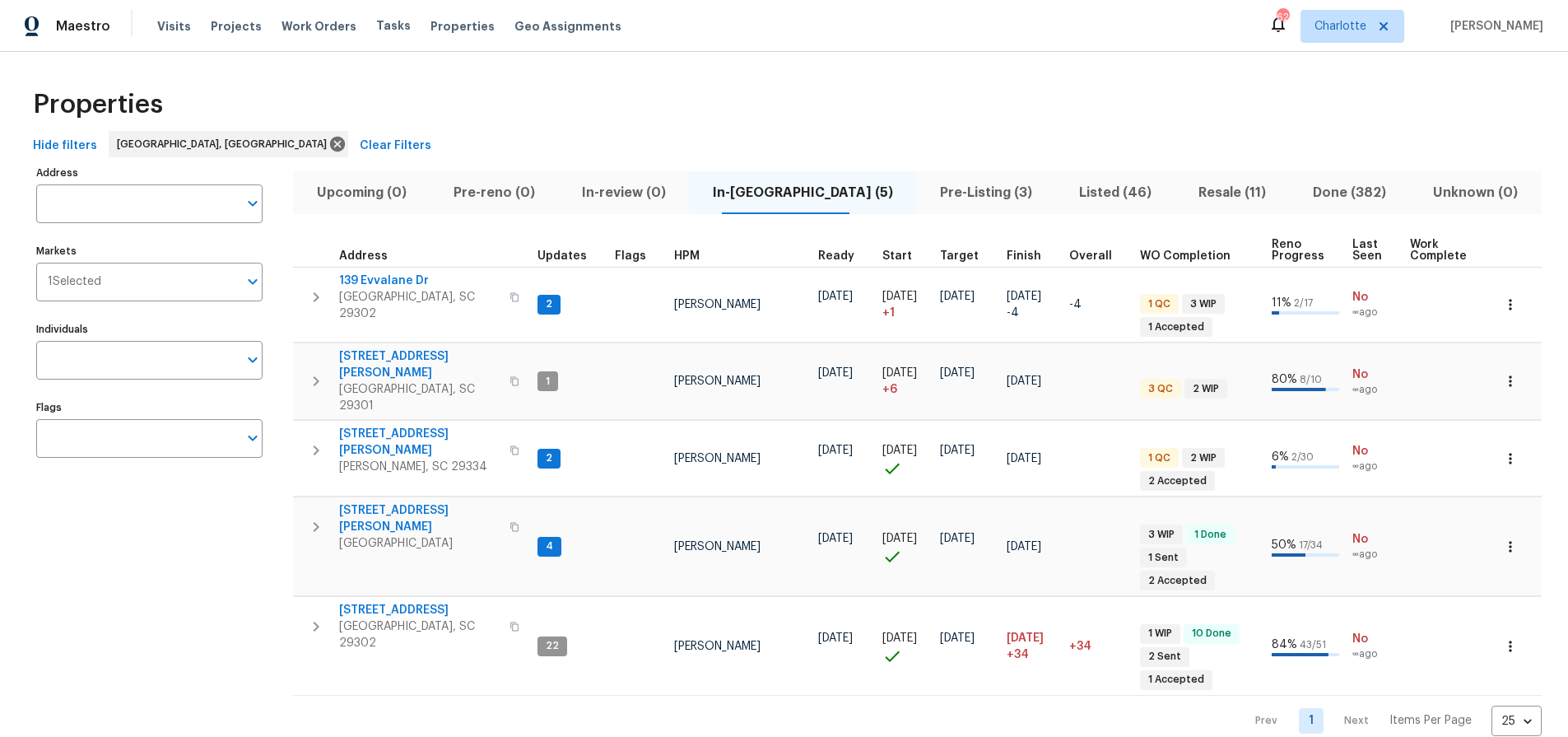 click on "Properties" at bounding box center (784, 105) 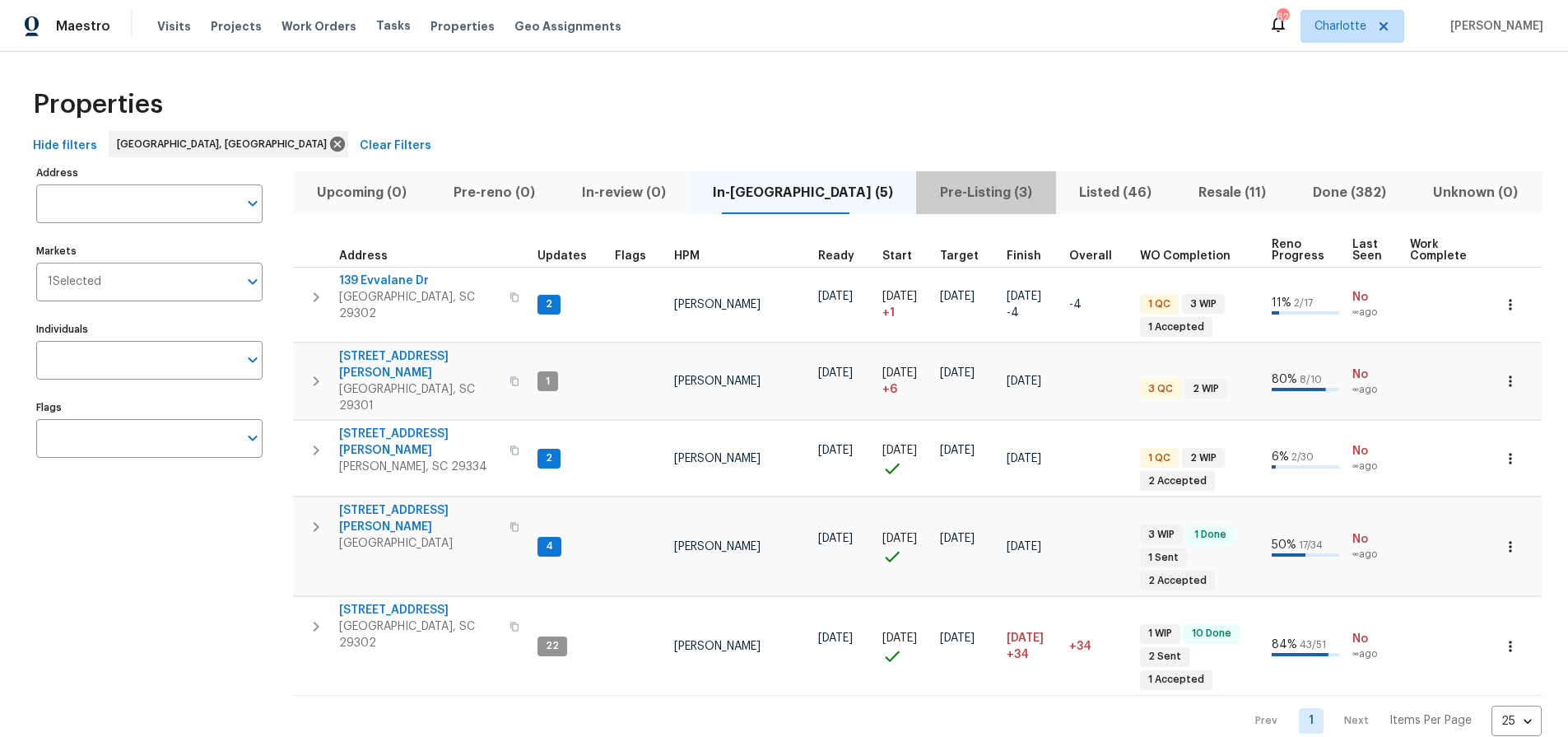 click on "Pre-Listing (3)" at bounding box center [985, 193] 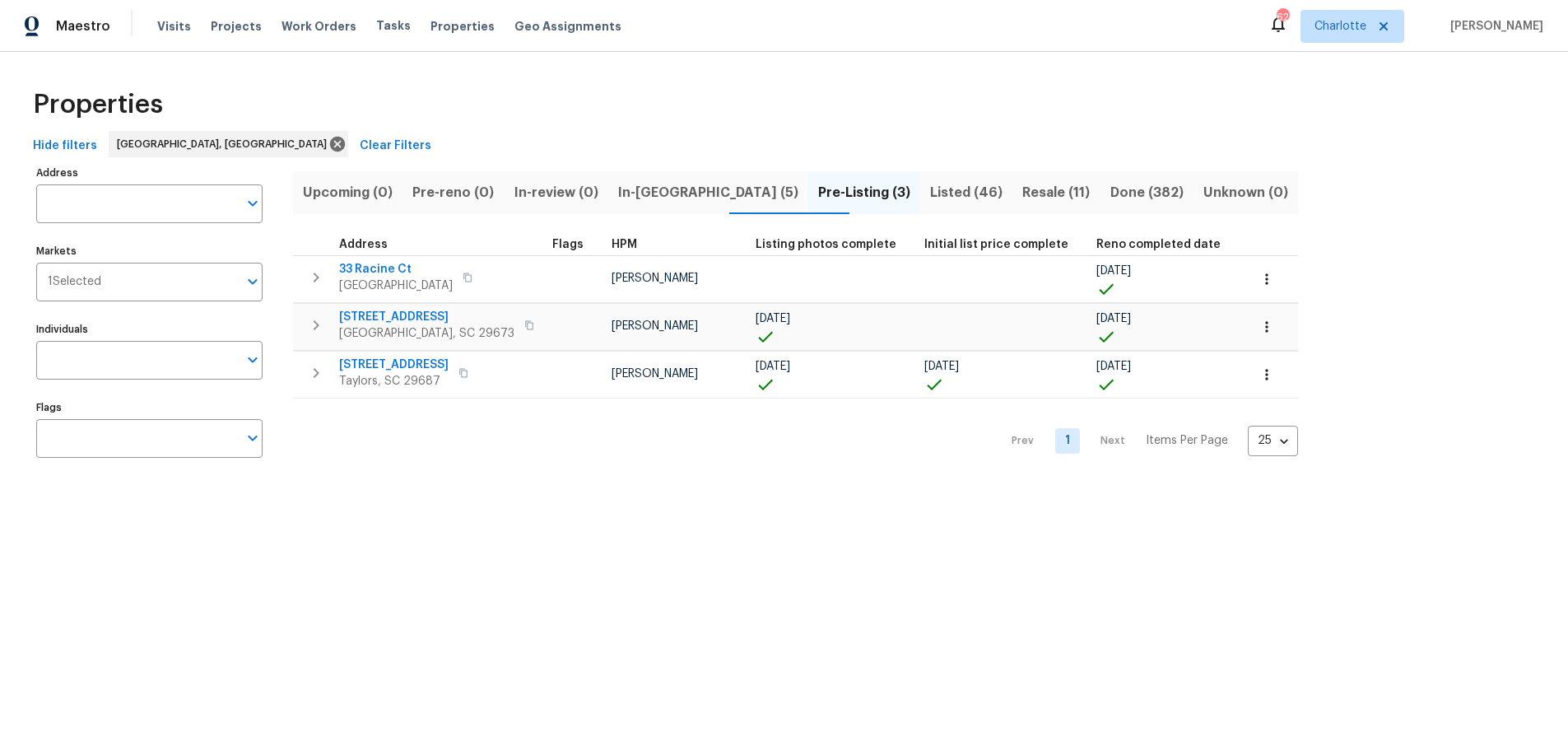 click on "Properties" at bounding box center (784, 105) 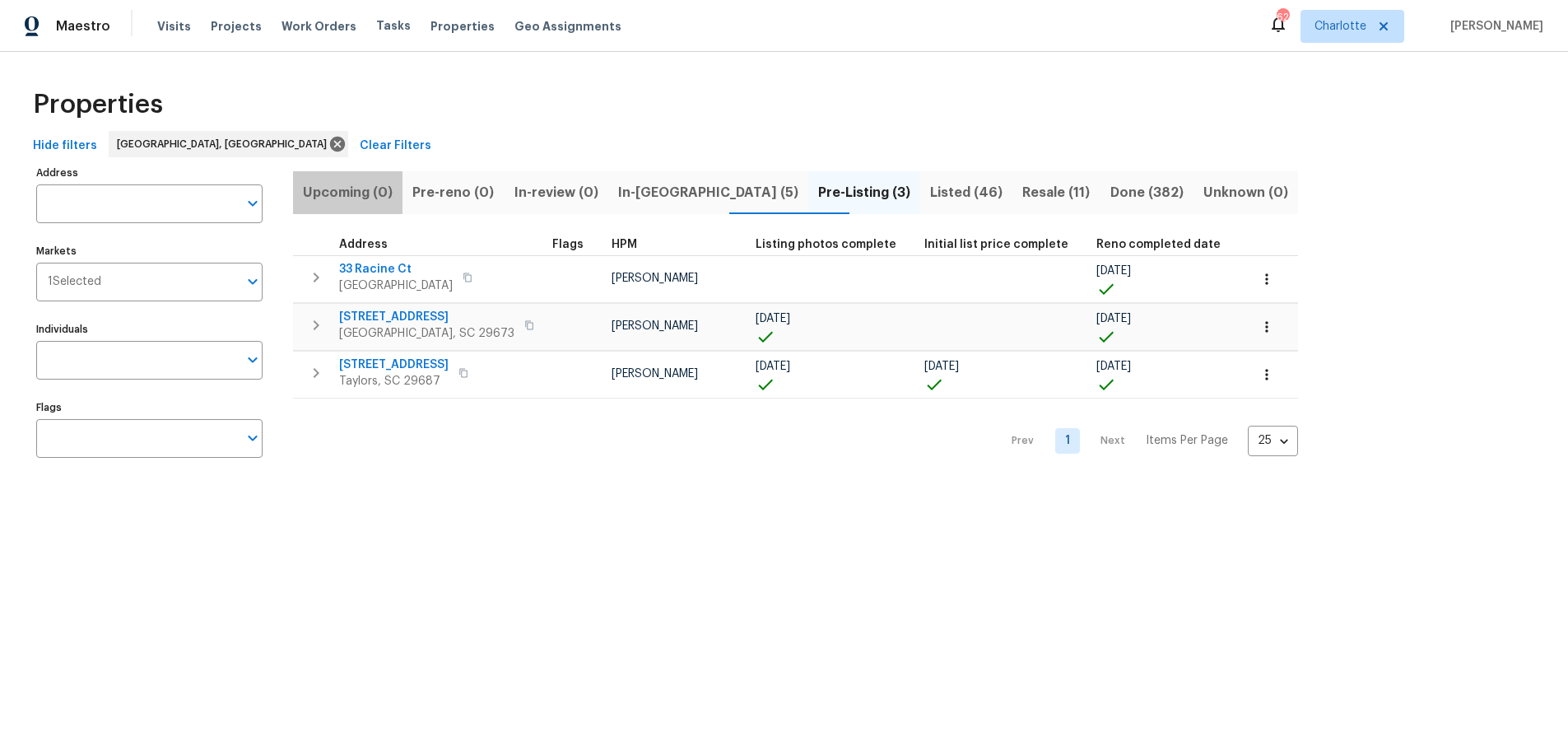 click on "Upcoming (0)" at bounding box center [347, 193] 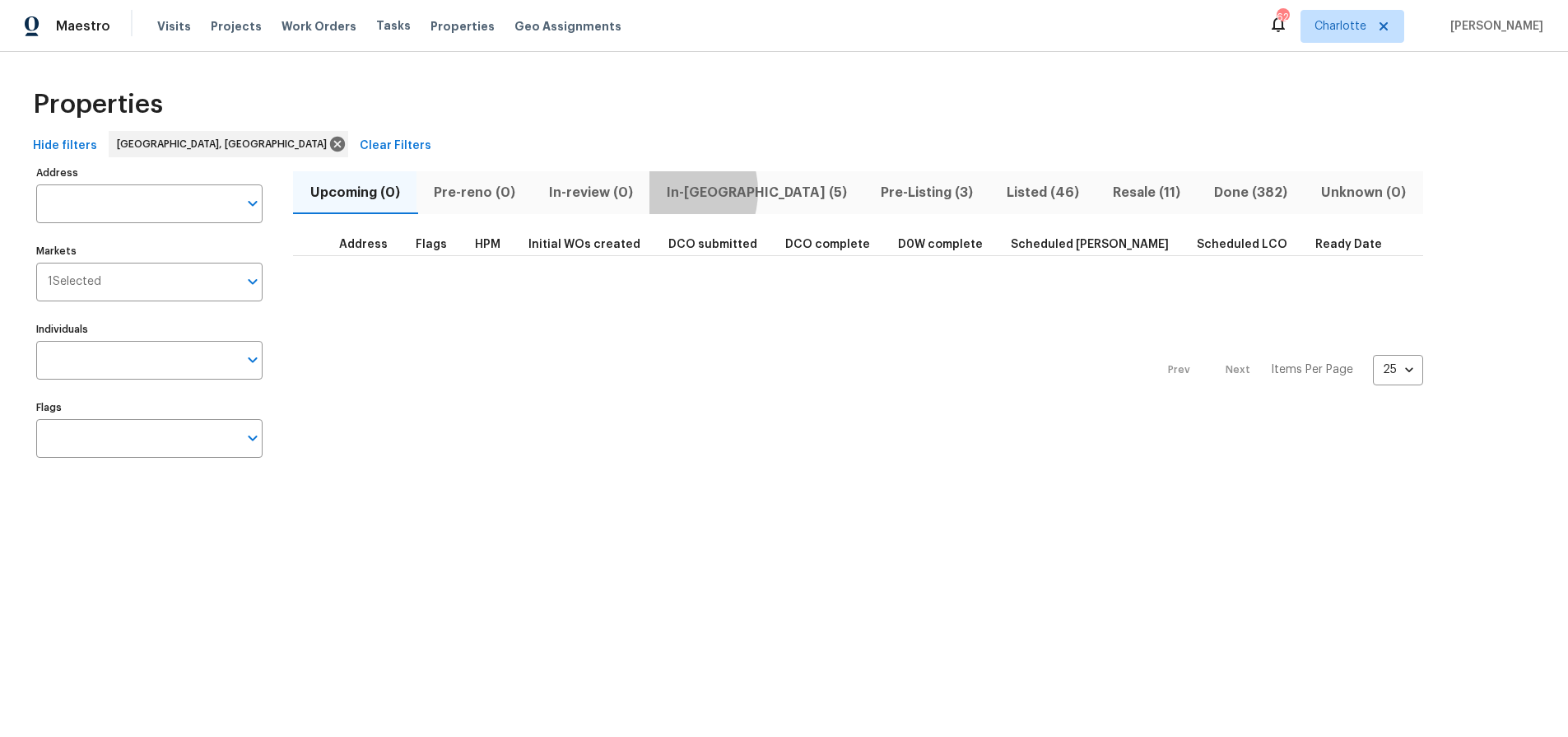 click on "In-reno (5)" at bounding box center (756, 193) 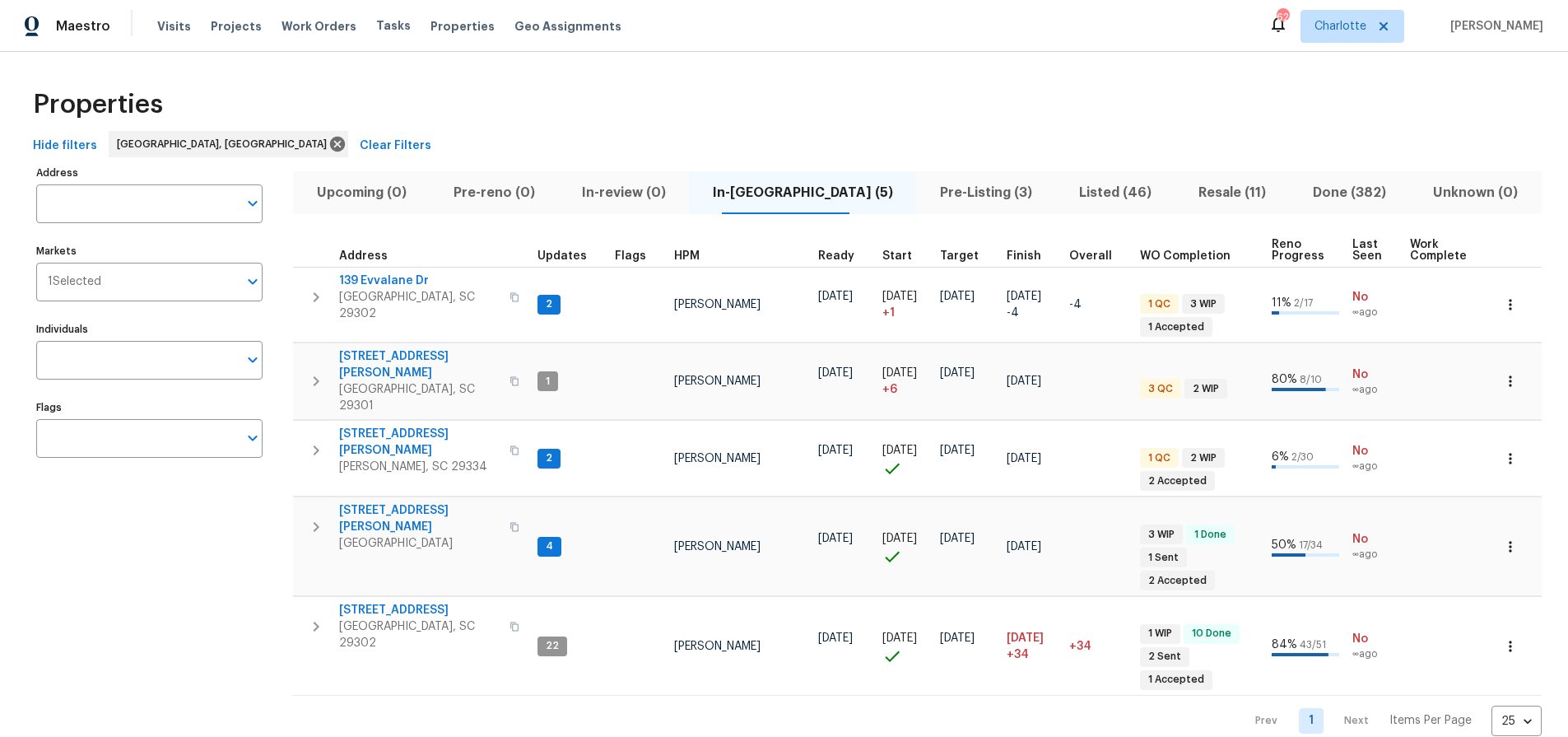 drag, startPoint x: 798, startPoint y: 145, endPoint x: 866, endPoint y: 187, distance: 79.92496 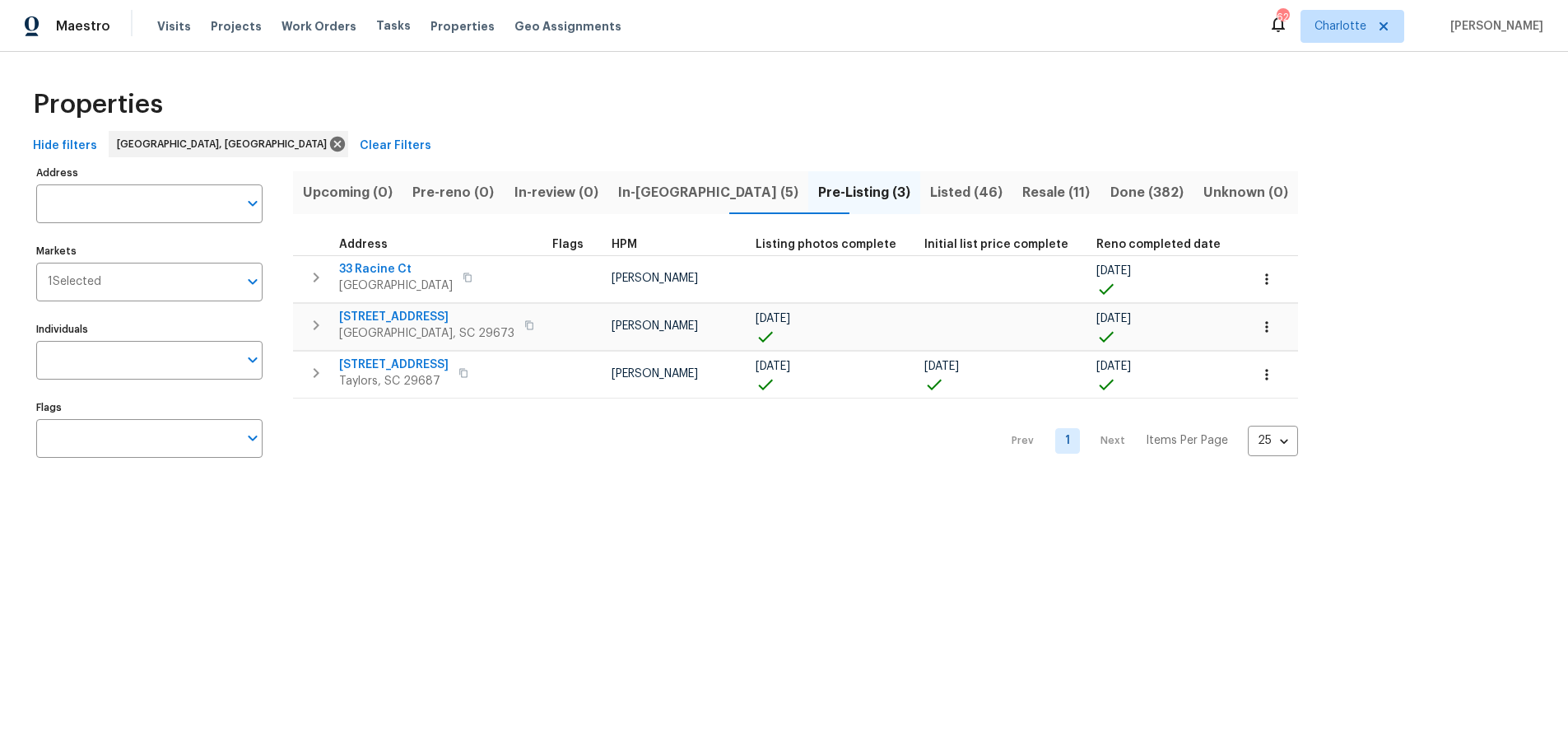 click on "Properties" at bounding box center [784, 105] 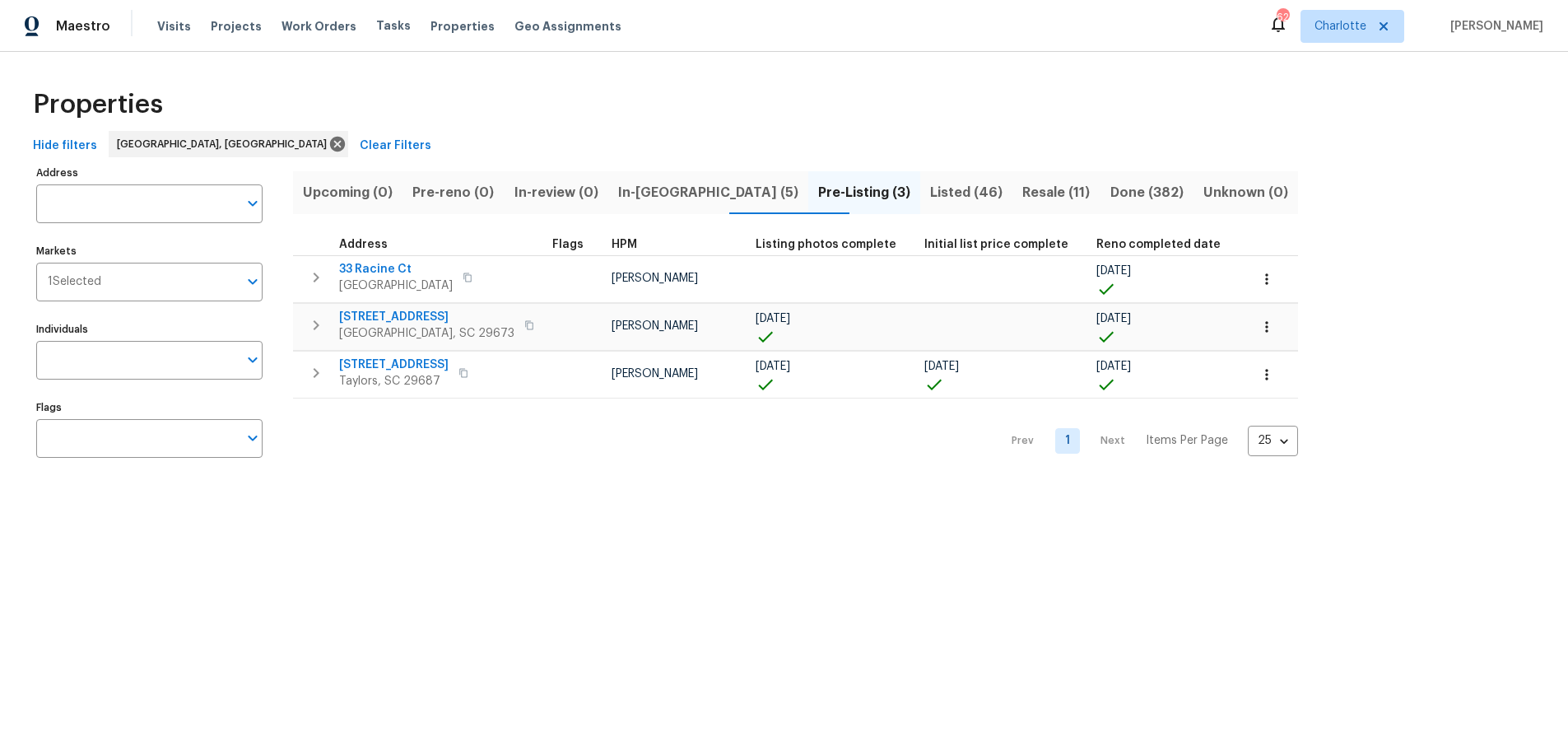 click on "Hide filters Greenville, SC Clear Filters" at bounding box center (784, 146) 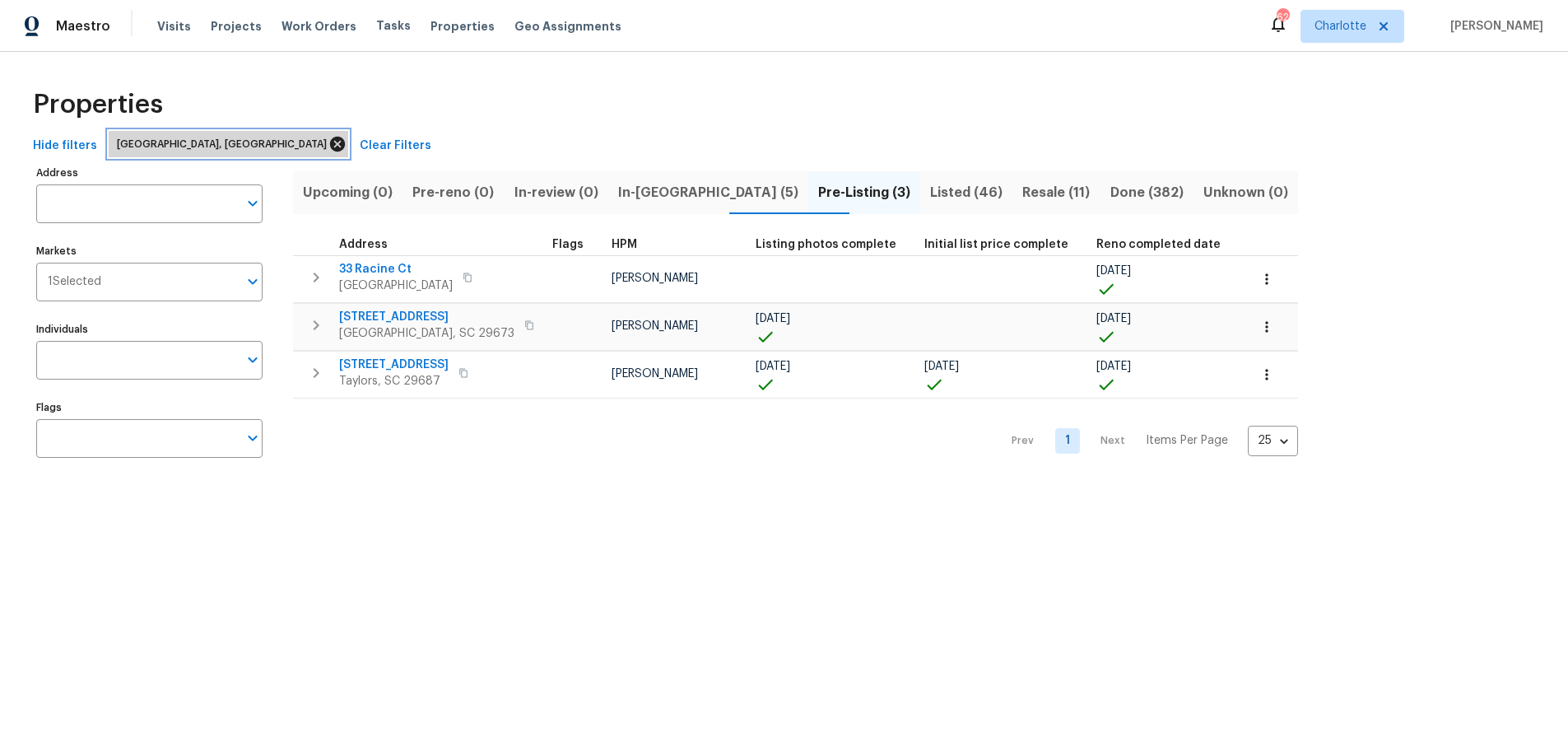 click 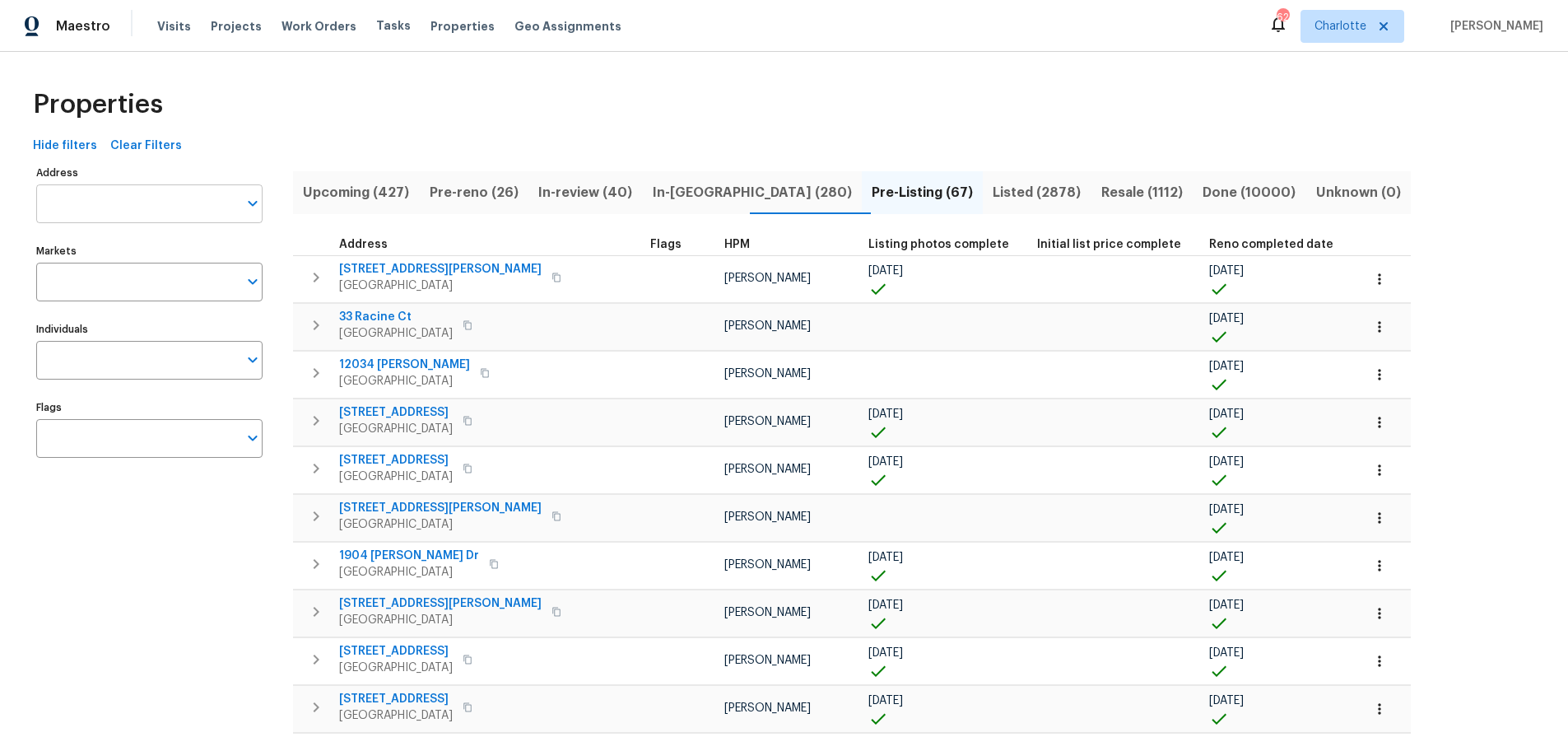 click on "Address" at bounding box center [137, 203] 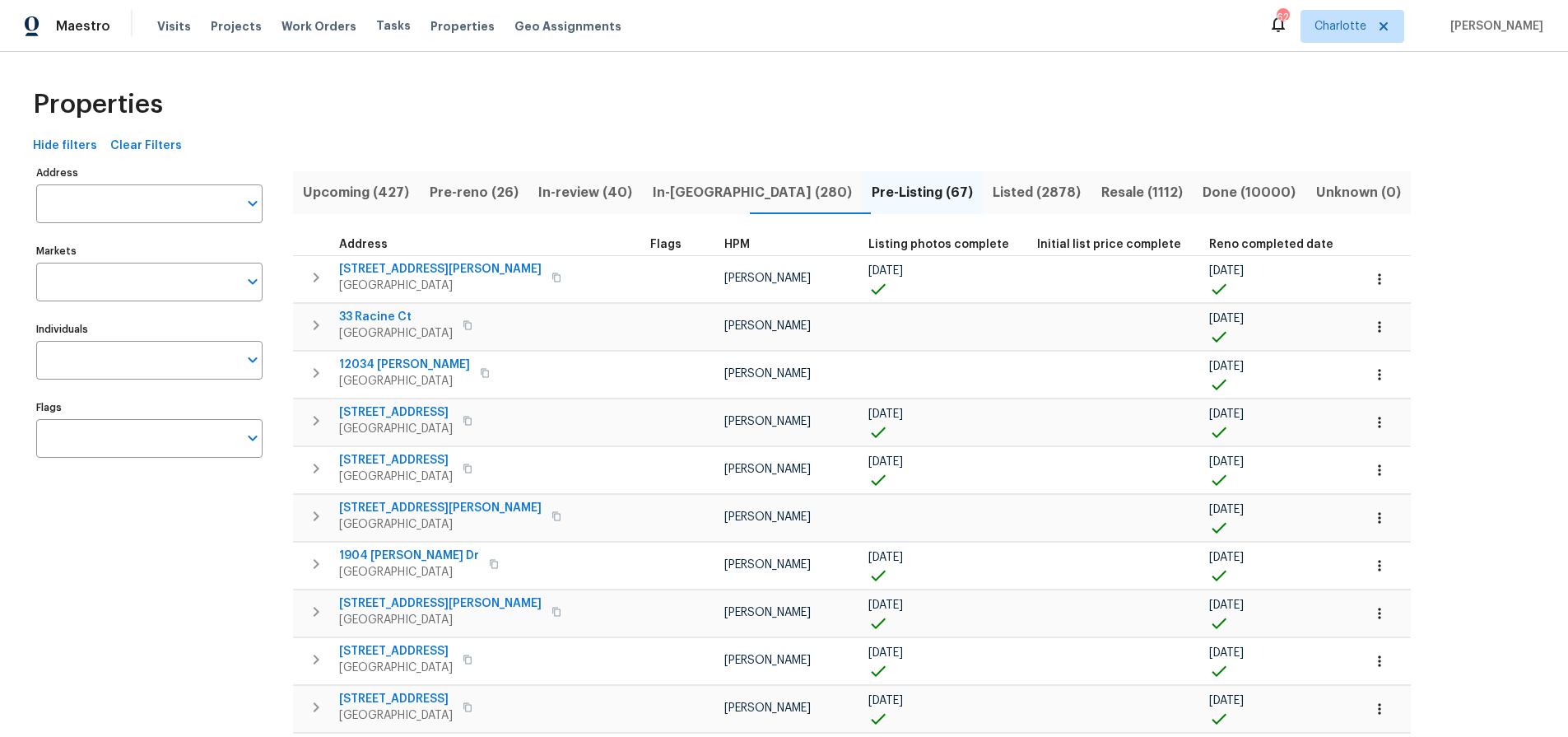 click on "Properties" at bounding box center (784, 105) 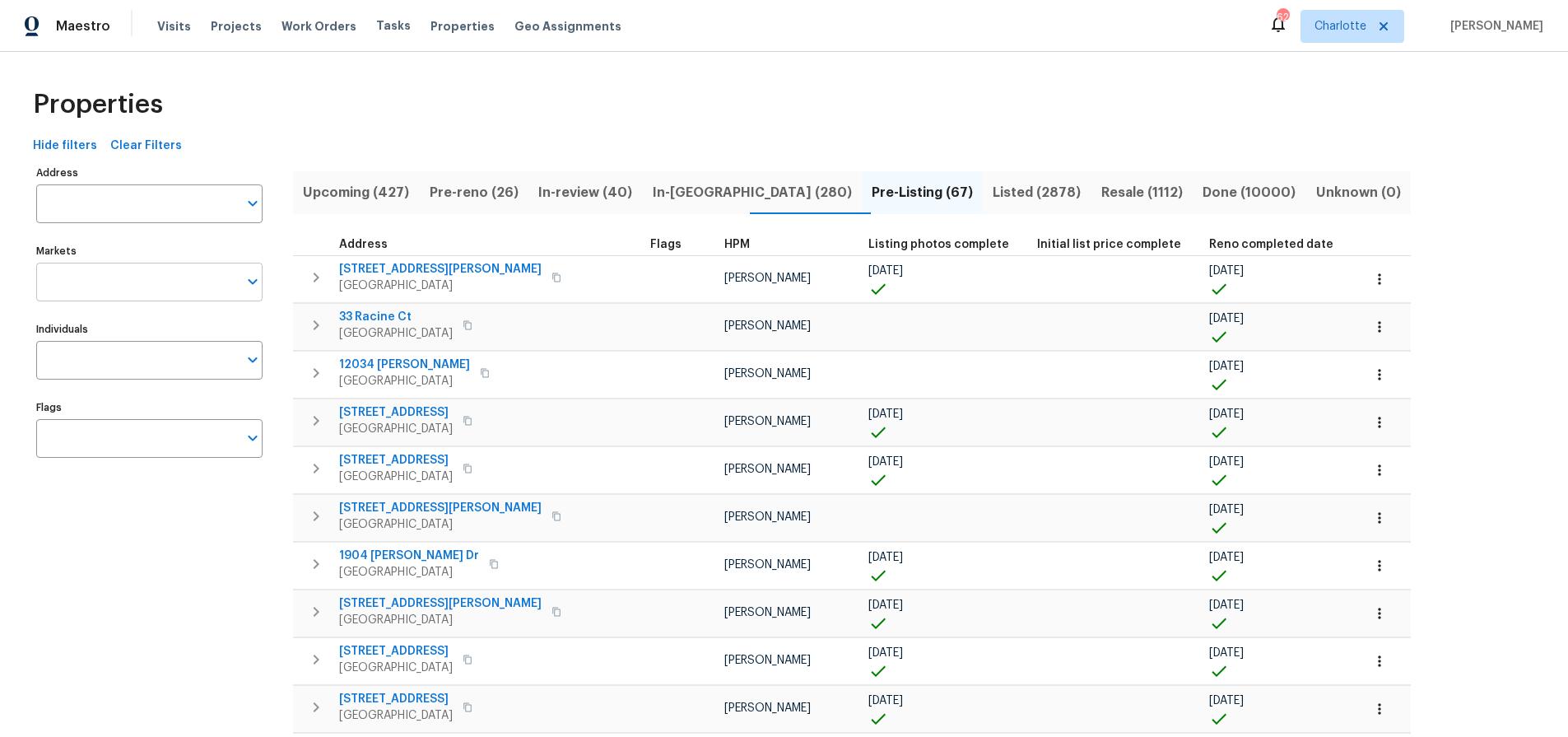 click on "Markets" at bounding box center [137, 282] 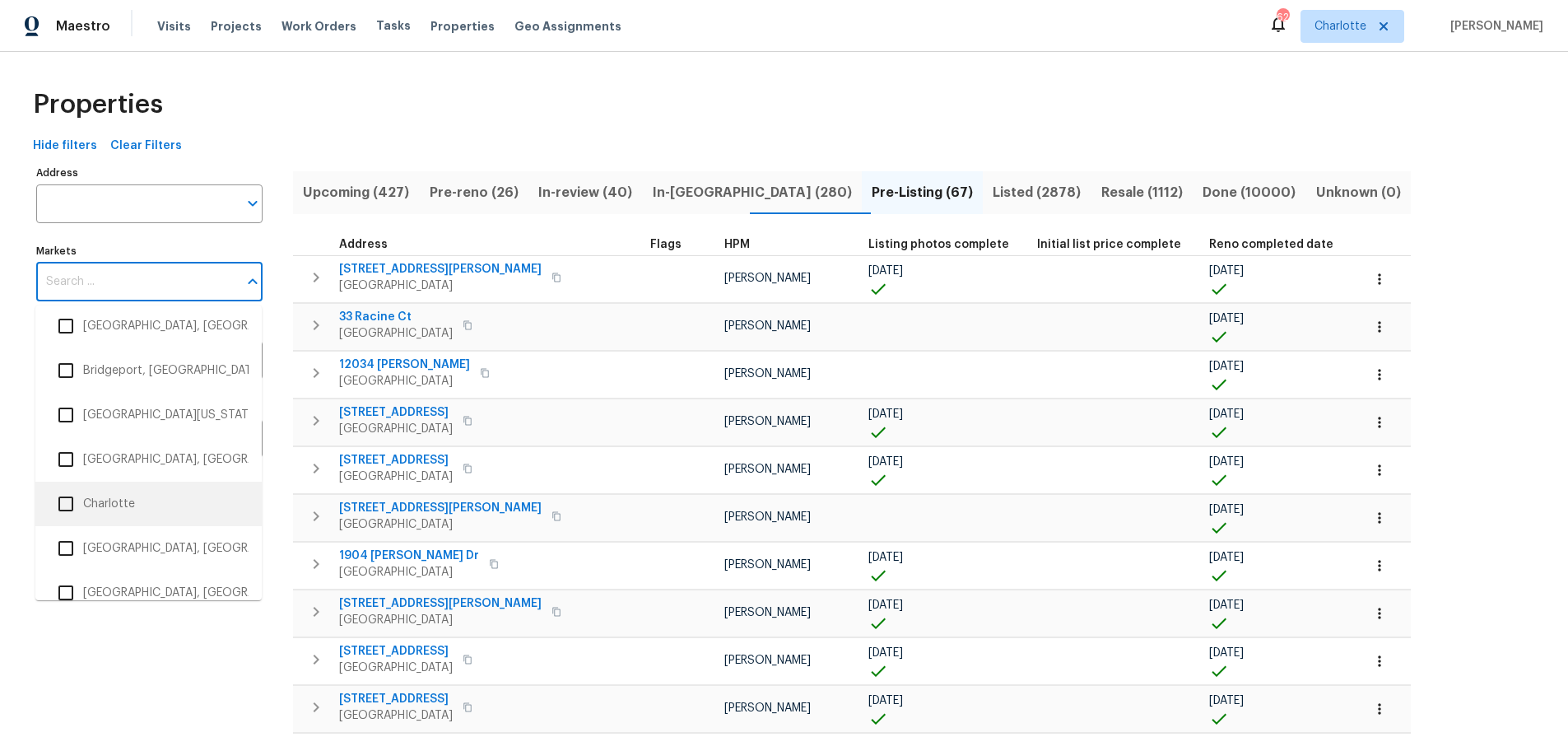 scroll, scrollTop: 417, scrollLeft: 0, axis: vertical 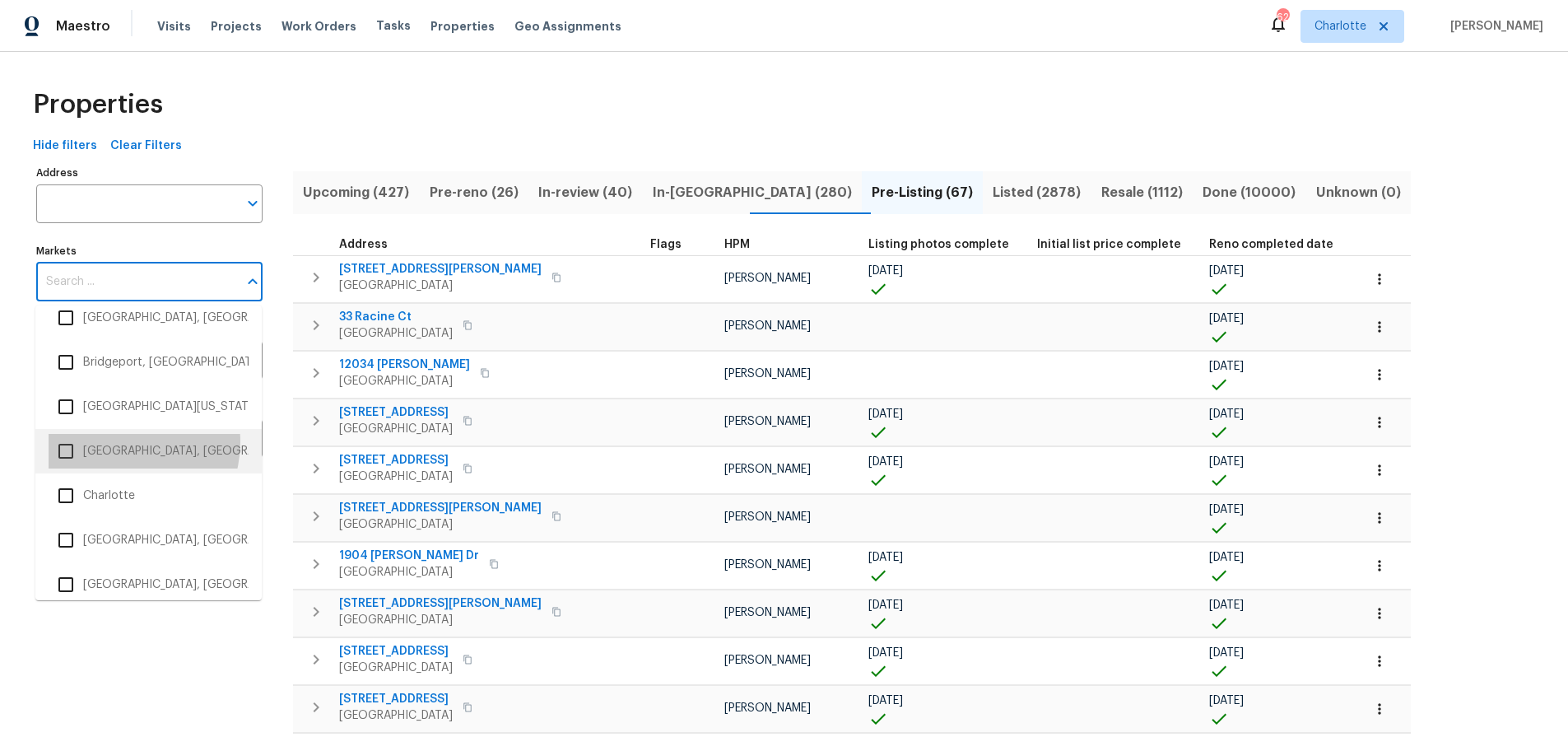 click on "Charleston, SC" at bounding box center (148, 451) 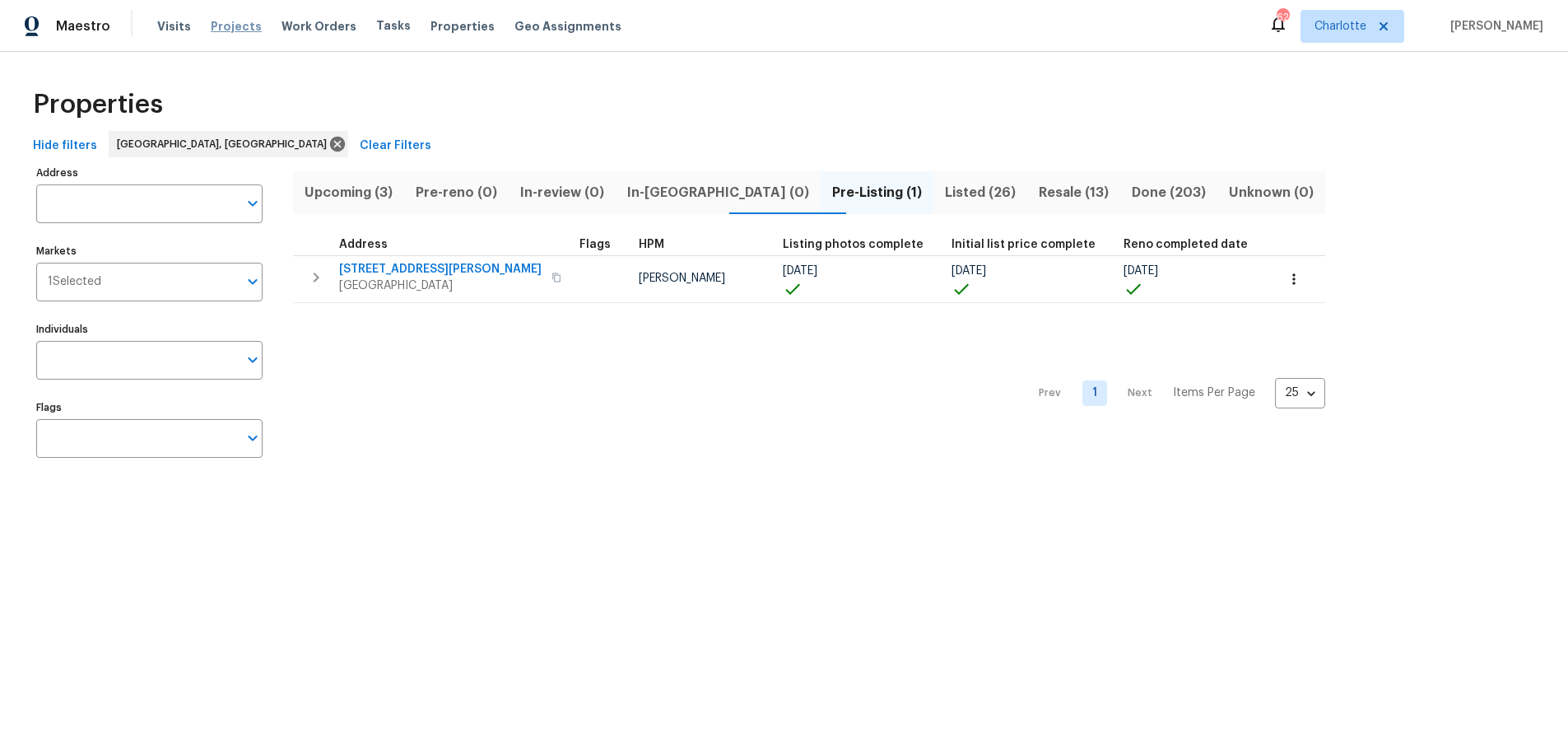 click on "Projects" at bounding box center [236, 26] 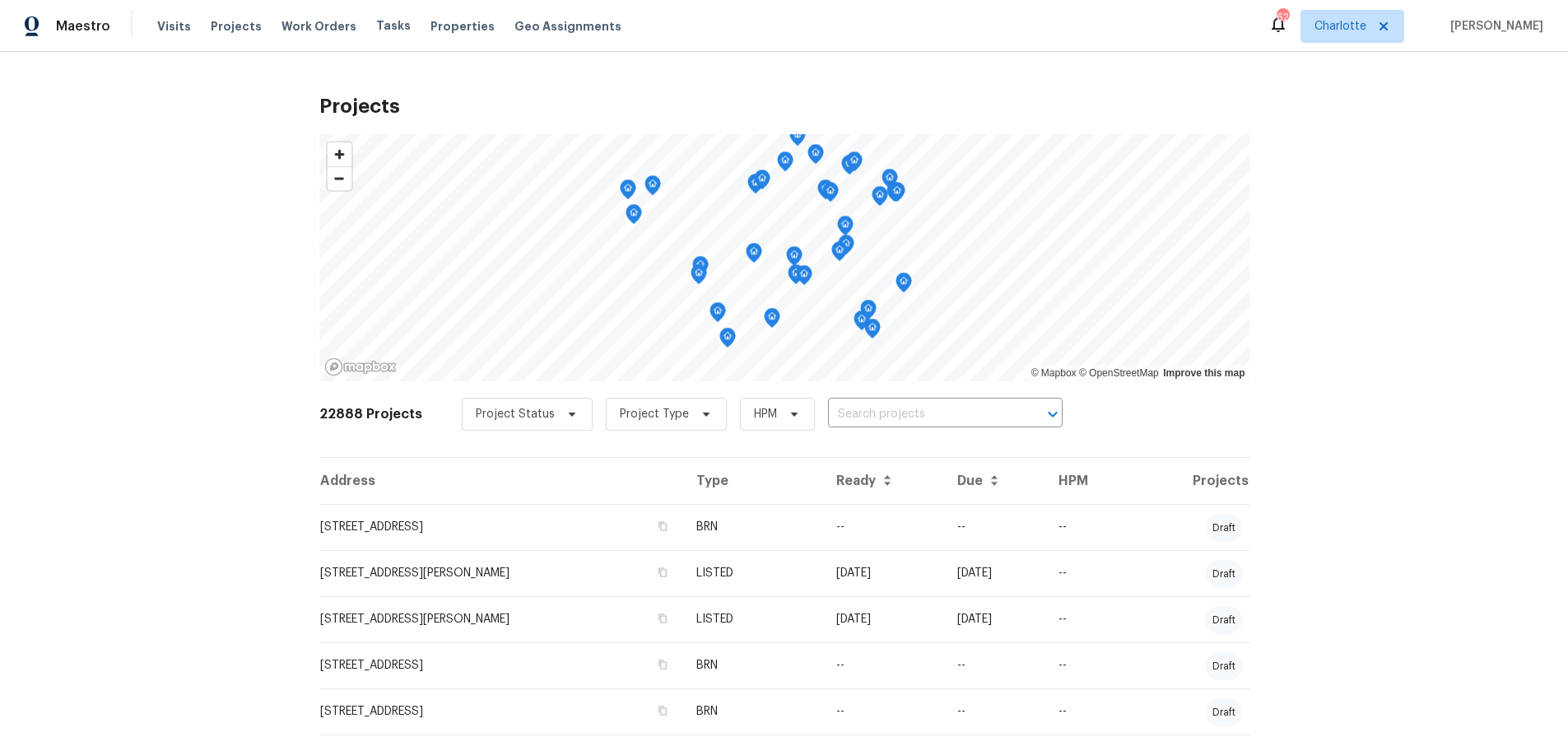 click on "Projects © Mapbox   © OpenStreetMap   Improve this map 22888 Projects Project Status Project Type HPM ​ Address Type Ready Due HPM Projects 1212 Beechdale Dr, Charlotte, NC 28212 BRN -- -- -- draft 2683 Beulah Church Rd, Matthews, NC 28104 LISTED 07/10/25 07/14/25 -- draft 2683 Beulah Church Rd, Matthews, NC 28104 LISTED 07/10/25 07/17/25 -- draft 6848 Good News Dr, Charlotte, NC 28215 BRN -- -- -- draft 8026 Regent Park Ln, Charlotte, NC 28210 BRN -- -- -- draft 7401 Limerick Dr, Charlotte, NC 28270 LISTED 07/10/25 07/16/25 -- draft 2312 Christensens Ct, Charlotte, NC 28270 LISTED 07/10/25 07/14/25 -- draft 18414 Victoria Bay Dr, Cornelius, NC 28031 LISTED 07/10/25 07/14/25 -- draft 9819 Festival Way, Charlotte, NC 28215 LISTED 07/10/25 07/12/25 -- draft 237 Northwest Dr, Davidson, NC 28036 LISTED 07/09/25 07/12/25 -- draft 24601 Blue Heron Cir, Lancaster, SC 29720 BRN -- -- -- draft 7737 Batavia Ln, Charlotte, NC 28213 RENOVATION 07/09/25 07/15/25 -- draft 7737 Batavia Ln, Charlotte, NC 28213 LISTED --" at bounding box center (784, 394) 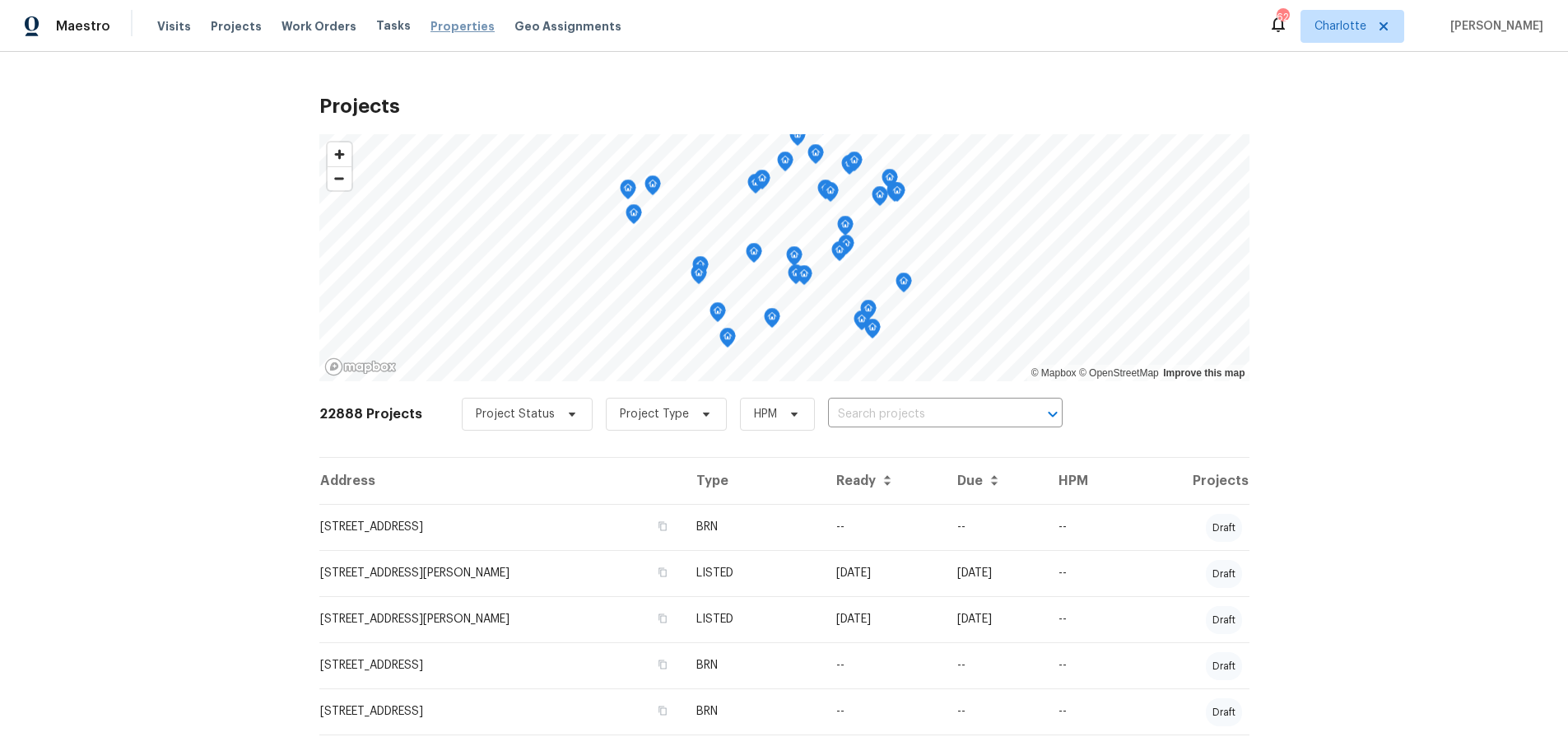 drag, startPoint x: 410, startPoint y: 12, endPoint x: 419, endPoint y: 21, distance: 12.727922 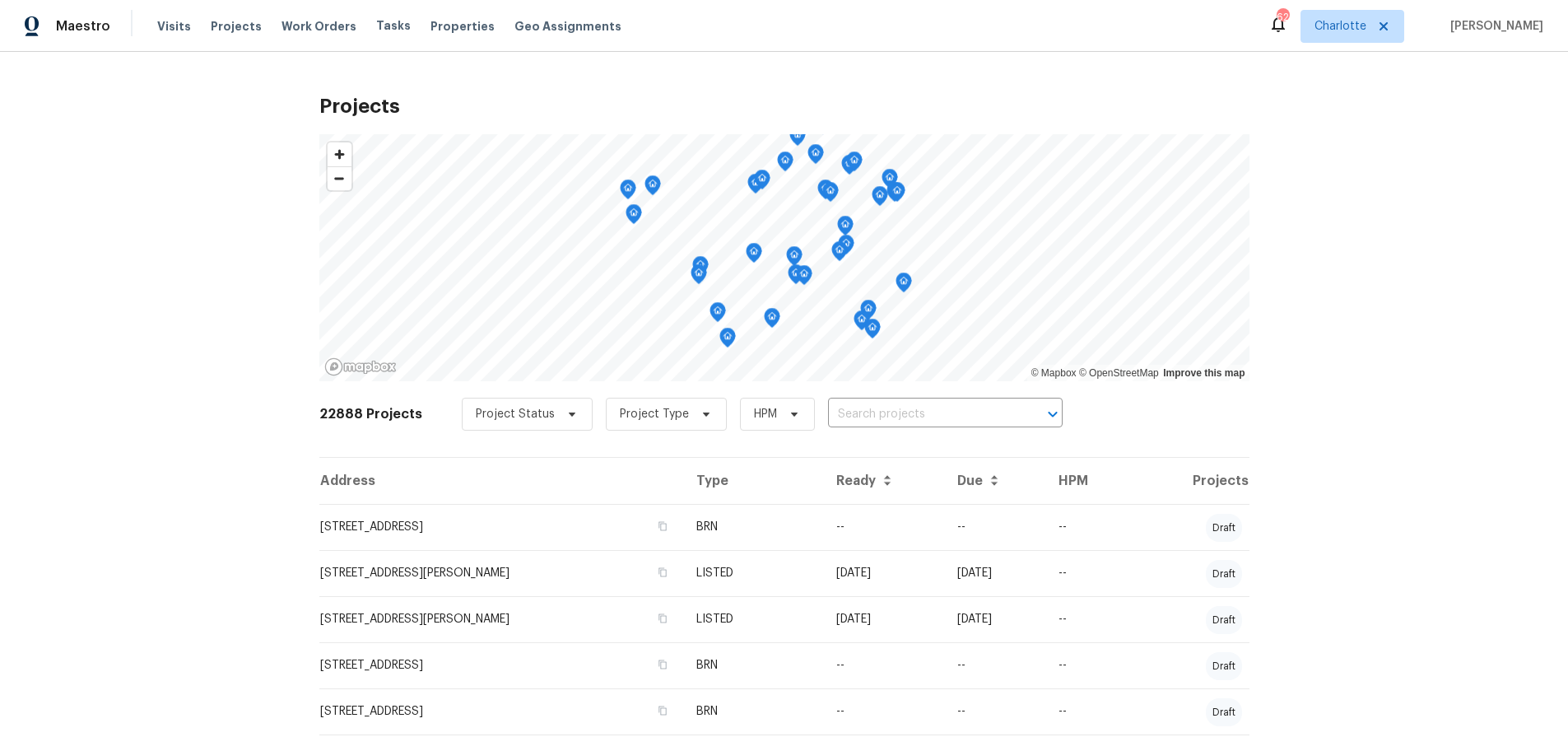 drag, startPoint x: 419, startPoint y: 21, endPoint x: 425, endPoint y: 35, distance: 15.231546 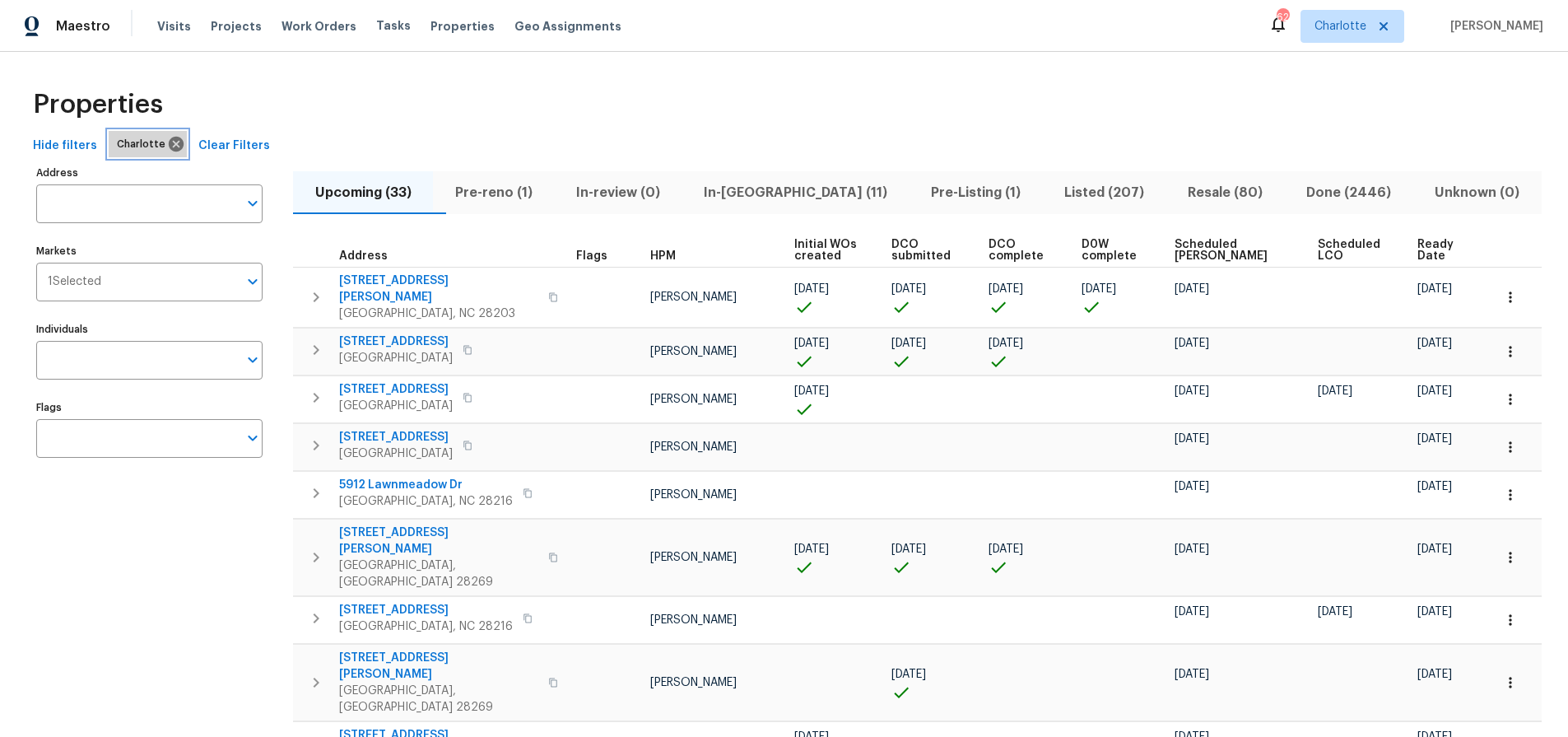 click on "Charlotte" at bounding box center (144, 144) 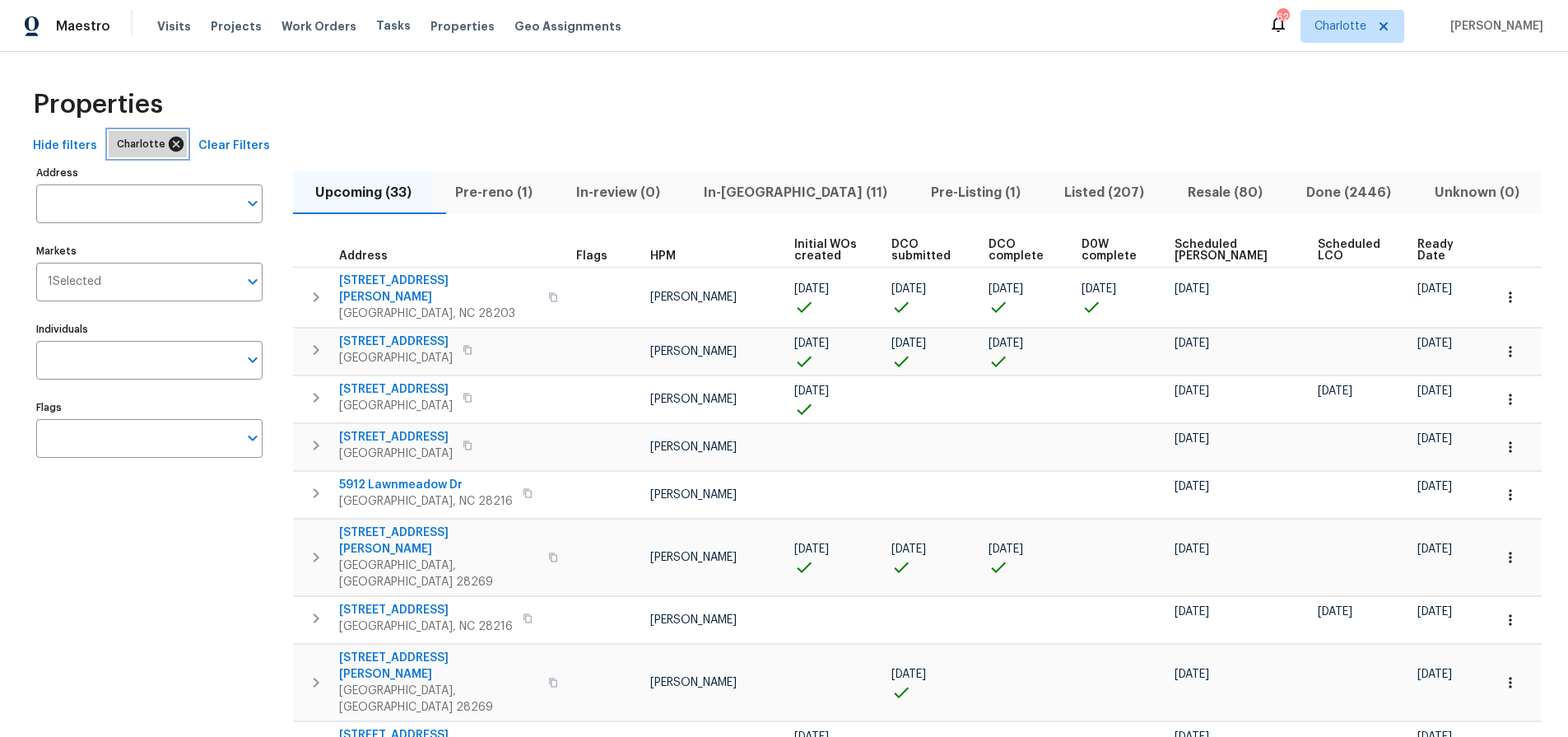 click 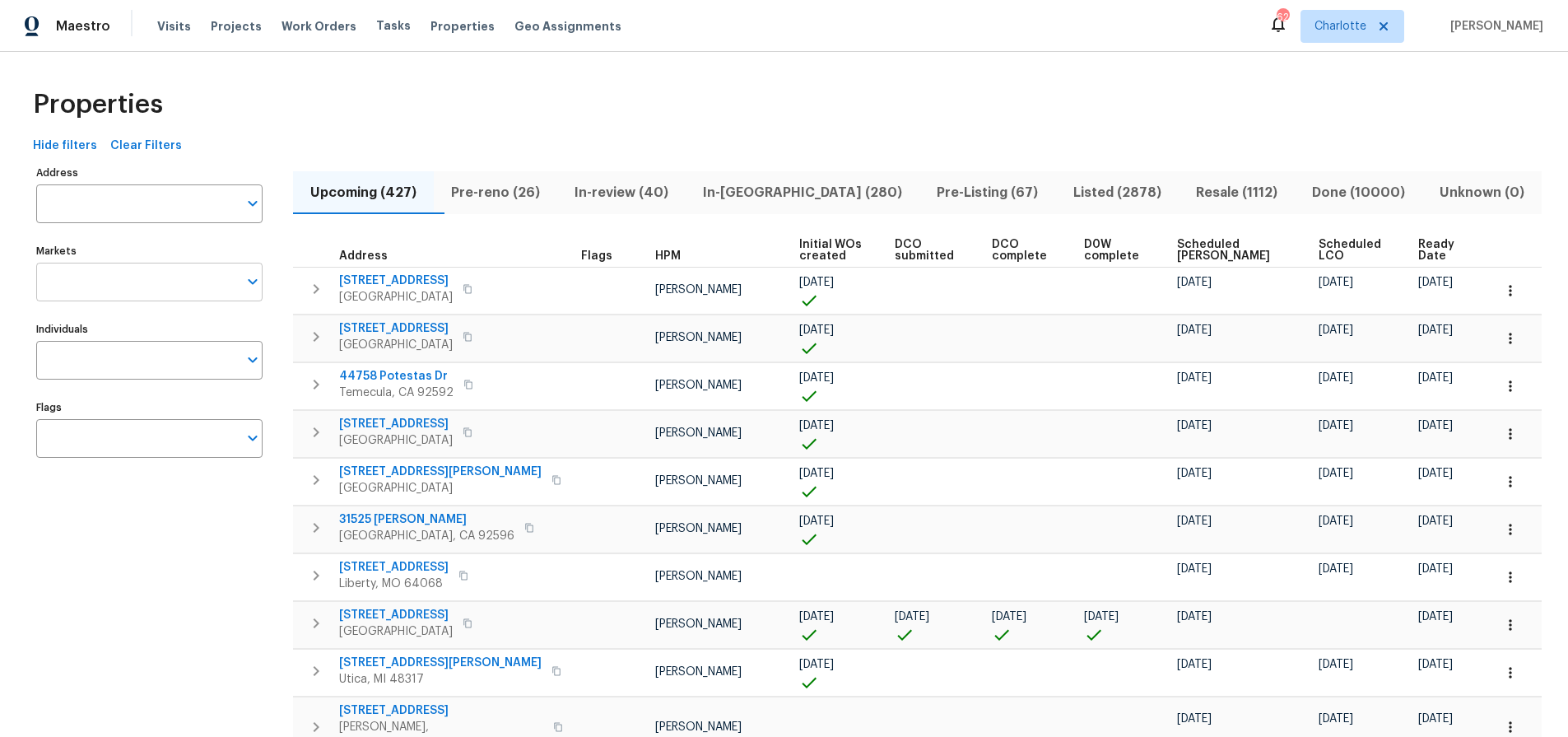 click on "Markets" at bounding box center (137, 282) 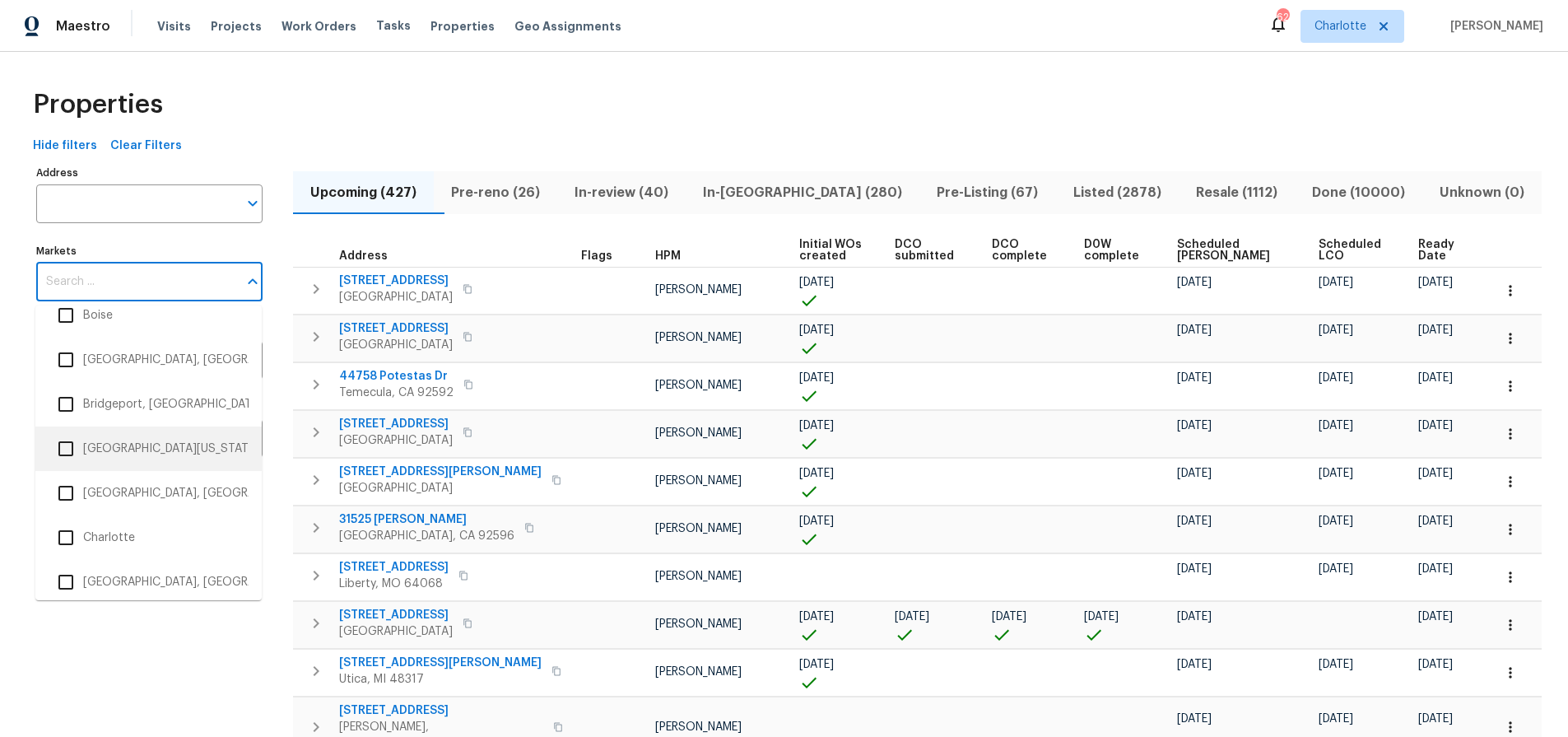 scroll, scrollTop: 394, scrollLeft: 0, axis: vertical 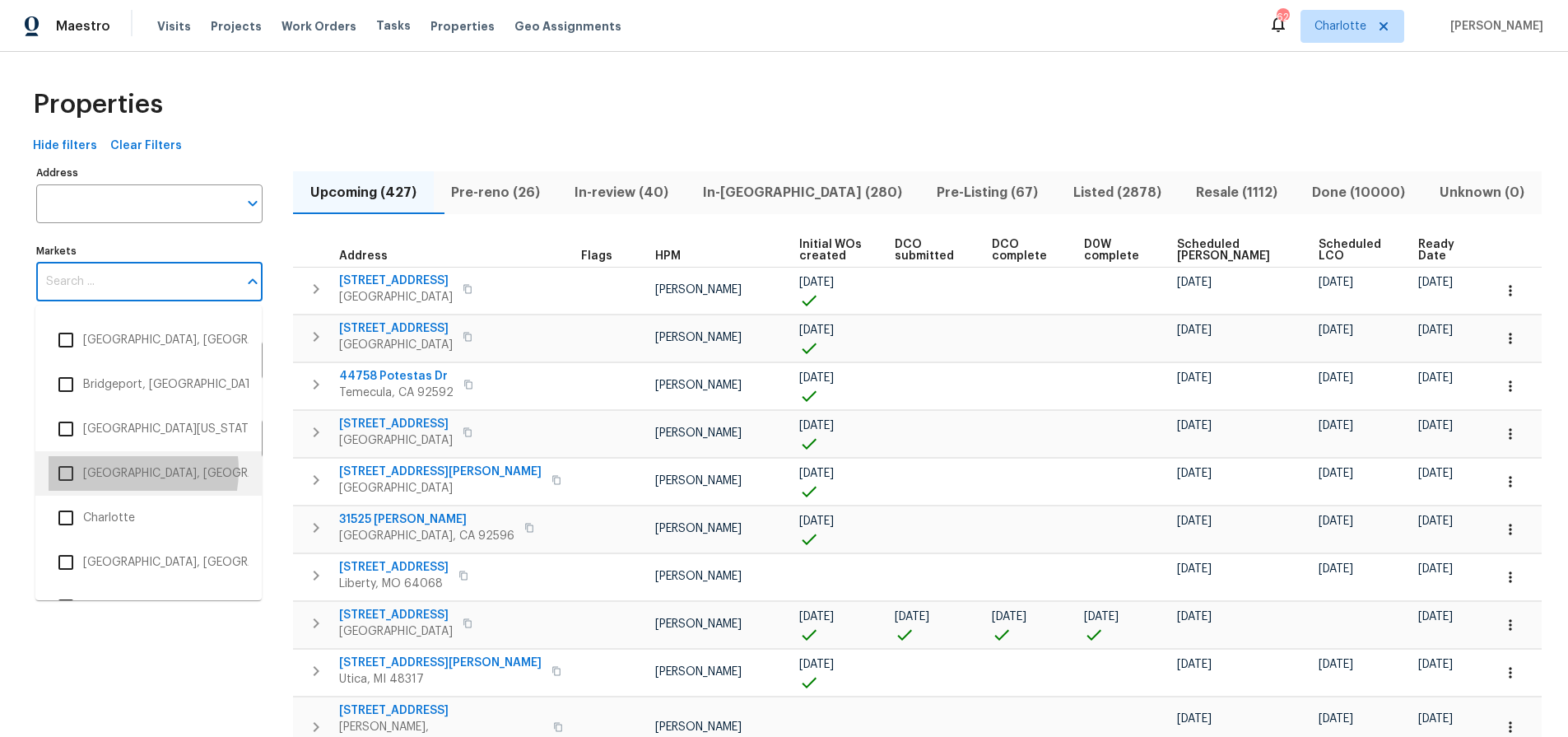 click on "Charleston, SC" at bounding box center (148, 473) 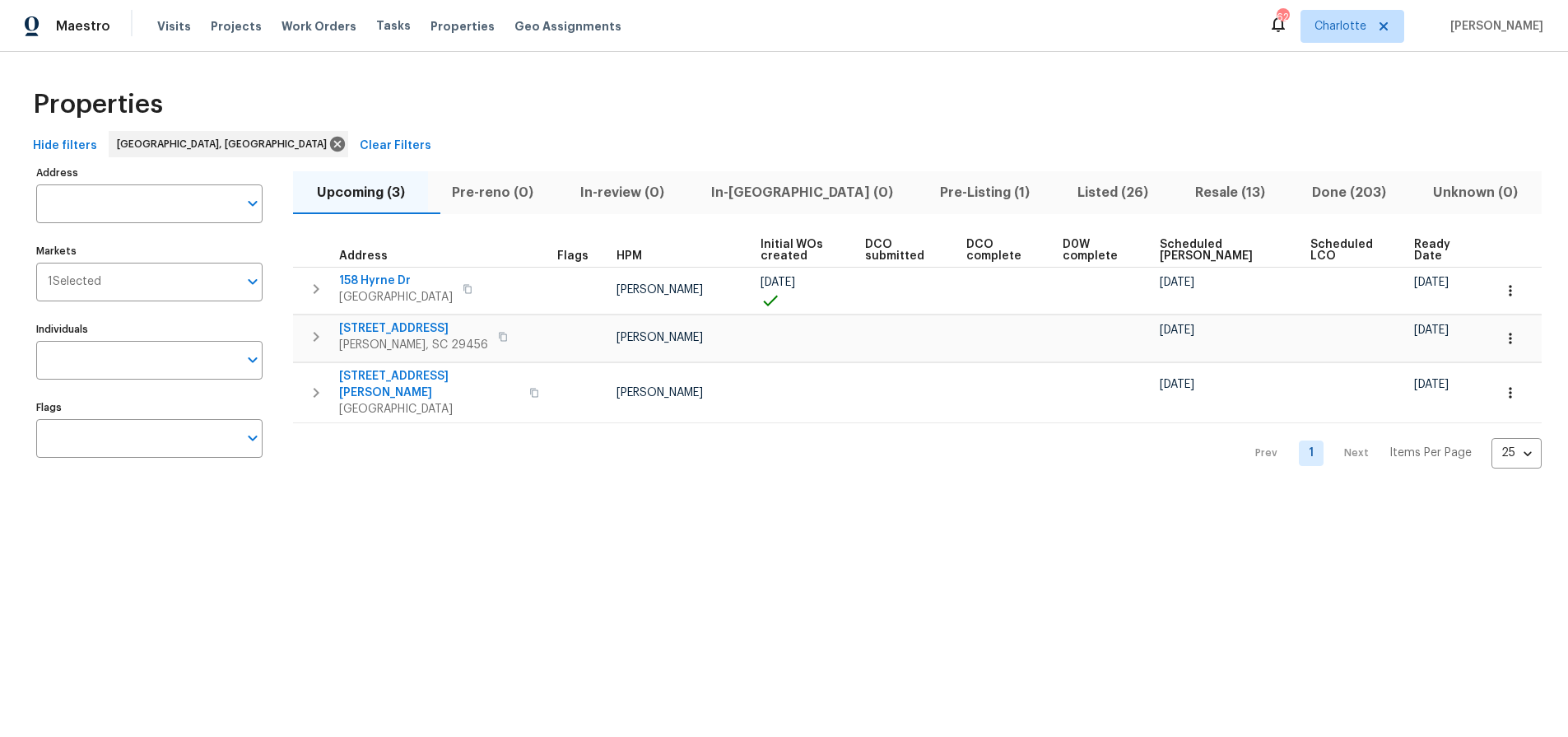 click on "Properties Hide filters Charleston, SC Clear Filters Address Address Markets 1  Selected Markets Individuals Individuals Flags Flags Upcoming (3) Pre-reno (0) In-review (0) In-reno (0) Pre-Listing (1) Listed (26) Resale (13) Done (203) Unknown (0) Address Flags HPM Initial WOs created DCO submitted DCO complete D0W complete Scheduled COE Scheduled LCO Ready Date 158 Hyrne Dr Goose Creek, SC 29445 Raymond Roberts 07/10/25 07/14/25 07/15/25 3805 Annapolis Way Ladson, SC 29456 Raymond Roberts 09/02/25 09/03/25 112 Jasmine Ln Goose Creek, SC 29445 Raymond Roberts 09/29/25 09/30/25 Prev 1 Next Items Per Page 25 25 ​" at bounding box center [784, 276] 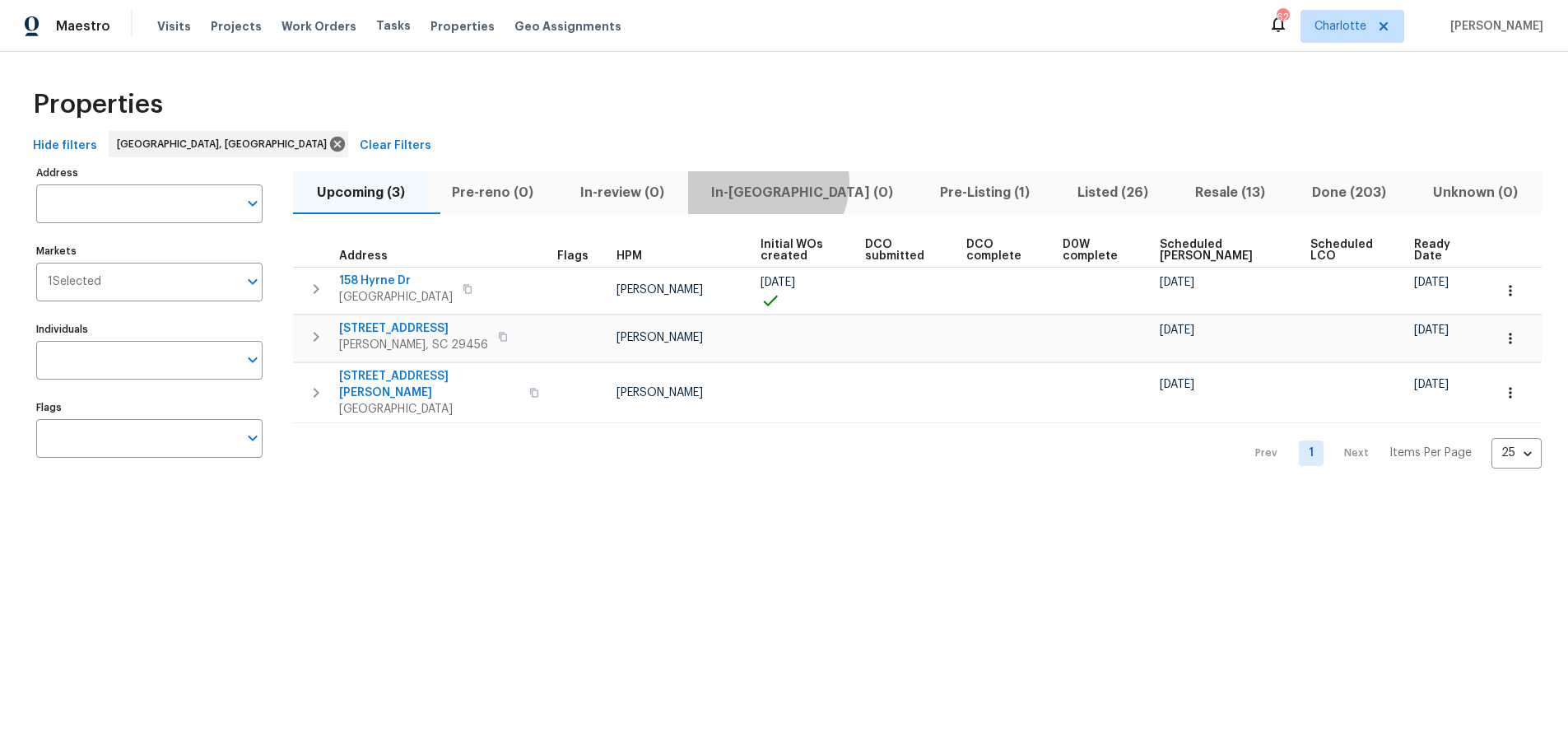 click on "In-reno (0)" at bounding box center (803, 193) 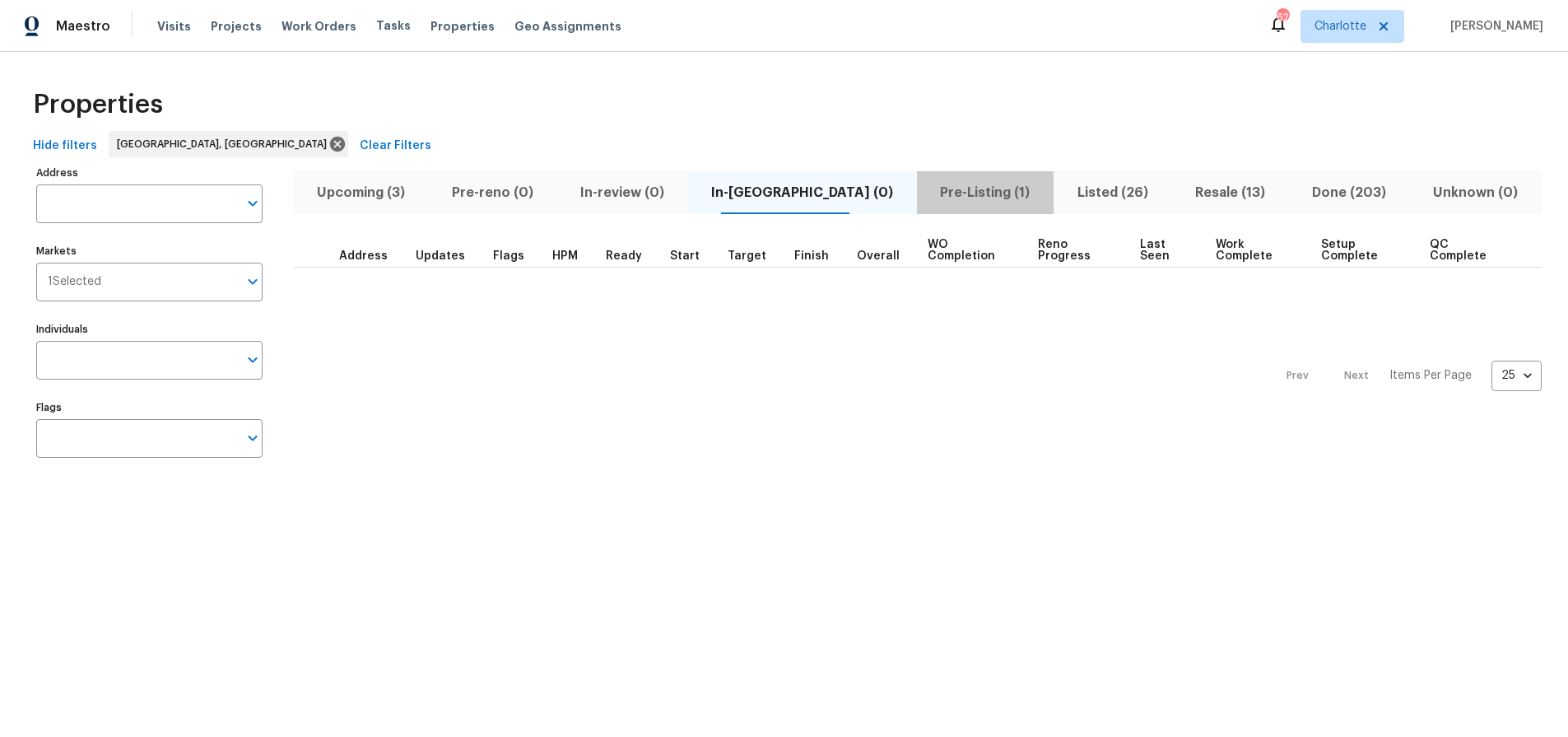 click on "Pre-Listing (1)" at bounding box center (985, 193) 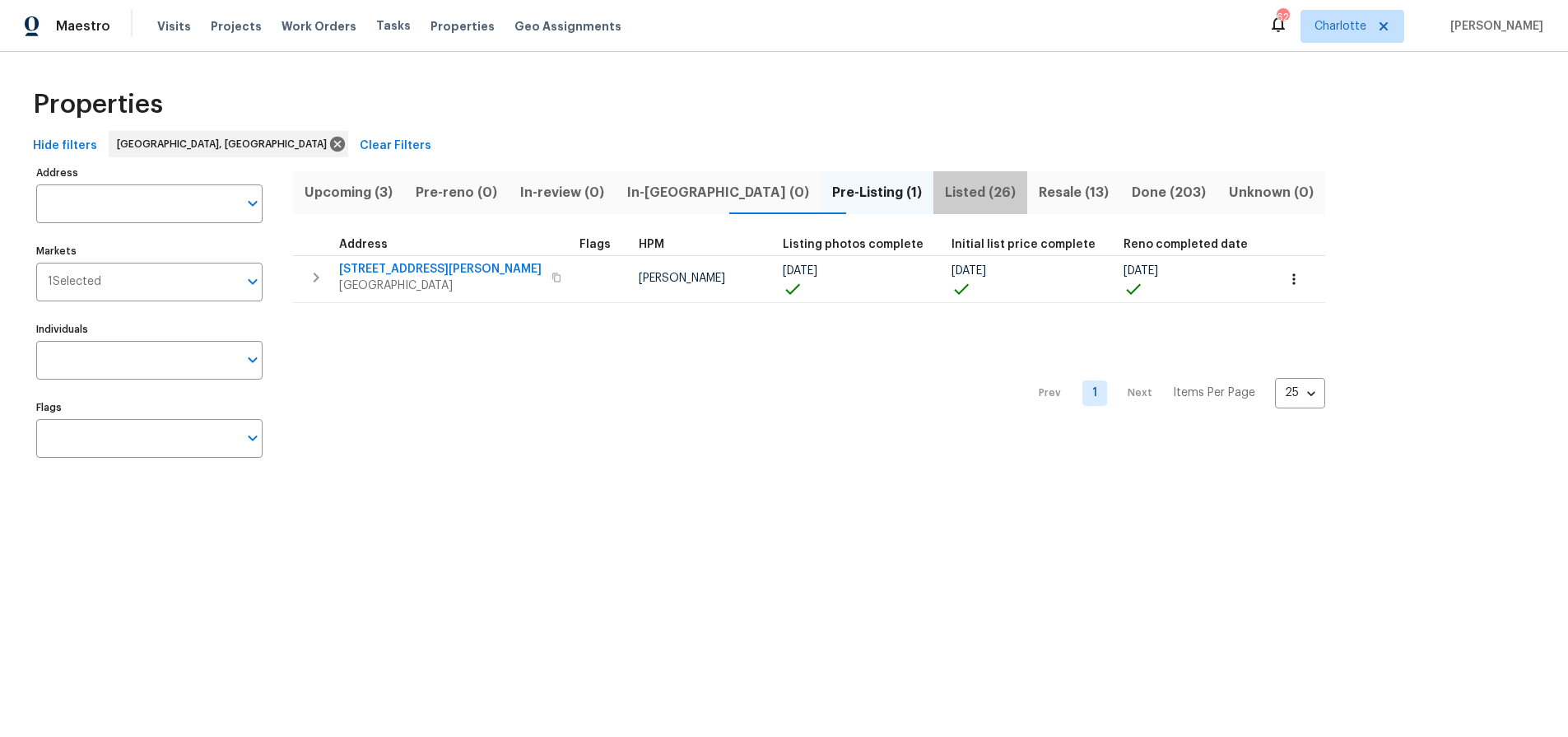click on "Listed (26)" at bounding box center [980, 193] 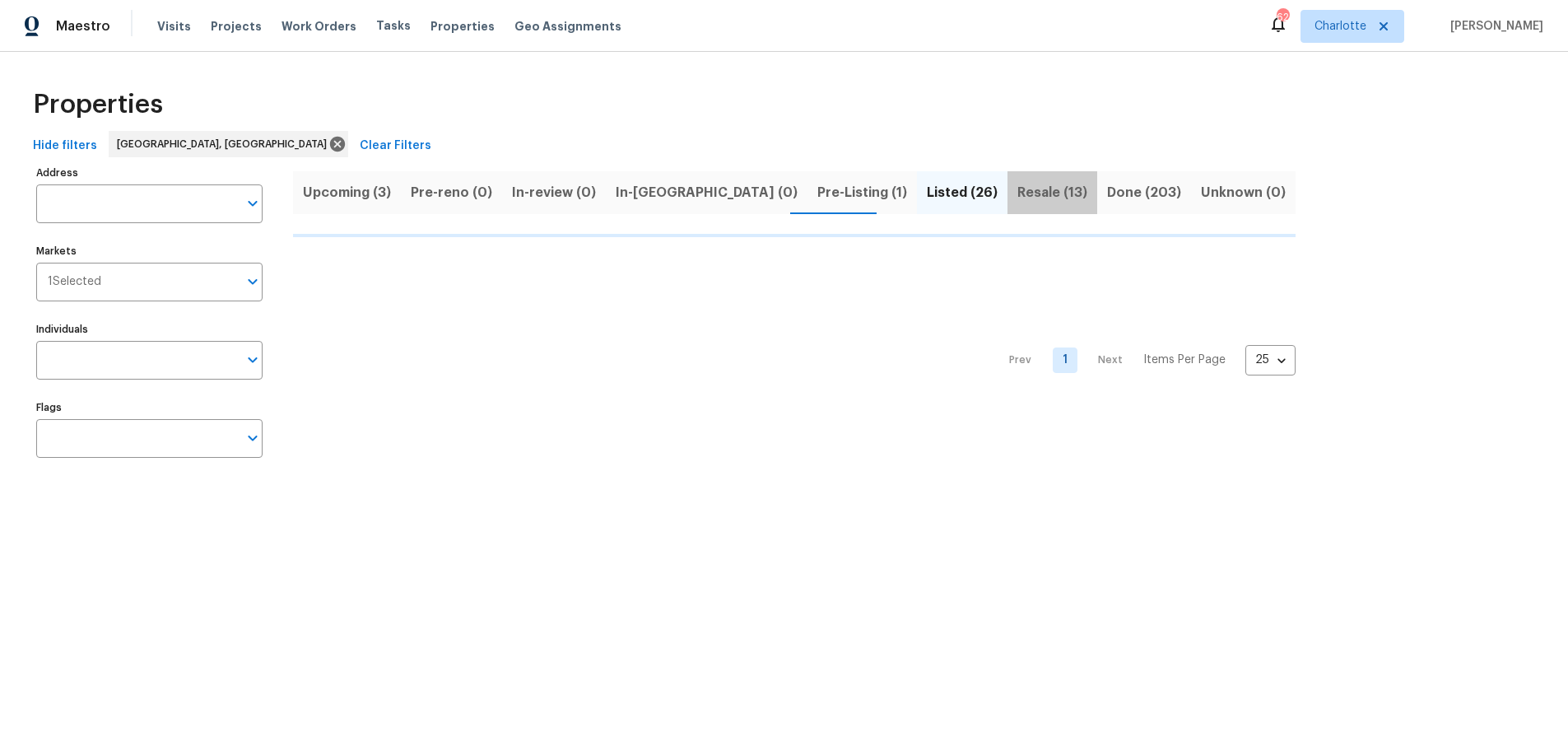drag, startPoint x: 924, startPoint y: 191, endPoint x: 905, endPoint y: 203, distance: 22.47221 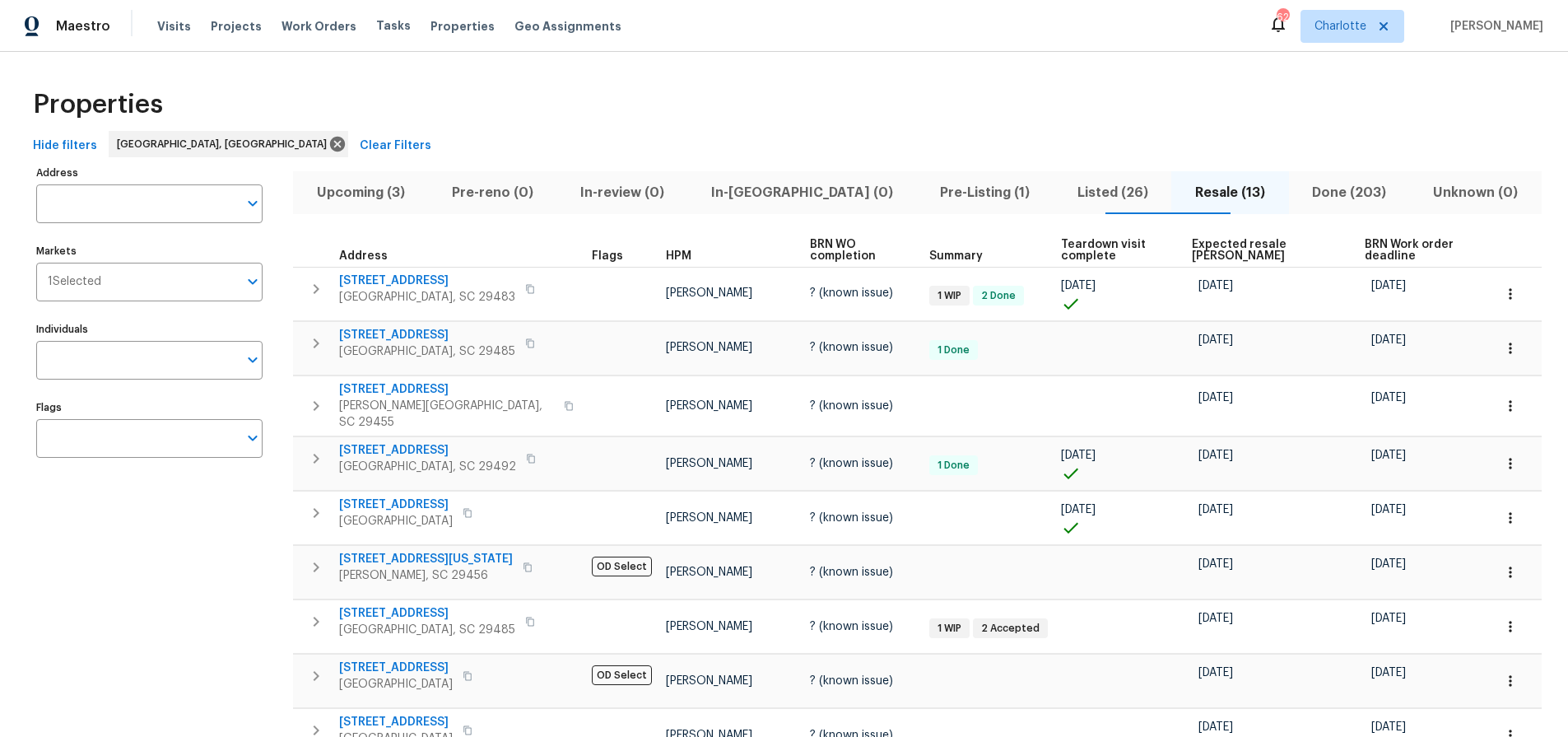 click on "Properties Hide filters Charleston, SC Clear Filters Address Address Markets 1  Selected Markets Individuals Individuals Flags Flags Upcoming (3) Pre-reno (0) In-review (0) In-reno (0) Pre-Listing (1) Listed (26) Resale (13) Done (203) Unknown (0) Address Flags HPM BRN WO completion Summary Teardown visit complete Expected resale COE BRN Work order deadline 217 Forsythia Ave Summerville, SC 29483 Matt Davidson ? (known issue) 1 WIP 2 Done 06/27/25 07/23/25 07/18/25 105 Gambels Ln Summerville, SC 29485 Matt Davidson ? (known issue) 1 Done 08/07/25 08/02/25 1813 Towne St Johns Island, SC 29455 Matt Davidson ? (known issue) 07/21/25 07/16/25 1128 Peninsula Cove Dr Charleston, SC 29492 Matt Davidson ? (known issue) 1 Done 07/07/25 07/11/25 07/06/25 1300 Park West Blvd Unit 420 Mount Pleasant, SC 29466 Matt Davidson ? (known issue) 07/07/25 07/14/25 07/09/25 109 Washington Dr Ladson, SC 29456 OD Select Raymond Roberts ? (known issue) 08/07/25 08/02/25 103 Sycamore Dr Summerville, SC 29485 Raymond Roberts 1 WIP 1" at bounding box center [784, 549] 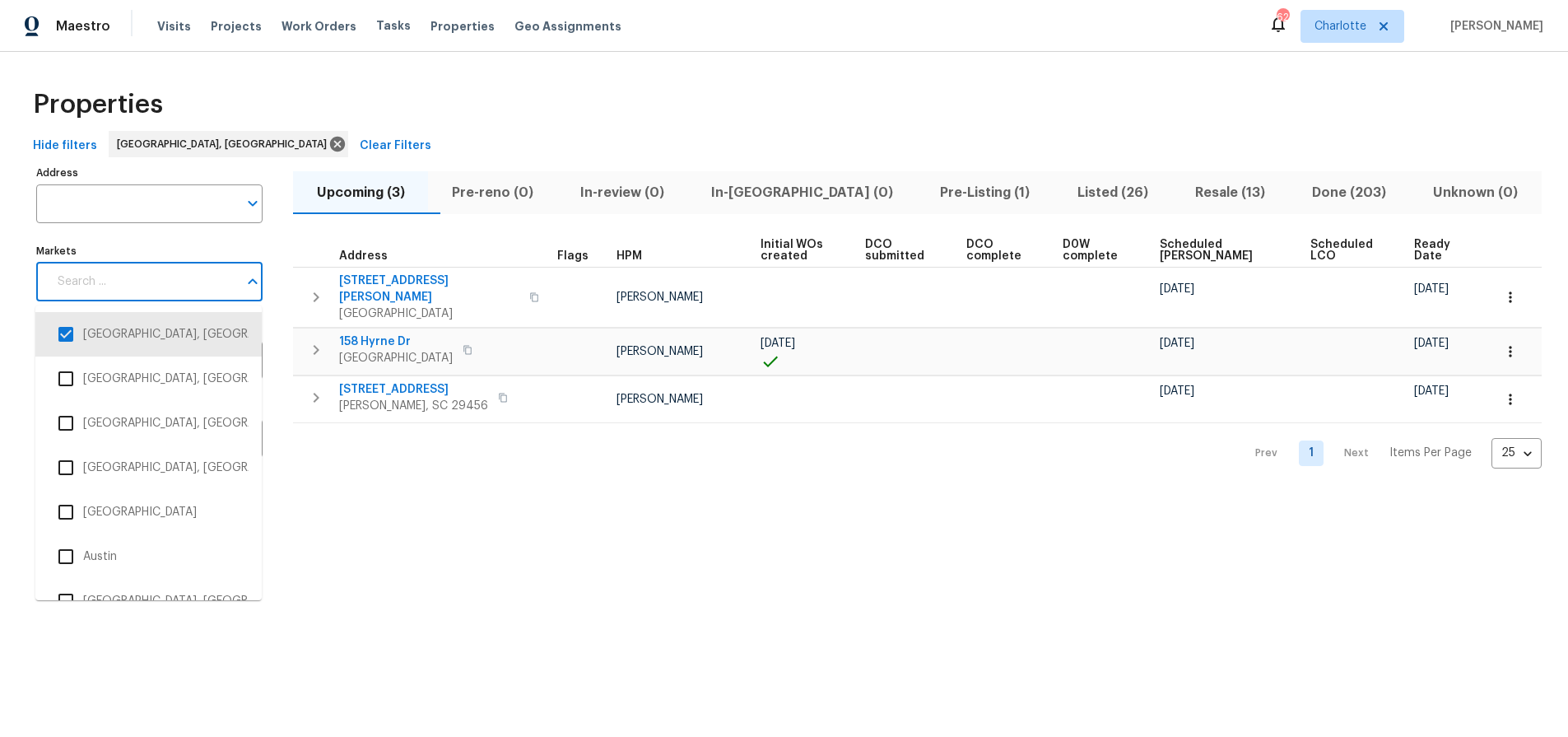click on "Markets" at bounding box center [142, 282] 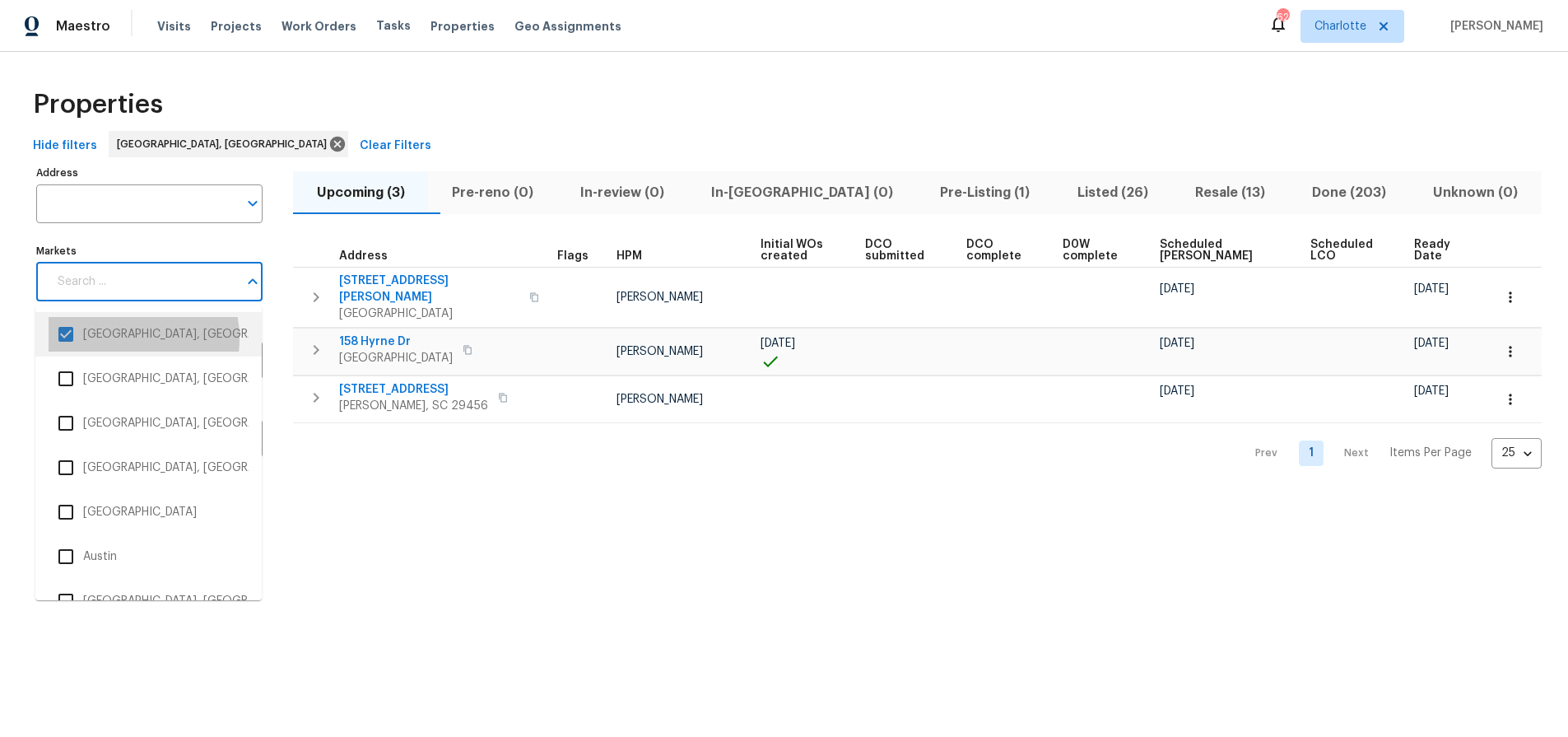 click on "Charleston, SC" at bounding box center (148, 334) 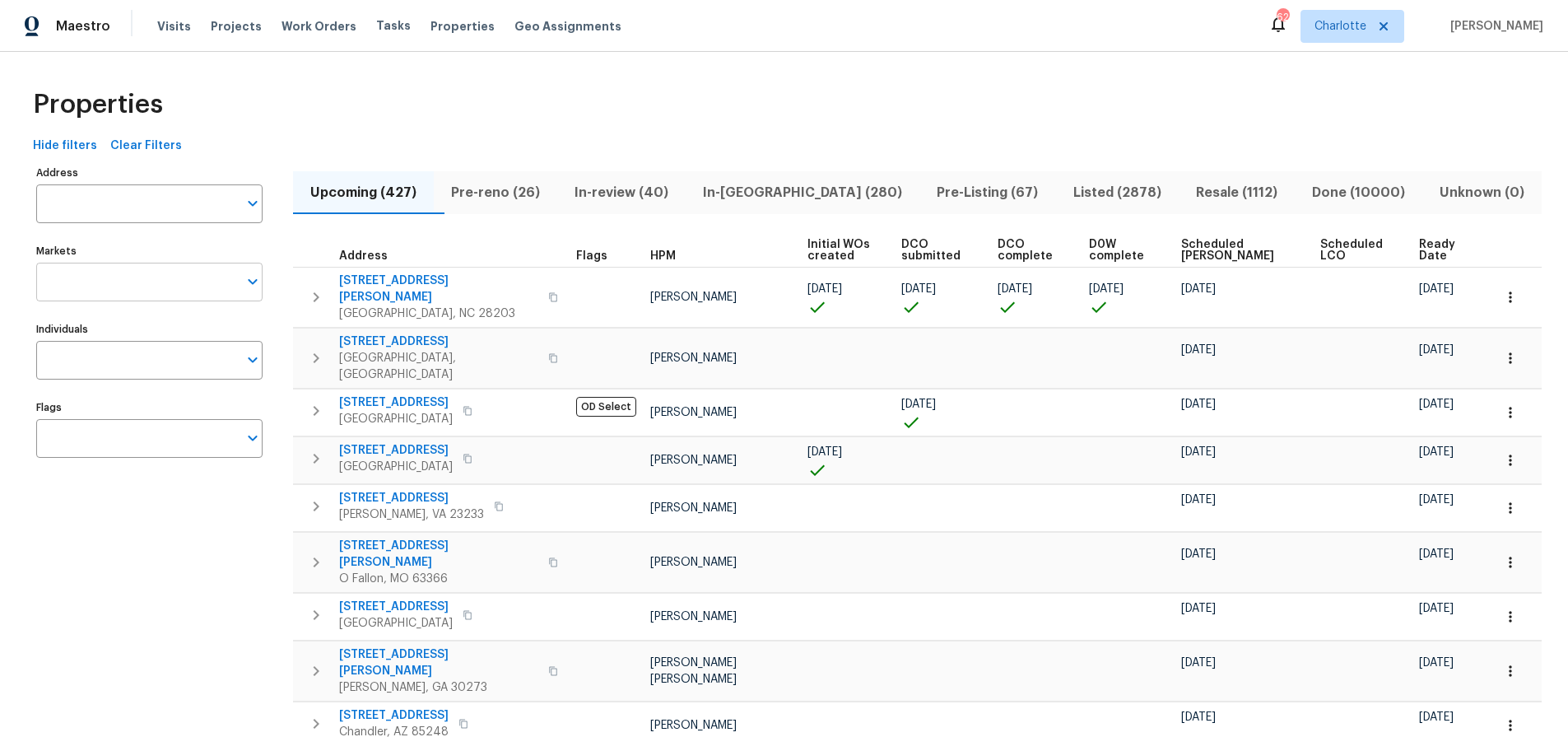 click on "Markets" at bounding box center (137, 282) 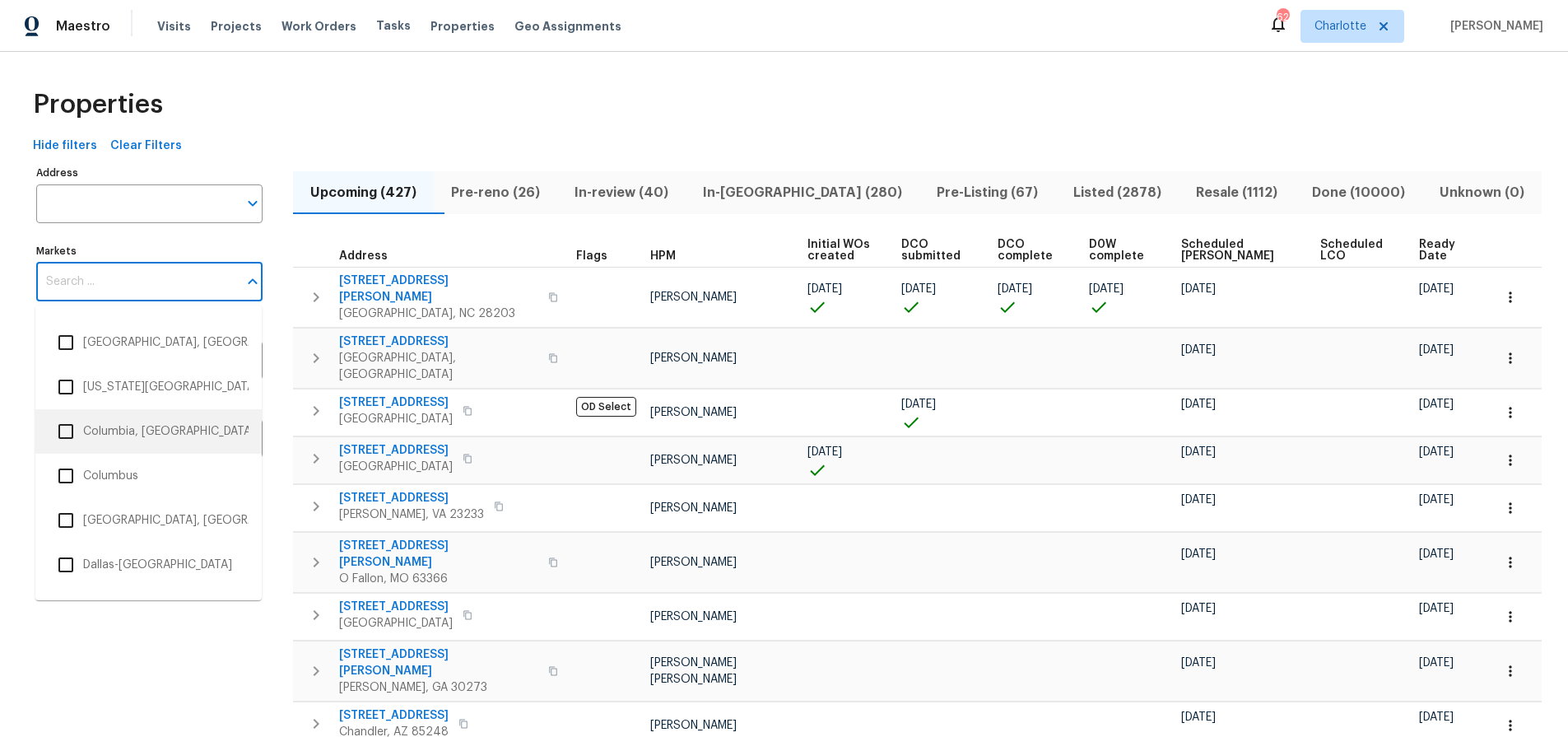 scroll, scrollTop: 754, scrollLeft: 0, axis: vertical 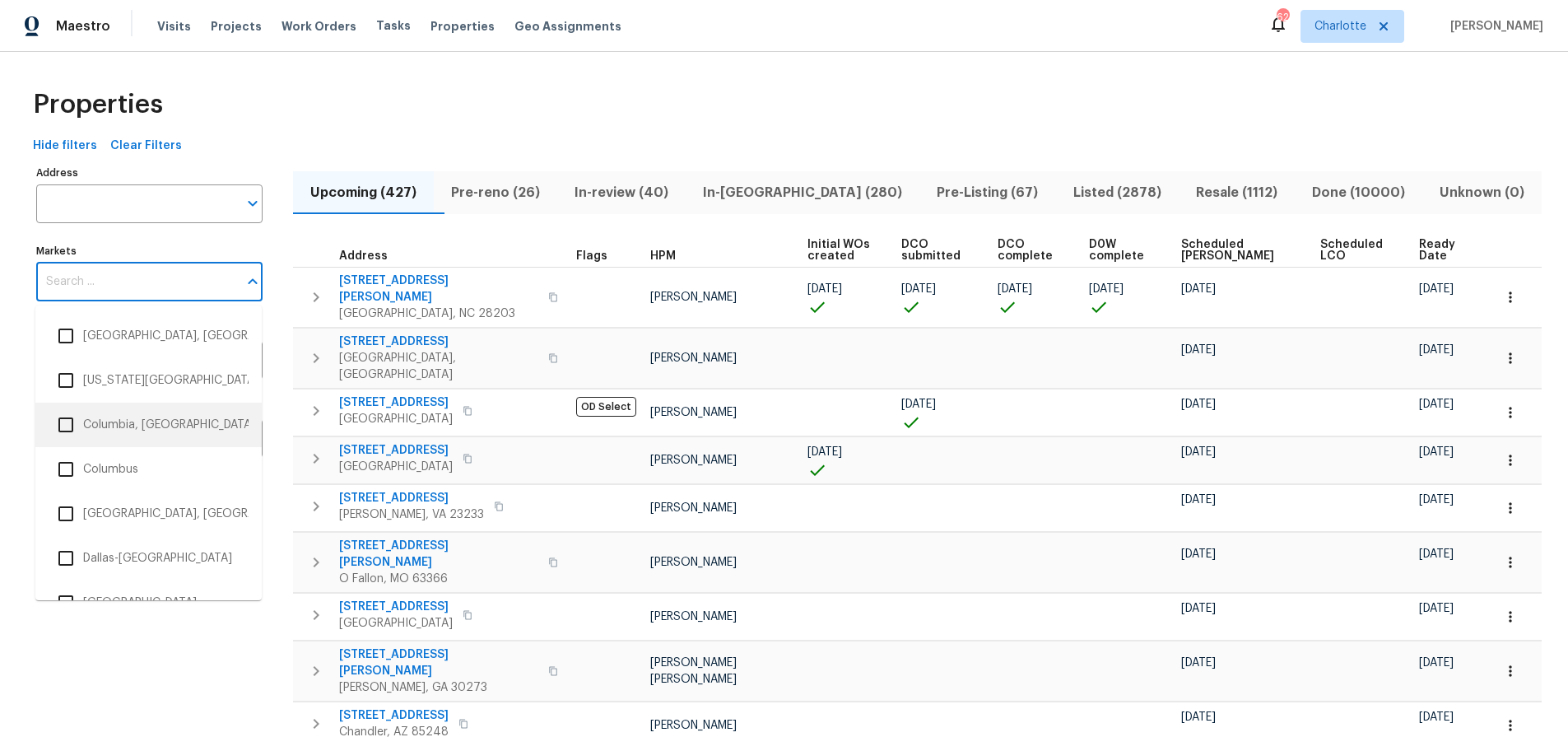 click on "Columbia, SC" at bounding box center [148, 425] 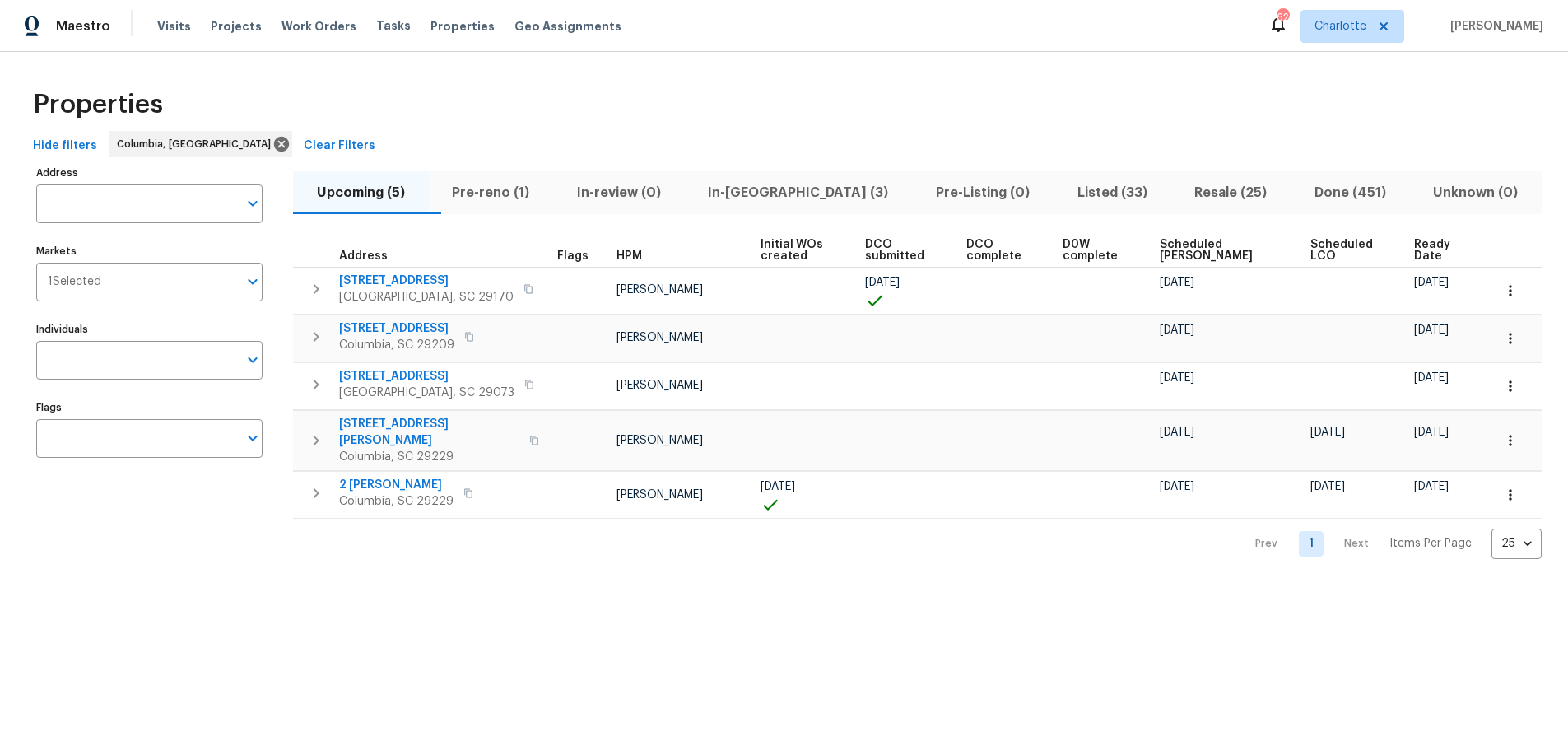 drag, startPoint x: 497, startPoint y: 75, endPoint x: 510, endPoint y: 80, distance: 13.928388 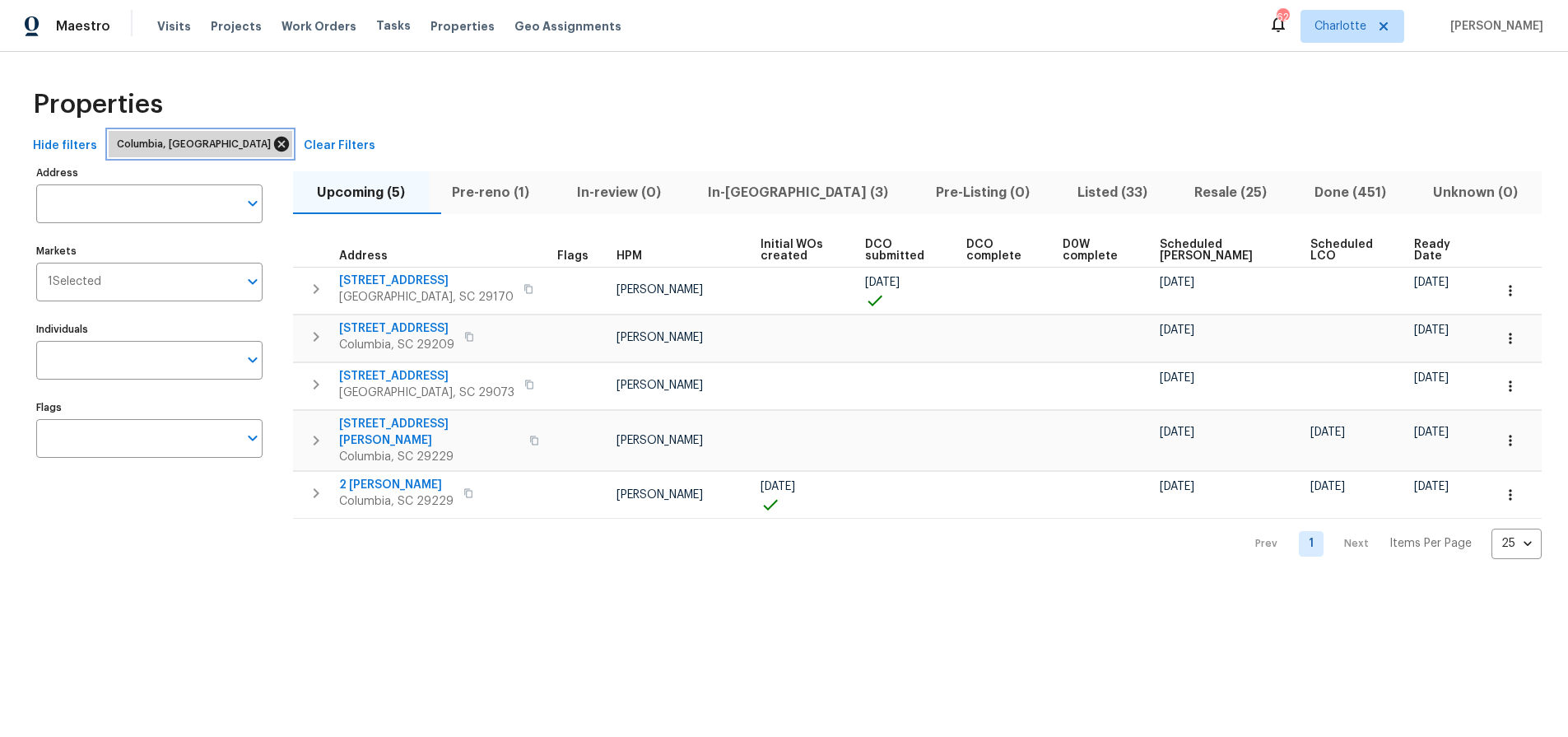 click 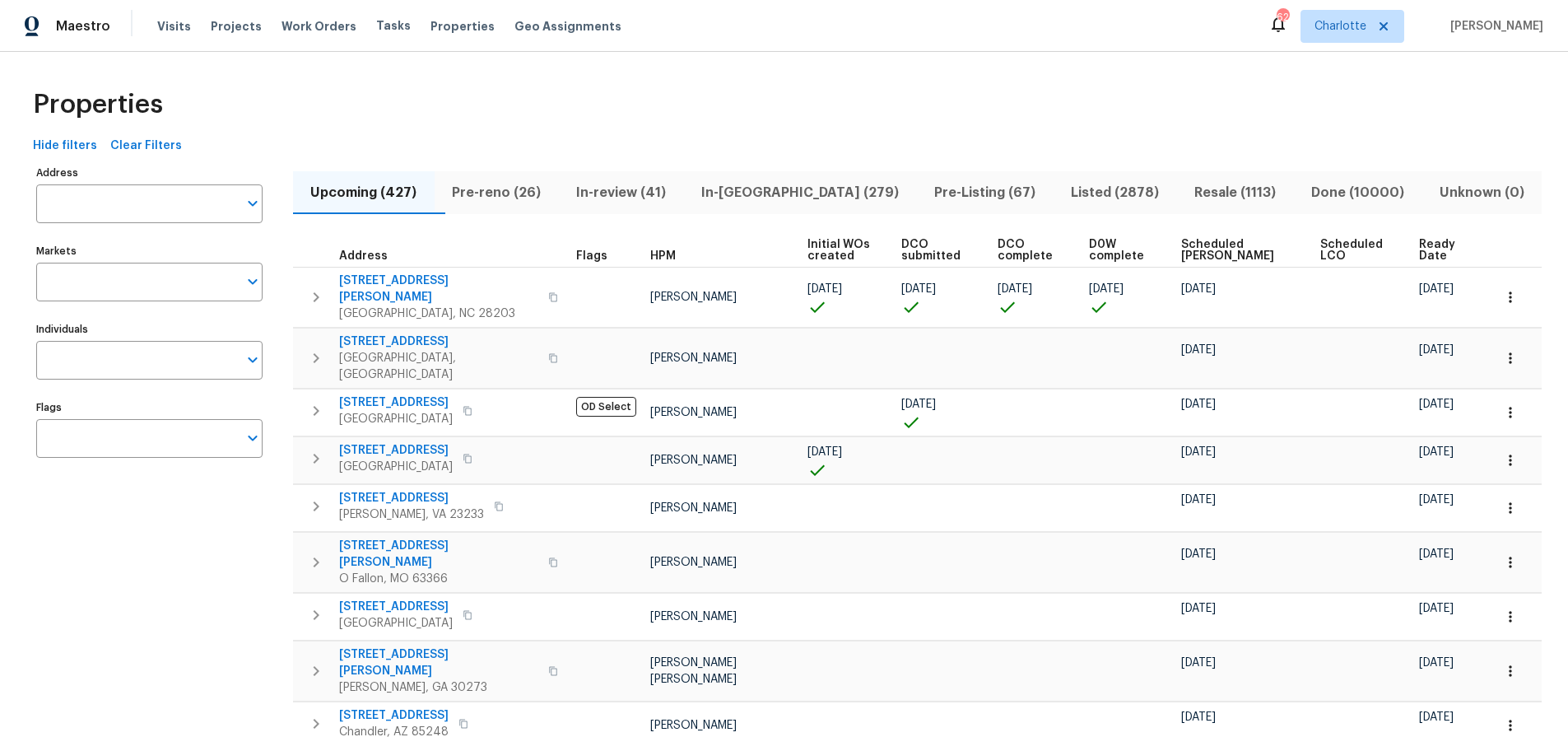 click on "Address Address Markets Markets Individuals Individuals Flags Flags" at bounding box center (160, 890) 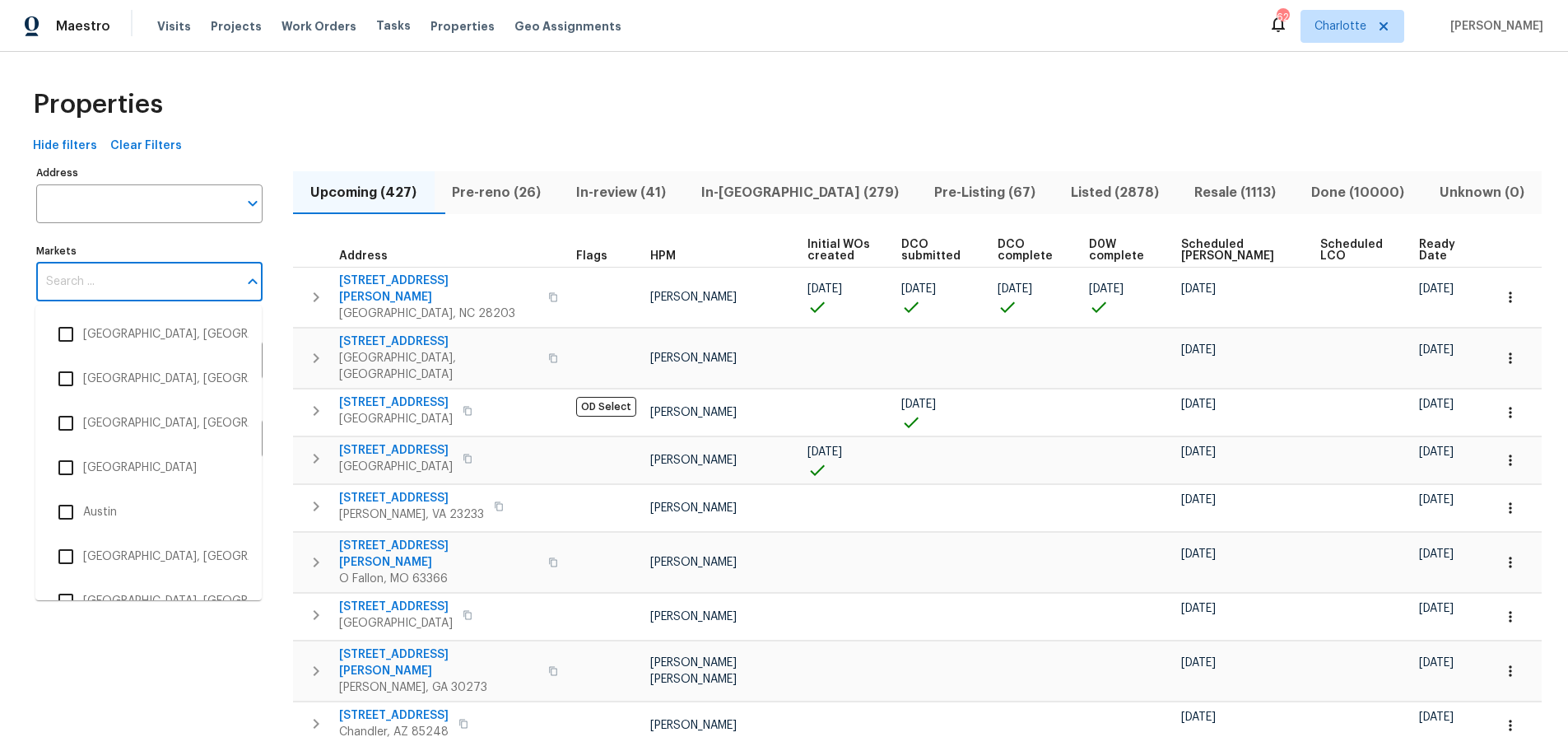 click on "Markets" at bounding box center (137, 282) 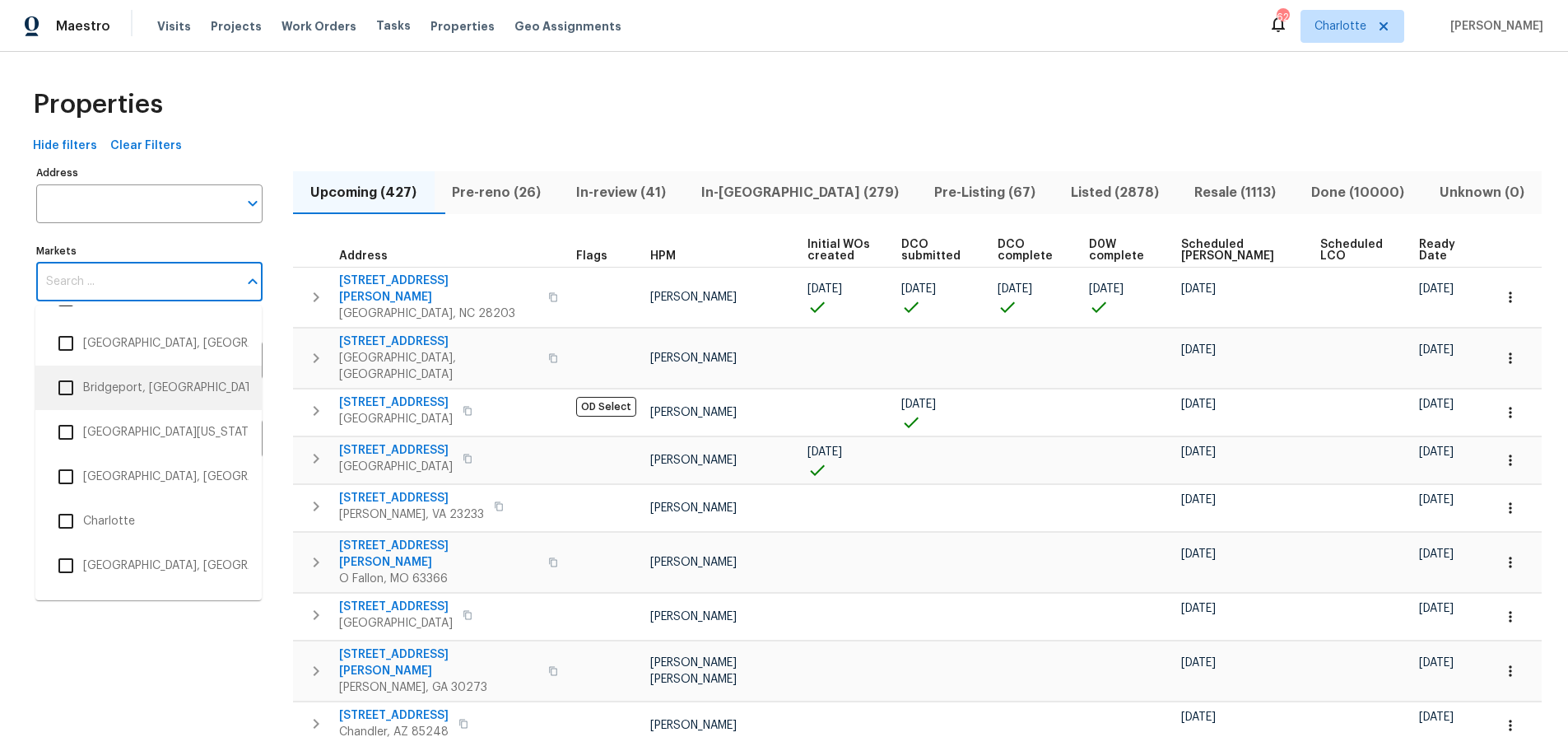 scroll, scrollTop: 394, scrollLeft: 0, axis: vertical 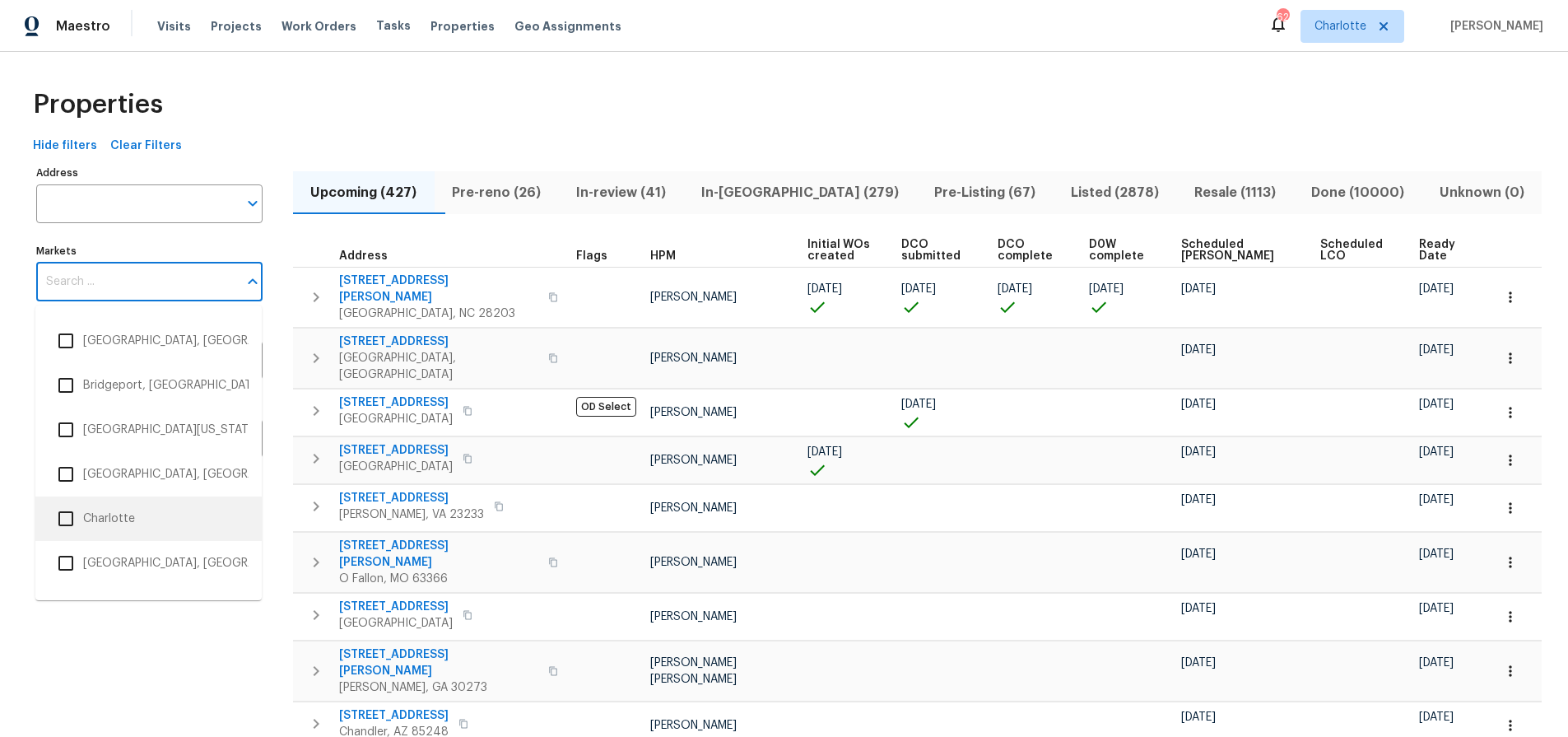 click on "Charlotte" at bounding box center [148, 519] 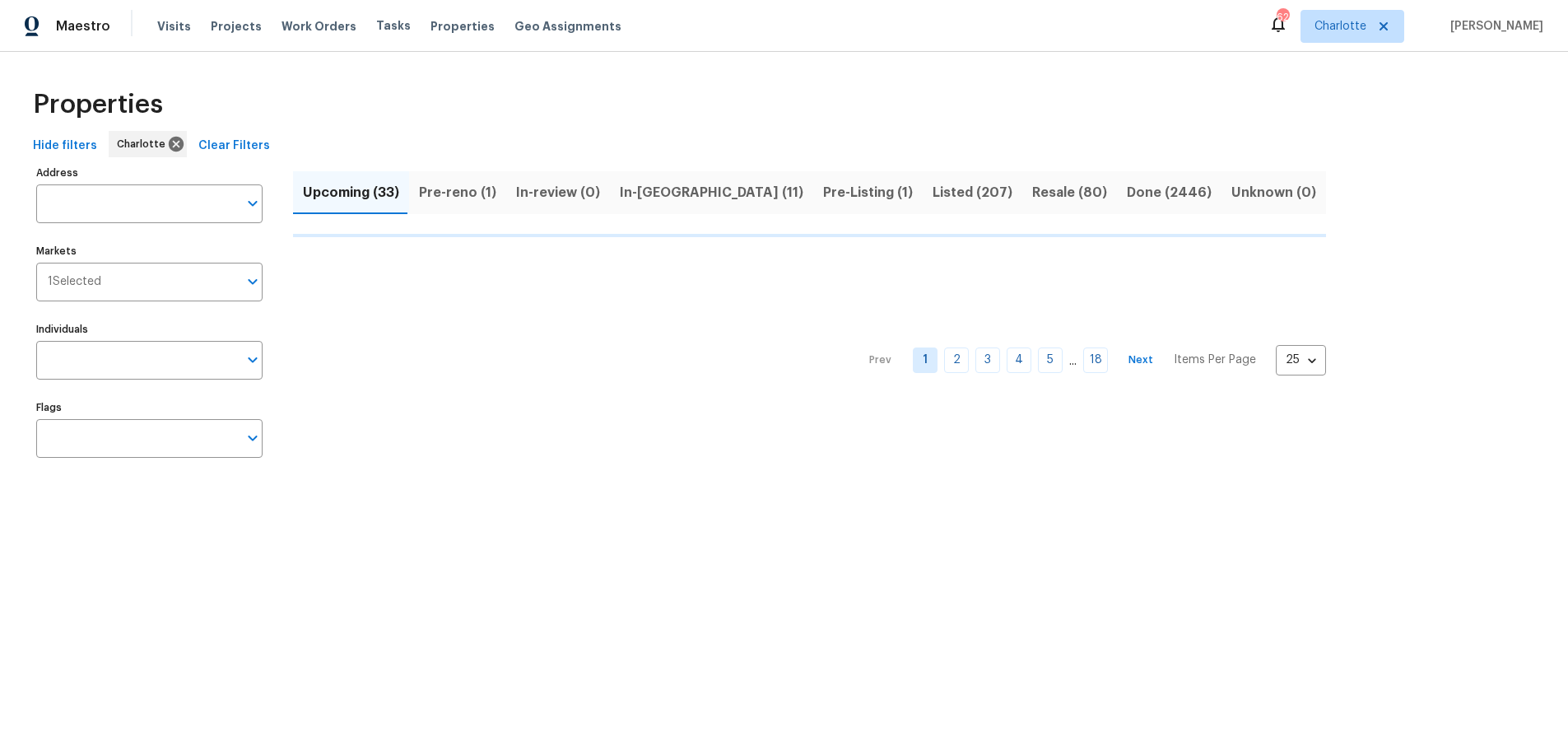 click on "Properties" at bounding box center (784, 105) 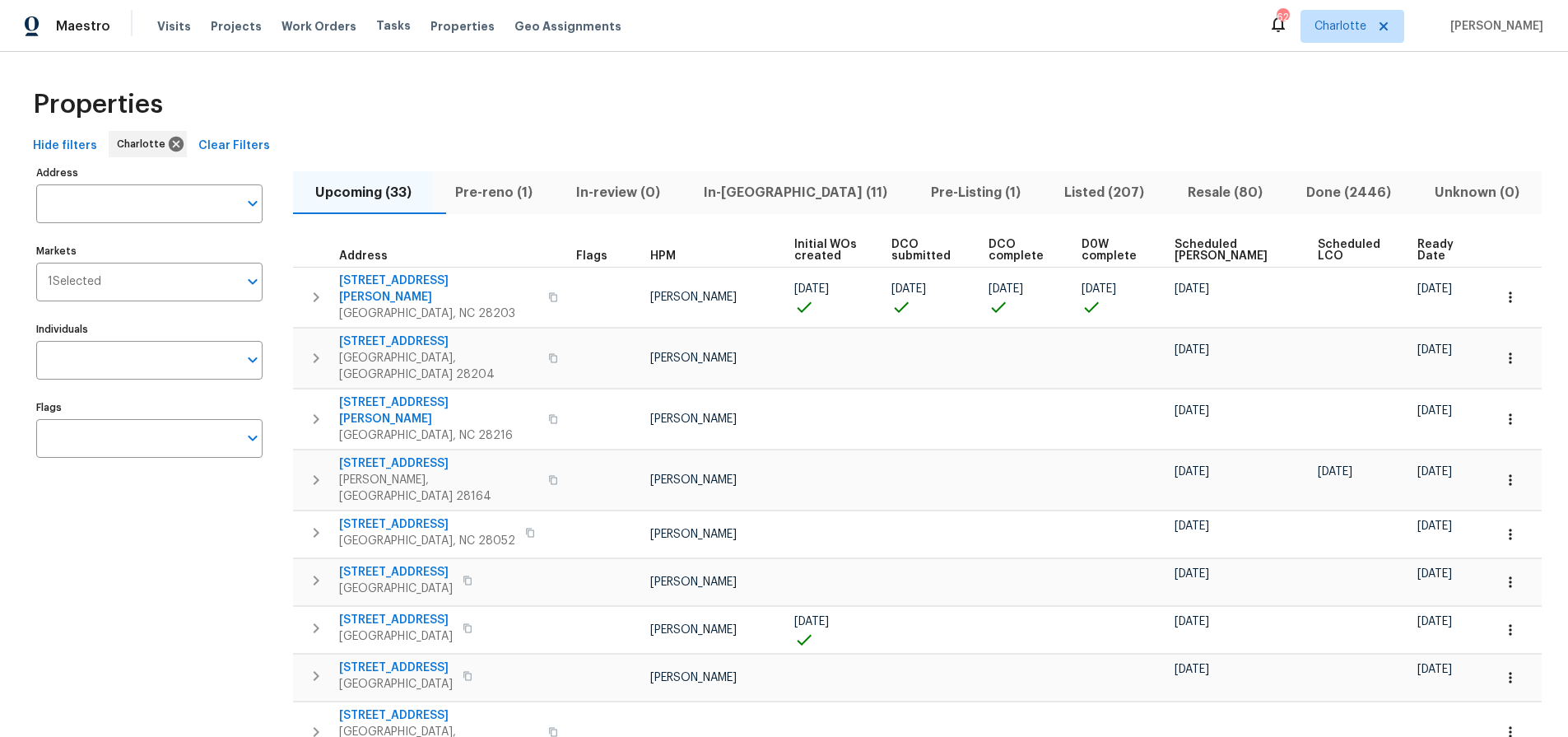 click on "Properties Hide filters Charlotte Clear Filters Address Address Markets 1  Selected Markets Individuals Individuals Flags Flags Upcoming (33) Pre-reno (1) In-review (0) In-reno (11) Pre-Listing (1) Listed (207) Resale (80) Done (2446) Unknown (0) Address Flags HPM Initial WOs created DCO submitted DCO complete D0W complete Scheduled COE Scheduled LCO Ready Date 2210 Sumner Green Ave Apt H Charlotte, NC 28203 Jason Bouque 07/07/25 06/23/25 07/10/25 07/10/25 07/11/25 07/14/25 1031 Skyline View Way Charlotte, NC 28204 Jason Bouque 08/06/25 08/07/25 1104 Rook Rd Charlotte, NC 28216 Ryan Carder 07/28/25 07/29/25 464 Summer Ridge Rd Stanley, NC 28164 Ryan Carder 07/30/25 08/16/25 08/18/25 4609 Cottonwood Ln Gastonia, NC 28052 Alex Baum 07/24/25 07/25/25 2405 Falling Leaf Ct Rock Hill, SC 29732 Alex Baum 07/28/25 07/29/25 4285 Long Arrow Dr Concord, NC 28025 Chip Hunter 07/06/25 07/22/25 07/23/25 111 Bottom Rd Kings Mountain, NC 28086 Alex Baum 07/15/25 07/16/25 615 Circle Trace Rd Monroe, NC 28110 Dan Baquero Prev" at bounding box center [784, 877] 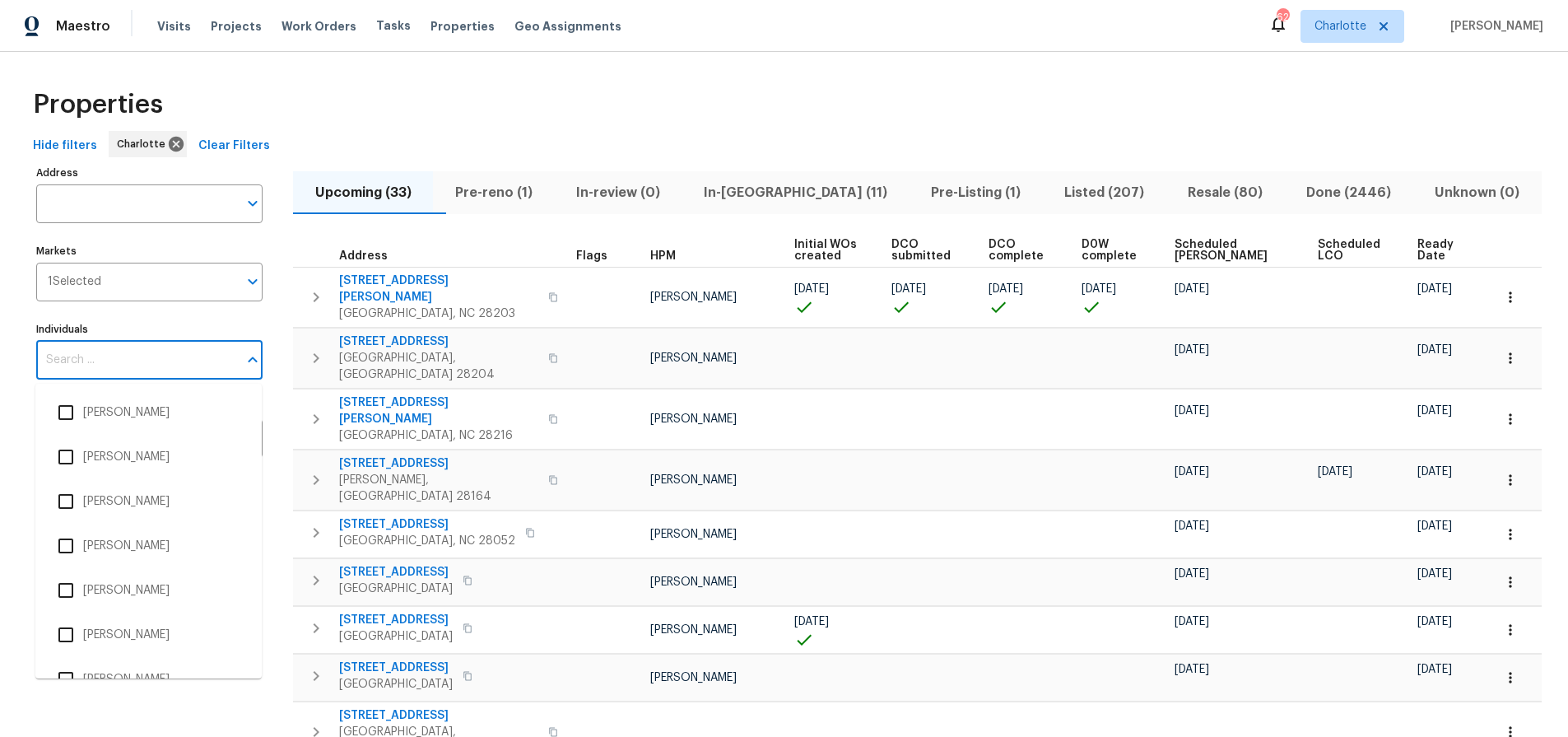 click on "Individuals" at bounding box center (137, 360) 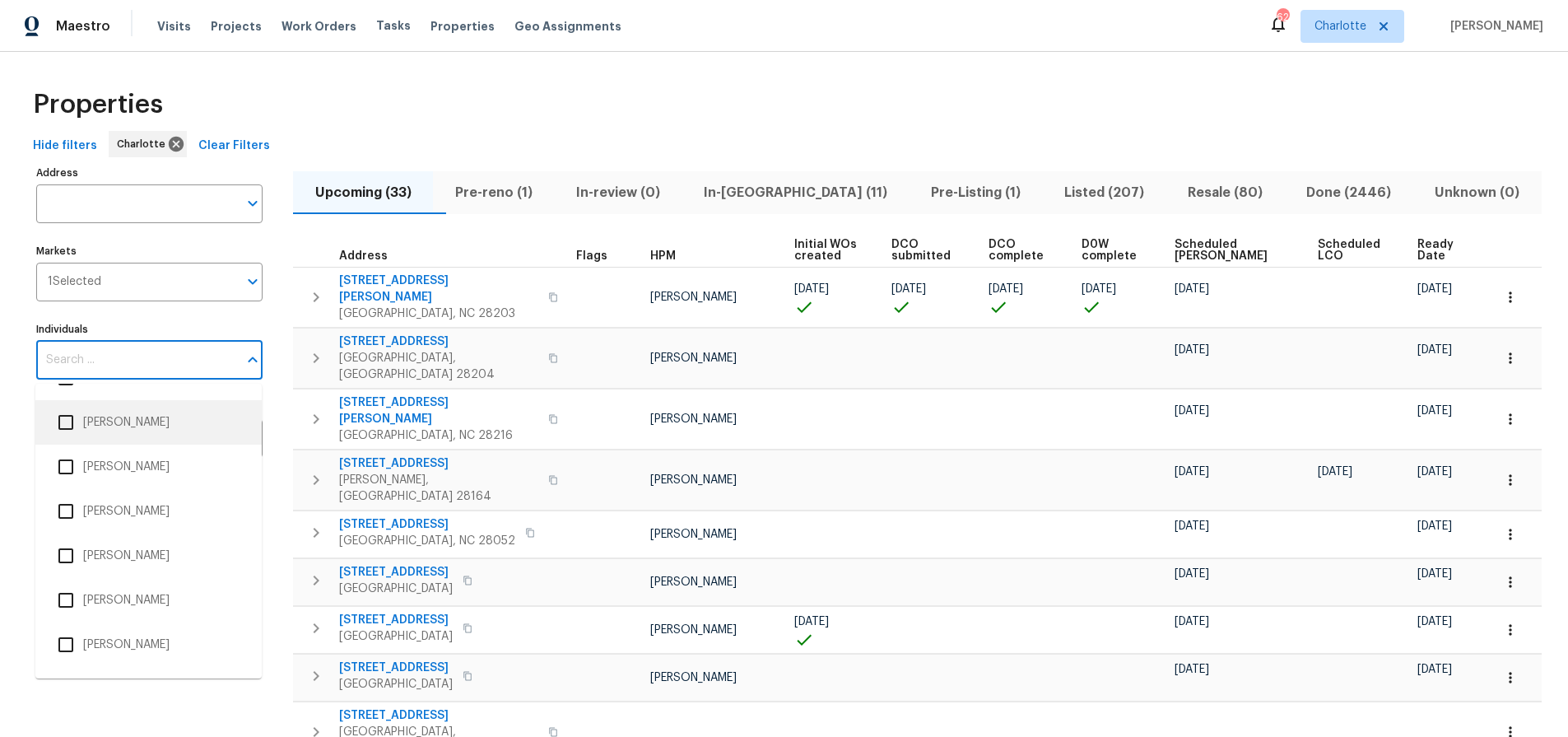 scroll, scrollTop: 0, scrollLeft: 0, axis: both 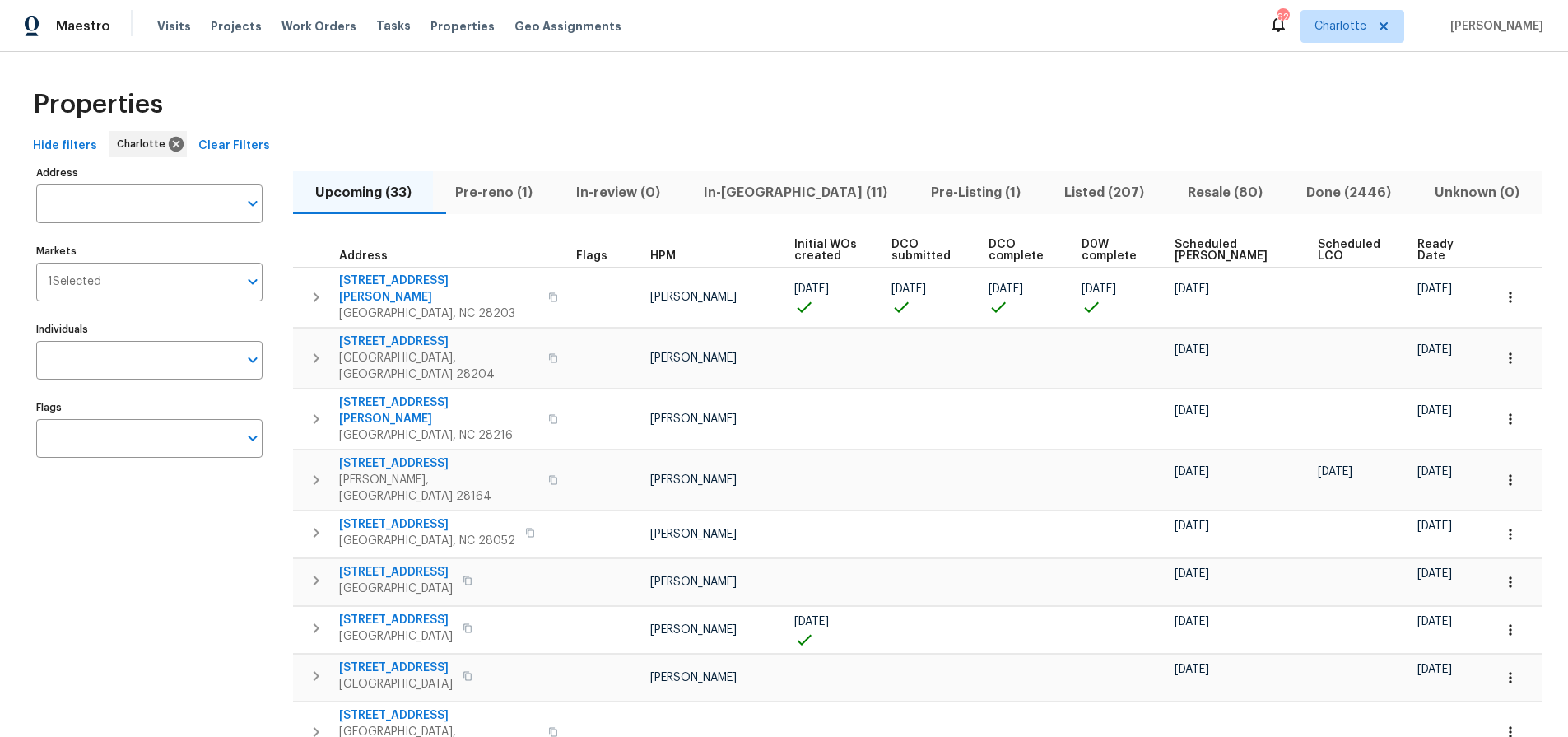 drag, startPoint x: 319, startPoint y: 120, endPoint x: 298, endPoint y: 138, distance: 27.658633 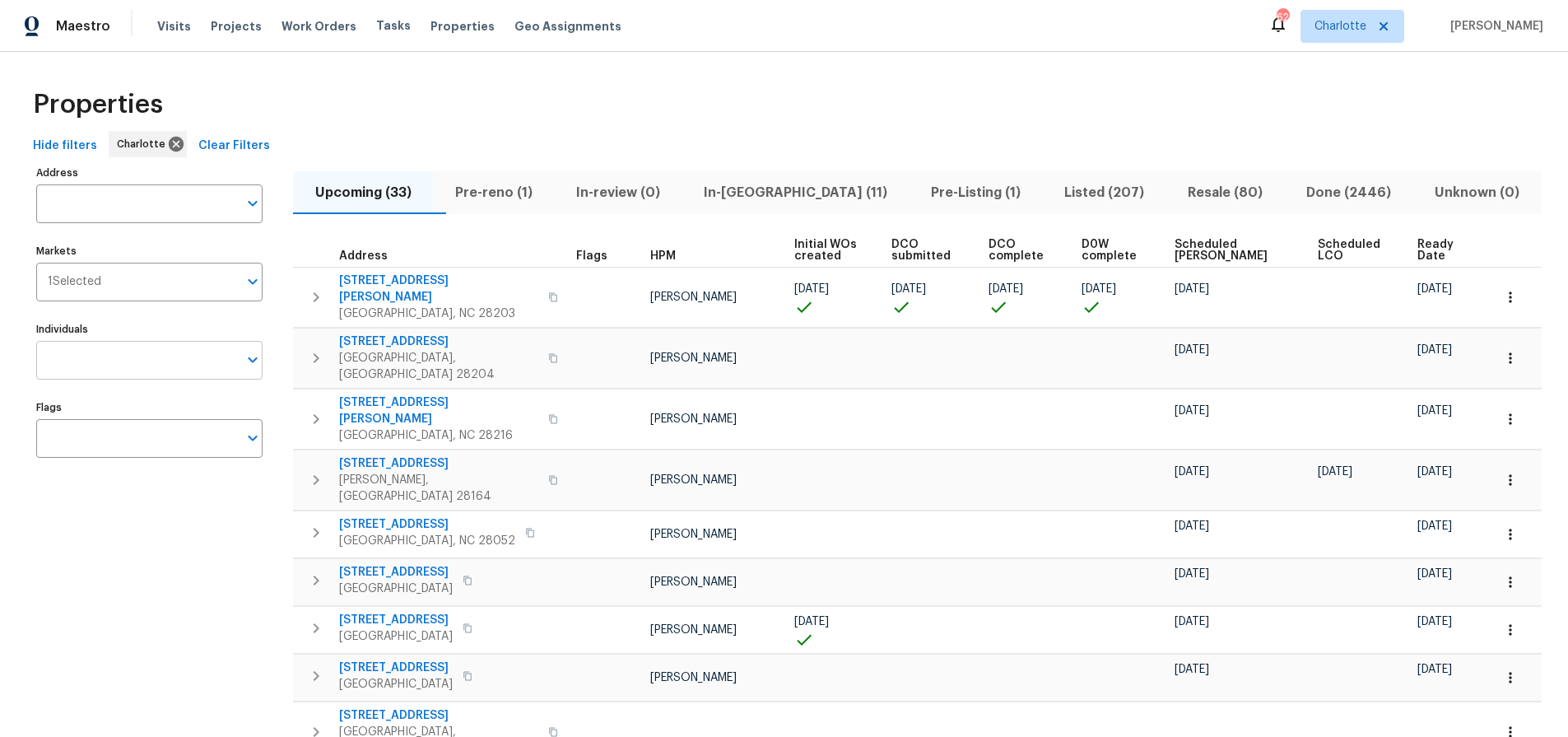 click on "Individuals" at bounding box center (137, 360) 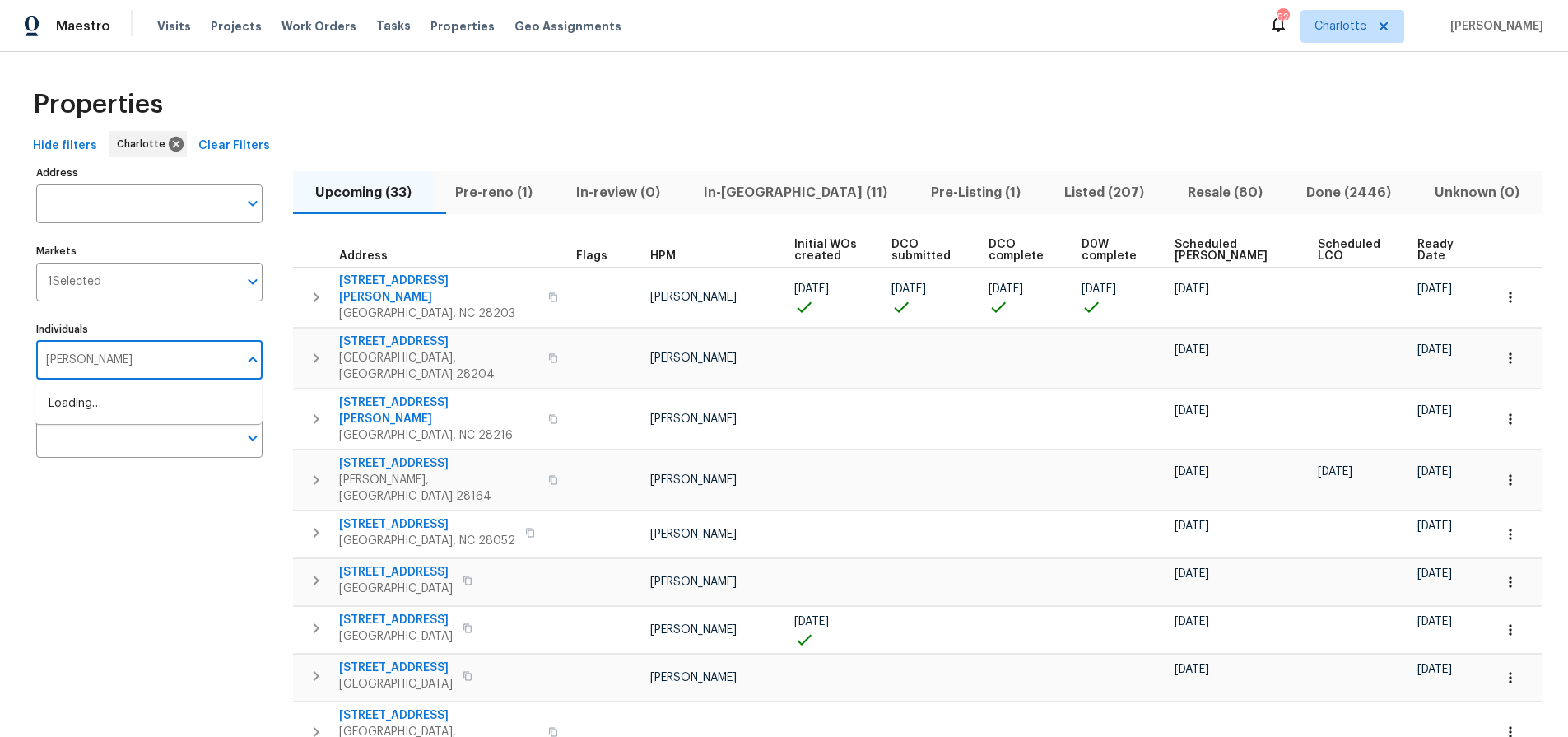 type on "greg janiak" 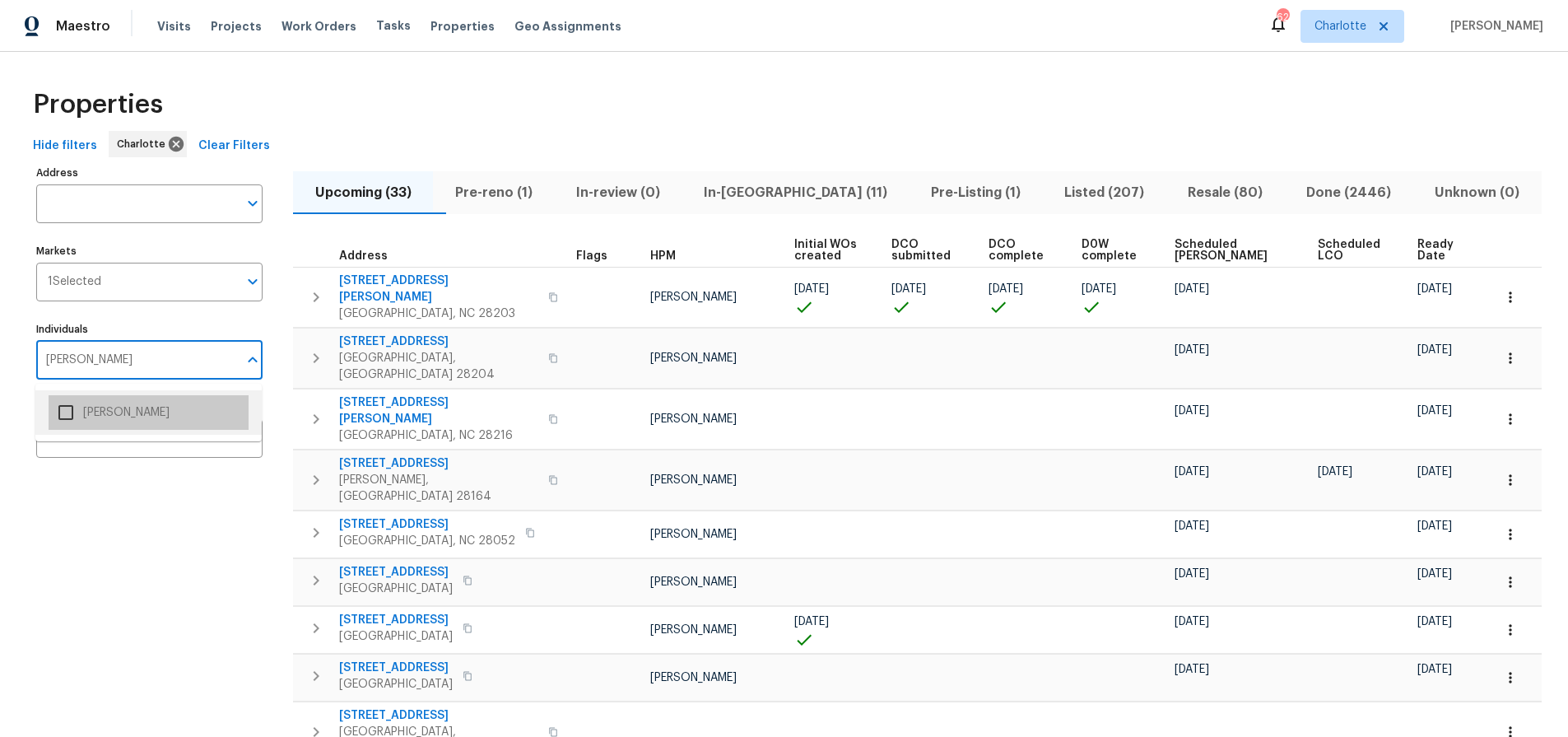 click on "Greg Janiak" at bounding box center [148, 413] 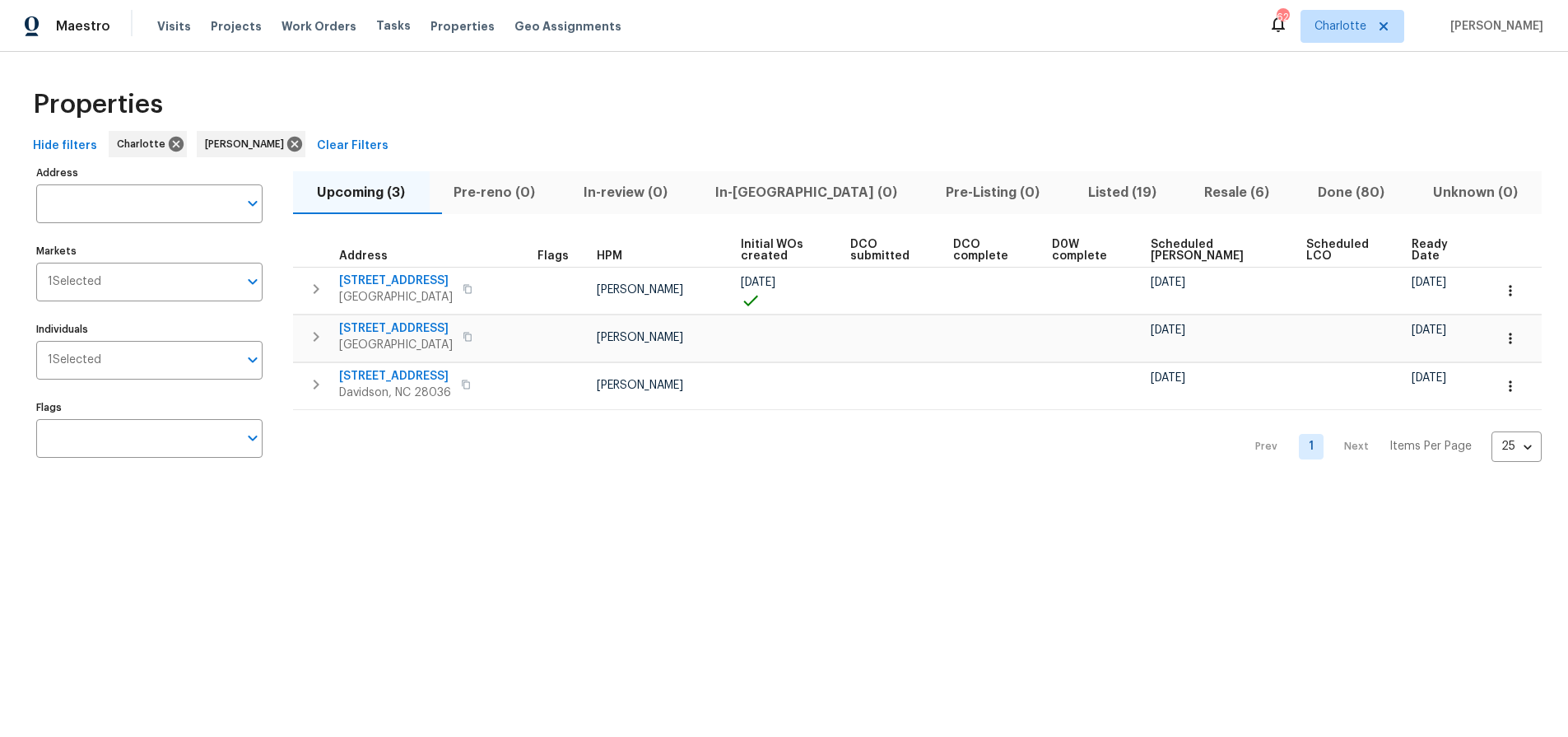click on "Properties" at bounding box center [784, 105] 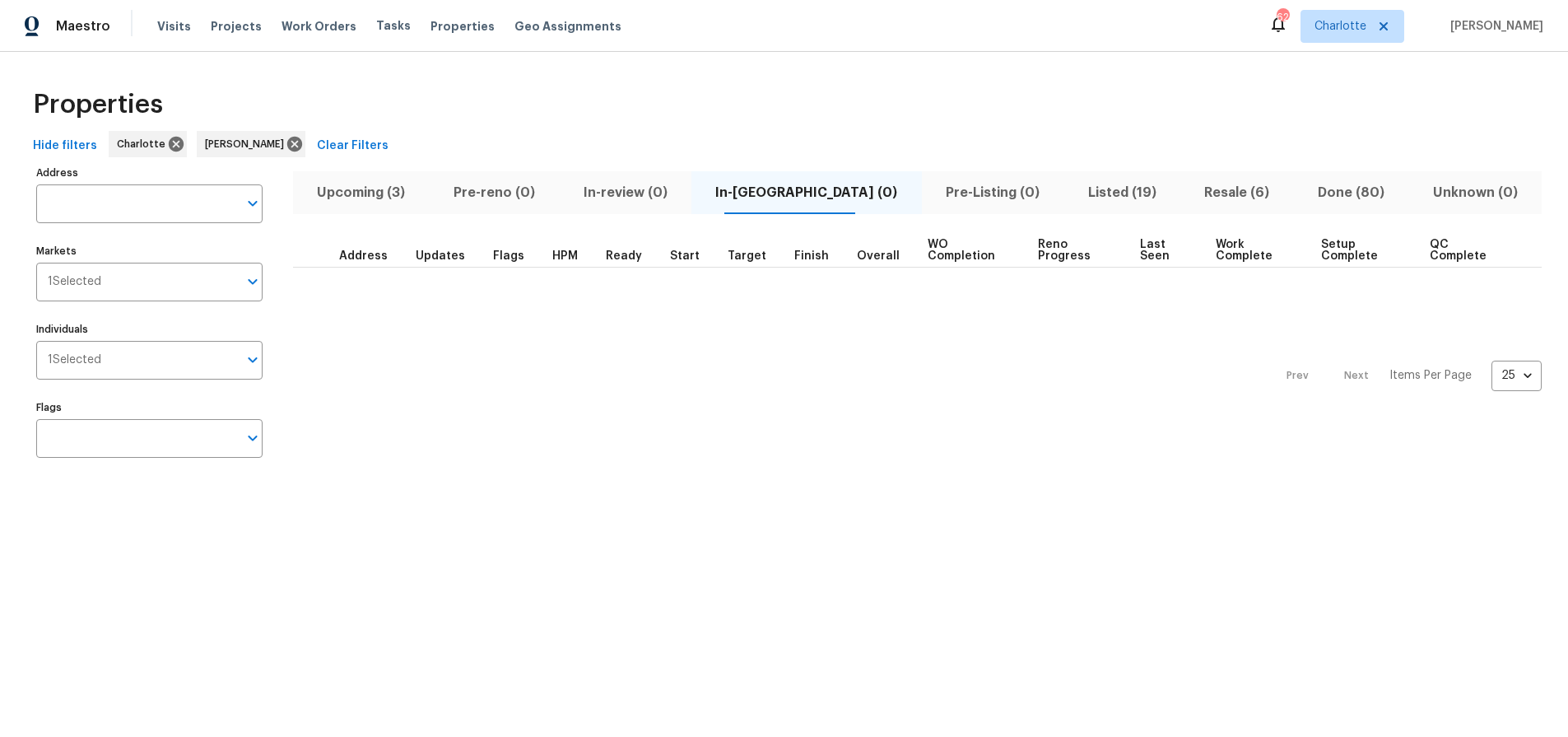 click on "Properties" at bounding box center (784, 105) 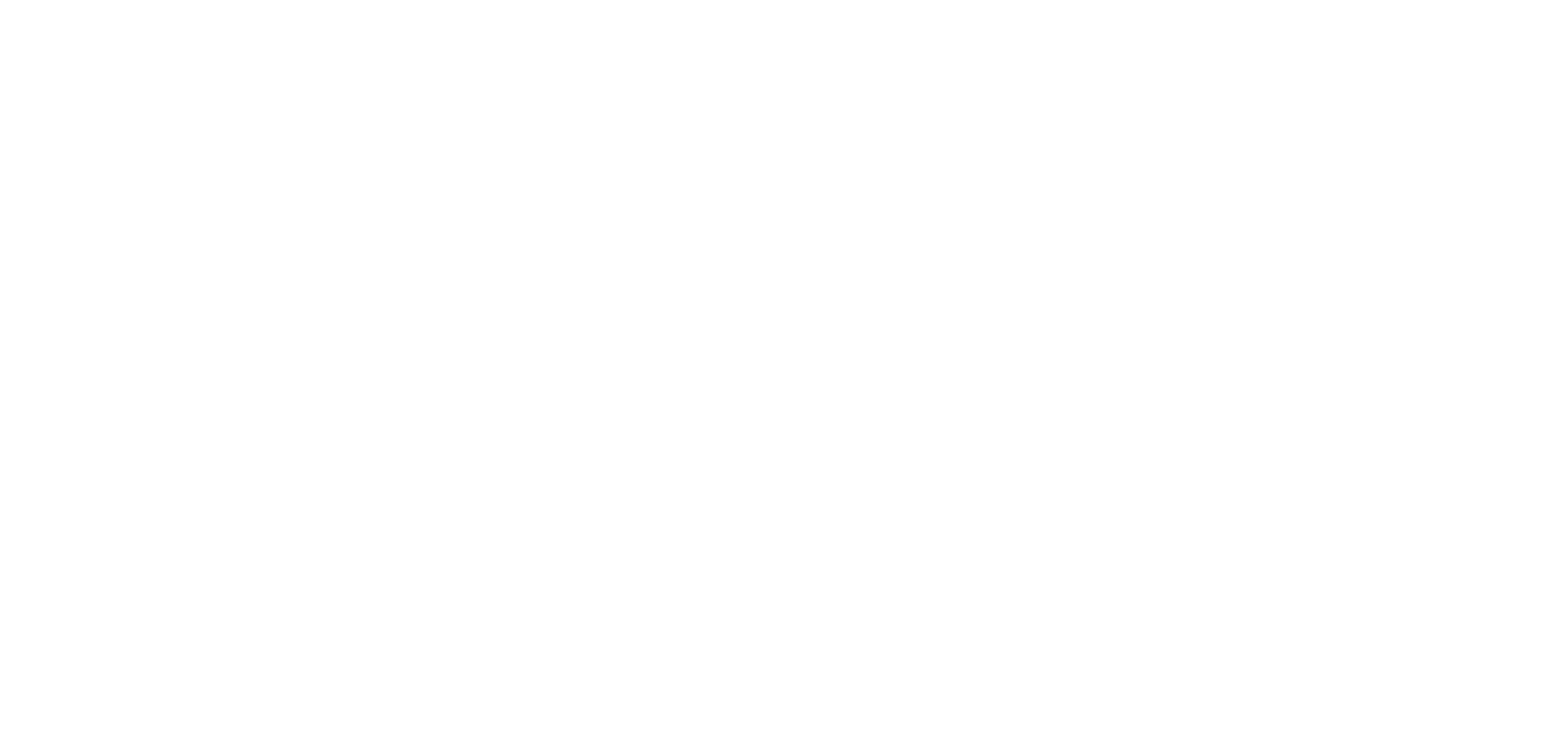 scroll, scrollTop: 0, scrollLeft: 0, axis: both 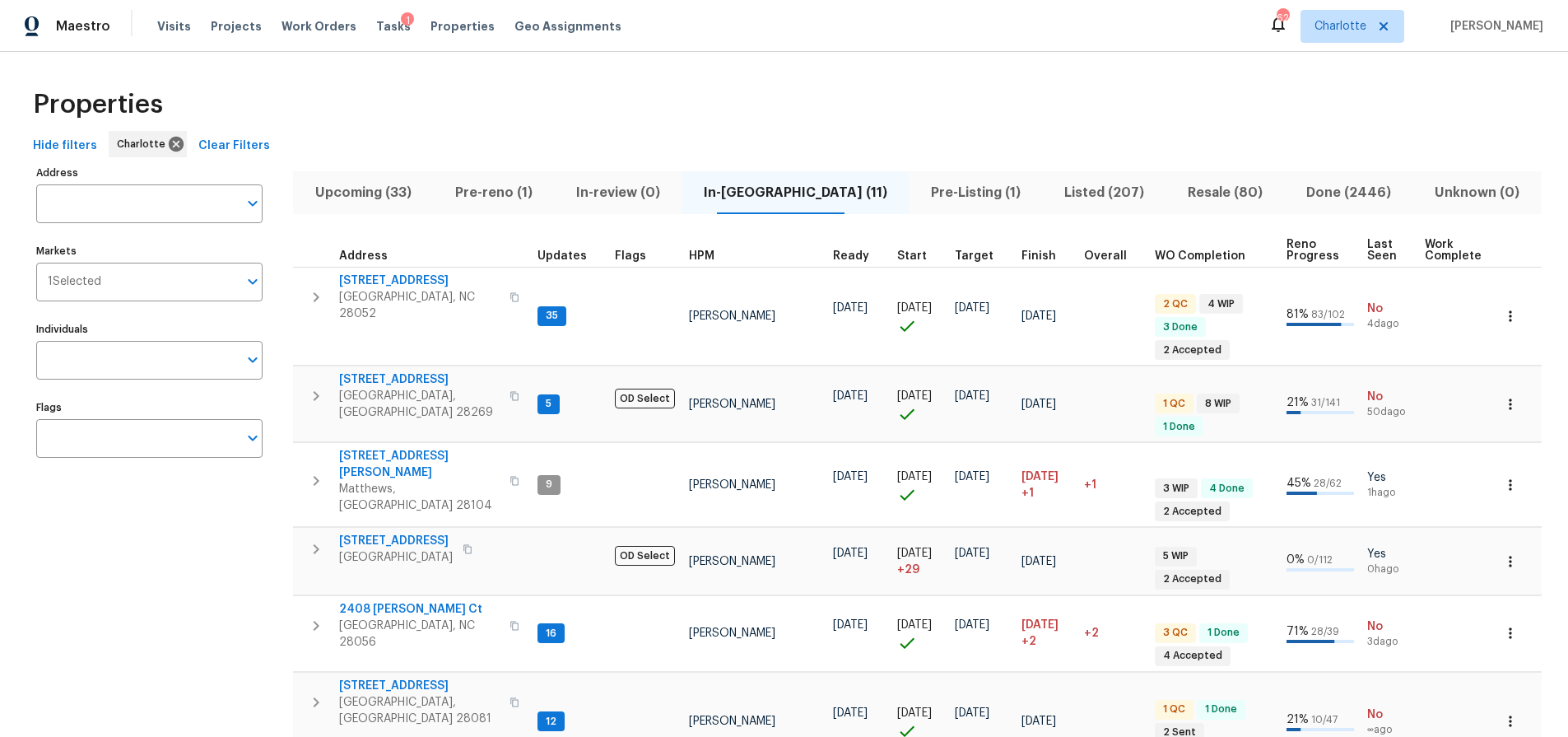 click on "Properties" at bounding box center [784, 105] 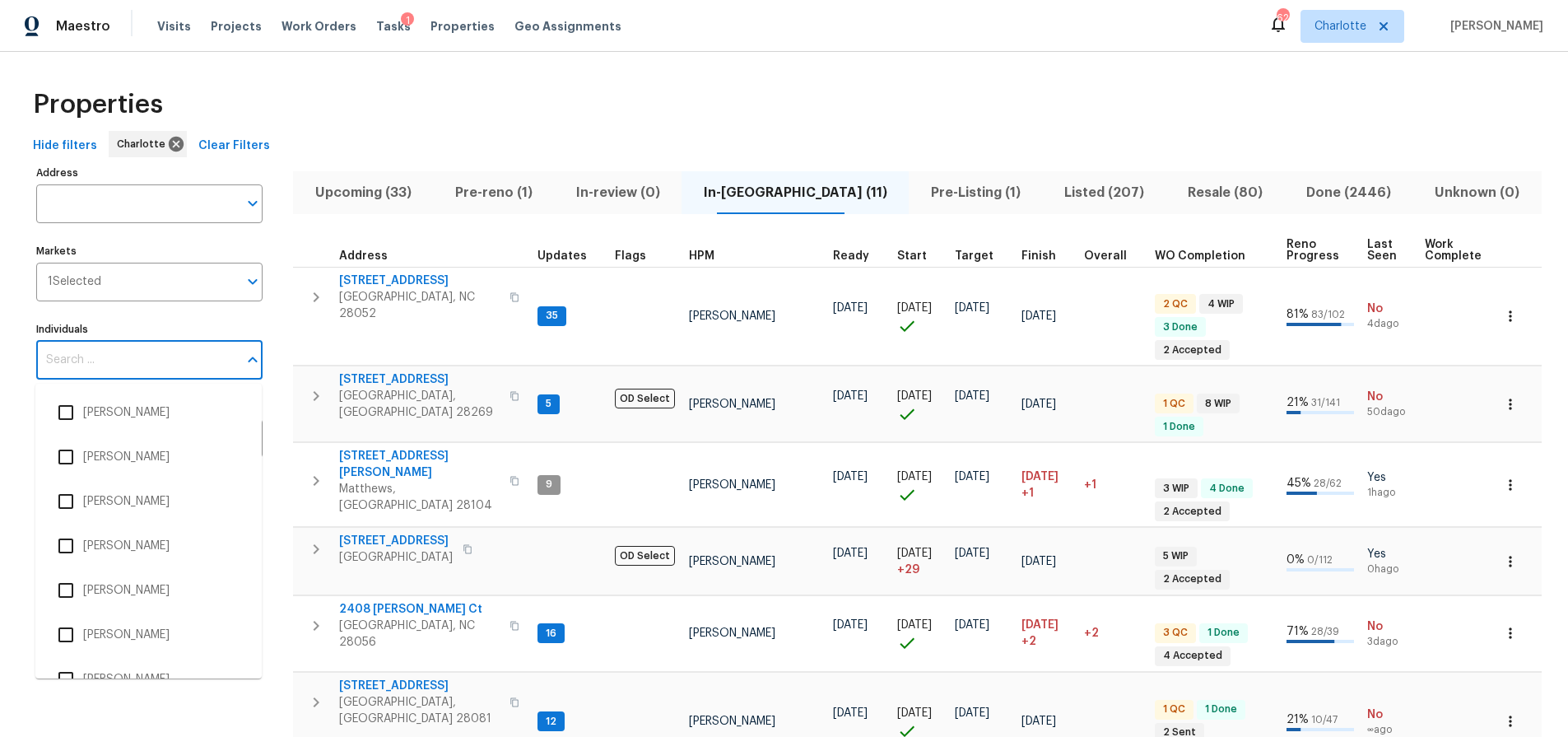click on "Individuals" at bounding box center [137, 360] 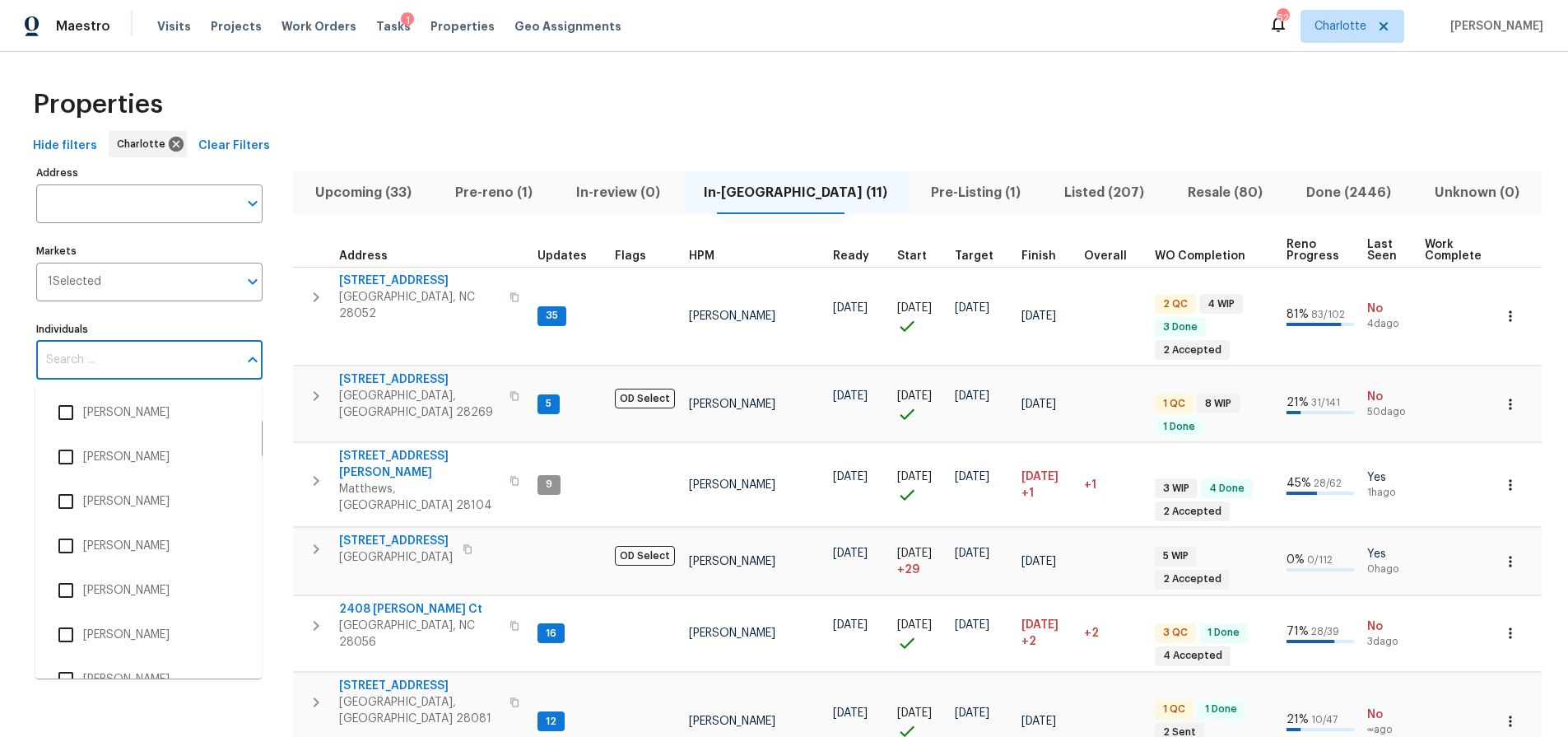 click on "Individuals" at bounding box center (137, 360) 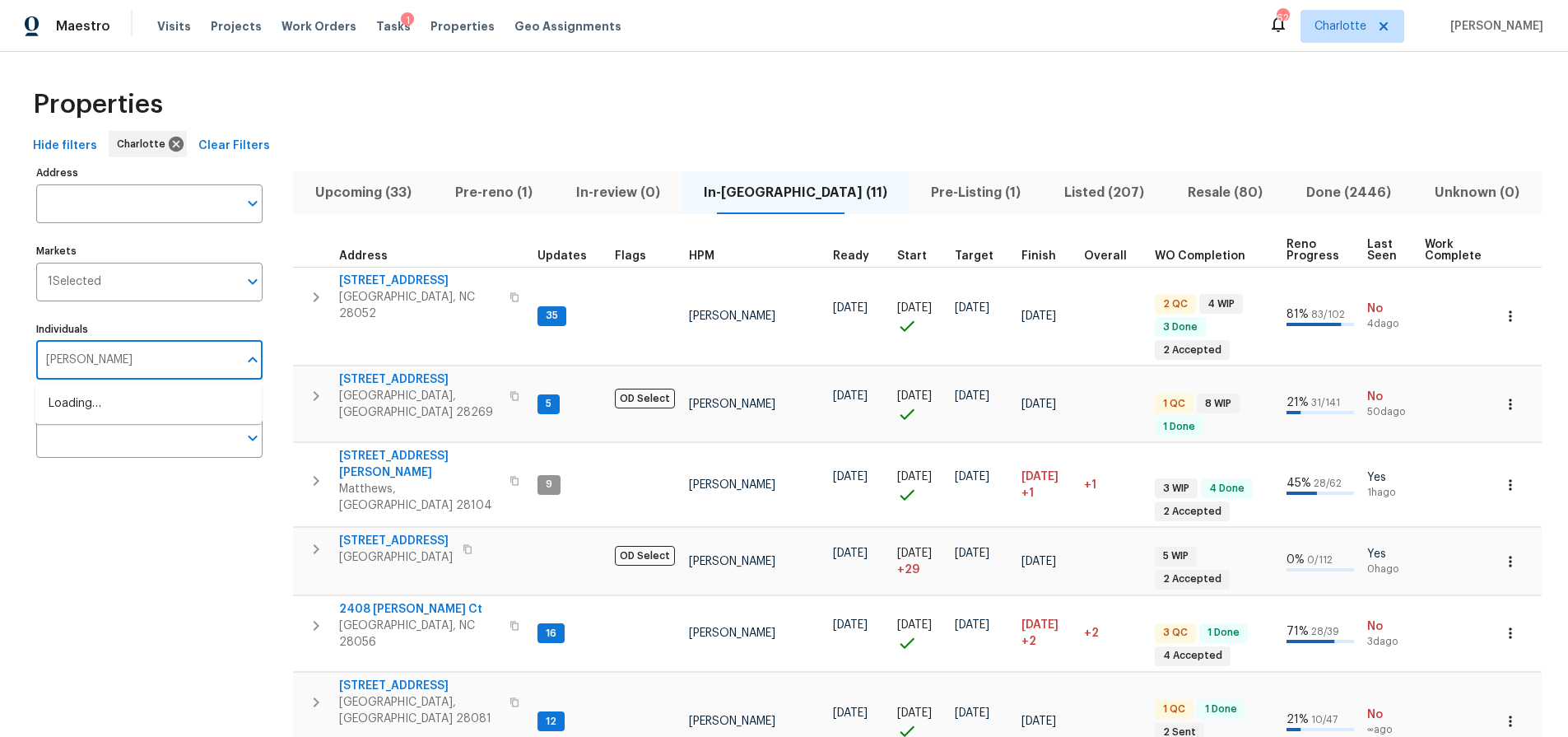 type on "greg janiak" 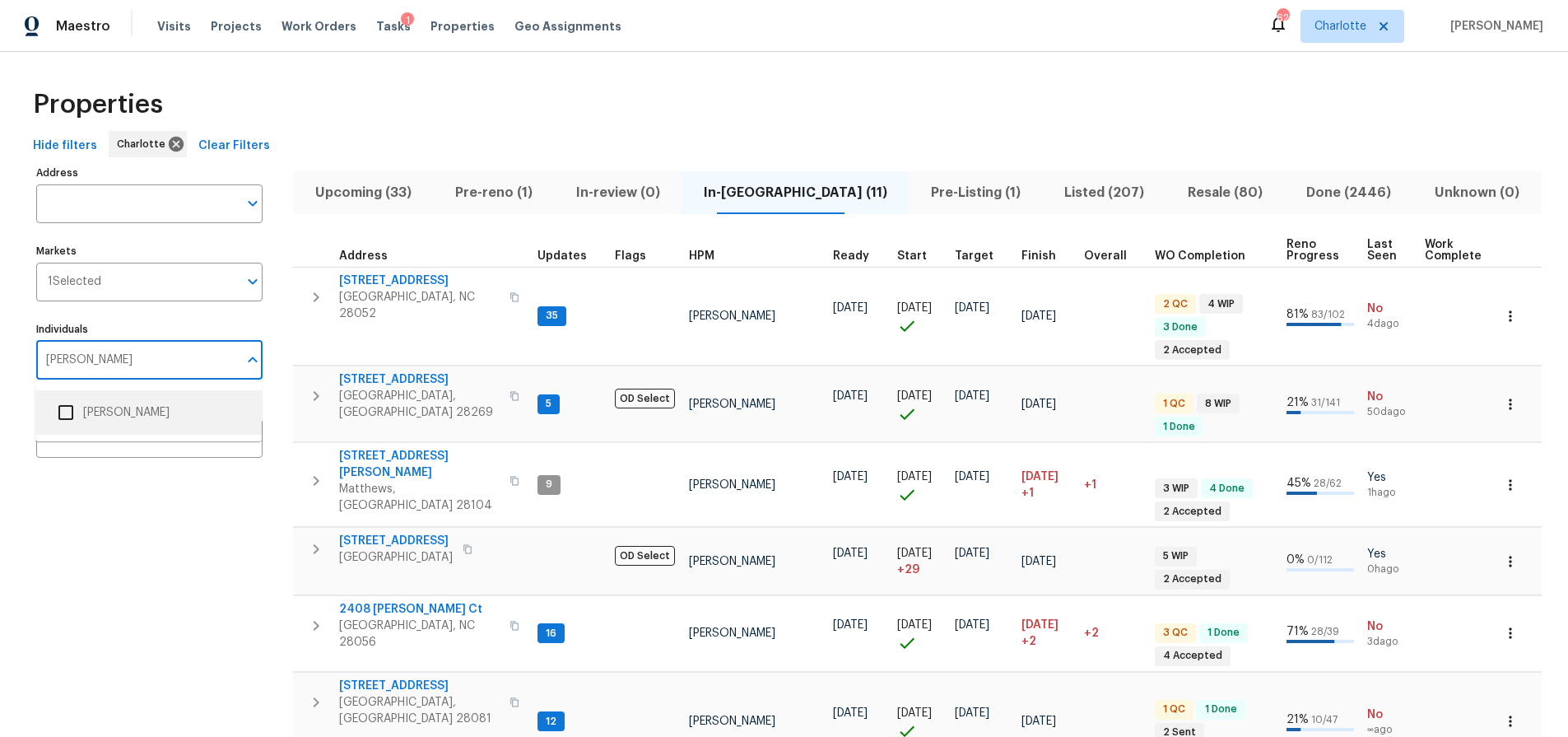 click on "[PERSON_NAME]" at bounding box center [148, 413] 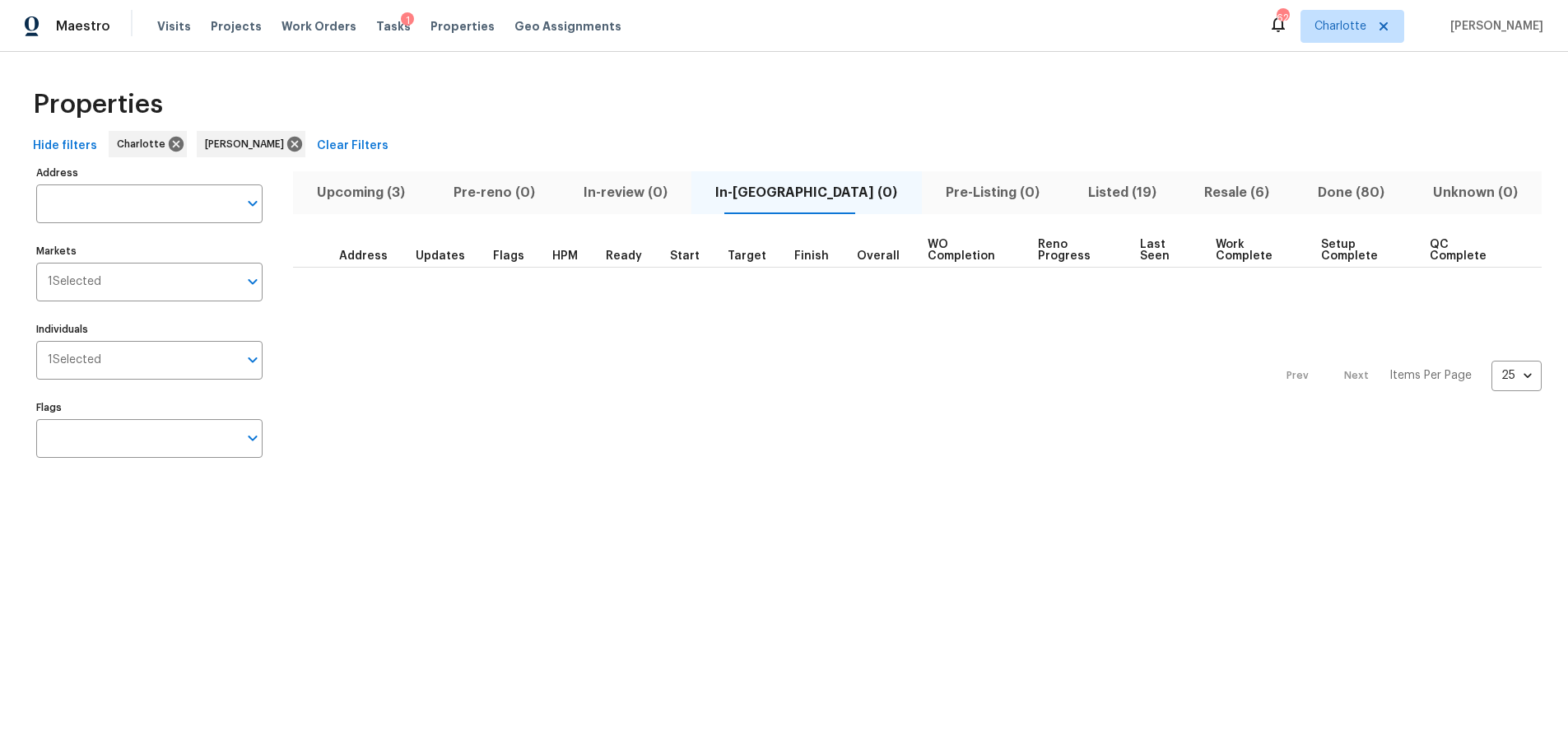 click on "Properties Hide filters Charlotte Greg Janiak Clear Filters Address Address Markets 1  Selected Markets Individuals 1  Selected Individuals Flags Flags Upcoming (3) Pre-reno (0) In-review (0) In-reno (0) Pre-Listing (0) Listed (19) Resale (6) Done (80) Unknown (0) Address Updates Flags HPM Ready Start Target Finish Overall WO Completion Reno Progress Last Seen Work Complete Setup Complete QC Complete Prev Next Items Per Page 25 25 ​" at bounding box center (784, 276) 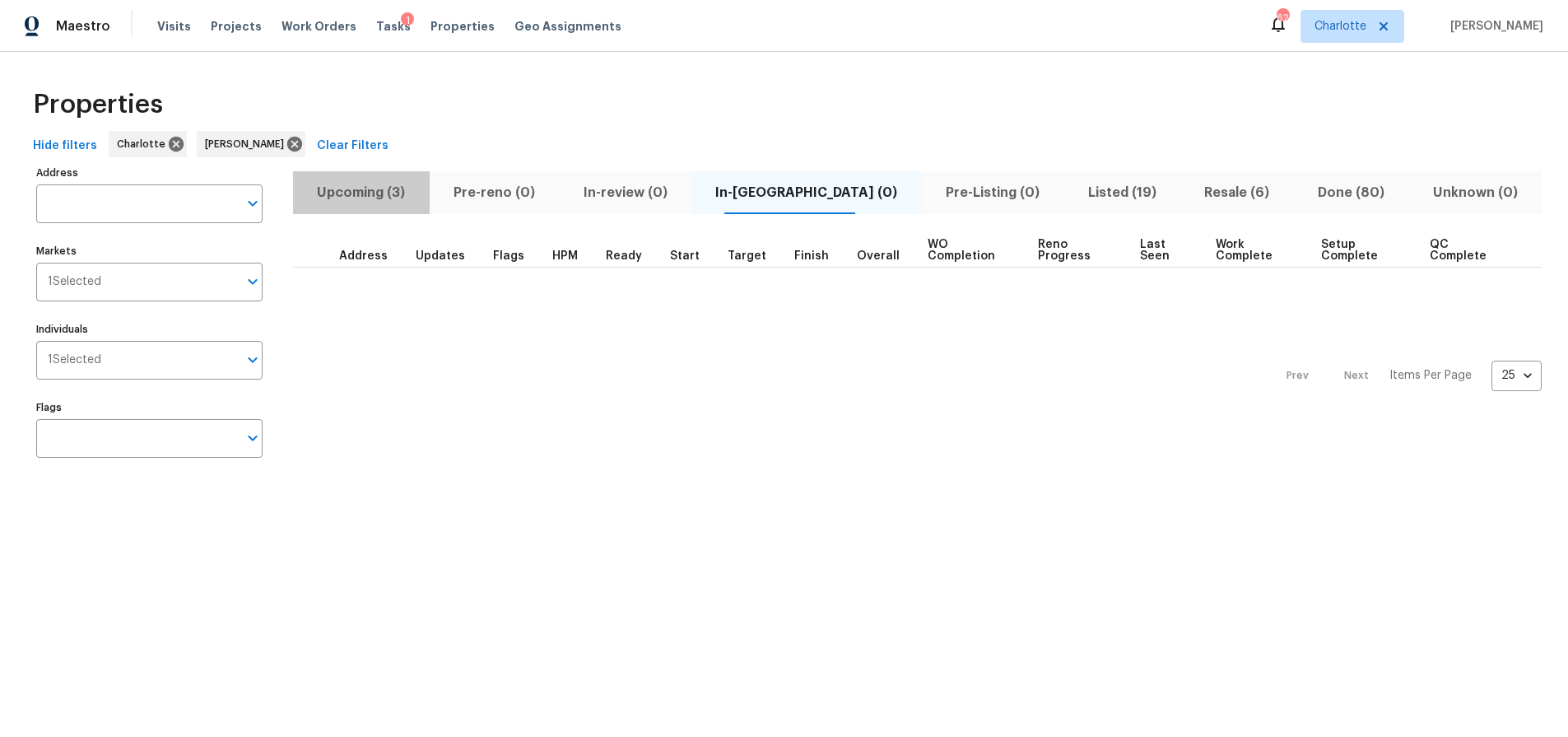 click on "Upcoming (3)" at bounding box center (361, 193) 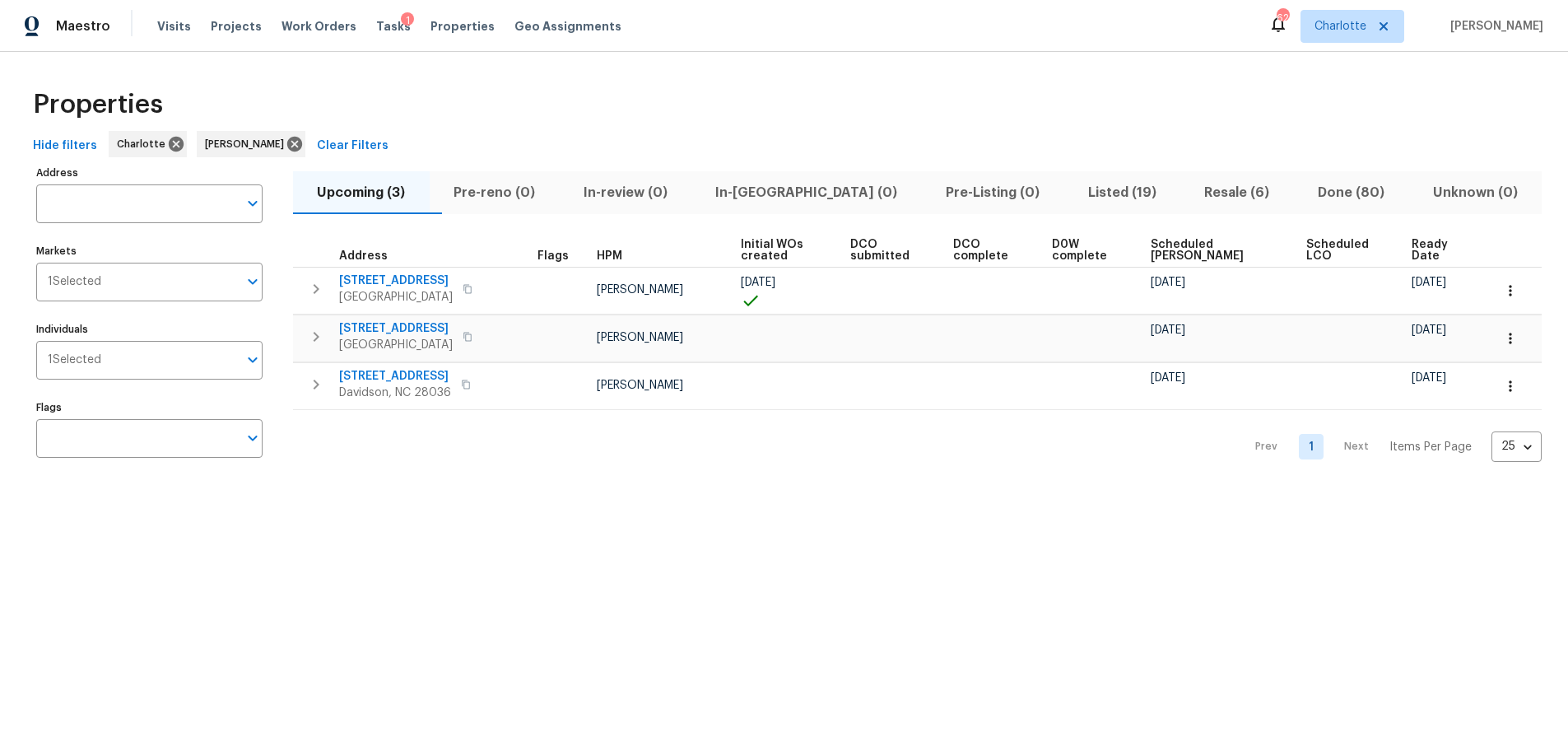 click on "Scheduled COE" at bounding box center [1214, 250] 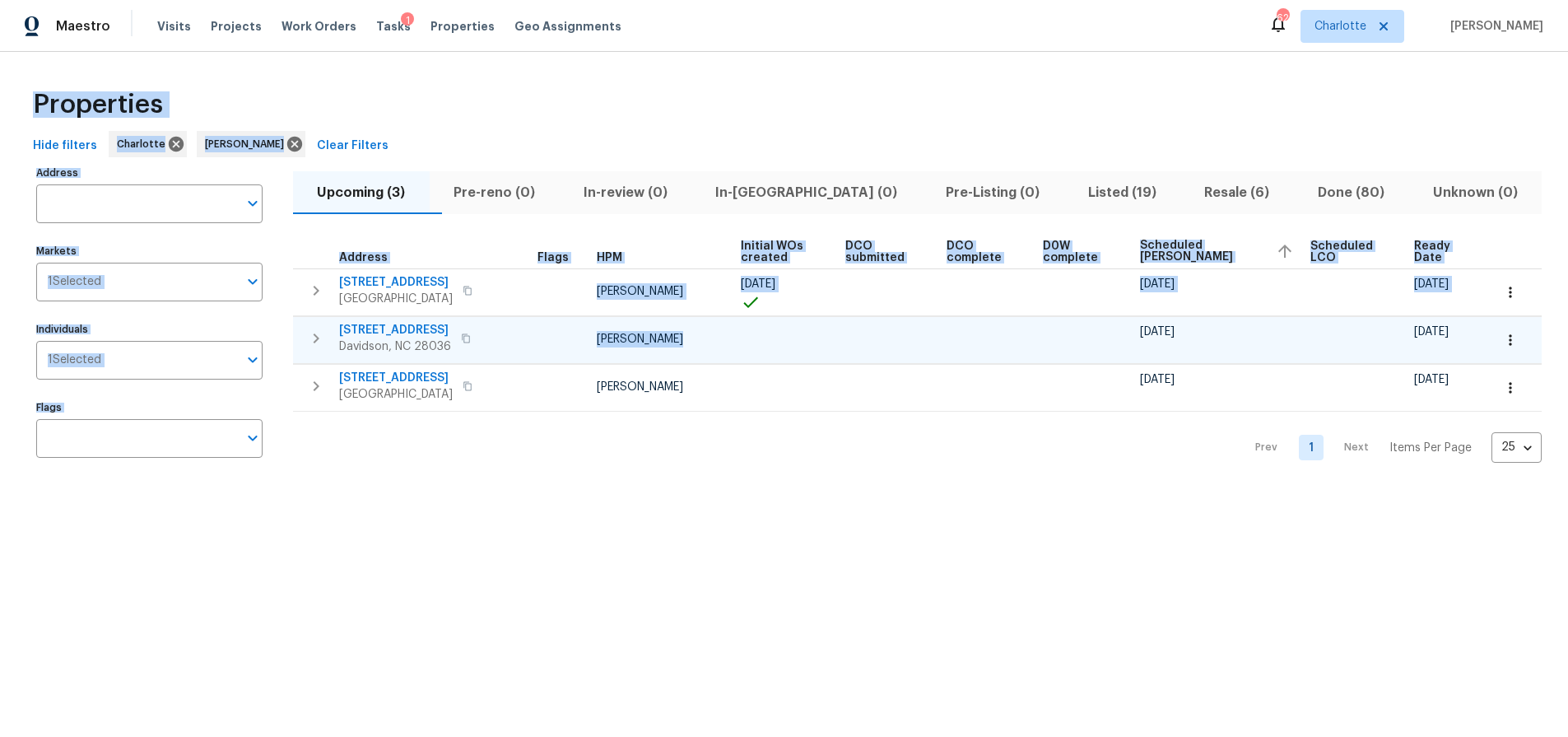 drag, startPoint x: 937, startPoint y: 186, endPoint x: 872, endPoint y: 332, distance: 159.81552 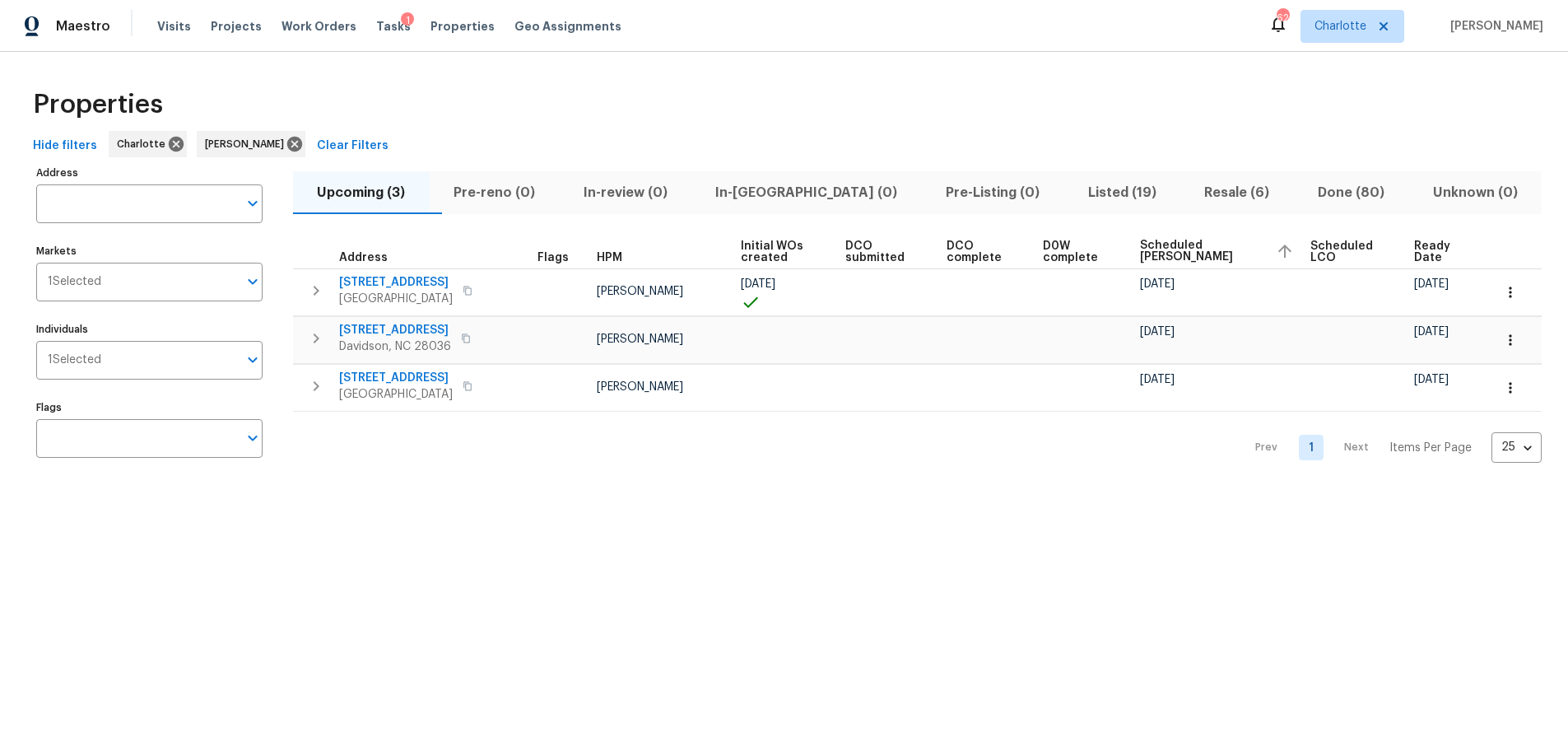 click on "Properties" at bounding box center [784, 105] 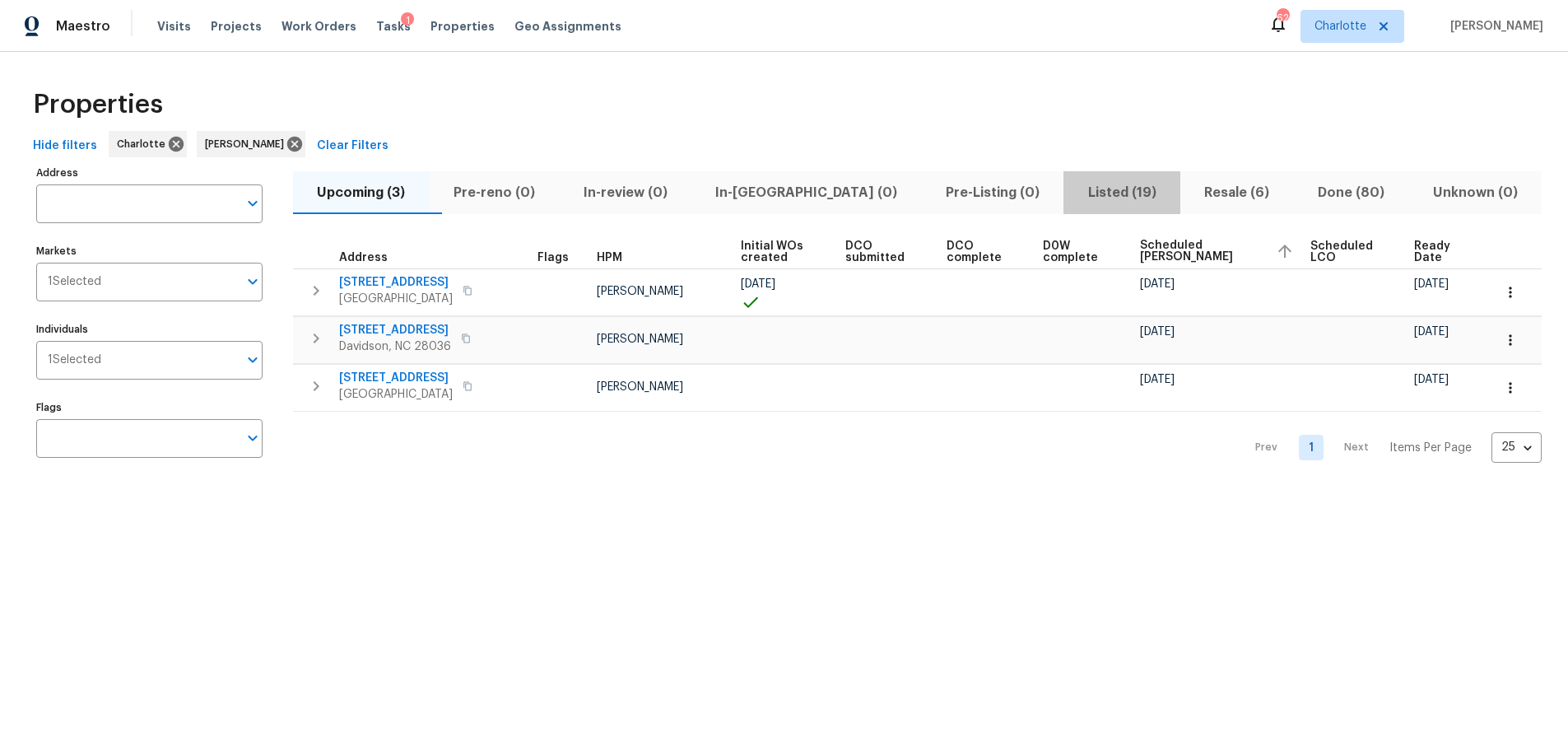 click on "Listed (19)" at bounding box center [1122, 193] 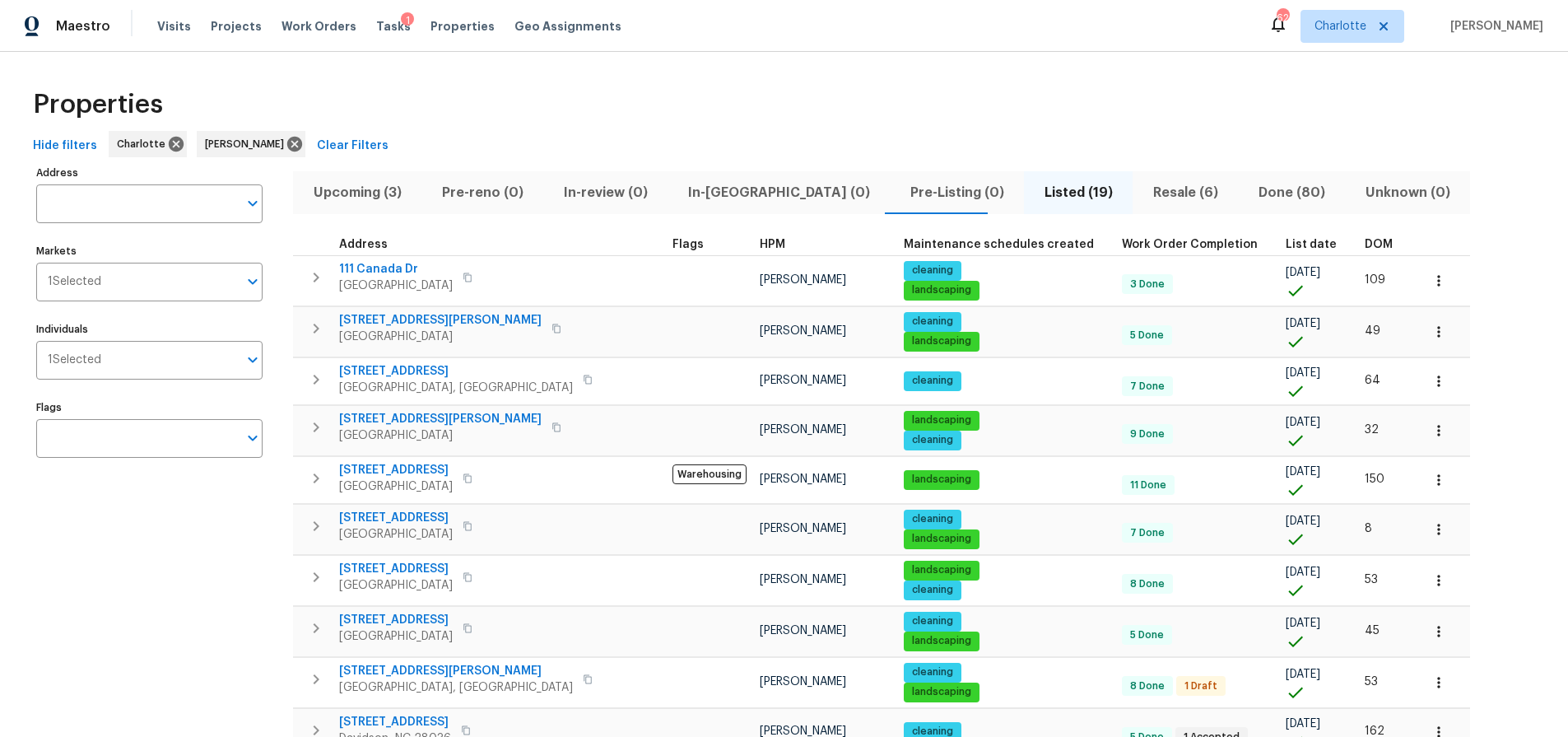 click on "DOM" at bounding box center (1386, 245) 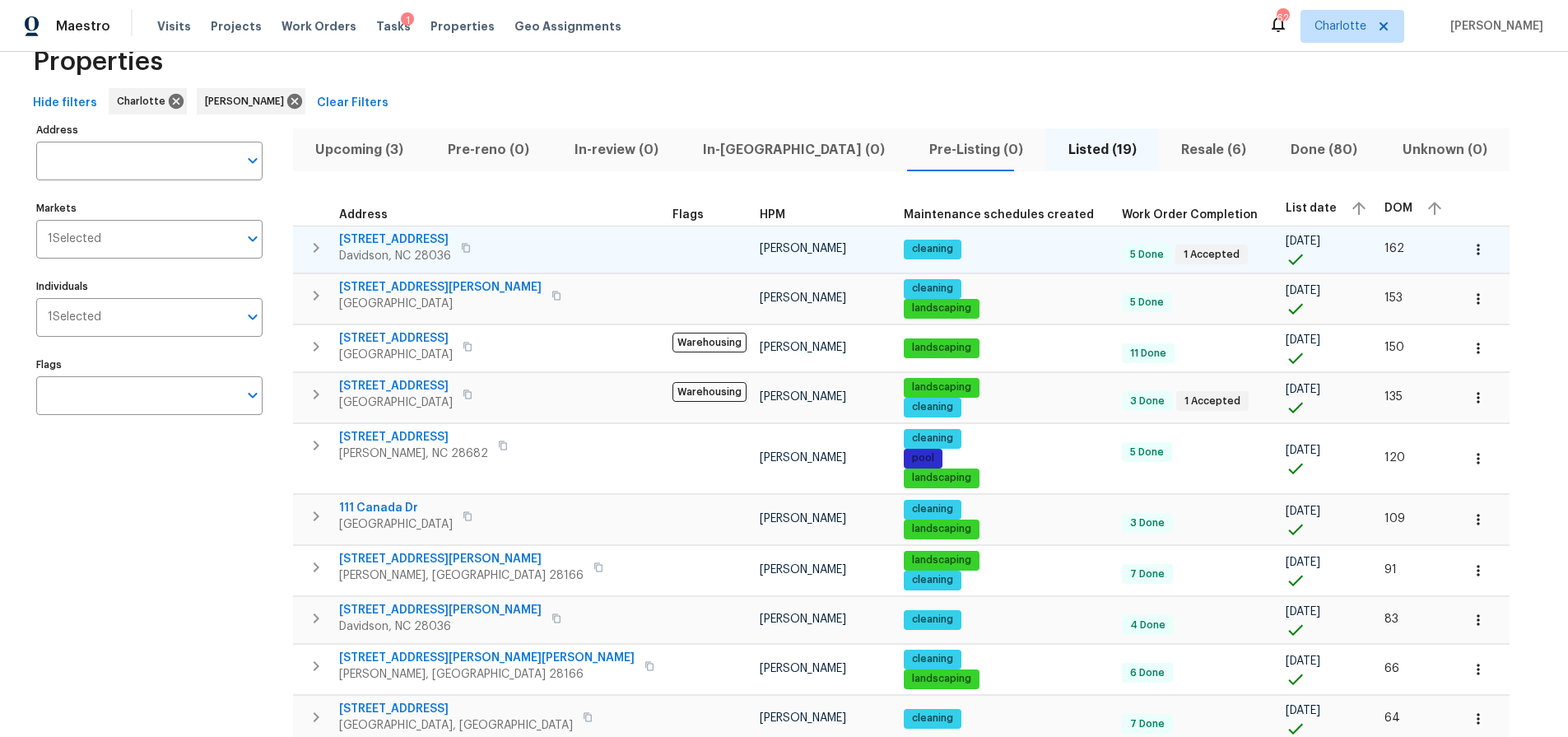scroll, scrollTop: 47, scrollLeft: 0, axis: vertical 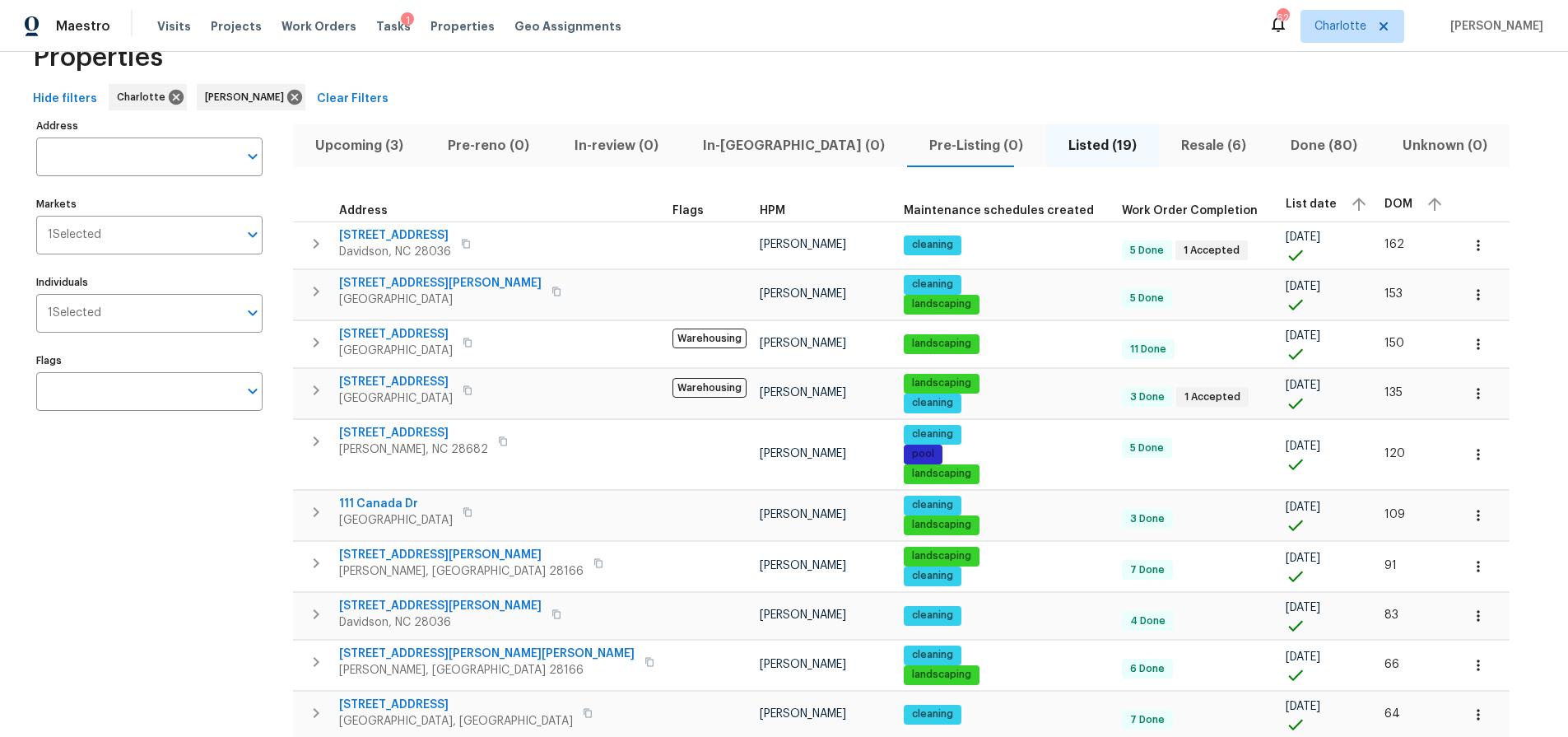 click on "Resale (6)" at bounding box center [1213, 146] 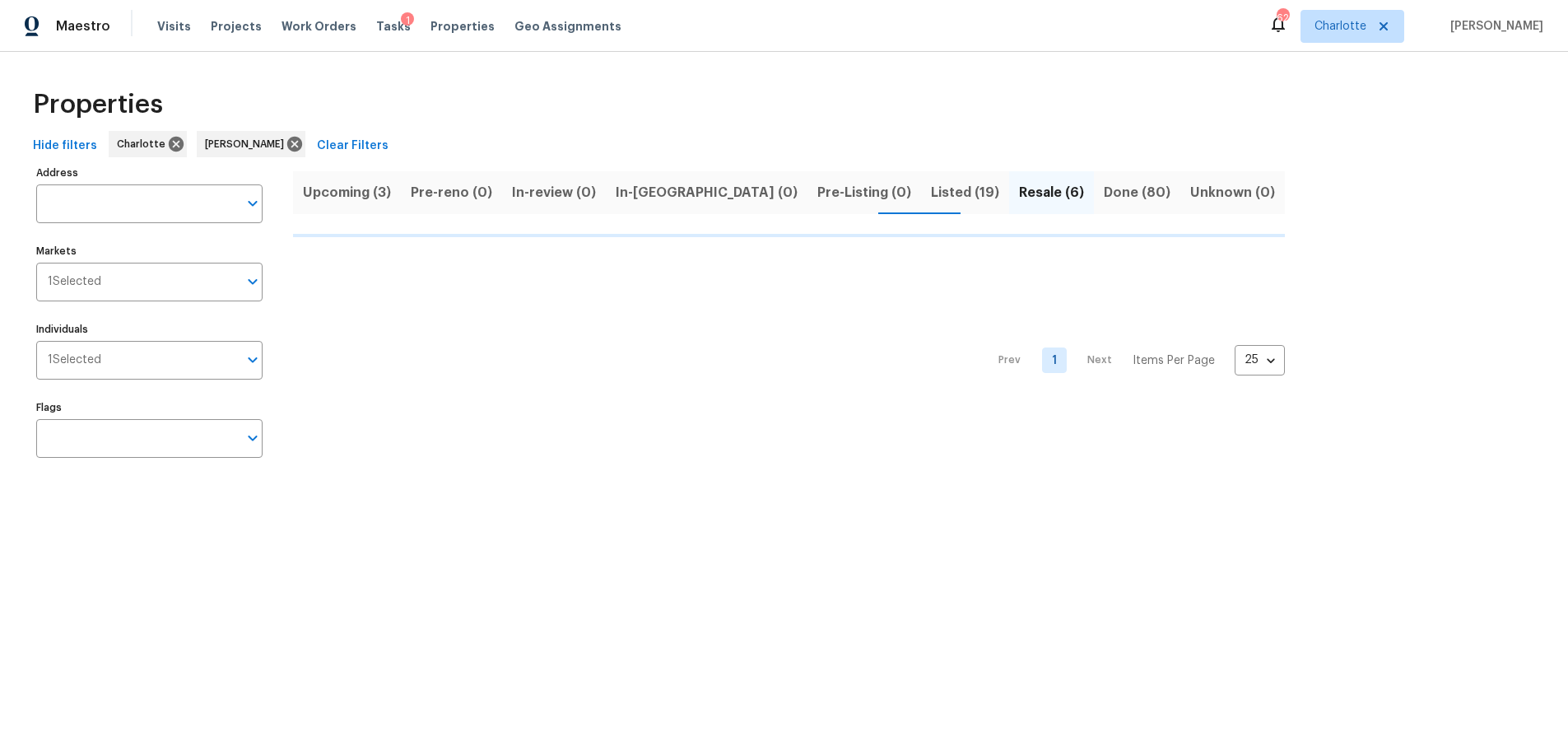 scroll, scrollTop: 0, scrollLeft: 0, axis: both 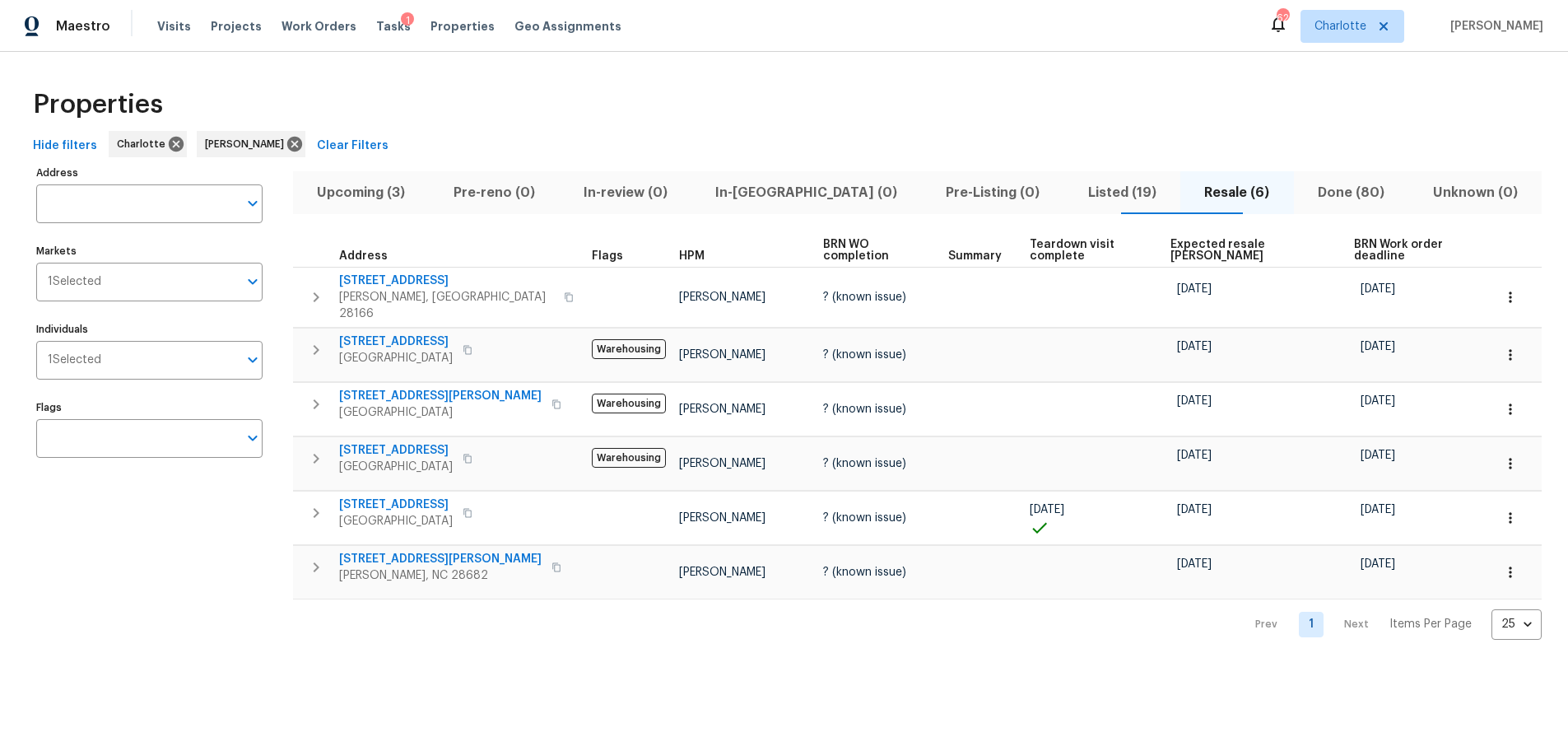 click on "Properties Hide filters Charlotte Greg Janiak Clear Filters Address Address Markets 1  Selected Markets Individuals 1  Selected Individuals Flags Flags Upcoming (3) Pre-reno (0) In-review (0) In-reno (0) Pre-Listing (0) Listed (19) Resale (6) Done (80) Unknown (0) Address Flags HPM BRN WO completion Summary Teardown visit complete Expected resale COE BRN Work order deadline 151 Slip Shot Ln Troutman, NC 28166 Greg Janiak ? (known issue) 08/15/25 08/10/25 133 Sequoia St Mooresville, NC 28117 Warehousing Greg Janiak ? (known issue) 08/11/25 08/06/25 670 Sherwood Pl Mooresville, NC 28115 Warehousing Greg Janiak ? (known issue) 08/05/25 07/31/25 114 Sheridan Ct Mooresville, NC 28115 Warehousing Greg Janiak ? (known issue) 07/30/25 07/25/25 138 Bufflehead Dr Mooresville, NC 28117 Greg Janiak ? (known issue) 07/10/25 07/10/25 07/05/25 3922 Townes Blvd Terrell, NC 28682 Greg Janiak ? (known issue) 07/18/25 07/13/25 Prev 1 Next Items Per Page 25 25 ​" at bounding box center [784, 359] 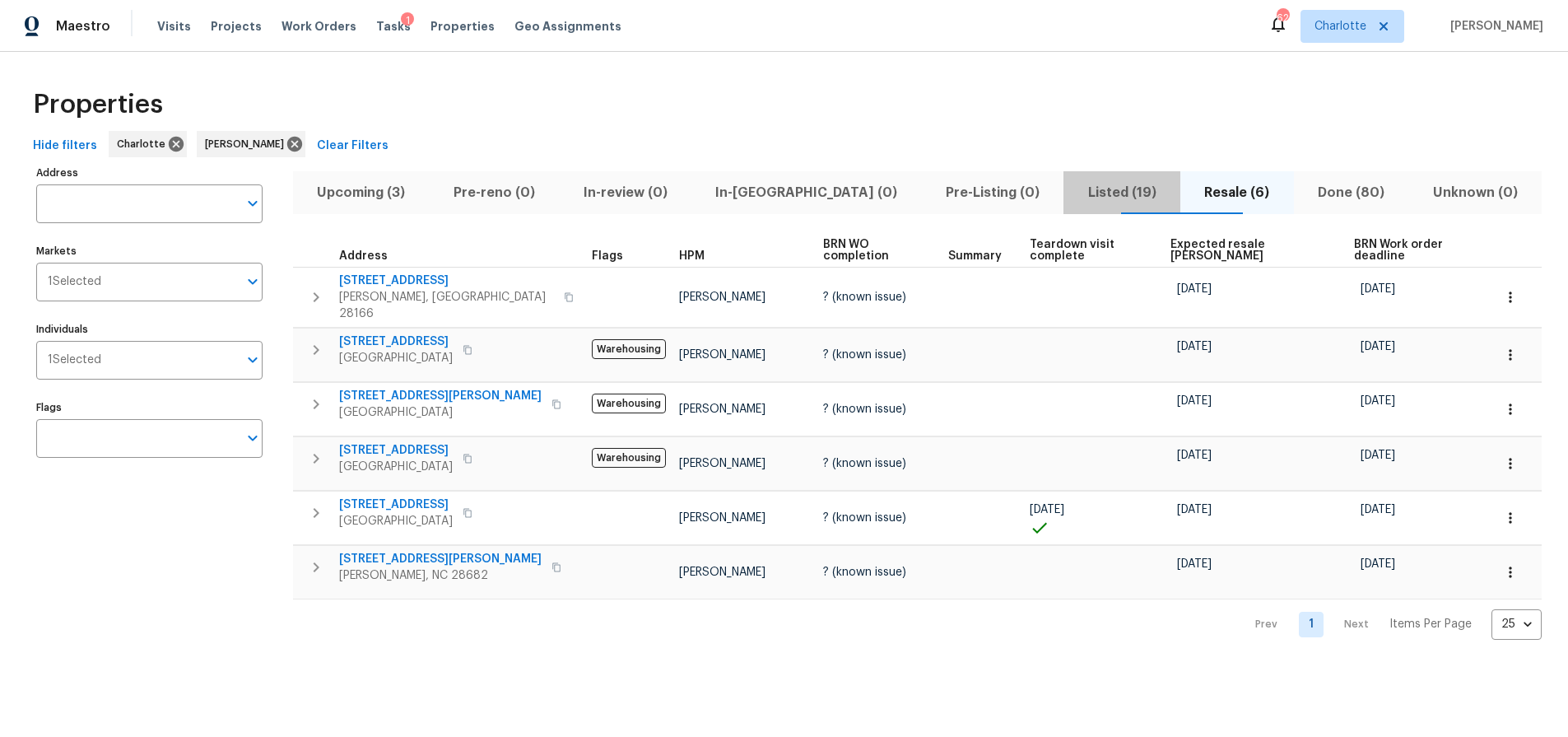 click on "Listed (19)" at bounding box center (1122, 193) 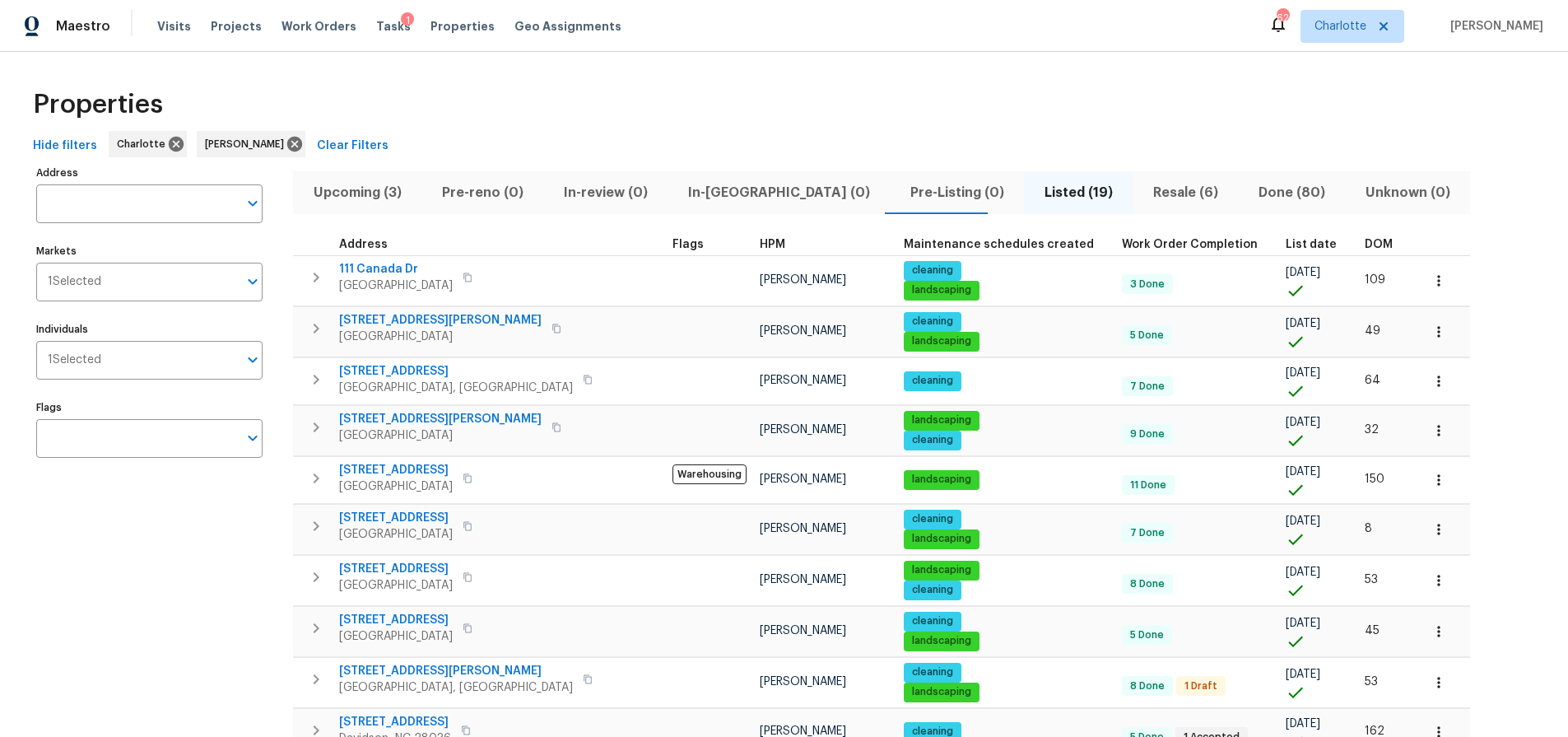 click on "DOM" at bounding box center (1386, 245) 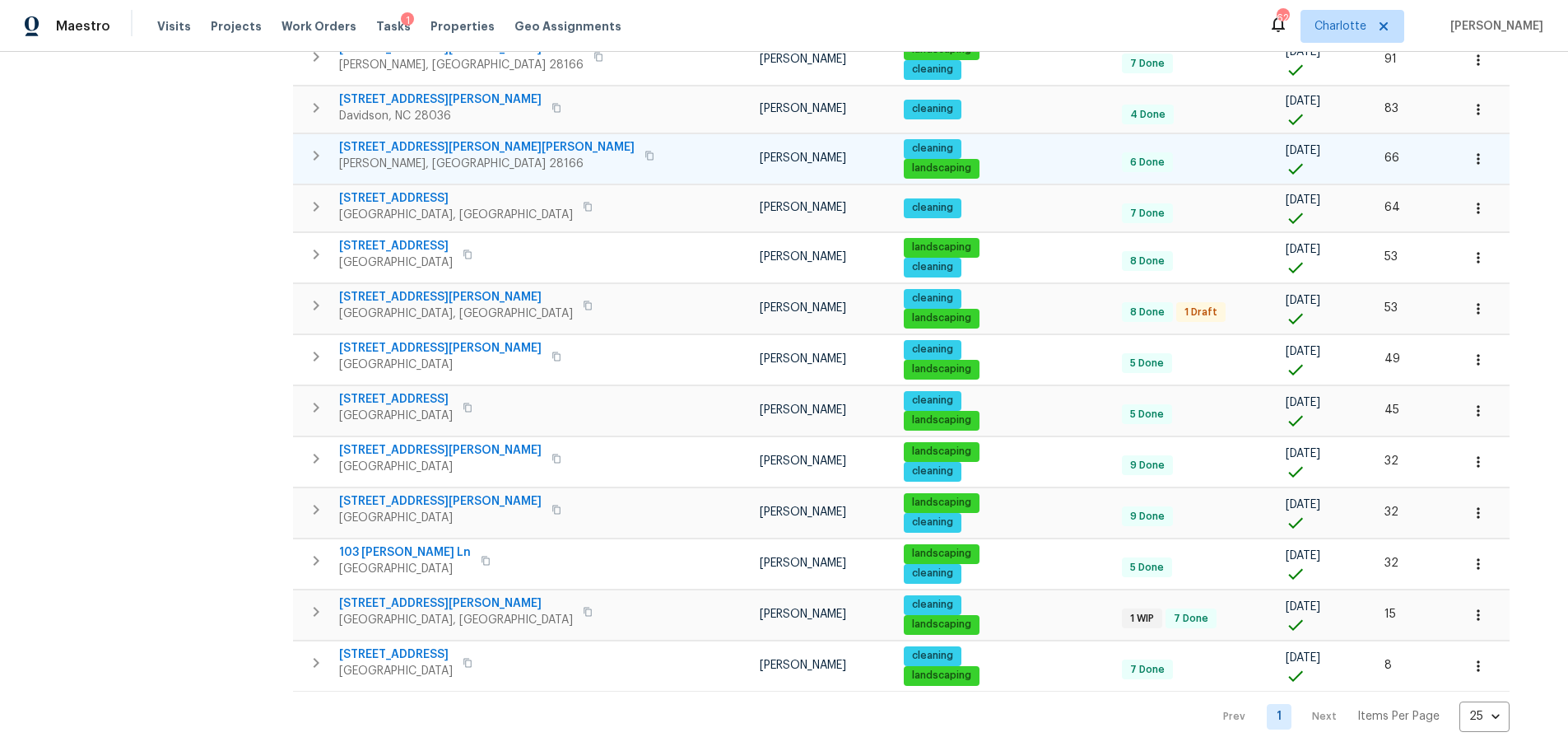 scroll, scrollTop: 586, scrollLeft: 0, axis: vertical 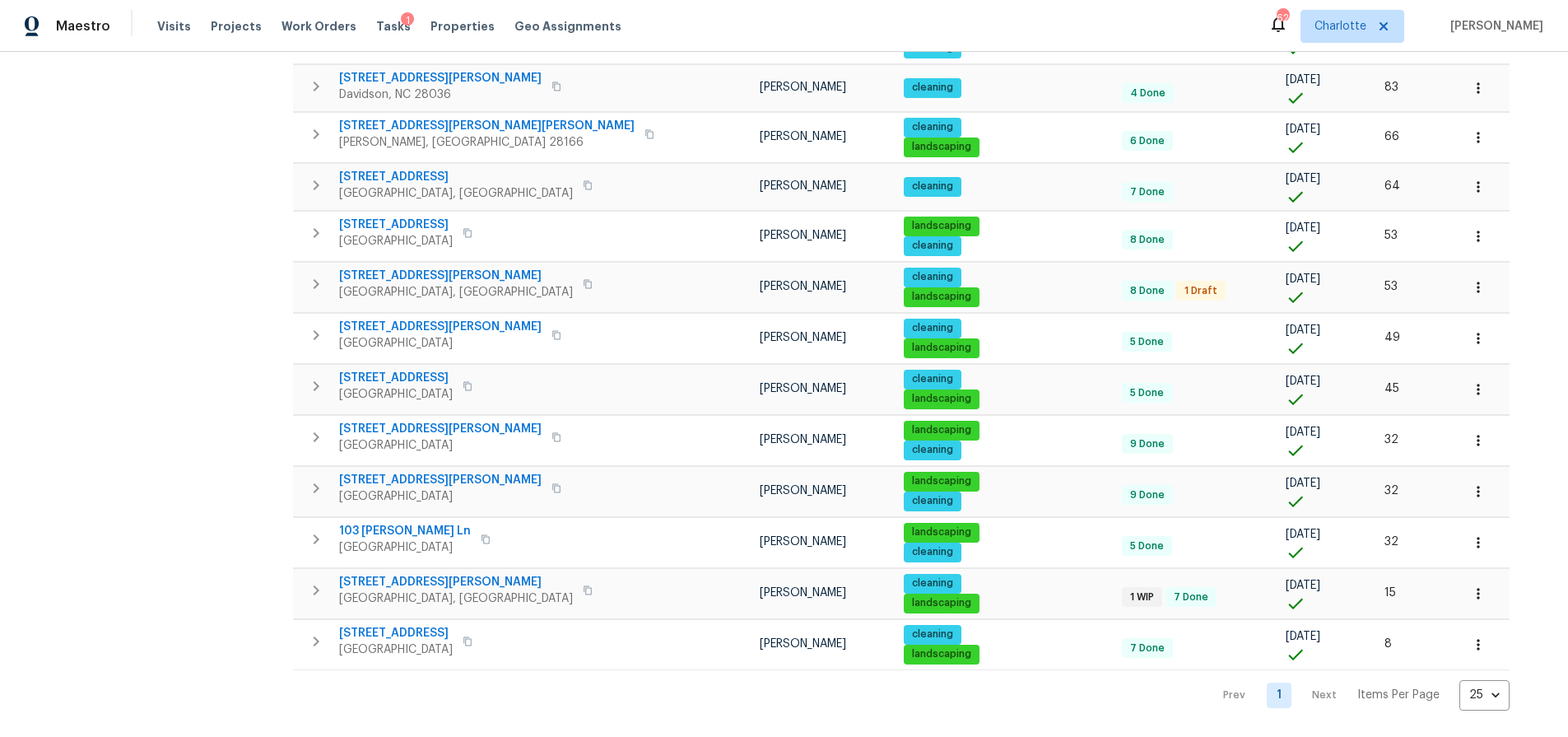 click on "Address Address Markets 1  Selected Markets Individuals 1  Selected Individuals Flags Flags Upcoming (3) Pre-reno (0) In-review (0) In-reno (0) Pre-Listing (0) Listed (19) Resale (6) Done (80) Unknown (0) Address Flags HPM Maintenance schedules created Work Order Completion List date DOM 237 Northwest Dr Davidson, NC 28036 Greg Janiak cleaning 5 Done 1 Accepted 01/30/25 162 121 Purple Finch Ln Mooresville, NC 28117 Greg Janiak cleaning landscaping 5 Done 02/08/25 153 215 Creek View Rd Mooresville, NC 28117 Warehousing Greg Janiak landscaping 11 Done 02/11/25 150 144 Tetcott St Mooresville, NC 28115 Warehousing Greg Janiak landscaping cleaning 3 Done 1 Accepted 02/26/25 135 3865 Granite St Terrell, NC 28682 Greg Janiak cleaning pool landscaping 5 Done 03/13/25 120 111 Canada Dr Statesville, NC 28677 Greg Janiak cleaning landscaping 3 Done 03/24/25 109 704 Georgie St Troutman, NC 28166 Greg Janiak landscaping cleaning 7 Done 04/11/25 91 151 Harper Lee St Davidson, NC 28036 Greg Janiak cleaning 4 Done 04/19/25 8" at bounding box center [784, 148] 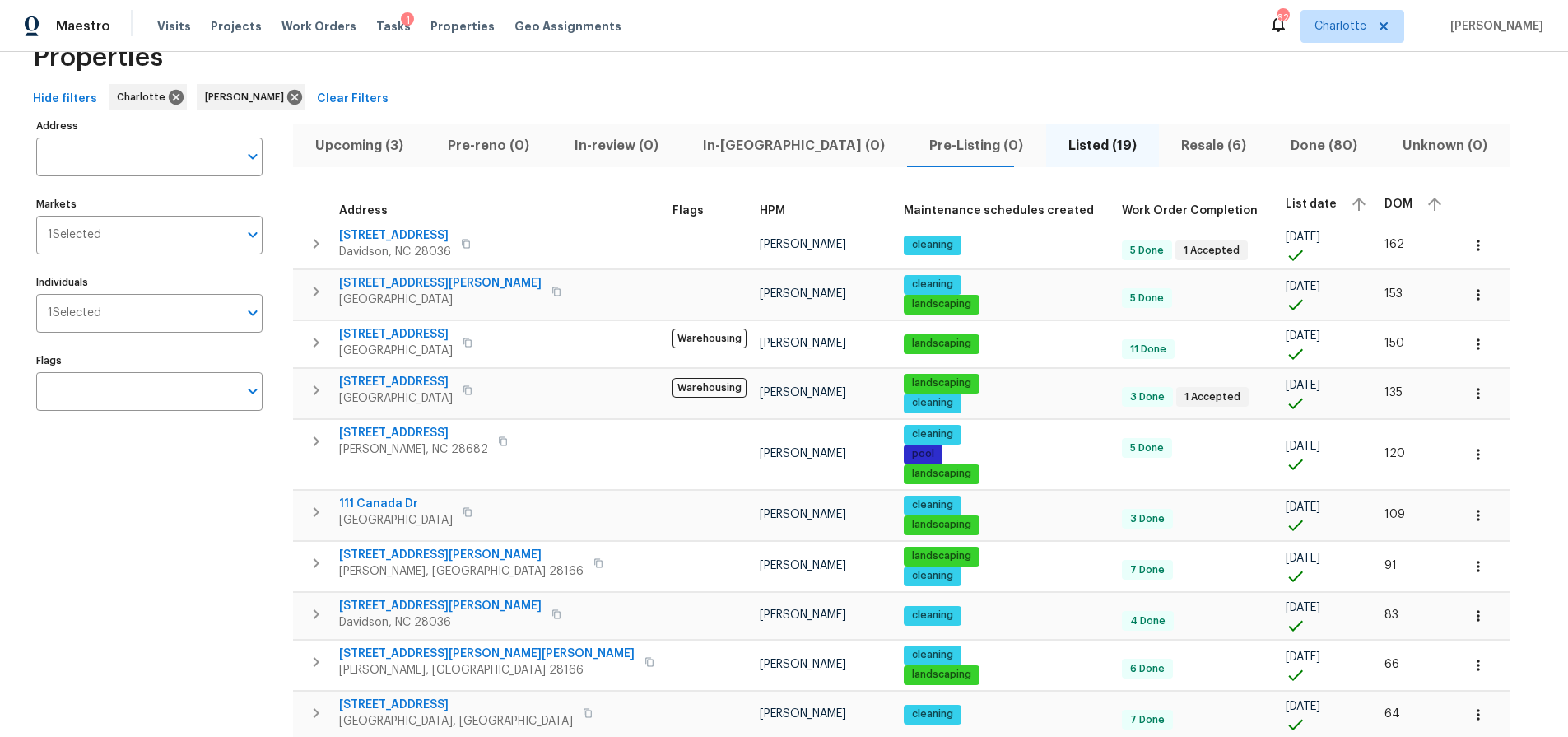 scroll, scrollTop: 0, scrollLeft: 0, axis: both 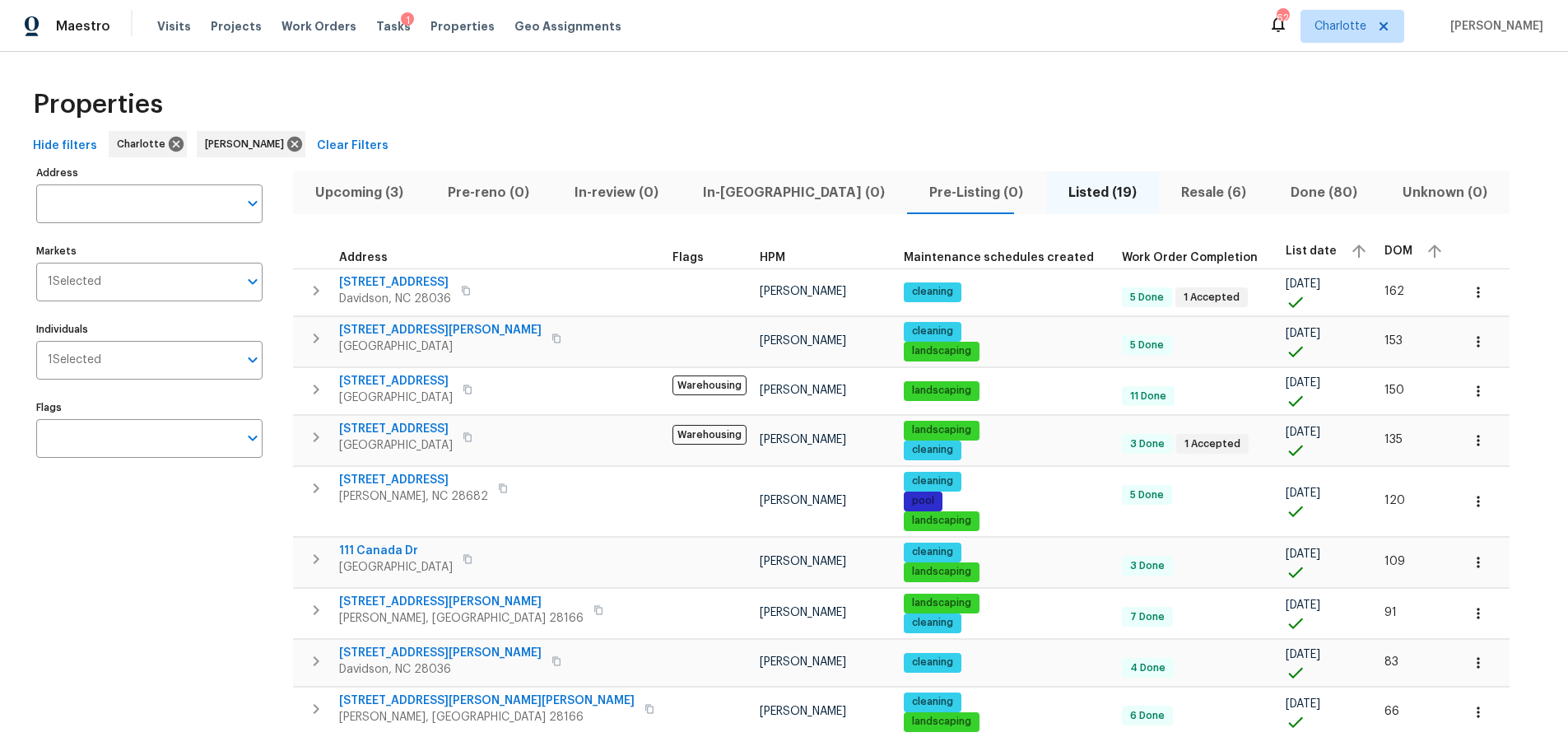 click on "Resale (6)" at bounding box center (1213, 193) 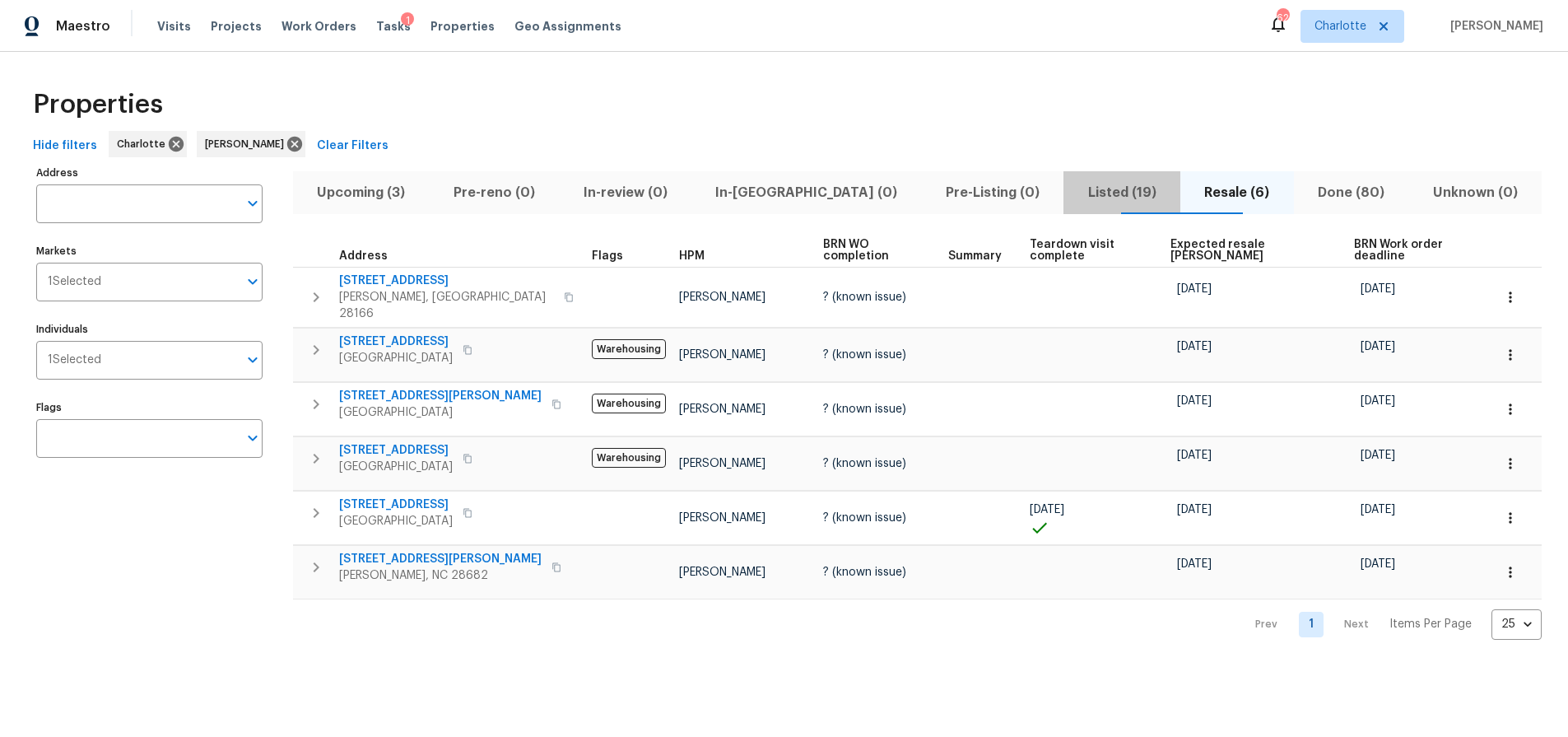 click on "Listed (19)" at bounding box center (1122, 193) 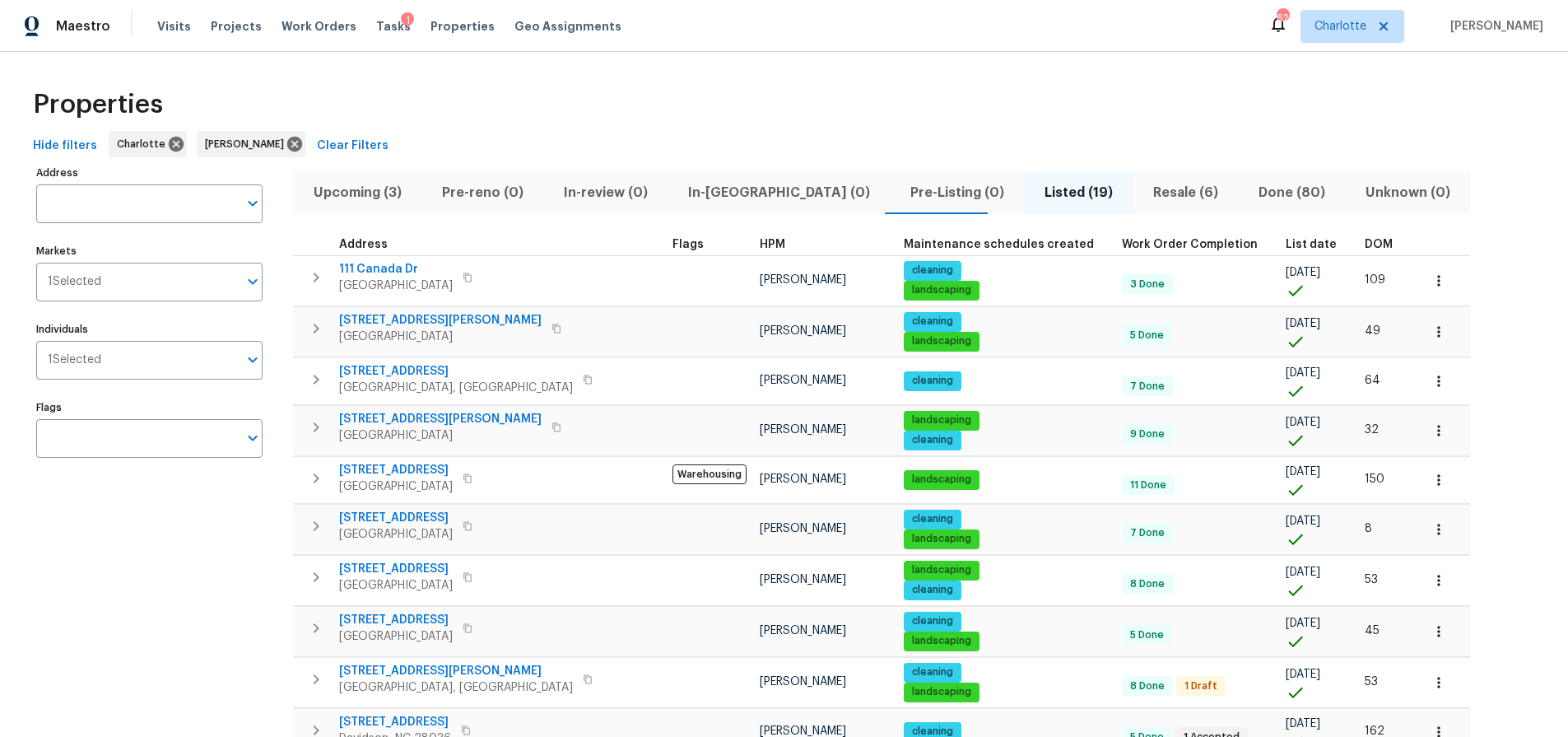 click on "DOM" at bounding box center [1386, 245] 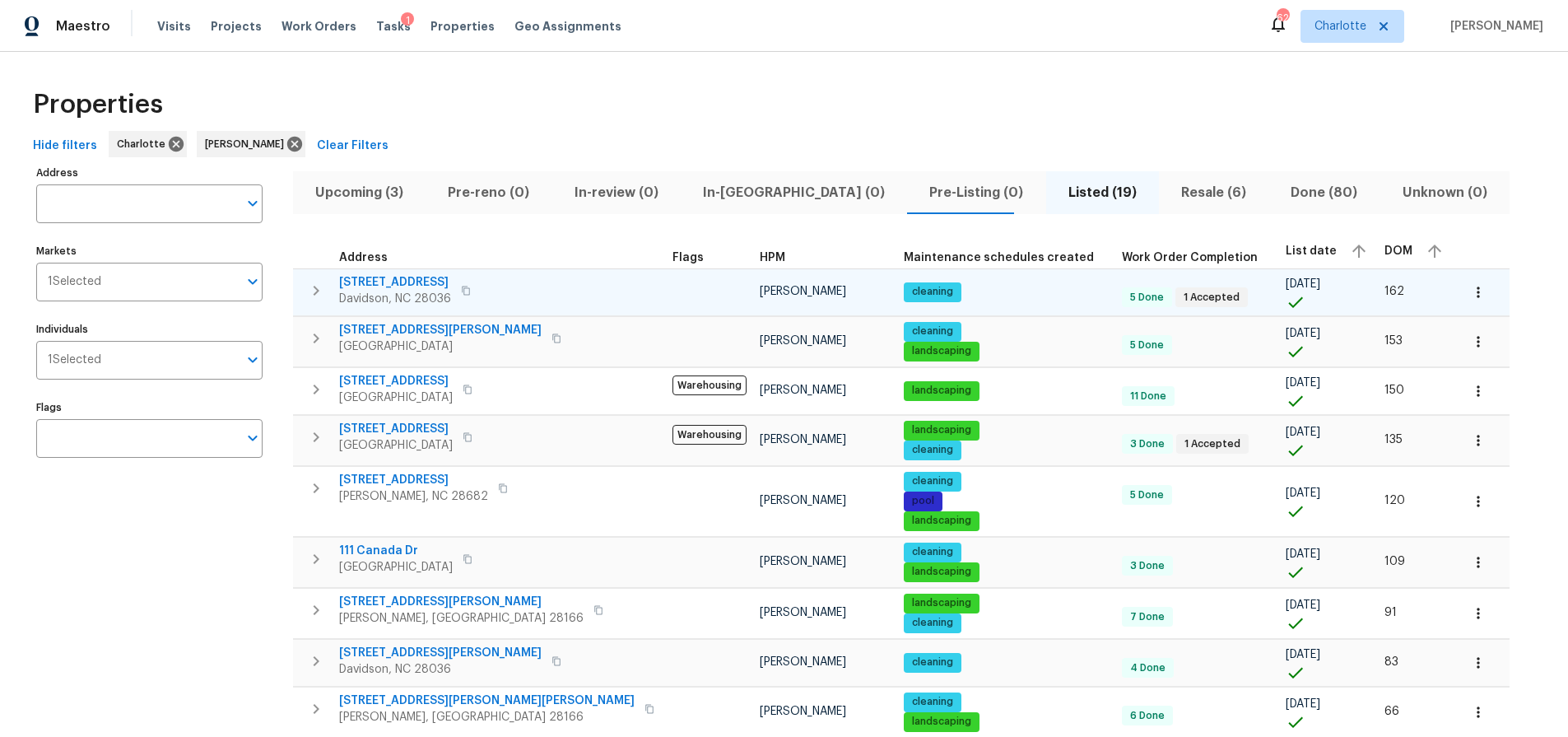 click on "237 Northwest Dr" at bounding box center (395, 282) 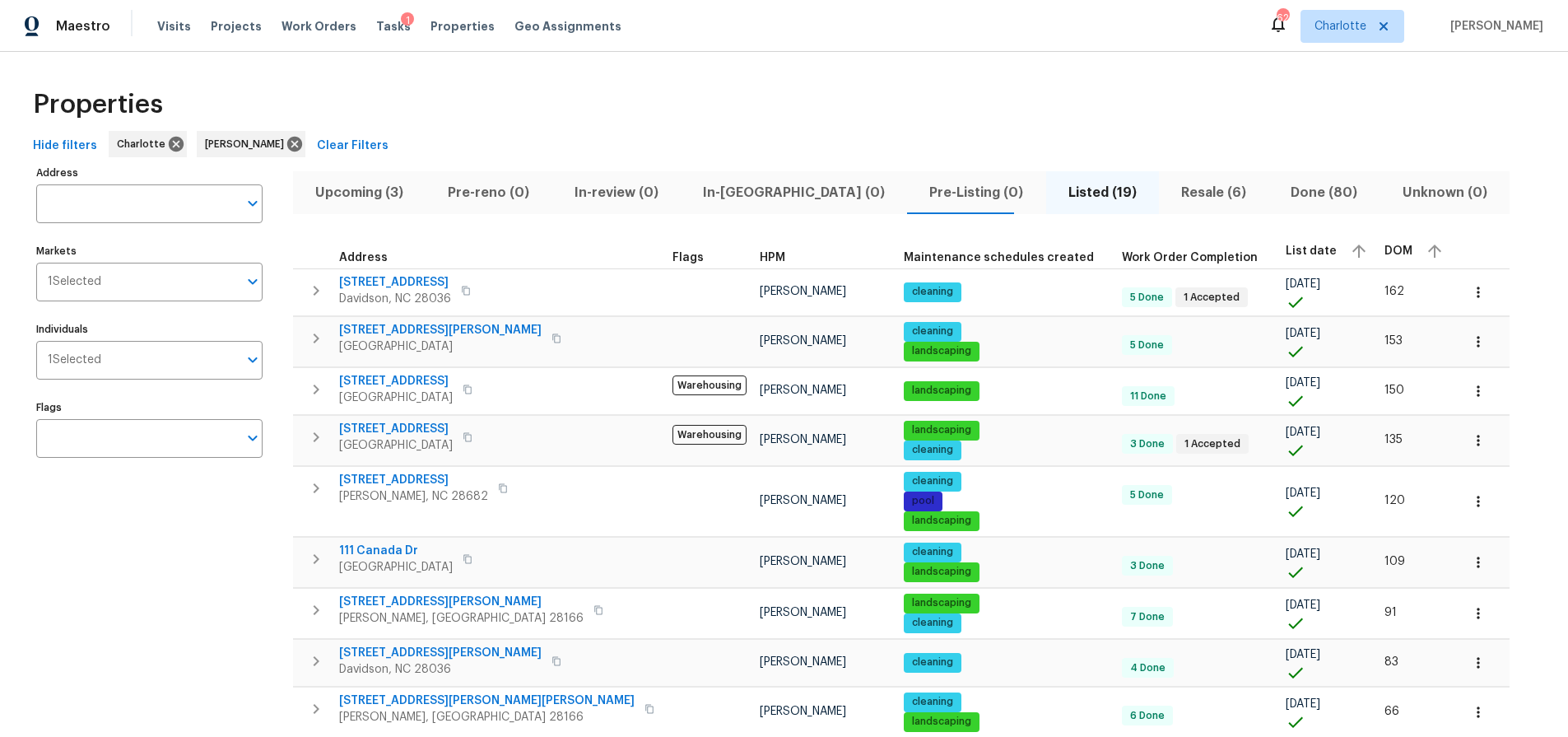 drag, startPoint x: 171, startPoint y: 536, endPoint x: 227, endPoint y: 505, distance: 64.00781 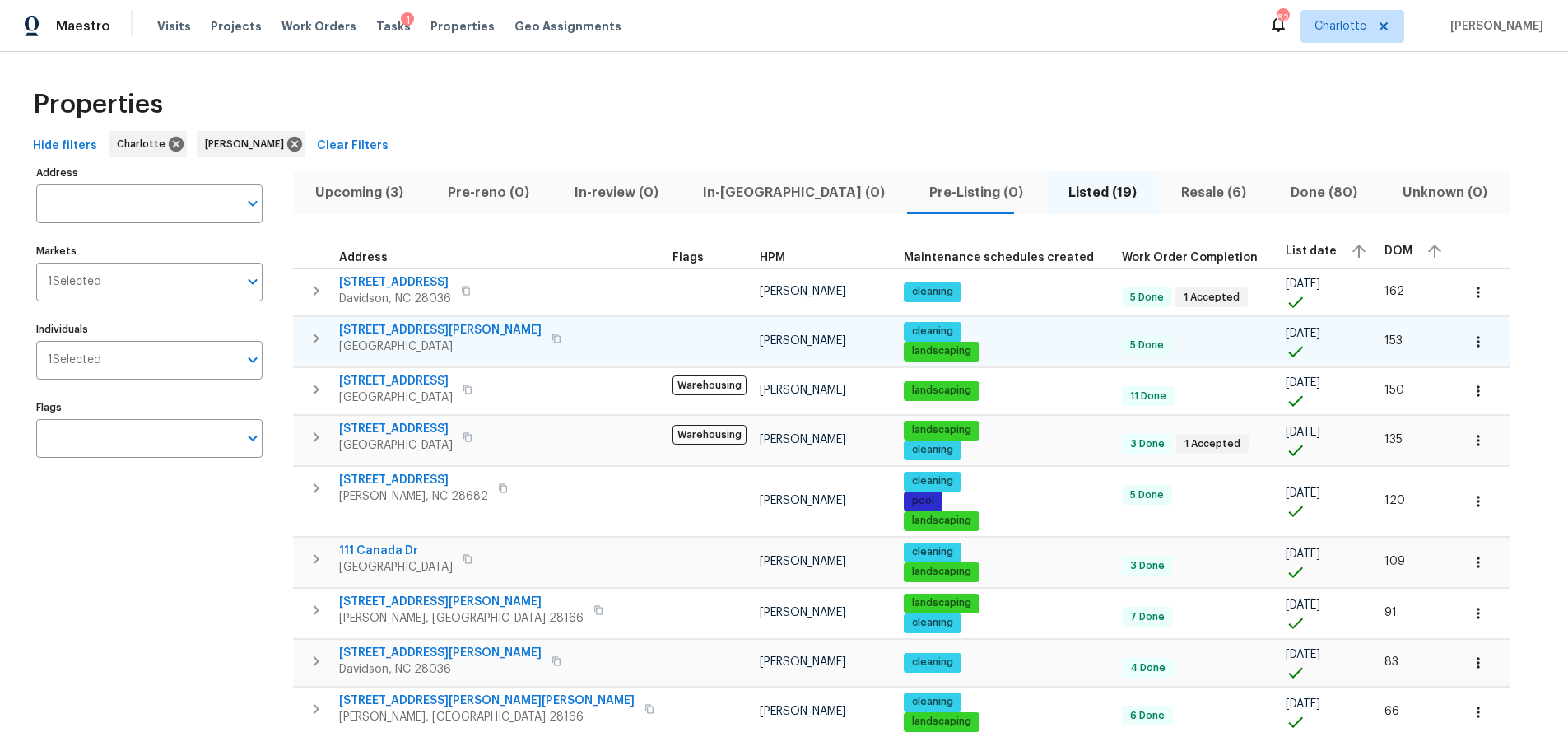 click on "121 Purple Finch Ln" at bounding box center [440, 330] 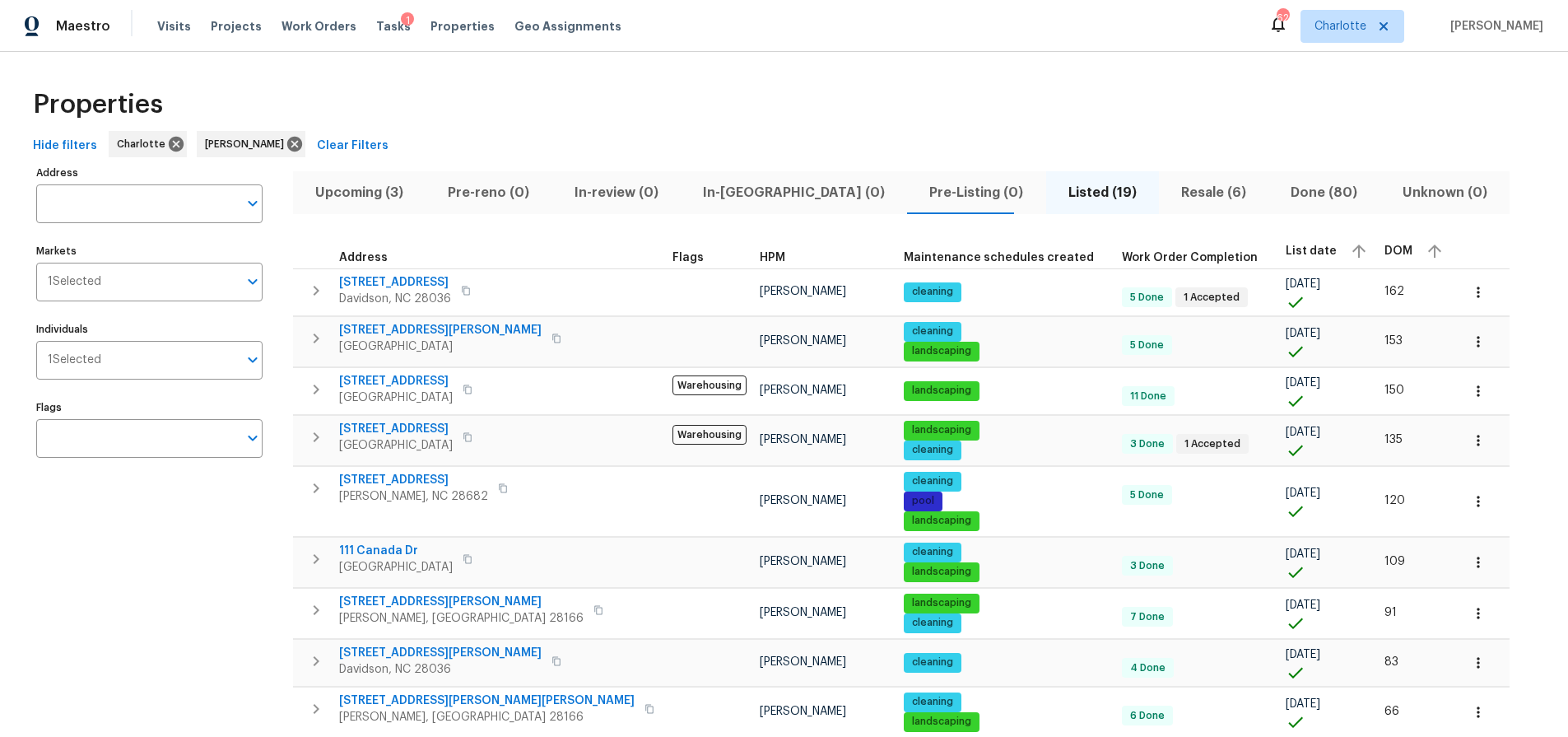 click on "Properties" at bounding box center (784, 105) 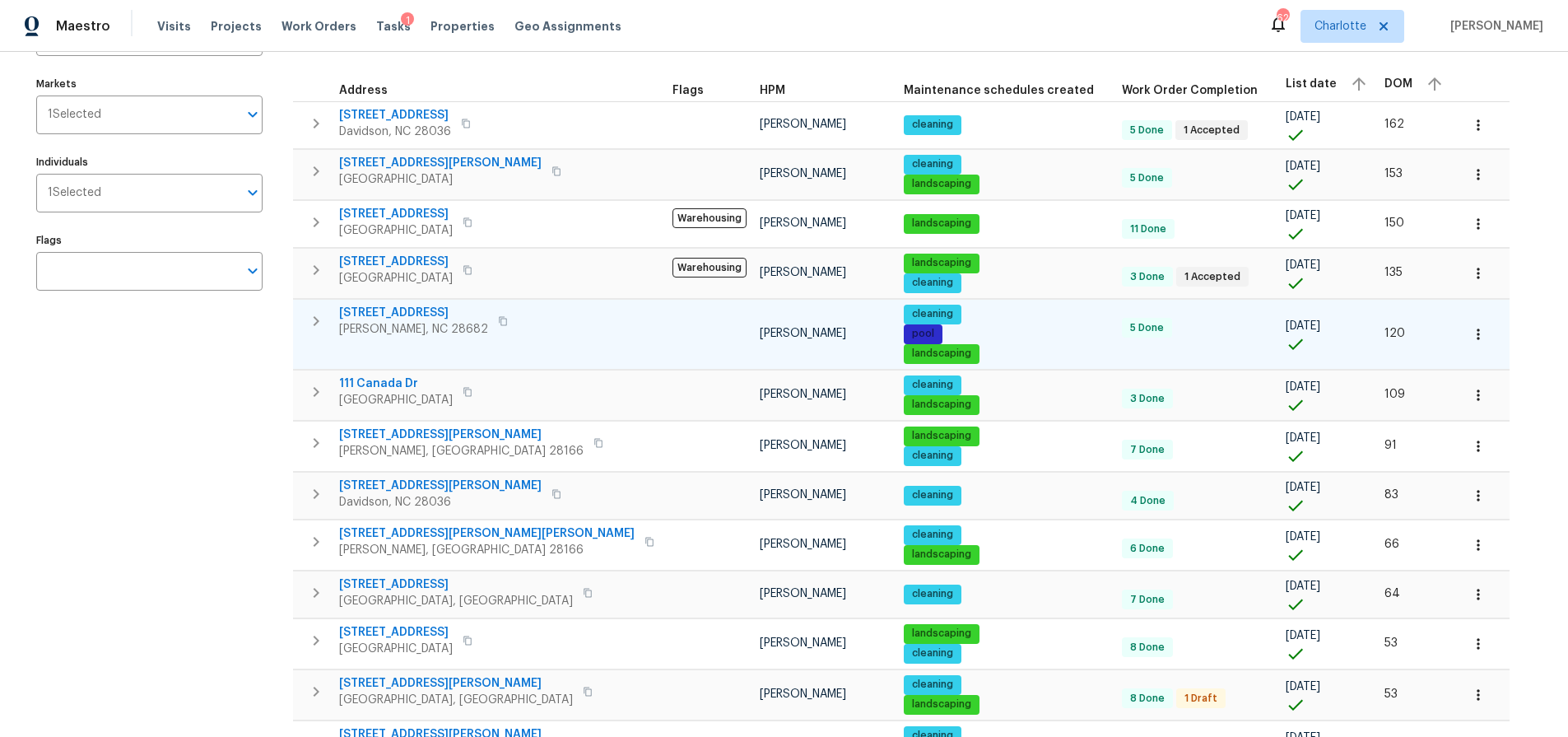 scroll, scrollTop: 133, scrollLeft: 0, axis: vertical 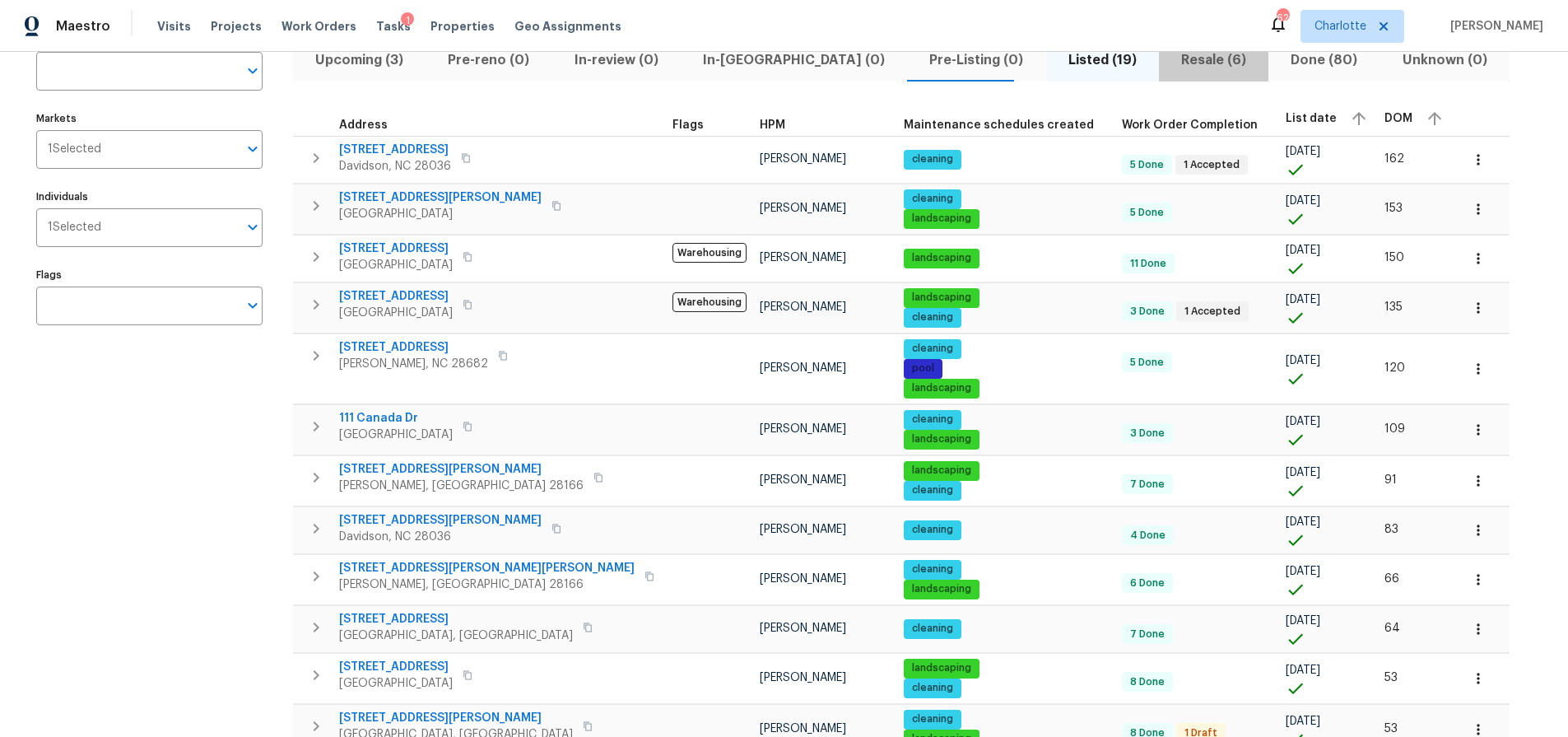click on "Resale (6)" at bounding box center [1213, 60] 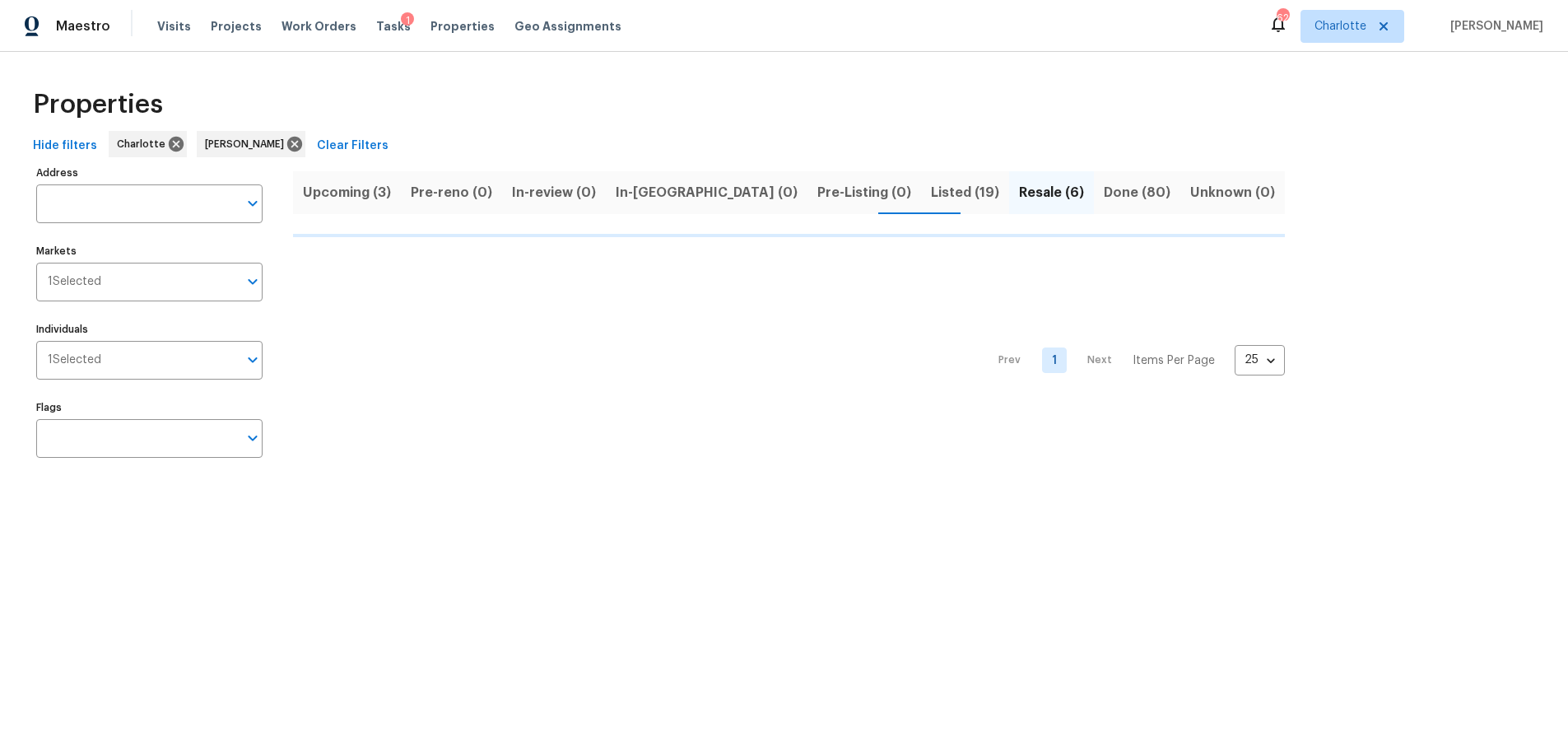 scroll, scrollTop: 0, scrollLeft: 0, axis: both 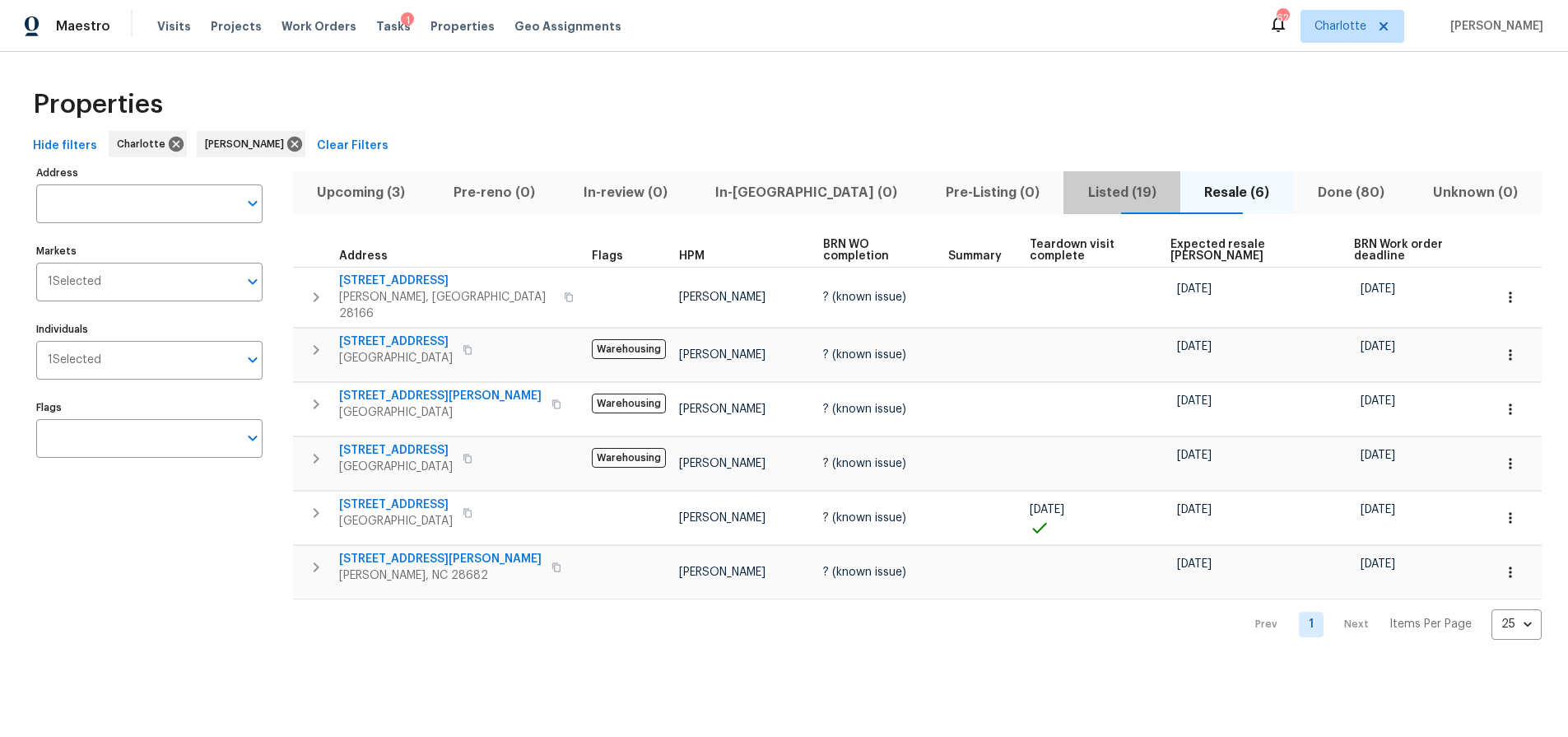 click on "Listed (19)" at bounding box center (1122, 193) 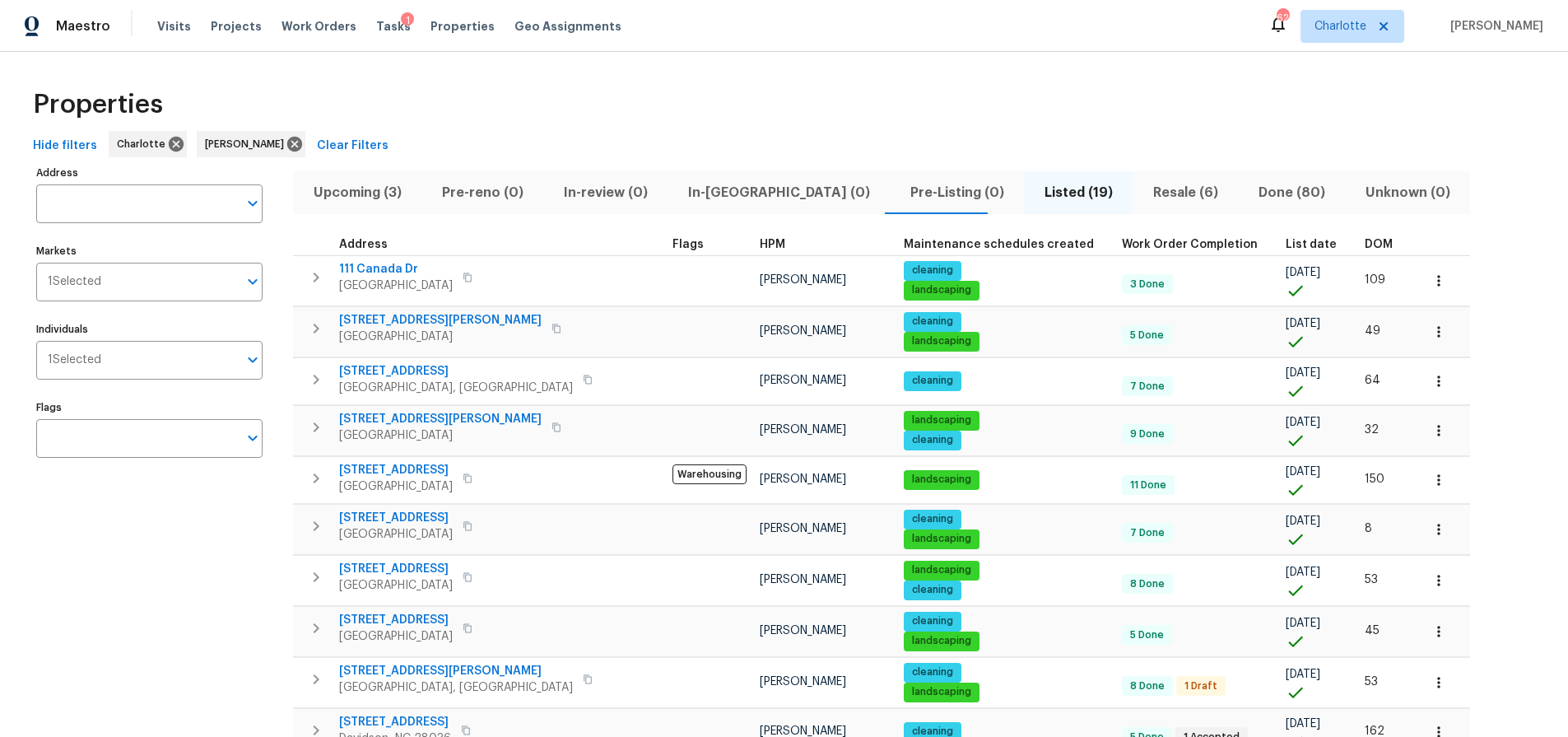 click on "DOM" at bounding box center (1386, 245) 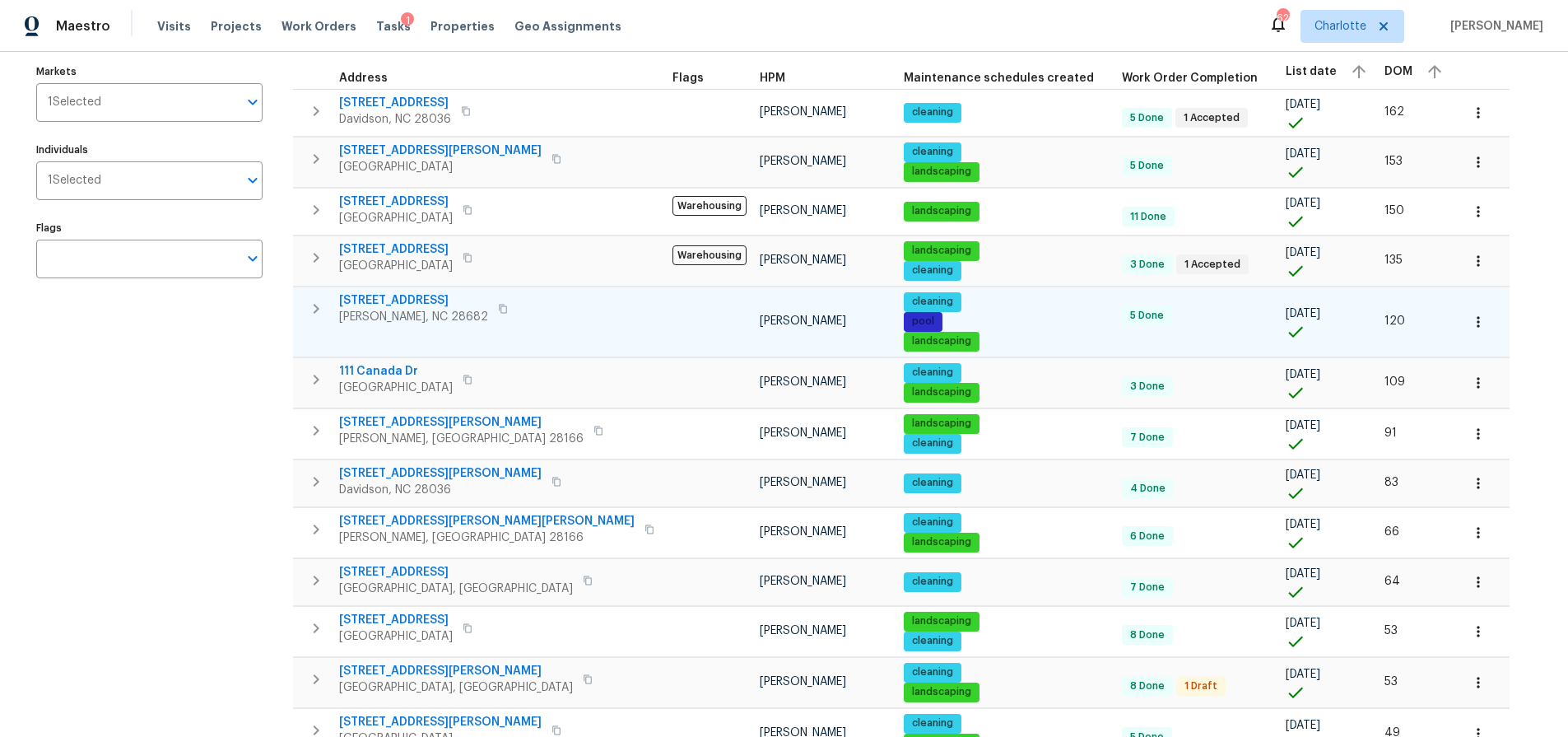 scroll, scrollTop: 154, scrollLeft: 0, axis: vertical 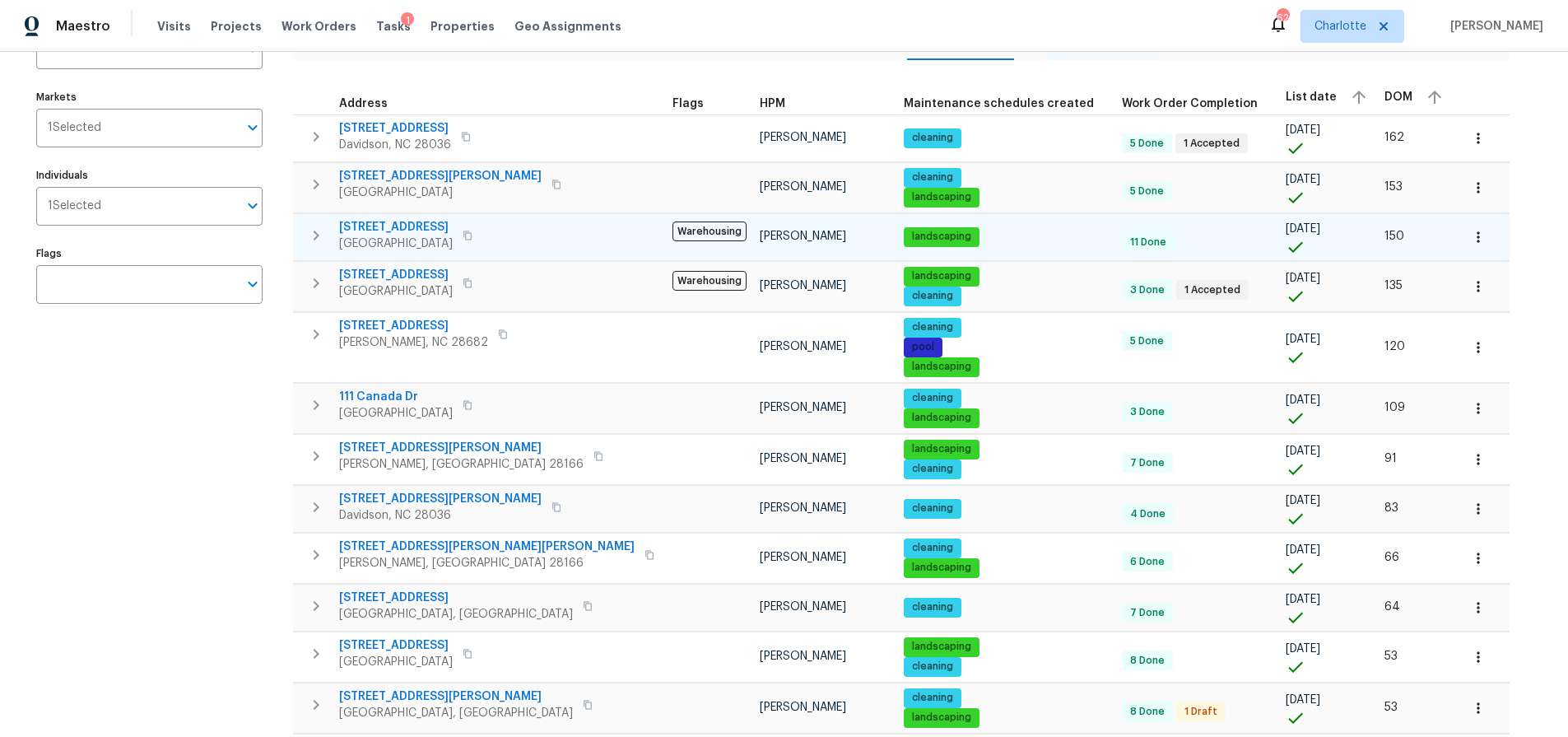 click on "215 Creek View Rd" at bounding box center [396, 227] 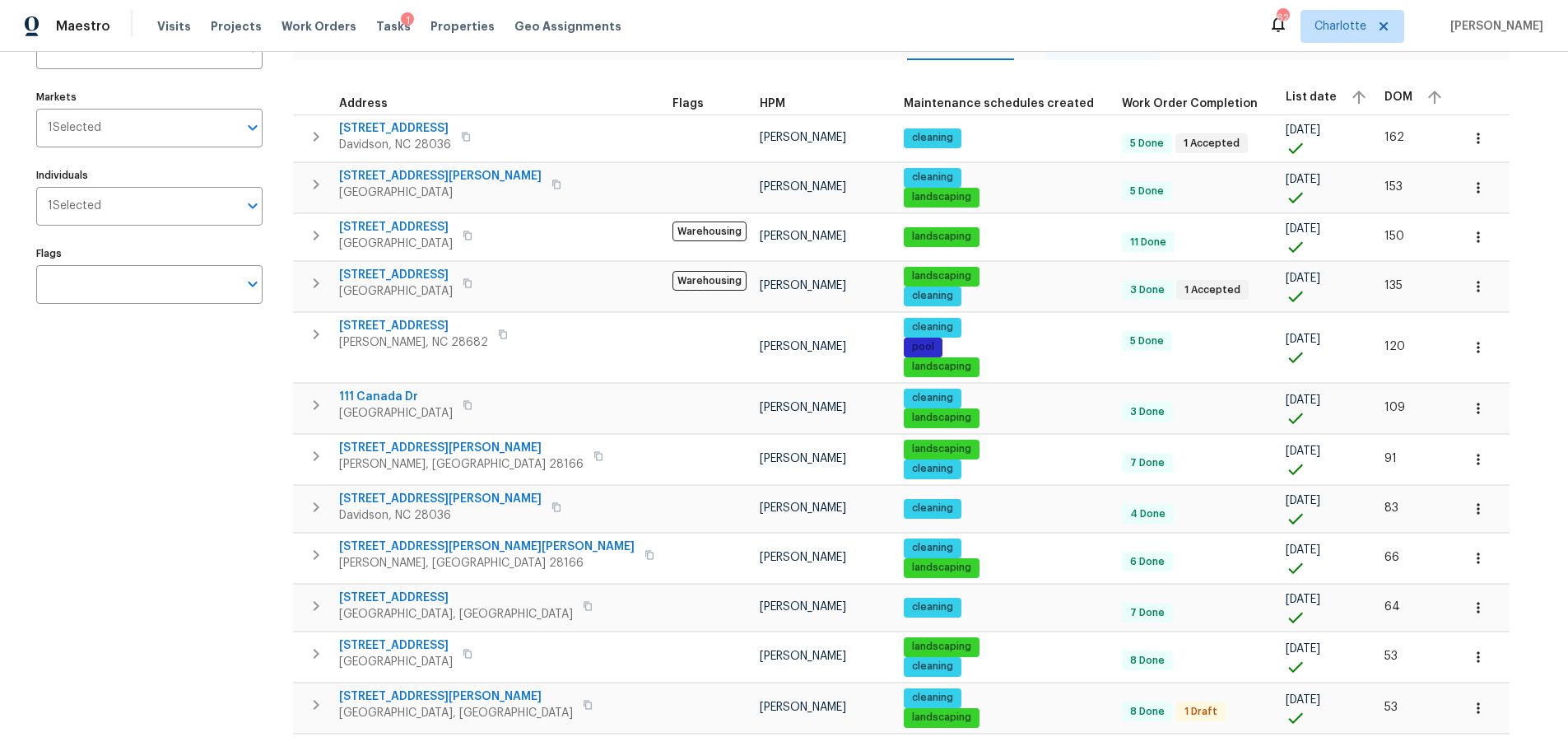click on "Address Address Markets 1  Selected Markets Individuals 1  Selected Individuals Flags Flags Upcoming (3) Pre-reno (0) In-review (0) In-reno (0) Pre-Listing (0) Listed (19) Resale (6) Done (80) Unknown (0) Address Flags HPM Maintenance schedules created Work Order Completion List date DOM 237 Northwest Dr Davidson, NC 28036 Greg Janiak cleaning 5 Done 1 Accepted 01/30/25 162 121 Purple Finch Ln Mooresville, NC 28117 Greg Janiak cleaning landscaping 5 Done 02/08/25 153 215 Creek View Rd Mooresville, NC 28117 Warehousing Greg Janiak landscaping 11 Done 02/11/25 150 144 Tetcott St Mooresville, NC 28115 Warehousing Greg Janiak landscaping cleaning 3 Done 1 Accepted 02/26/25 135 3865 Granite St Terrell, NC 28682 Greg Janiak cleaning pool landscaping 5 Done 03/13/25 120 111 Canada Dr Statesville, NC 28677 Greg Janiak cleaning landscaping 3 Done 03/24/25 109 704 Georgie St Troutman, NC 28166 Greg Janiak landscaping cleaning 7 Done 04/11/25 91 151 Harper Lee St Davidson, NC 28036 Greg Janiak cleaning 4 Done 04/19/25 8" at bounding box center (784, 569) 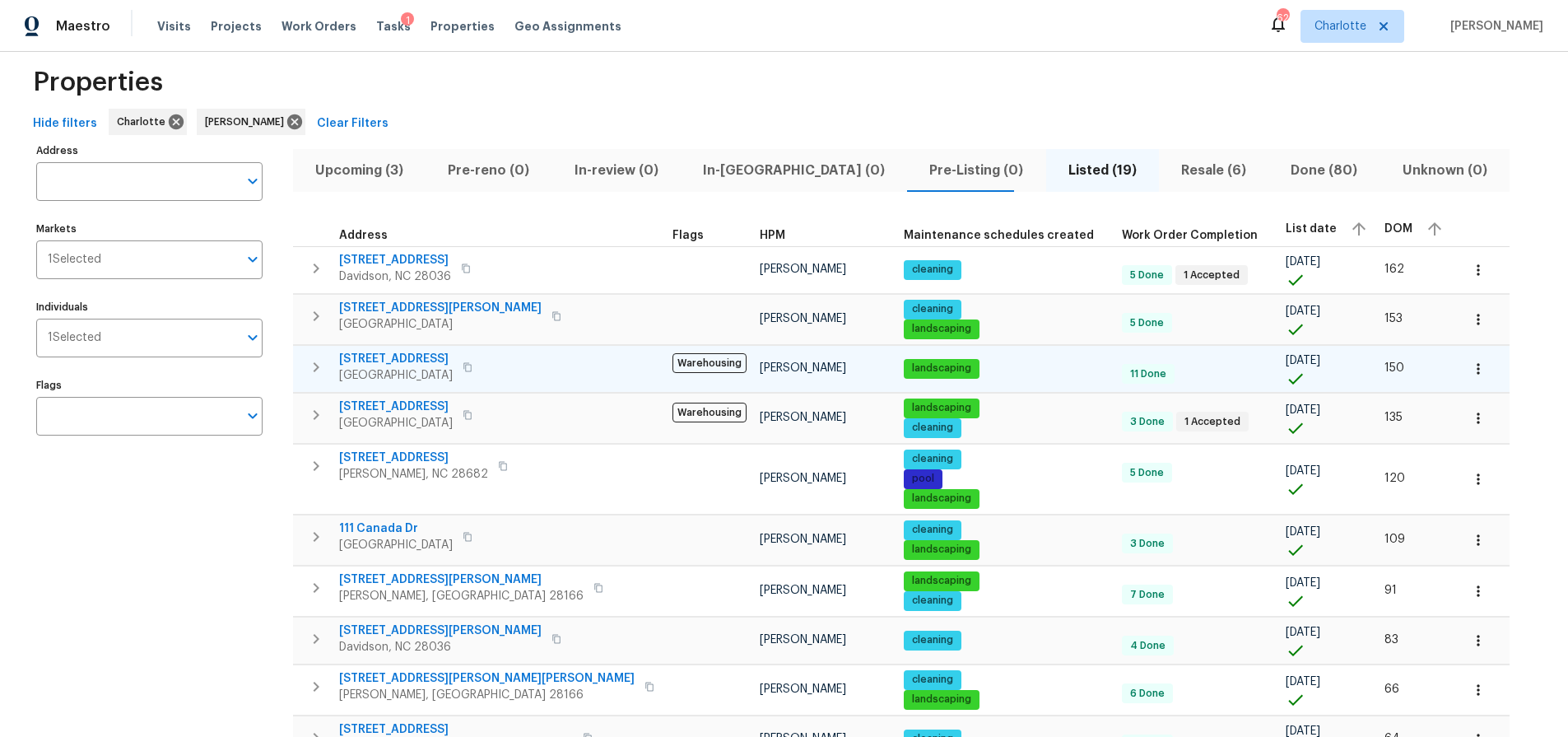 scroll, scrollTop: 0, scrollLeft: 0, axis: both 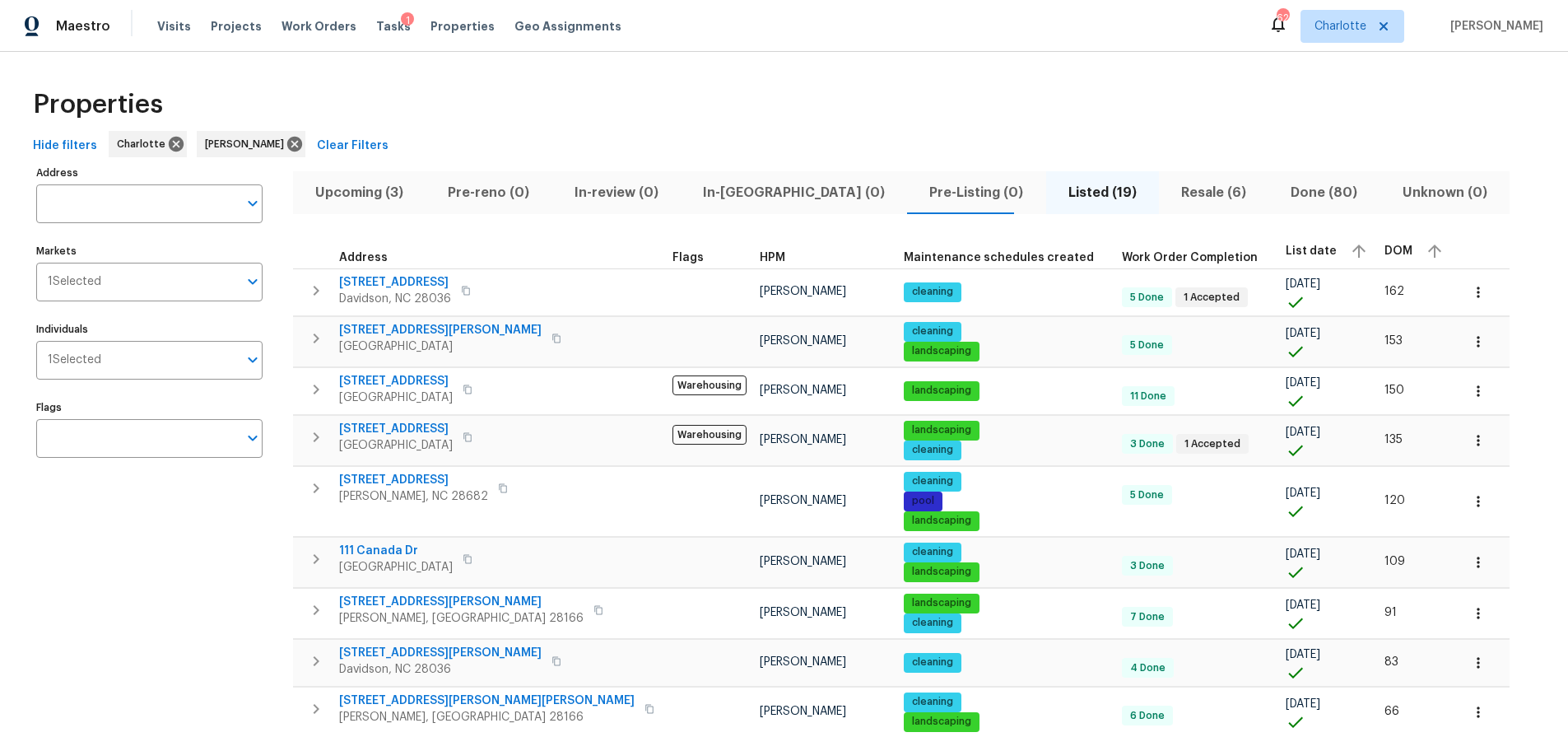 click on "Address Address Markets 1  Selected Markets Individuals 1  Selected Individuals Flags Flags Upcoming (3) Pre-reno (0) In-review (0) In-reno (0) Pre-Listing (0) Listed (19) Resale (6) Done (80) Unknown (0) Address Flags HPM Maintenance schedules created Work Order Completion List date DOM 237 Northwest Dr Davidson, NC 28036 Greg Janiak cleaning 5 Done 1 Accepted 01/30/25 162 121 Purple Finch Ln Mooresville, NC 28117 Greg Janiak cleaning landscaping 5 Done 02/08/25 153 215 Creek View Rd Mooresville, NC 28117 Warehousing Greg Janiak landscaping 11 Done 02/11/25 150 144 Tetcott St Mooresville, NC 28115 Warehousing Greg Janiak landscaping cleaning 3 Done 1 Accepted 02/26/25 135 3865 Granite St Terrell, NC 28682 Greg Janiak cleaning pool landscaping 5 Done 03/13/25 120 111 Canada Dr Statesville, NC 28677 Greg Janiak cleaning landscaping 3 Done 03/24/25 109 704 Georgie St Troutman, NC 28166 Greg Janiak landscaping cleaning 7 Done 04/11/25 91 151 Harper Lee St Davidson, NC 28036 Greg Janiak cleaning 4 Done 04/19/25 8" at bounding box center (784, 723) 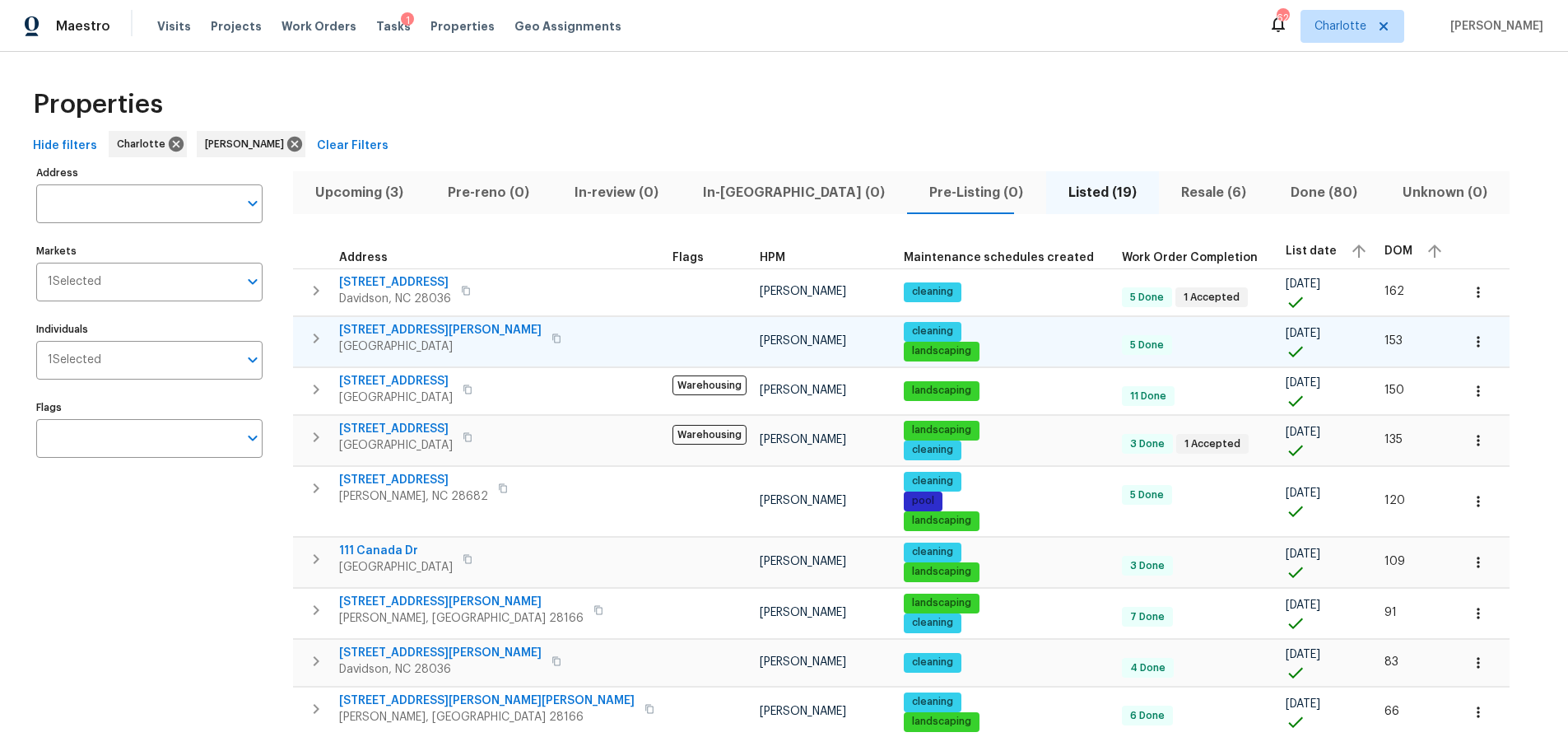 click on "121 Purple Finch Ln" at bounding box center (440, 330) 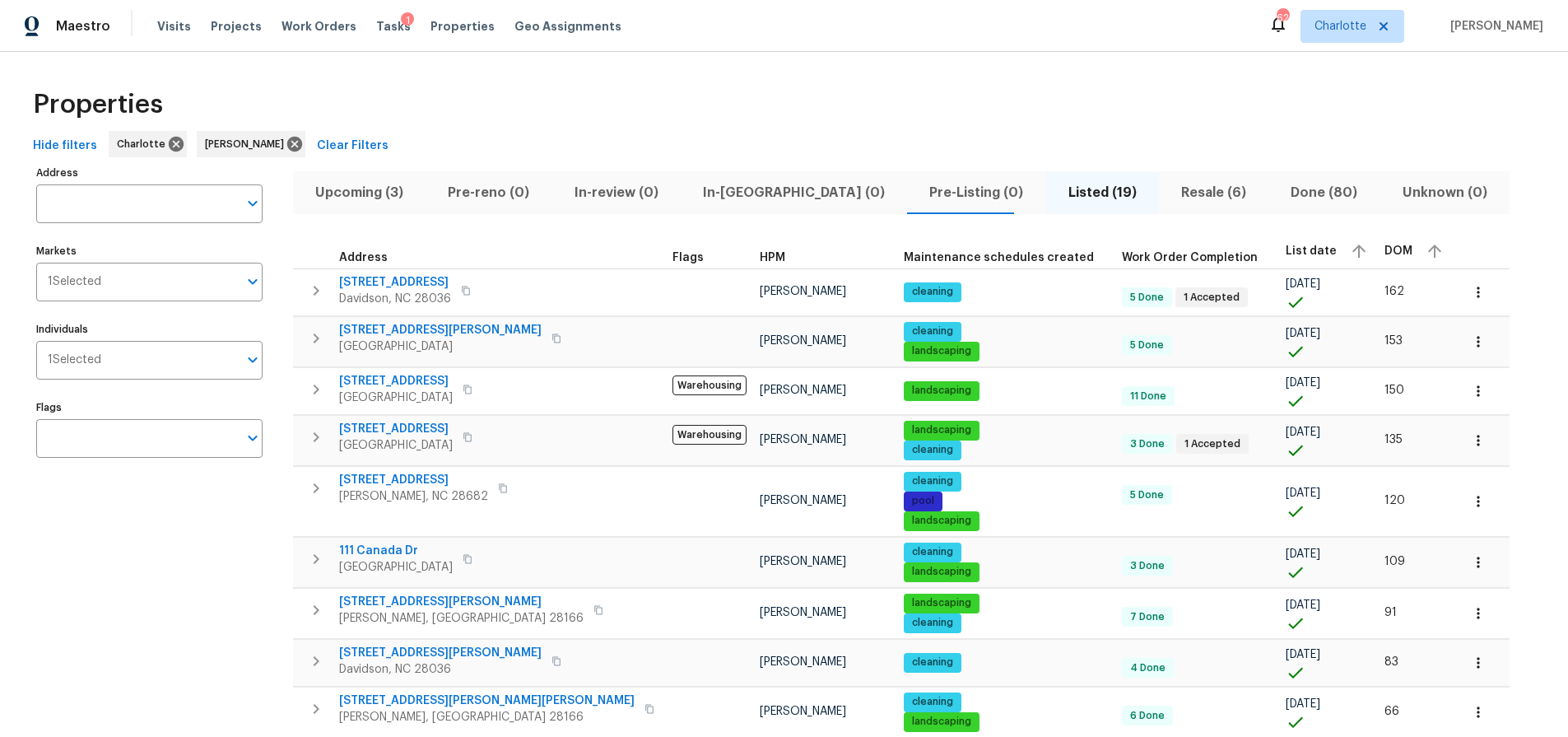 click on "Properties" at bounding box center (784, 105) 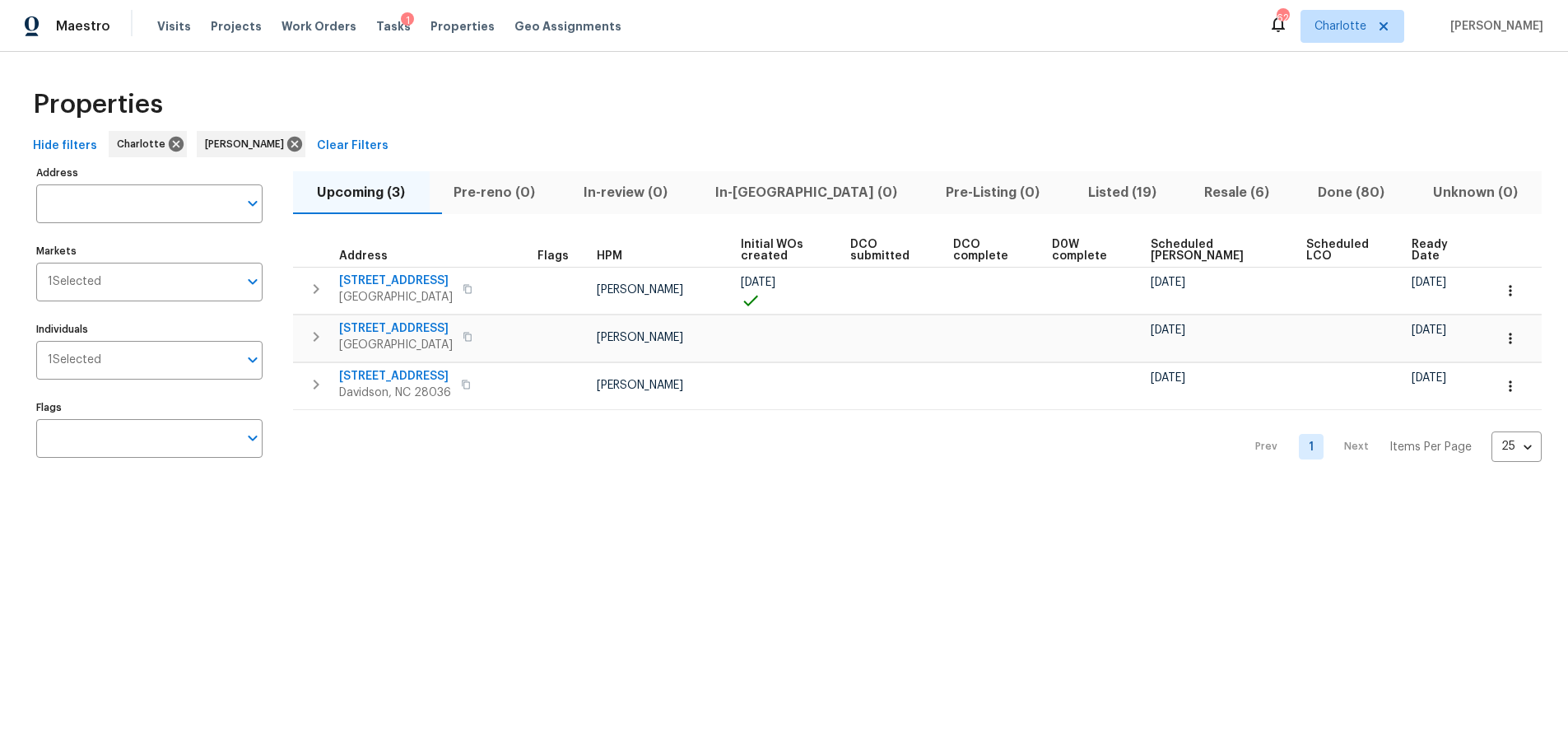 click on "Properties" at bounding box center (784, 105) 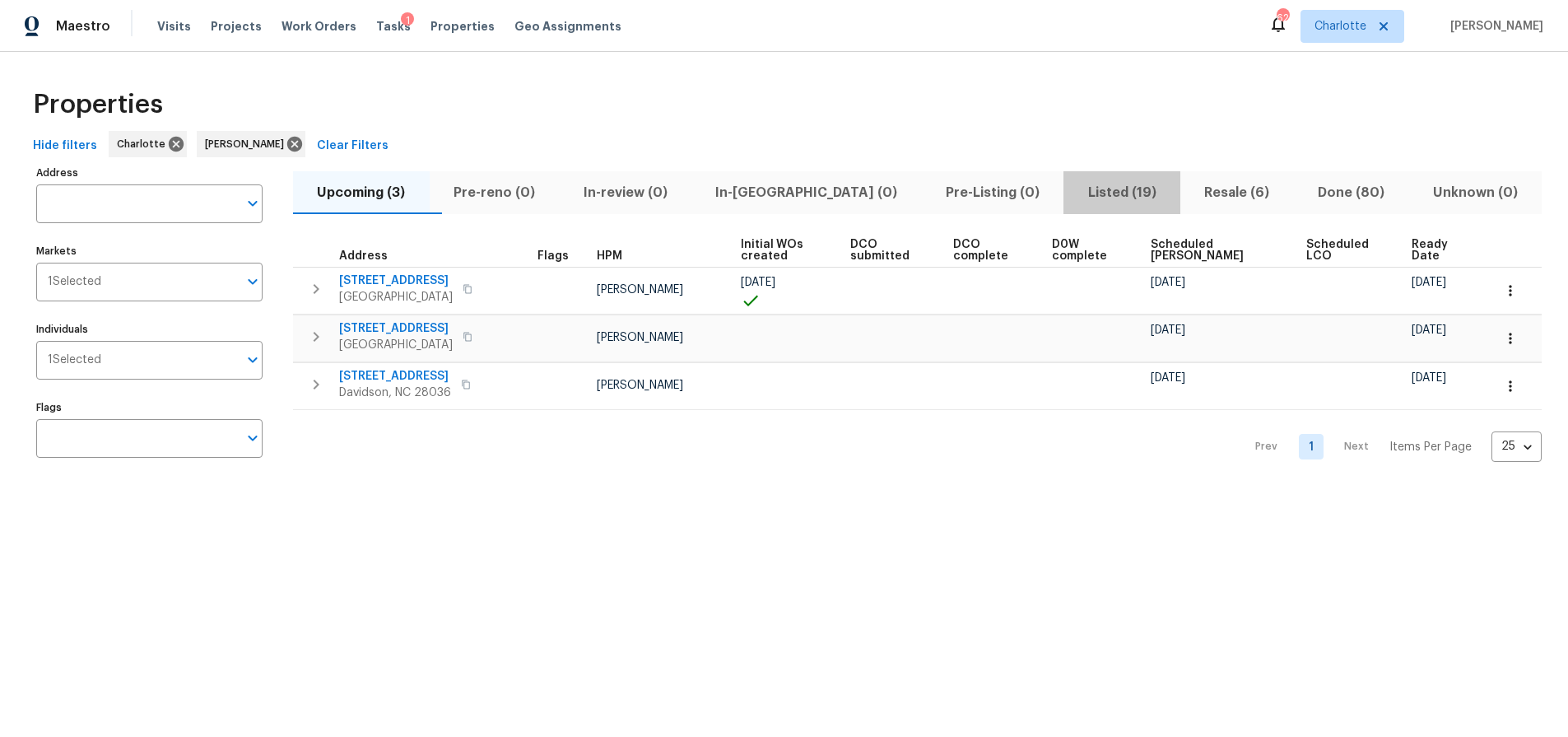 click on "Listed (19)" at bounding box center [1122, 193] 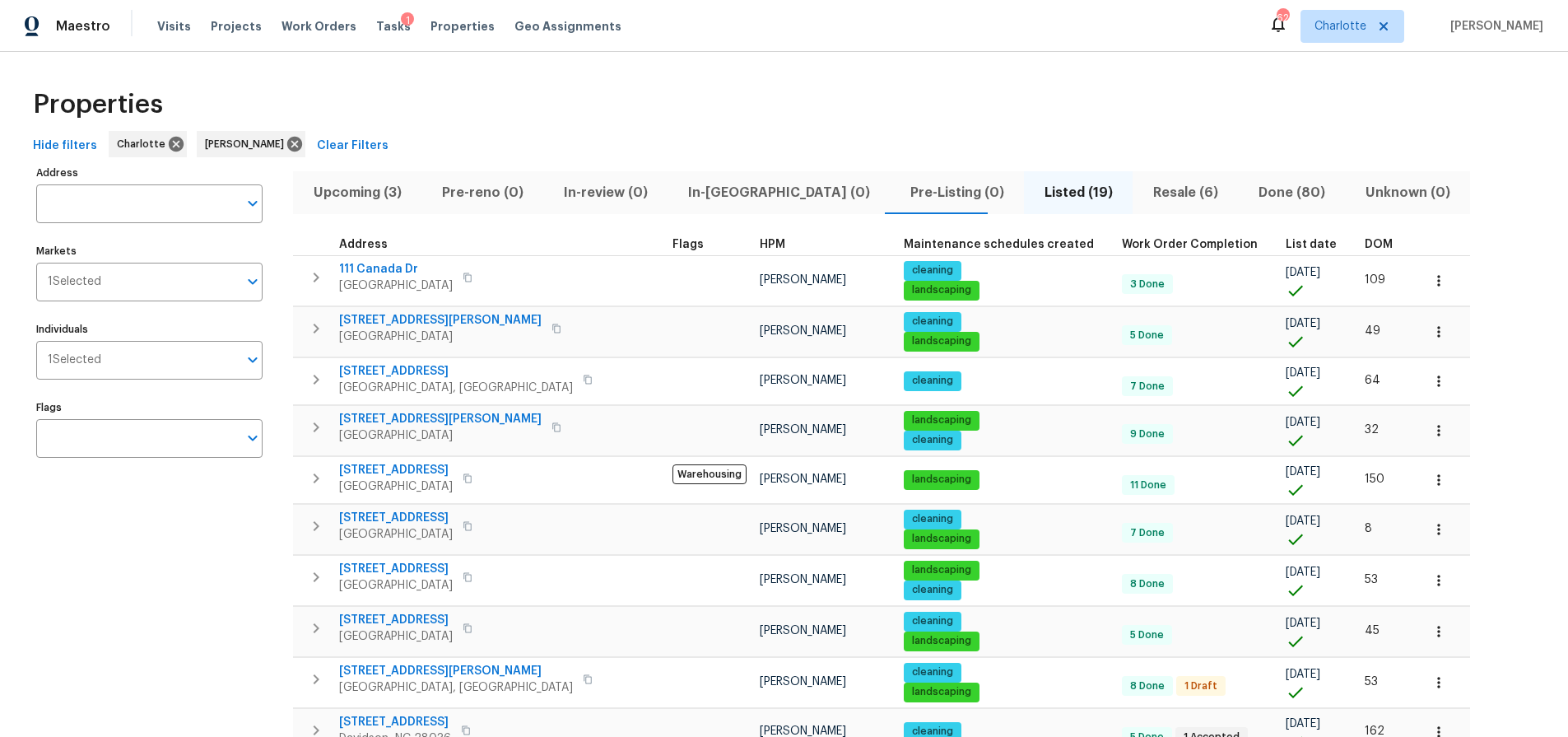 click on "DOM" at bounding box center (1386, 245) 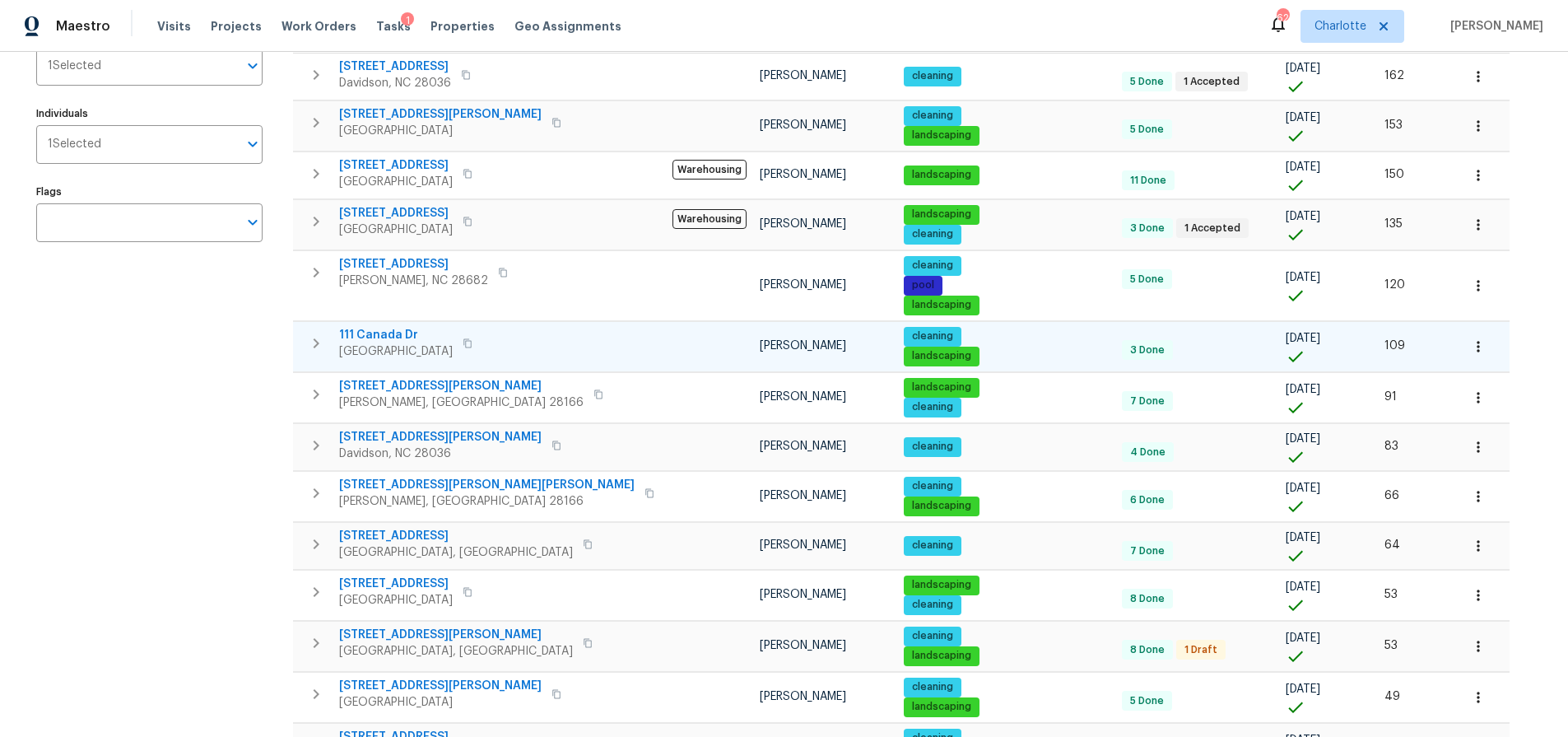 scroll, scrollTop: 0, scrollLeft: 0, axis: both 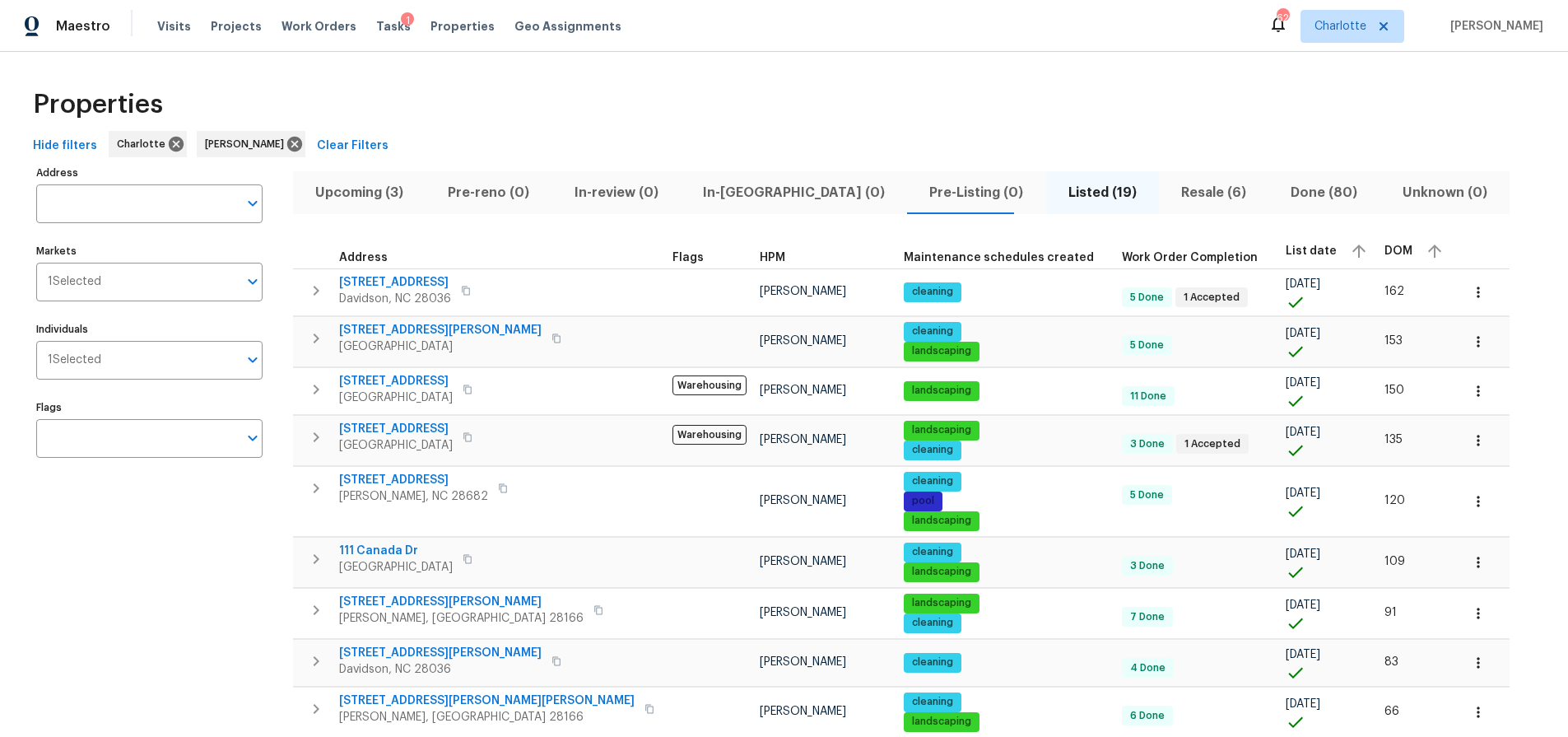 click on "Maestro Visits Projects Work Orders Tasks 1 Properties Geo Assignments 62 Charlotte Brian Fudge" at bounding box center (784, 26) 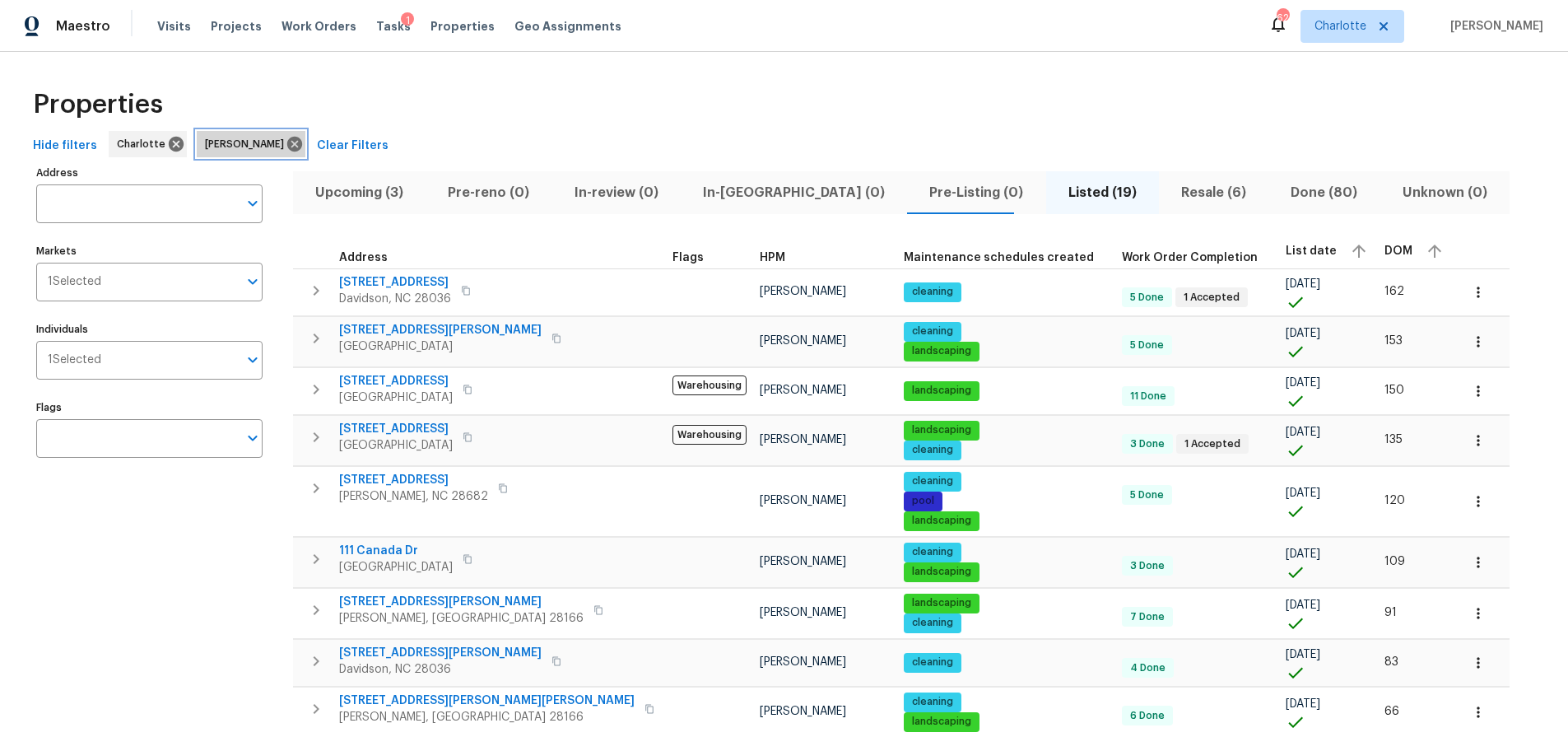 click 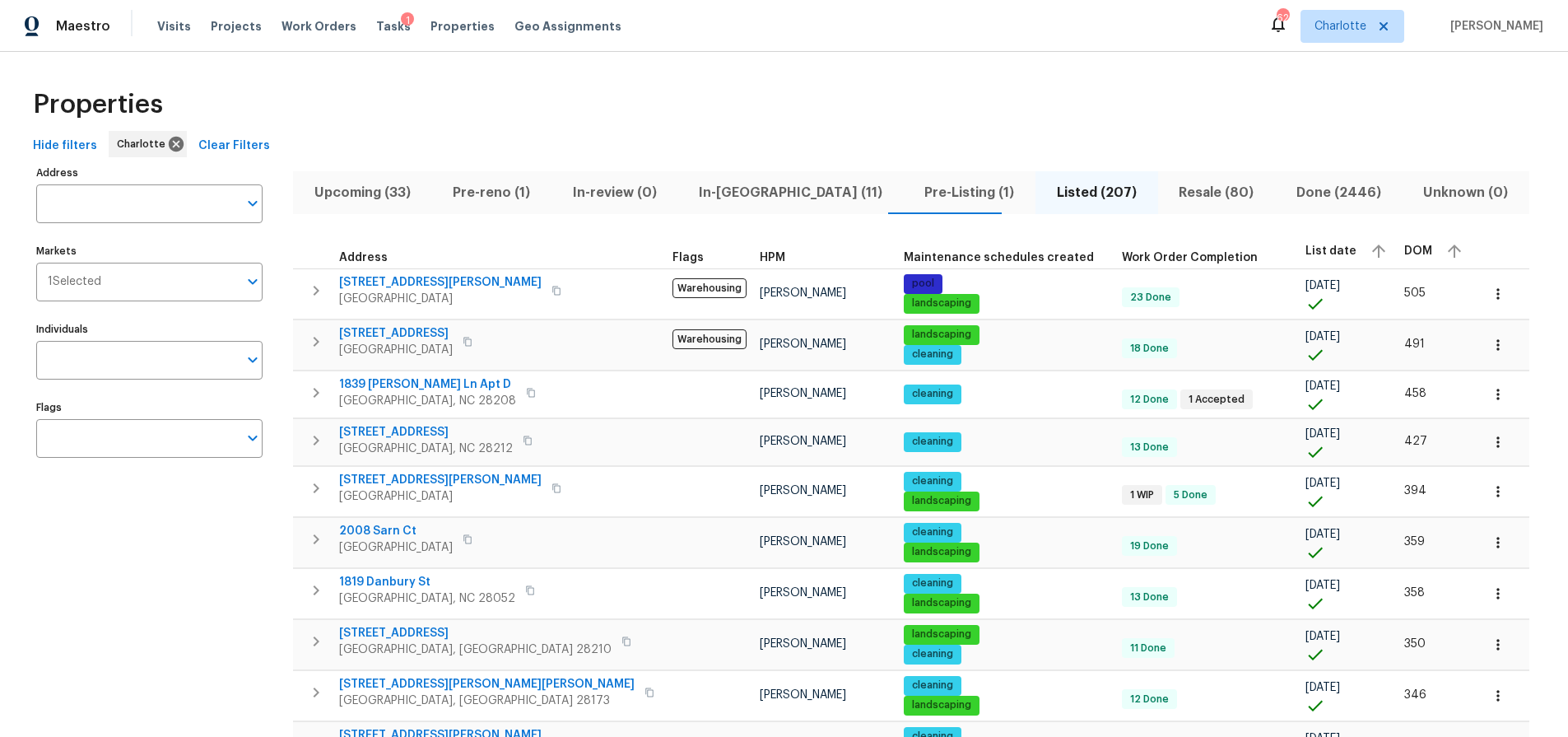 drag, startPoint x: 554, startPoint y: 92, endPoint x: 538, endPoint y: 90, distance: 16.124515 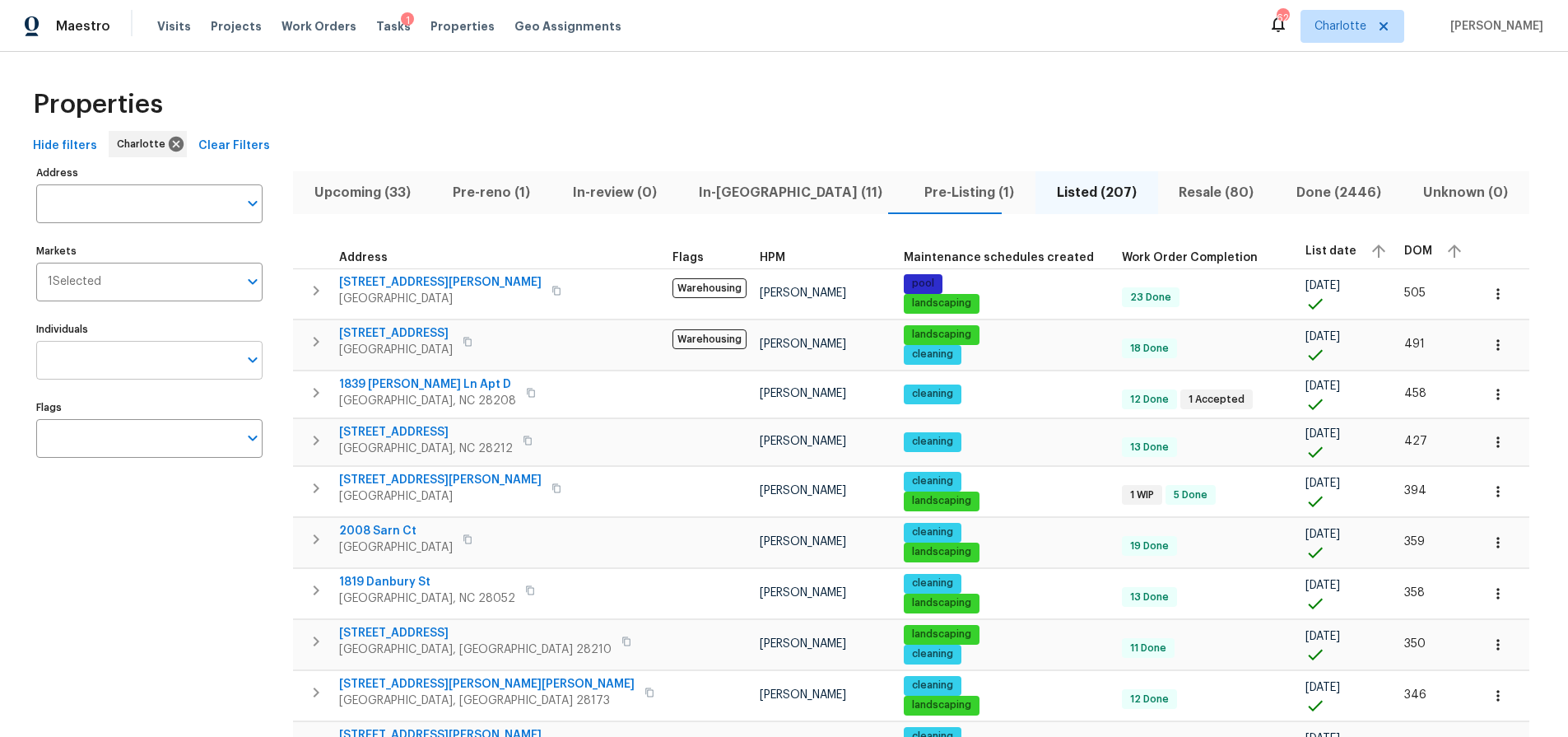 click on "Individuals" at bounding box center (137, 360) 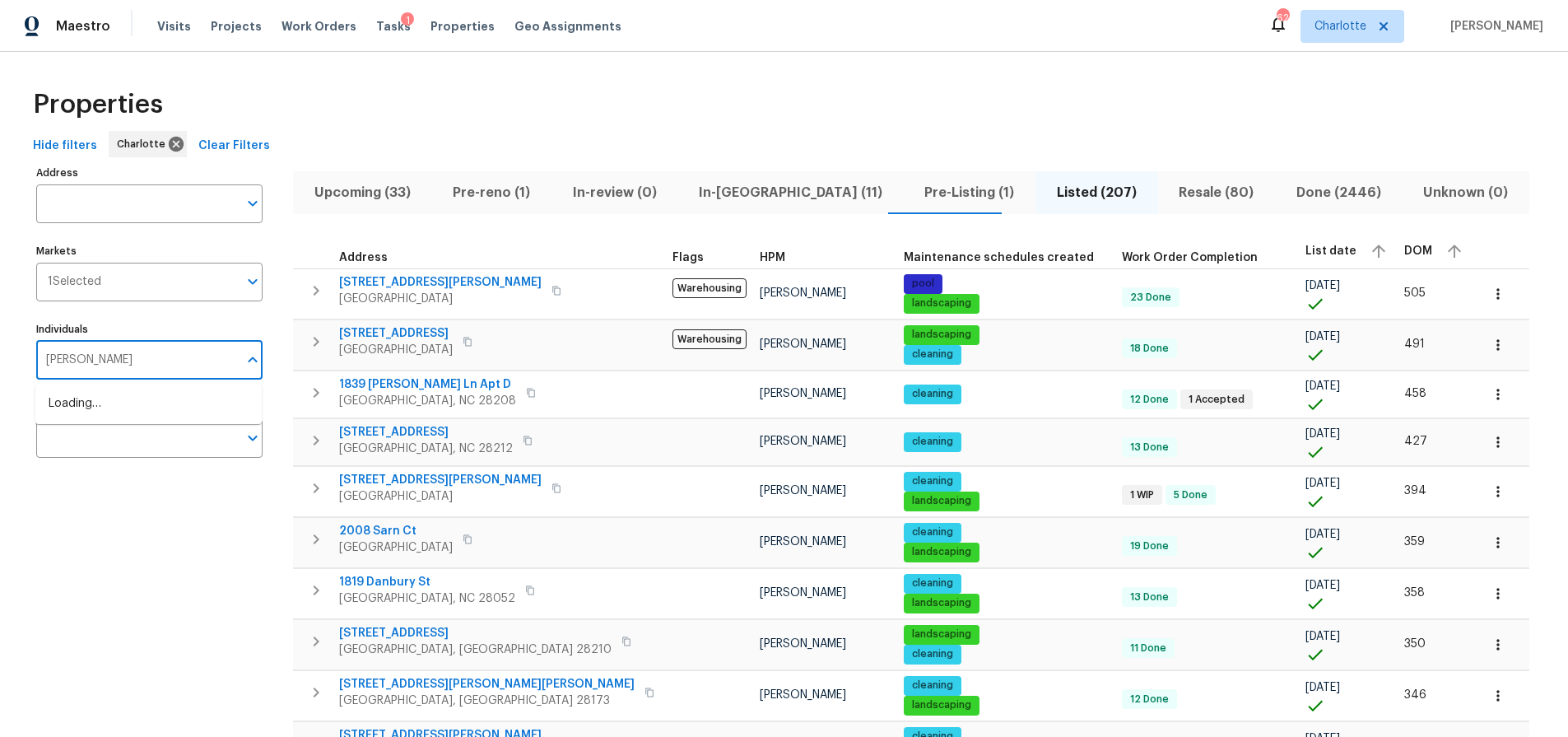 type on "matthew barnhart" 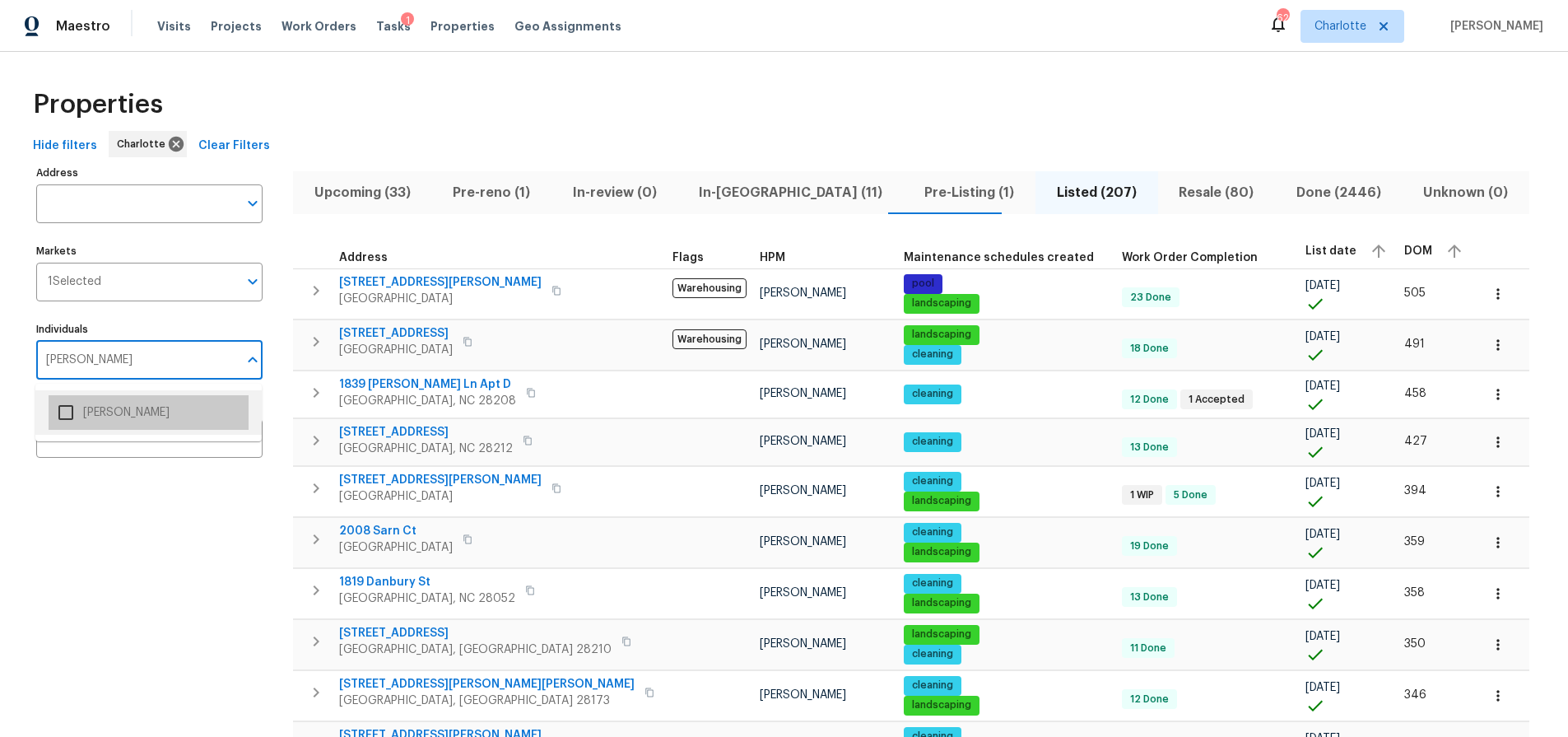 click on "Matthew Barnhart" at bounding box center [148, 413] 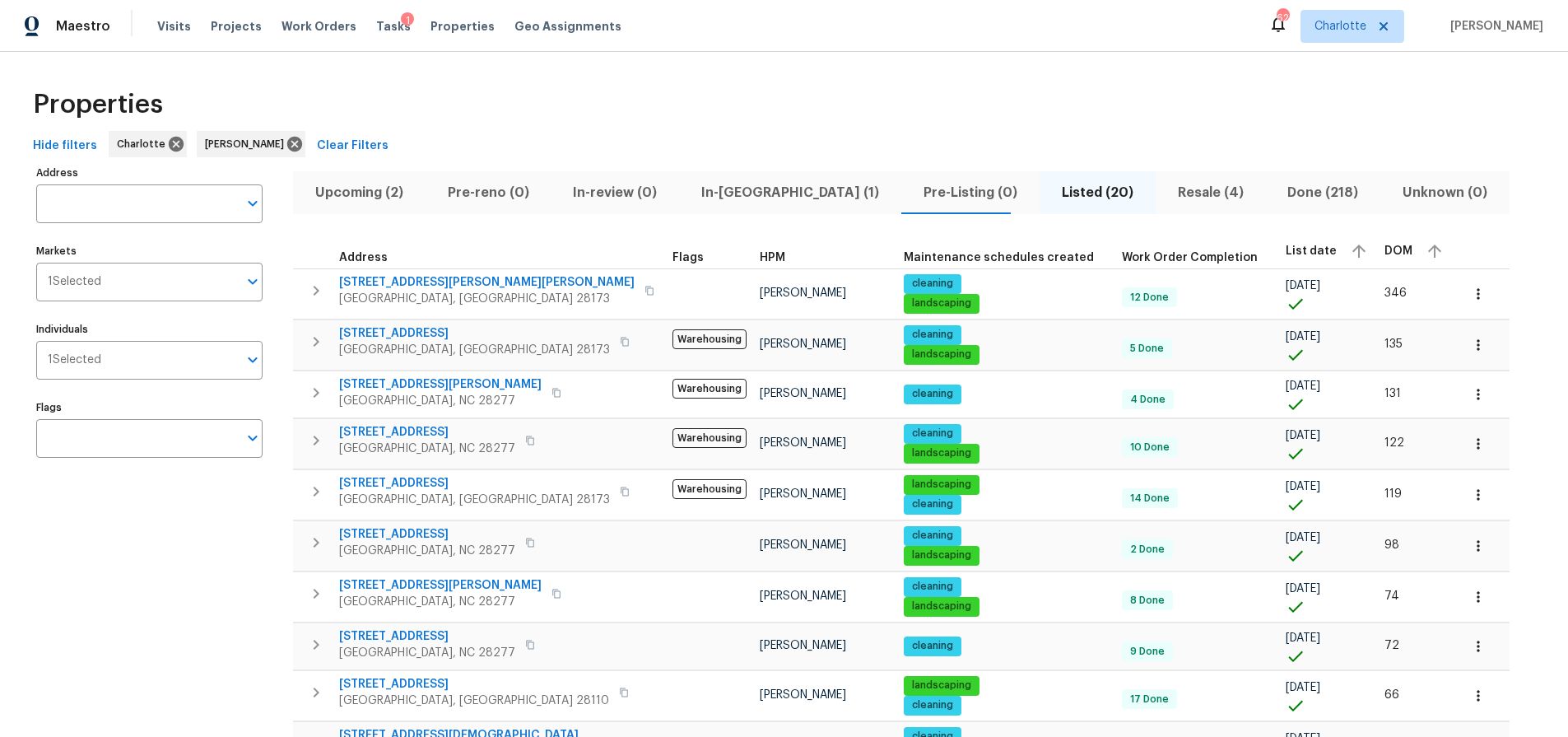 click on "In-reno (1)" at bounding box center (790, 193) 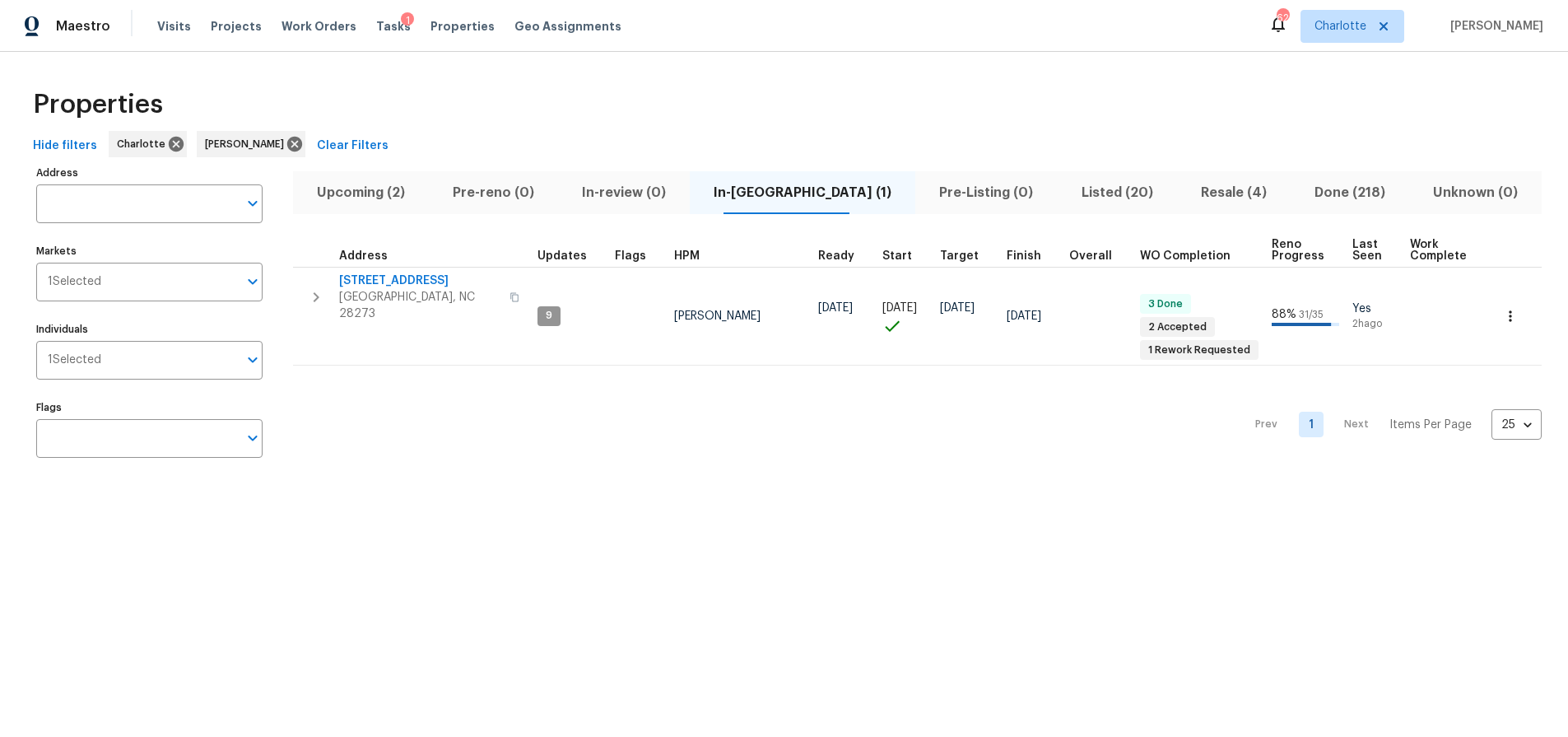 click on "Properties Hide filters Charlotte Matthew Barnhart Clear Filters Address Address Markets 1  Selected Markets Individuals 1  Selected Individuals Flags Flags Upcoming (2) Pre-reno (0) In-review (0) In-reno (1) Pre-Listing (0) Listed (20) Resale (4) Done (218) Unknown (0) Address Updates Flags HPM Ready Start Target Finish Overall WO Completion Reno Progress Last Seen Work Complete Setup Complete QC Complete 13617 Red Wine Ct Charlotte, NC 28273 9 Matthew Barnhart 07/01/25 07/01/25 07/17/25 07/17/25 3 Done 2 Accepted 1 Rework Requested 88 %   31 / 35 Yes 2h  ago 07/09/25 Prev 1 Next Items Per Page 25 25 ​" at bounding box center (784, 276) 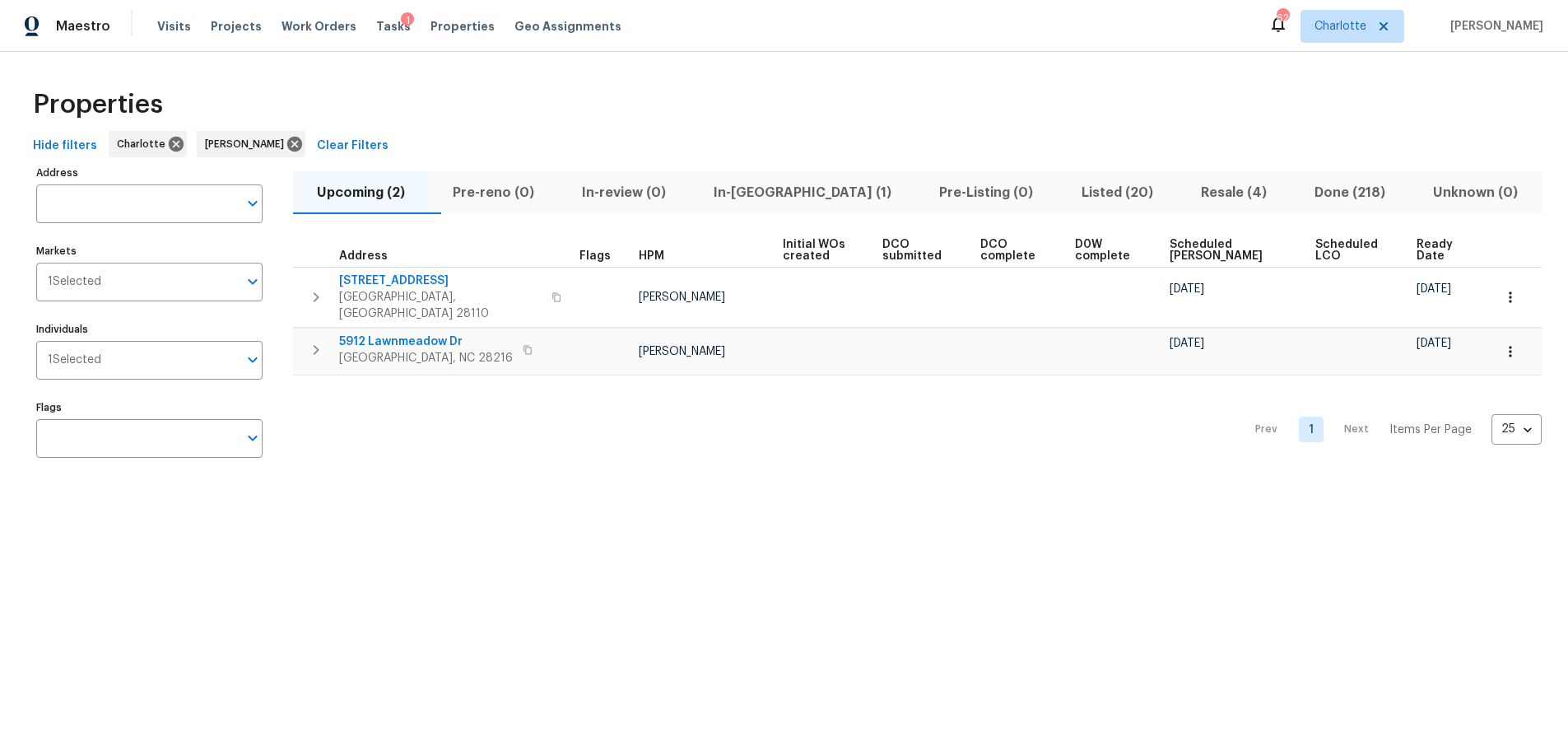 click on "Prev 1 Next Items Per Page 25 25 ​" at bounding box center (917, 425) 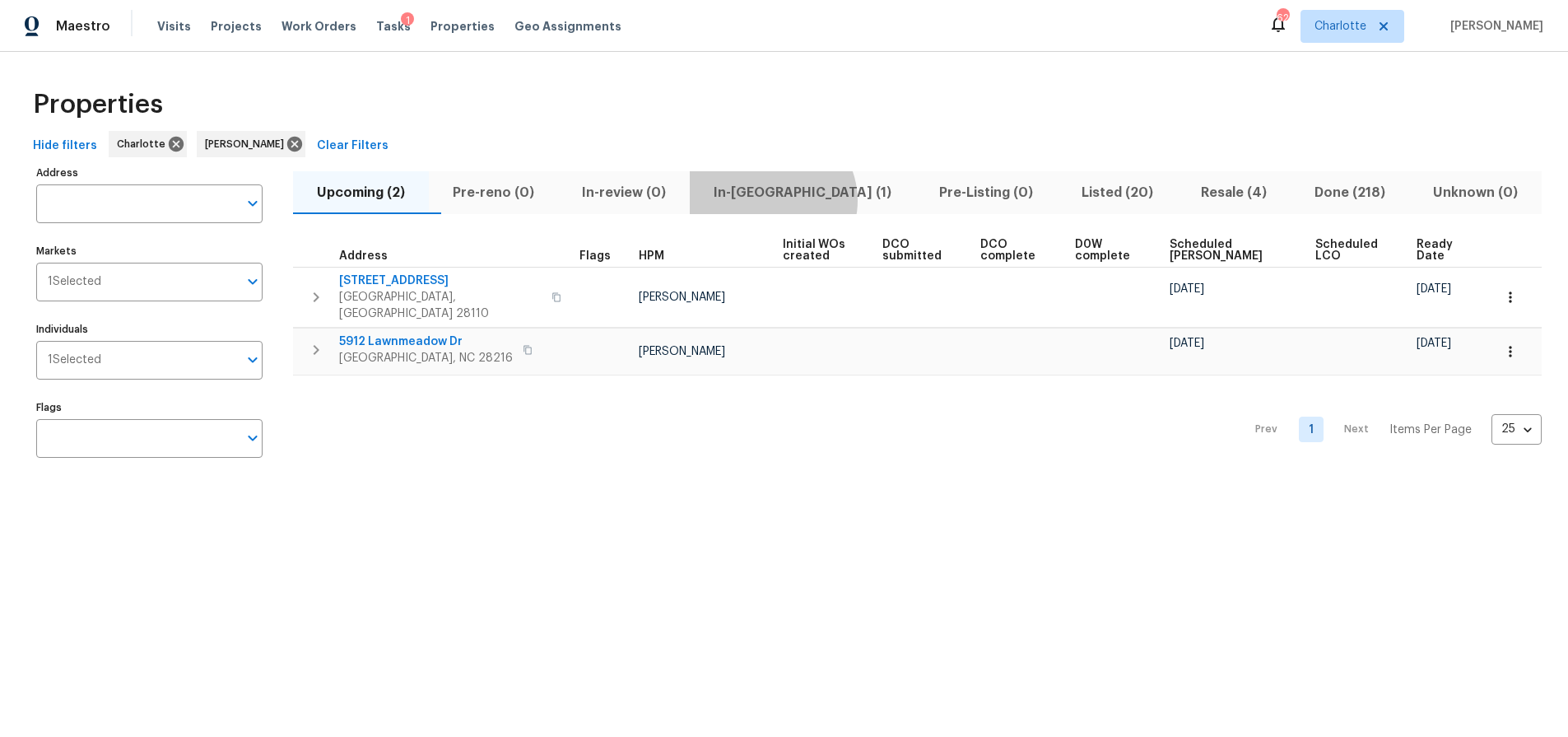 click on "In-reno (1)" at bounding box center [803, 193] 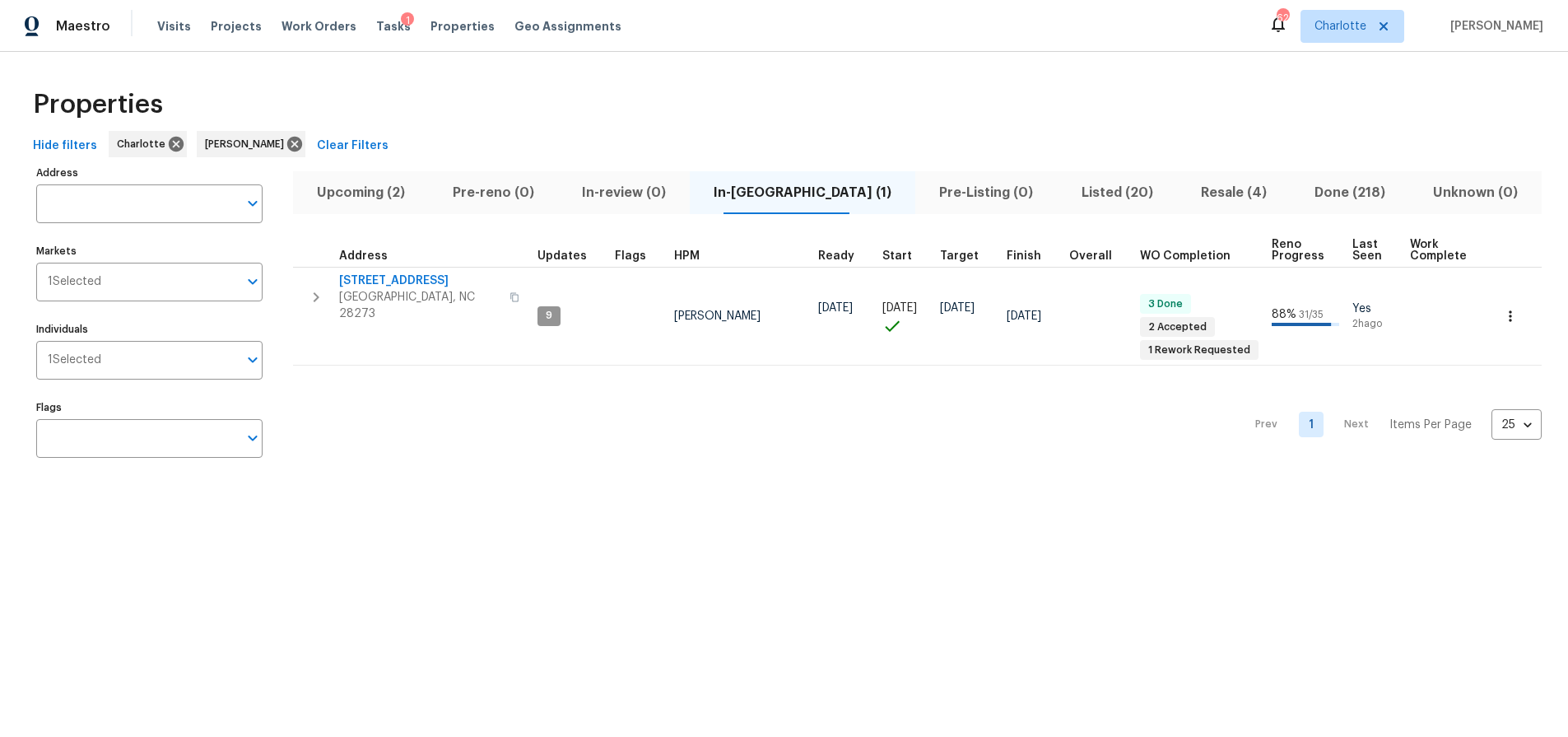 click on "Prev 1 Next Items Per Page 25 25 ​" at bounding box center (917, 419) 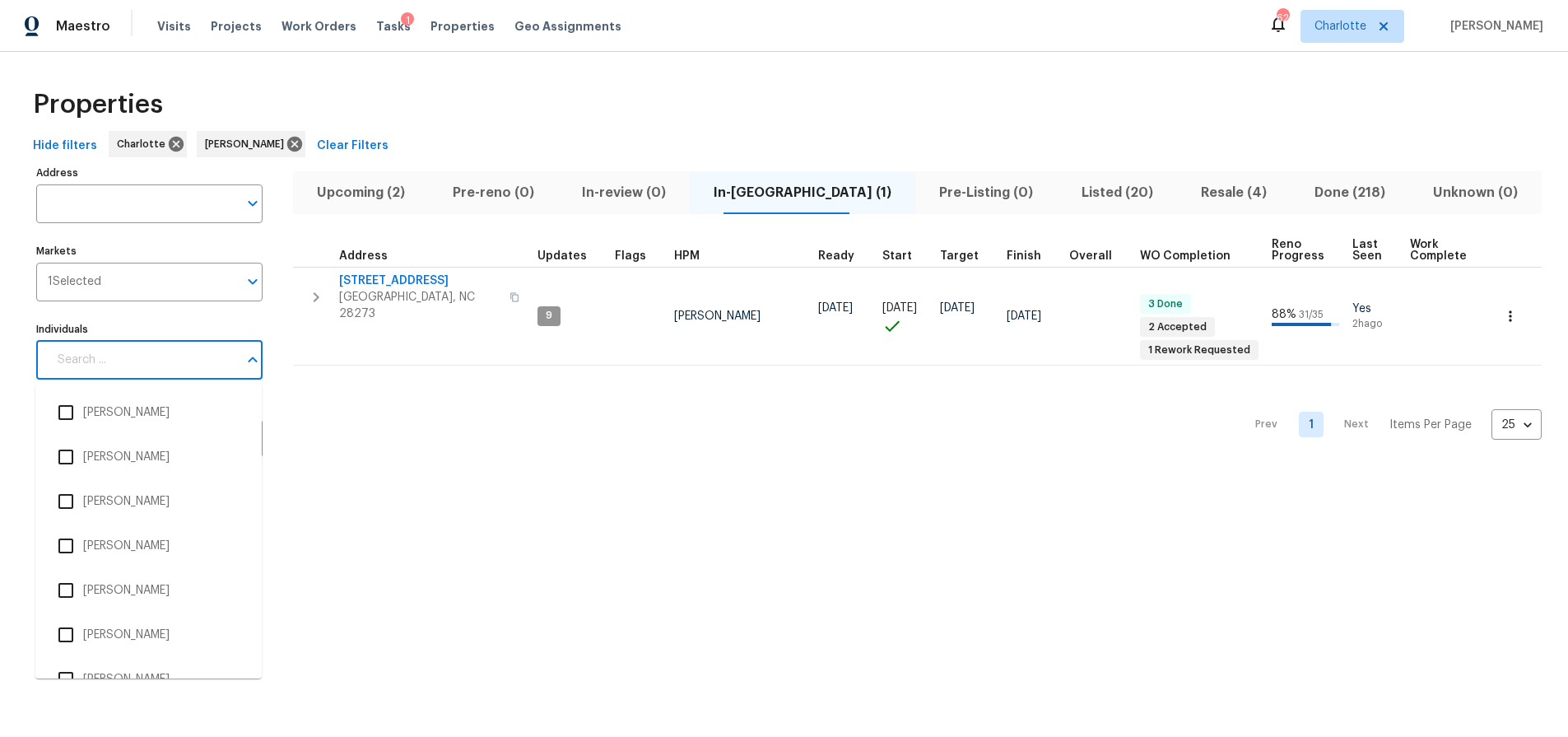 click on "Individuals" at bounding box center [142, 360] 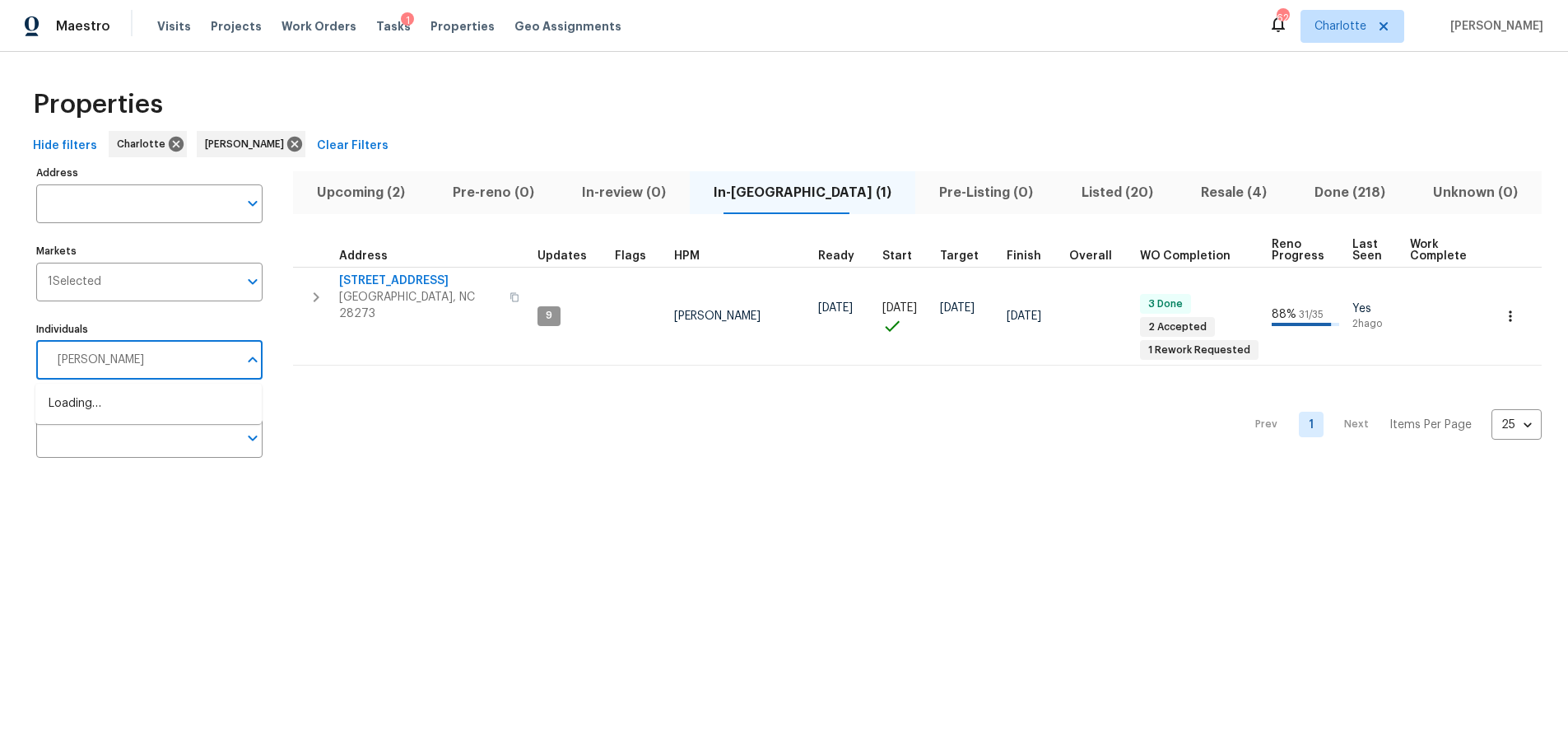 type on "alex baum" 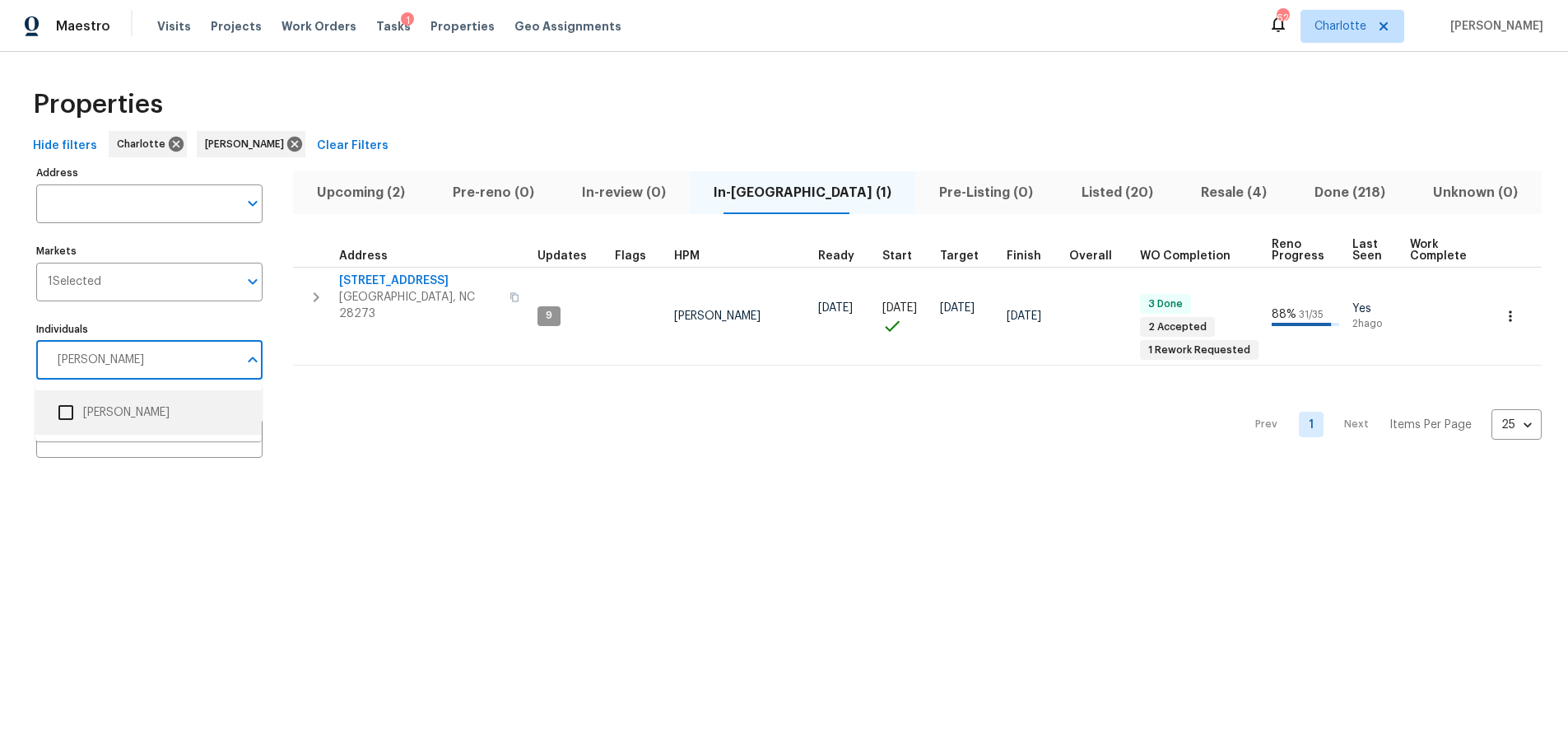 click on "Alex Baum" at bounding box center [148, 413] 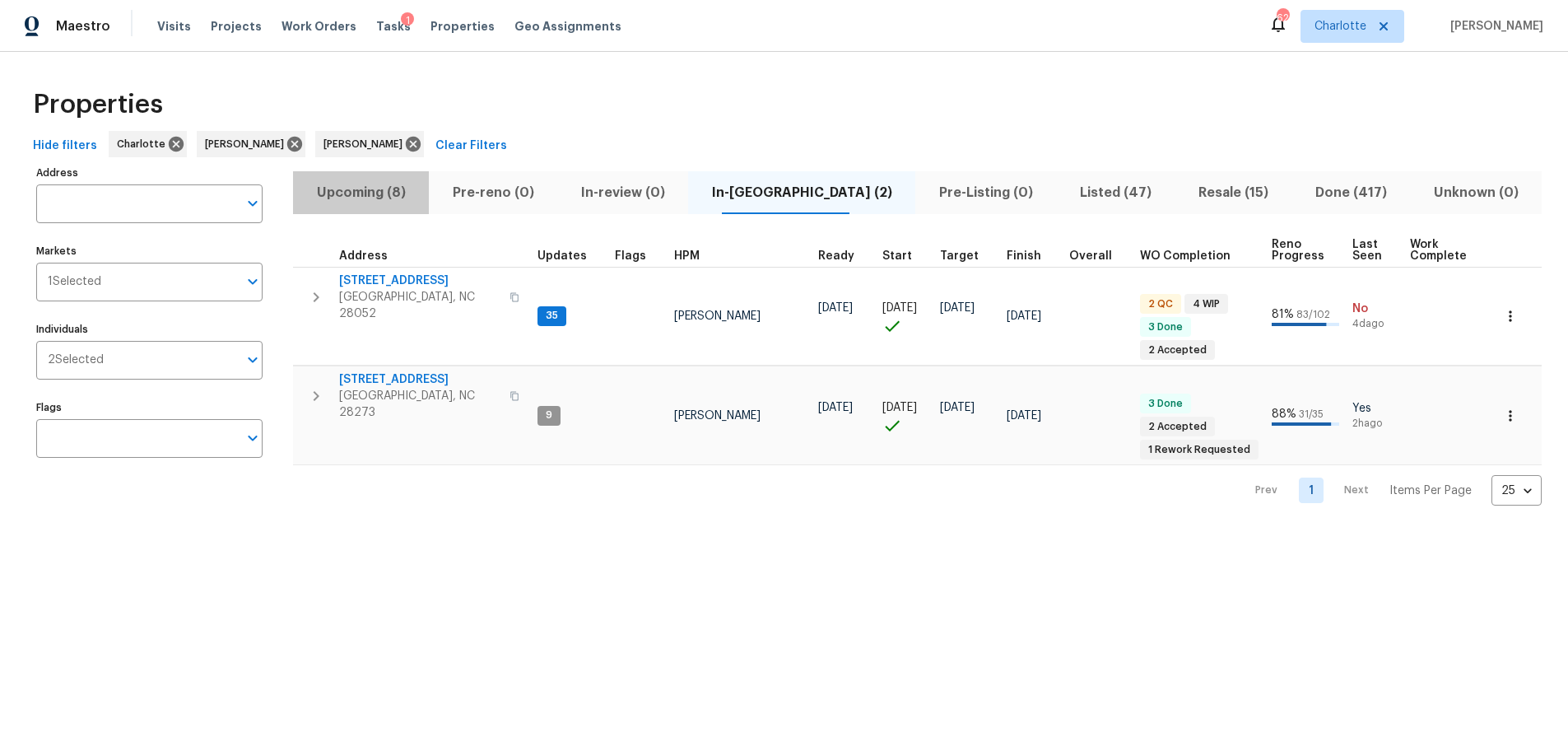 click on "Upcoming (8)" at bounding box center [361, 193] 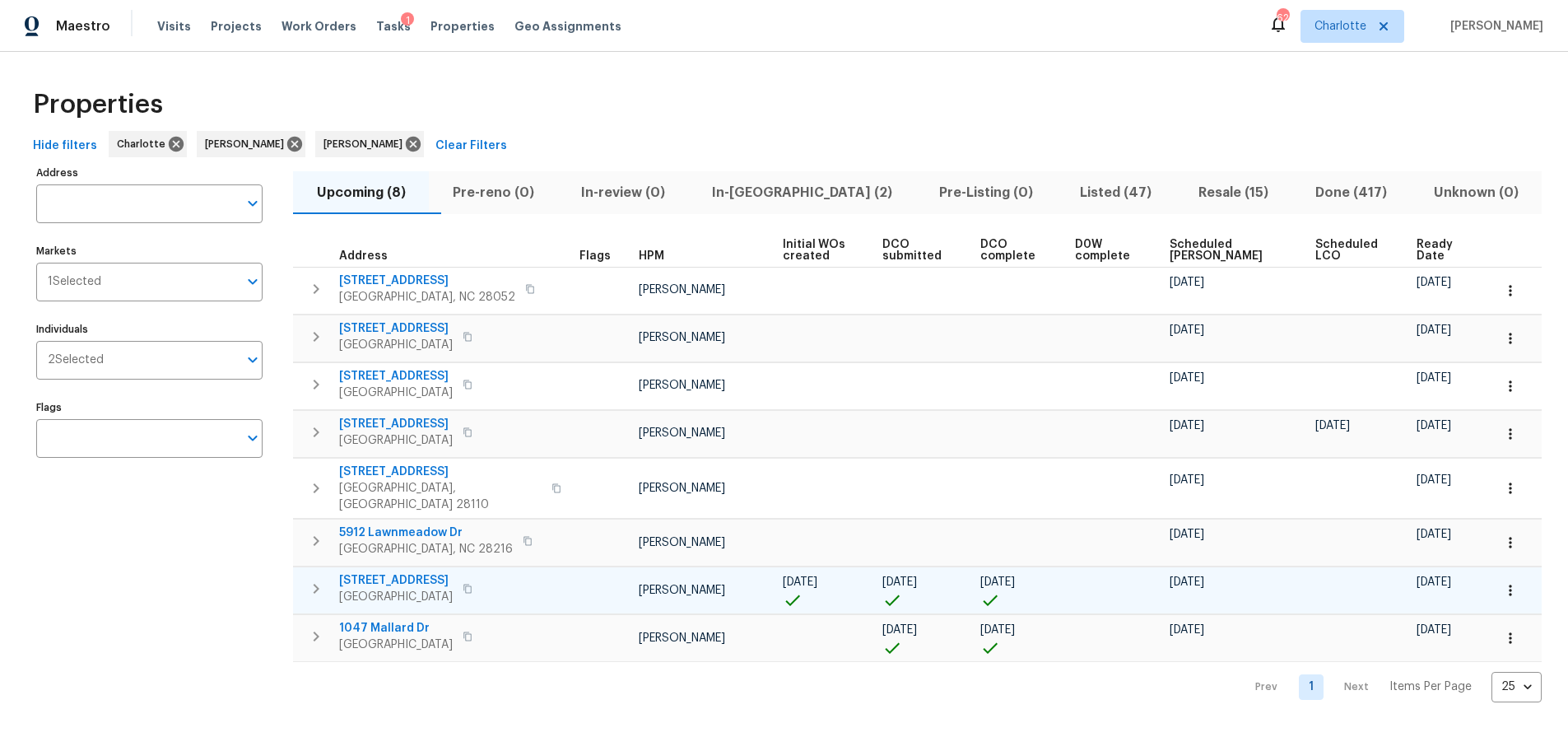 click 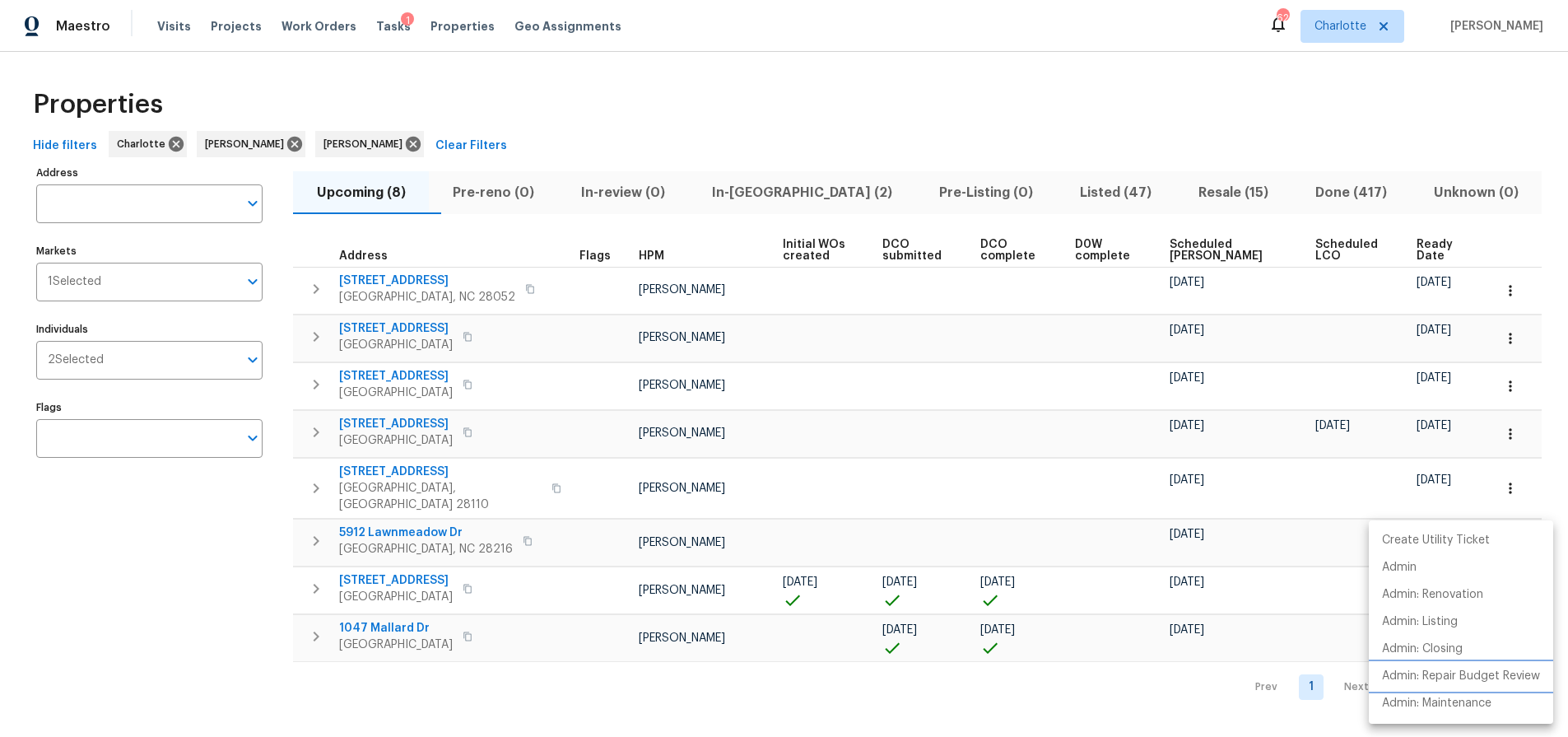 click on "Admin: Repair Budget Review" at bounding box center (1461, 676) 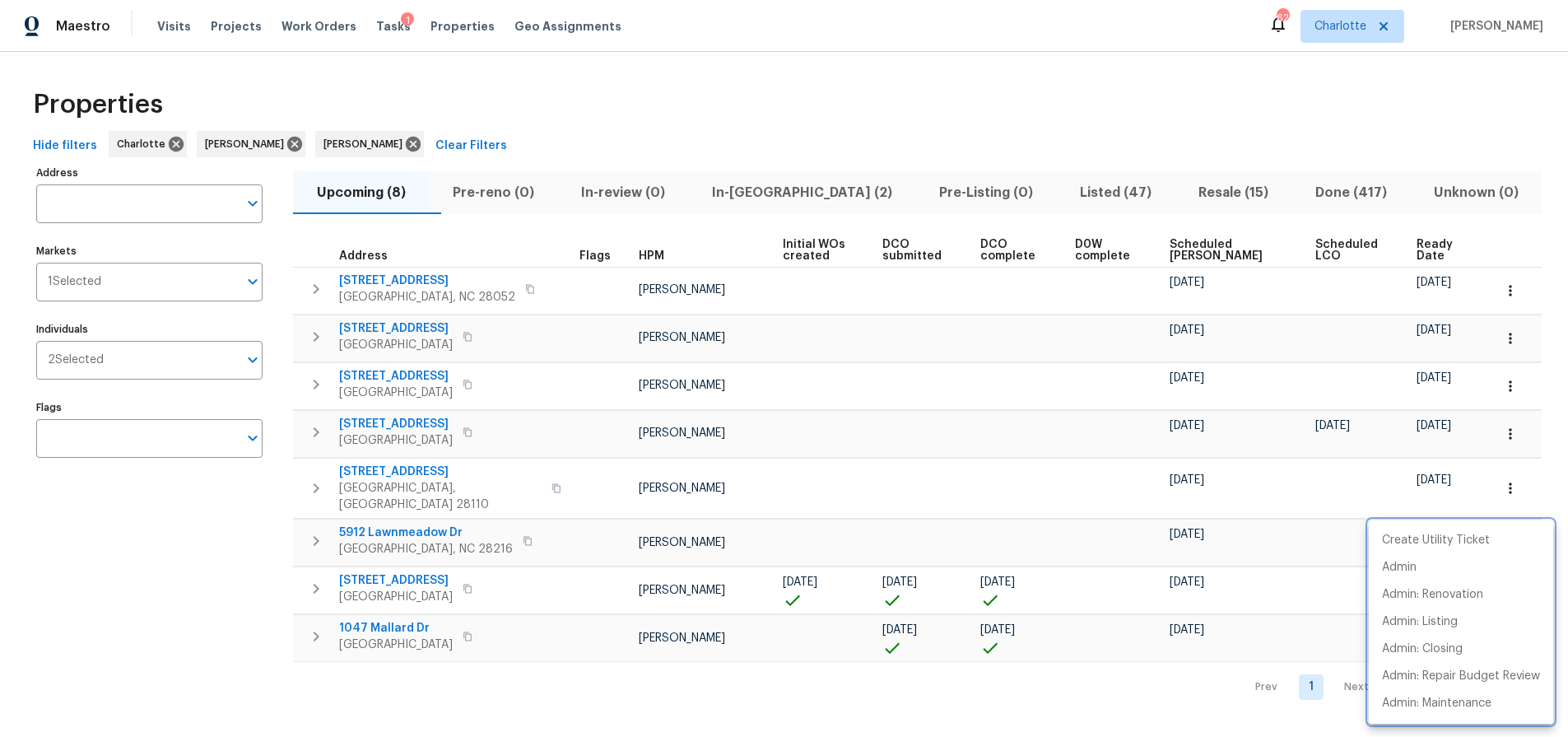 click at bounding box center [784, 368] 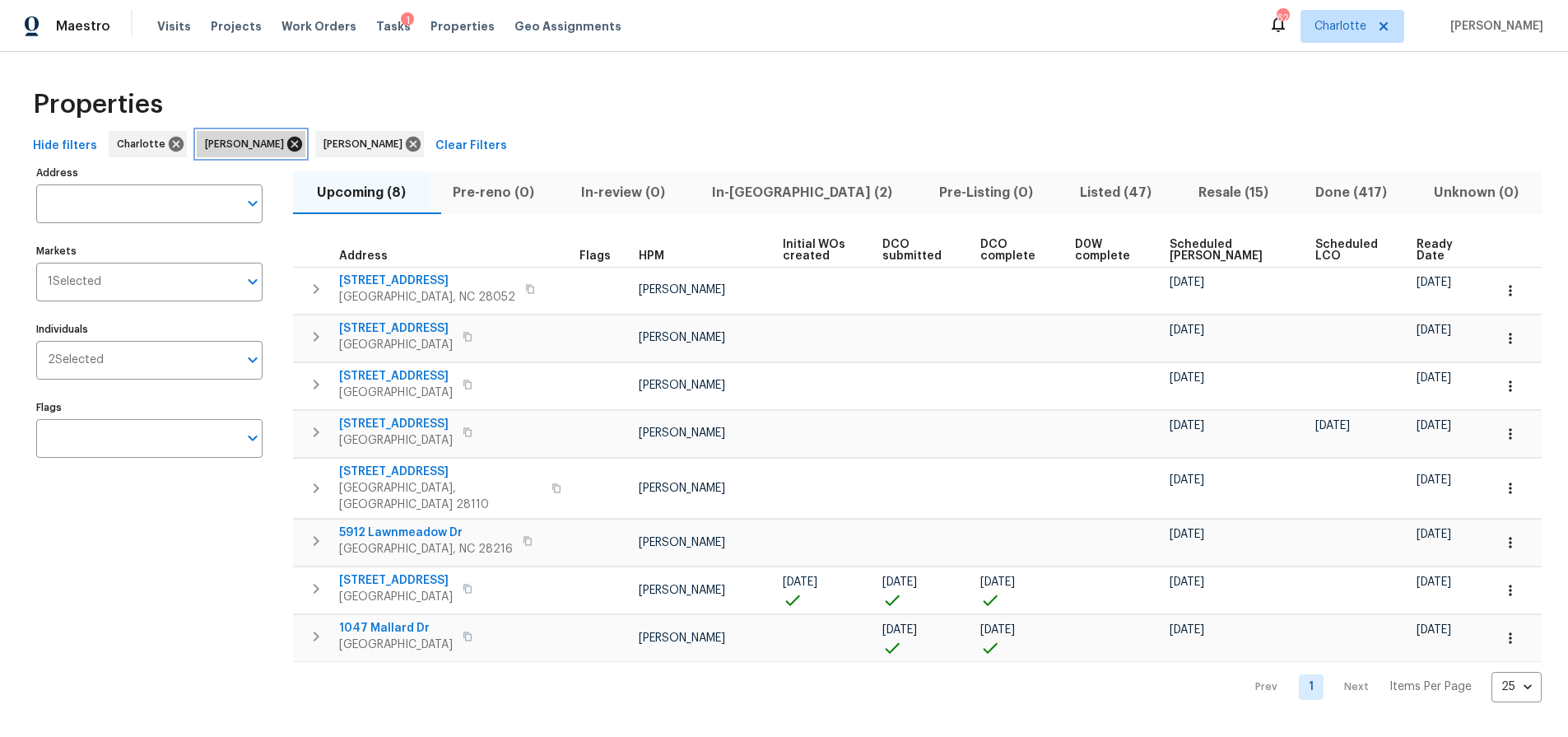 click 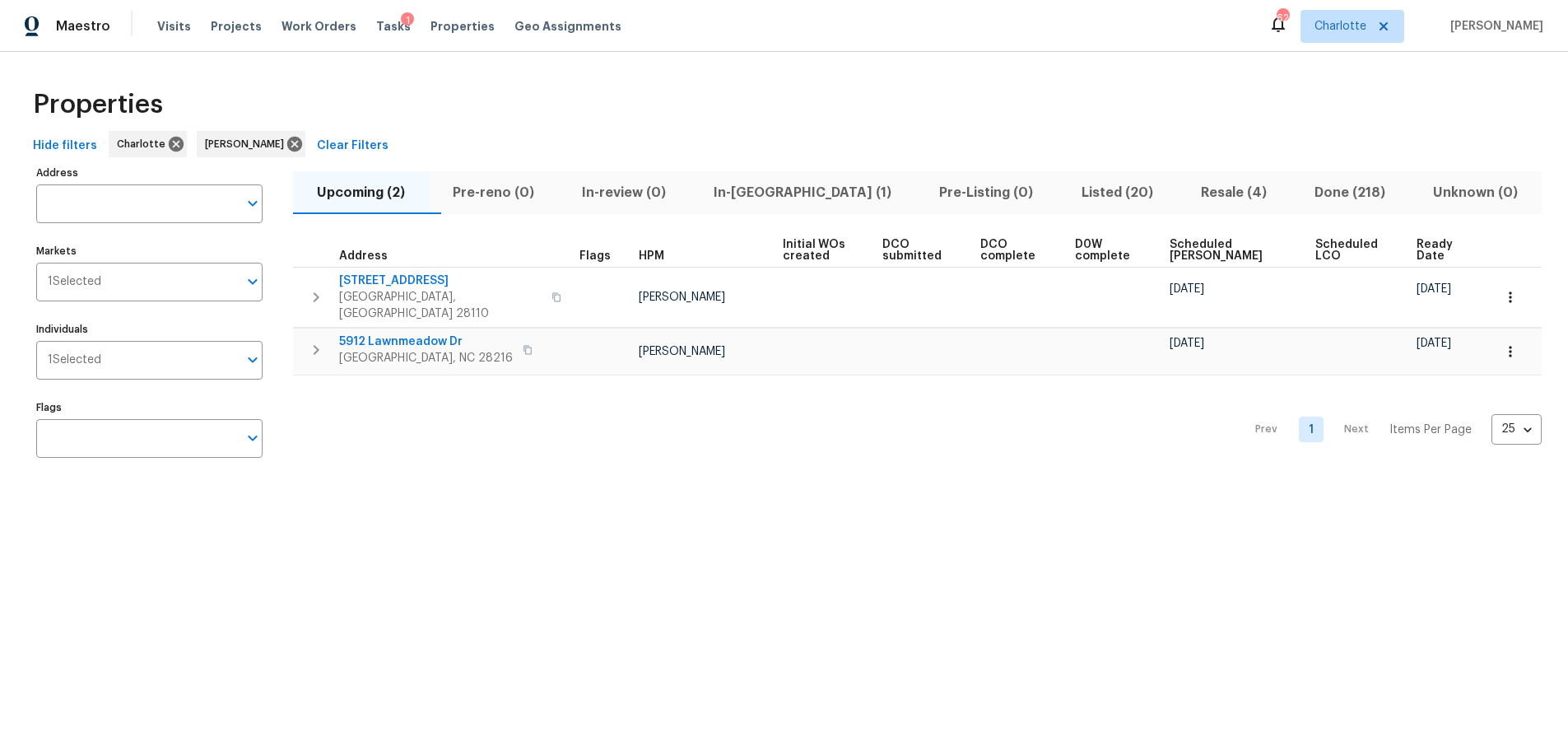 click on "Properties" at bounding box center [784, 105] 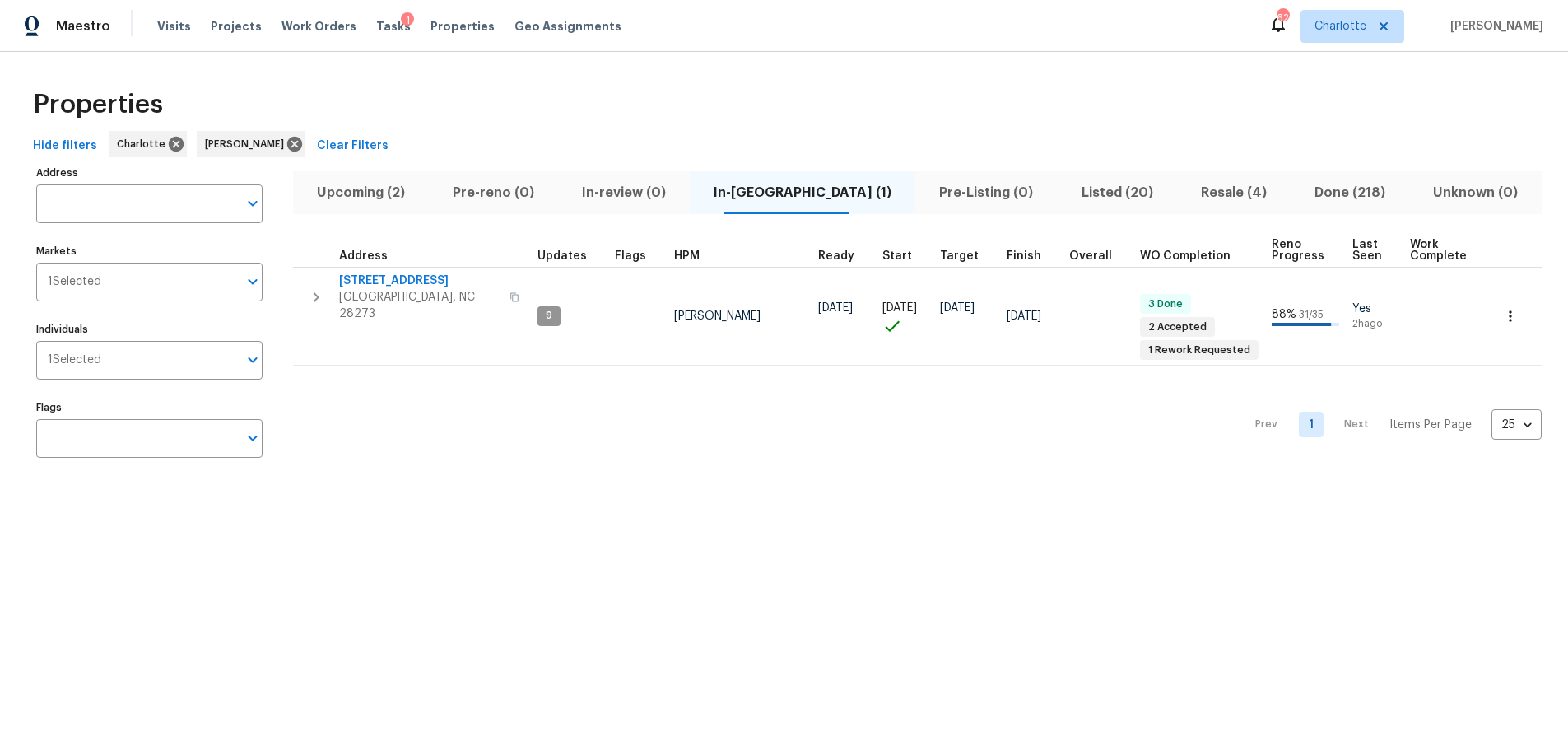 click on "Properties" at bounding box center [784, 105] 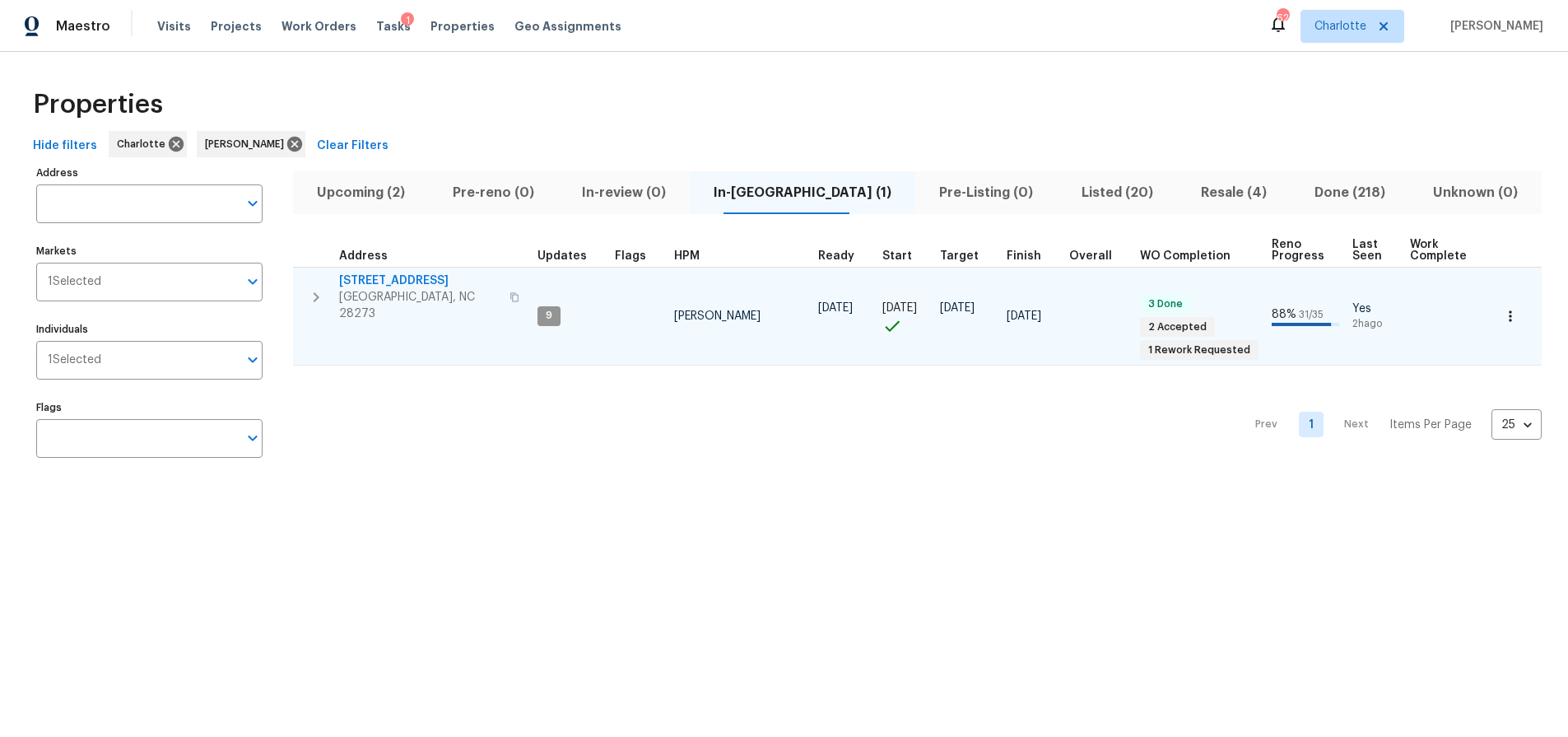click on "13617 Red Wine Ct" at bounding box center [419, 281] 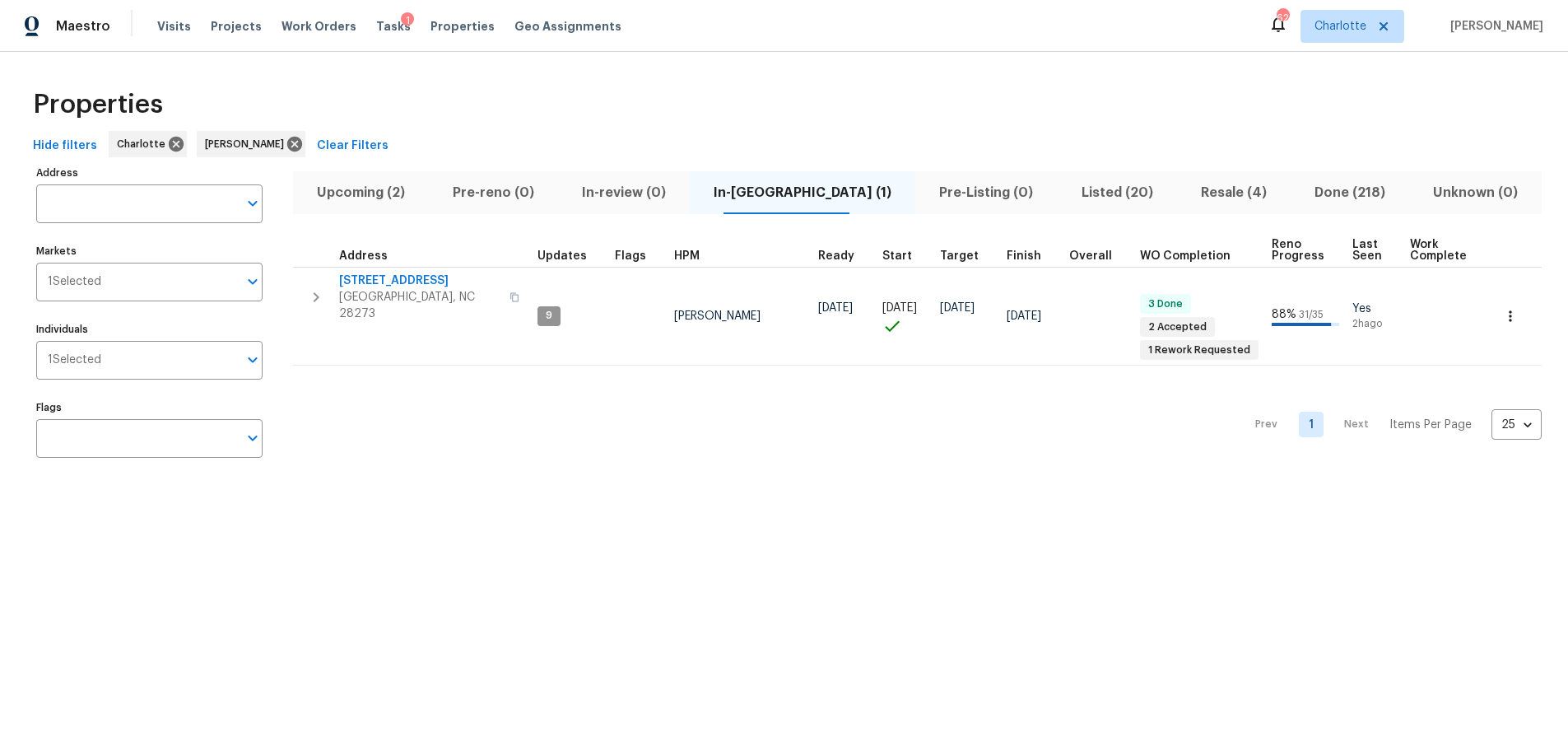 click on "Properties Hide filters Charlotte Matthew Barnhart Clear Filters Address Address Markets 1  Selected Markets Individuals 1  Selected Individuals Flags Flags Upcoming (2) Pre-reno (0) In-review (0) In-reno (1) Pre-Listing (0) Listed (20) Resale (4) Done (218) Unknown (0) Address Updates Flags HPM Ready Start Target Finish Overall WO Completion Reno Progress Last Seen Work Complete Setup Complete QC Complete 13617 Red Wine Ct Charlotte, NC 28273 9 Matthew Barnhart 07/01/25 07/01/25 07/17/25 07/17/25 3 Done 2 Accepted 1 Rework Requested 88 %   31 / 35 Yes 2h  ago 07/09/25 Prev 1 Next Items Per Page 25 25 ​" at bounding box center (784, 276) 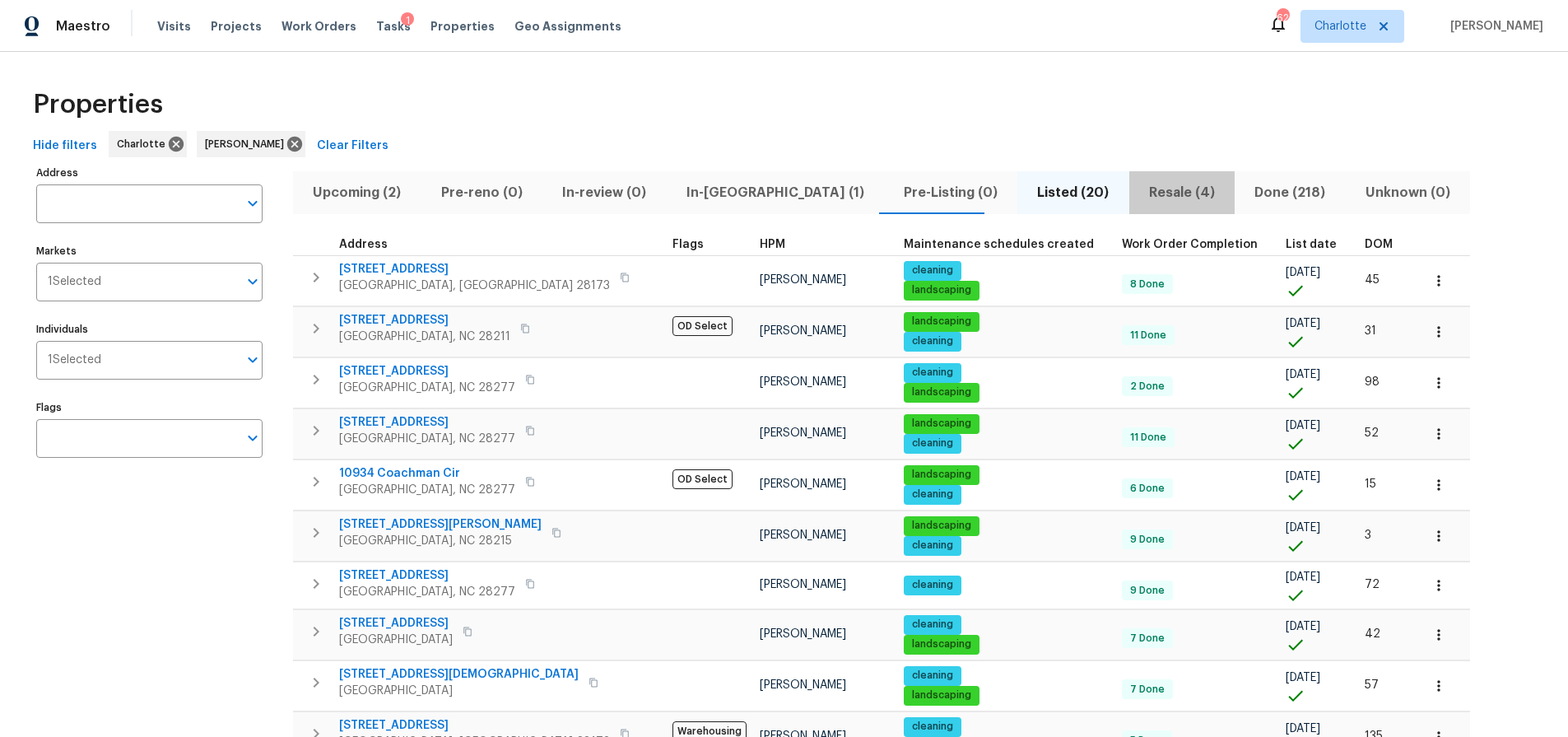 click on "Resale (4)" at bounding box center (1182, 193) 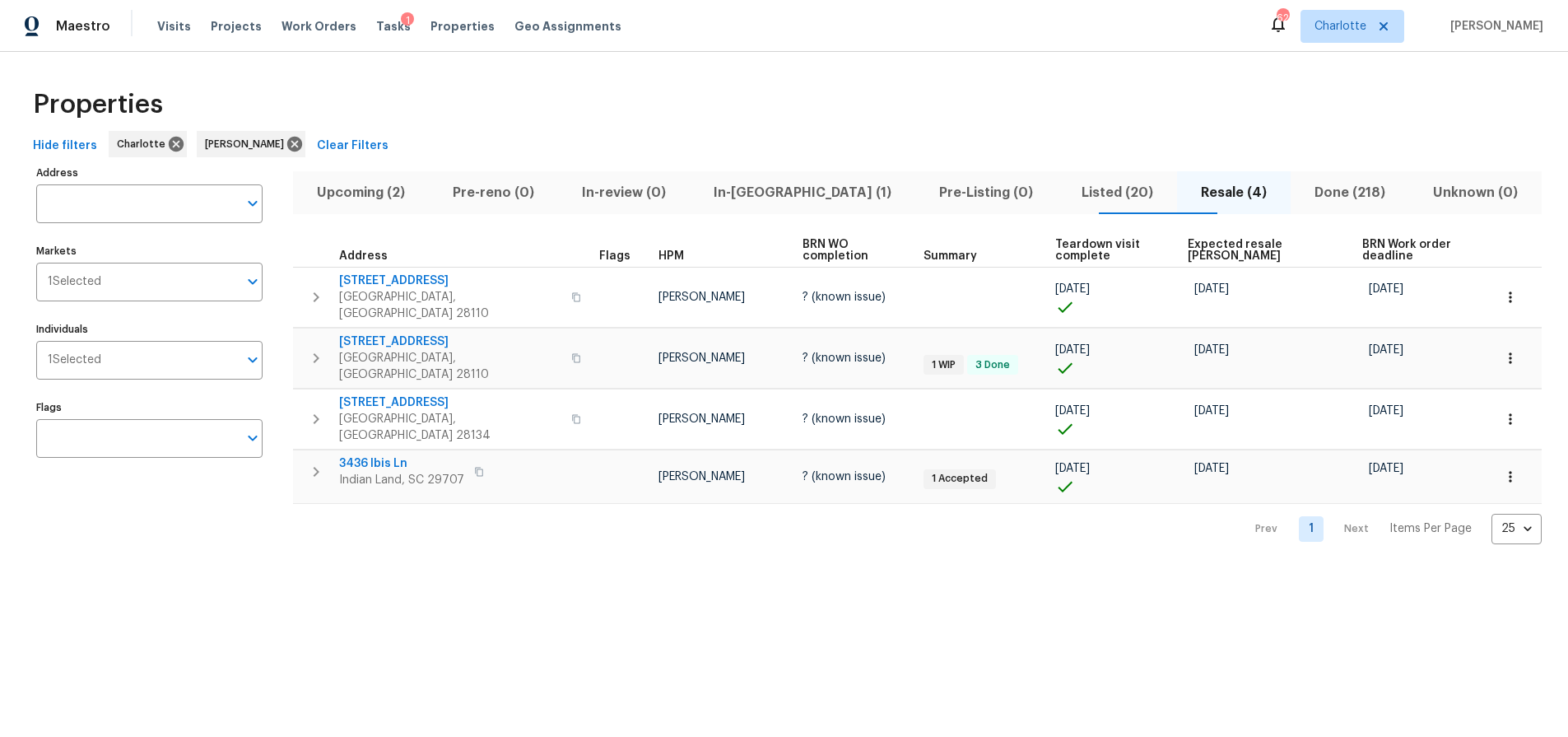 click on "Hide filters Charlotte Matthew Barnhart Clear Filters" at bounding box center [784, 146] 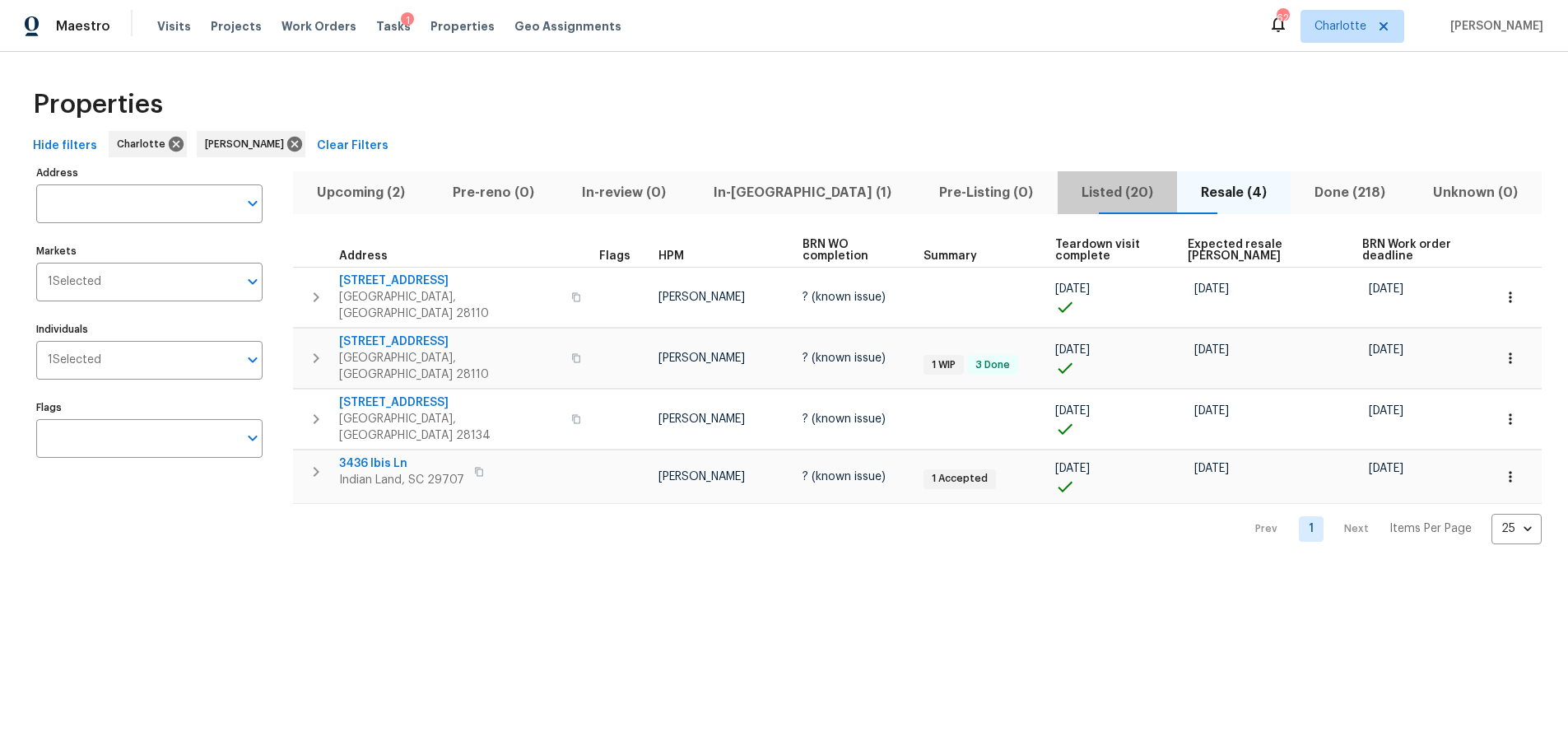 click on "Listed (20)" at bounding box center (1117, 193) 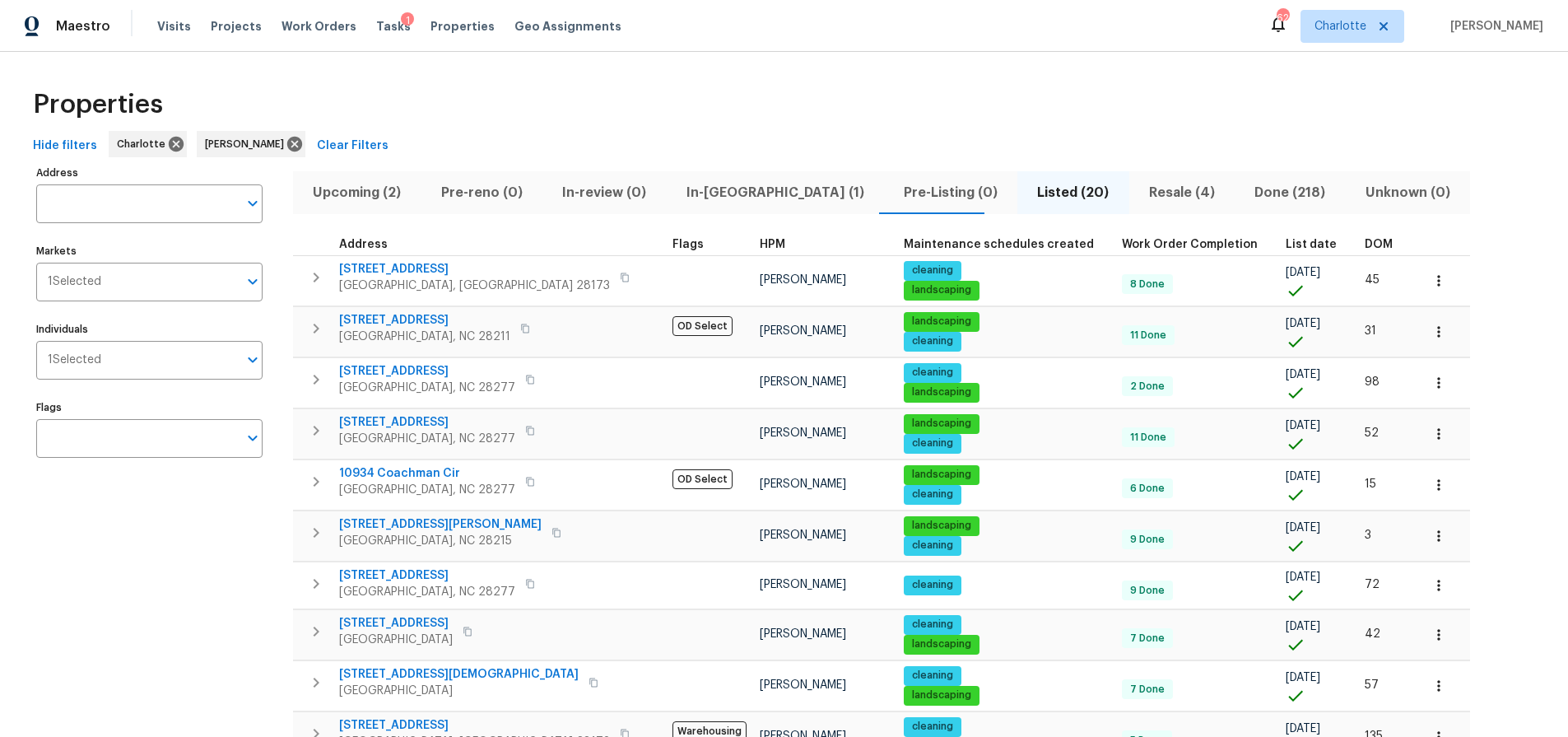 click on "DOM" at bounding box center (1379, 245) 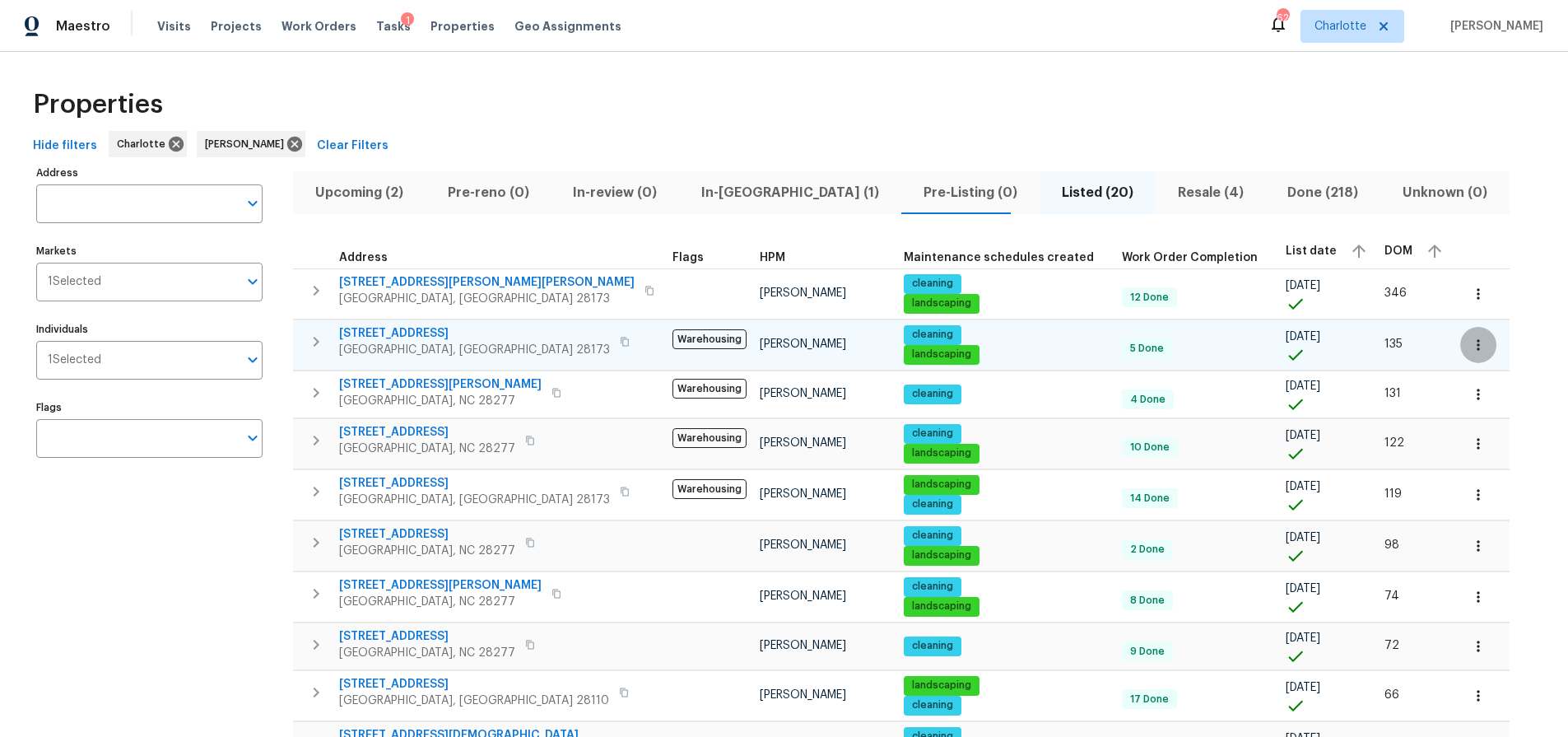 click at bounding box center (1478, 345) 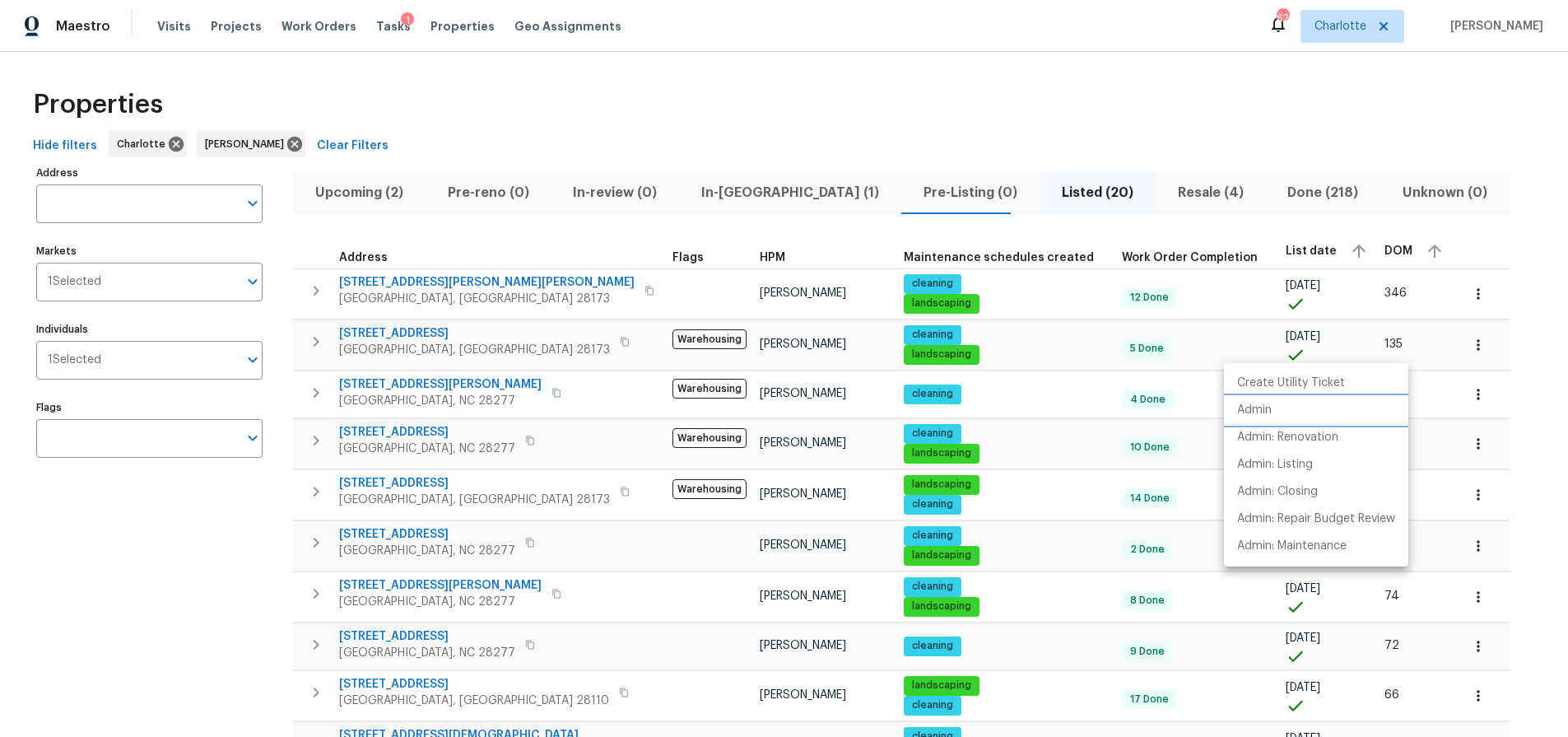 click on "Admin" at bounding box center (1316, 410) 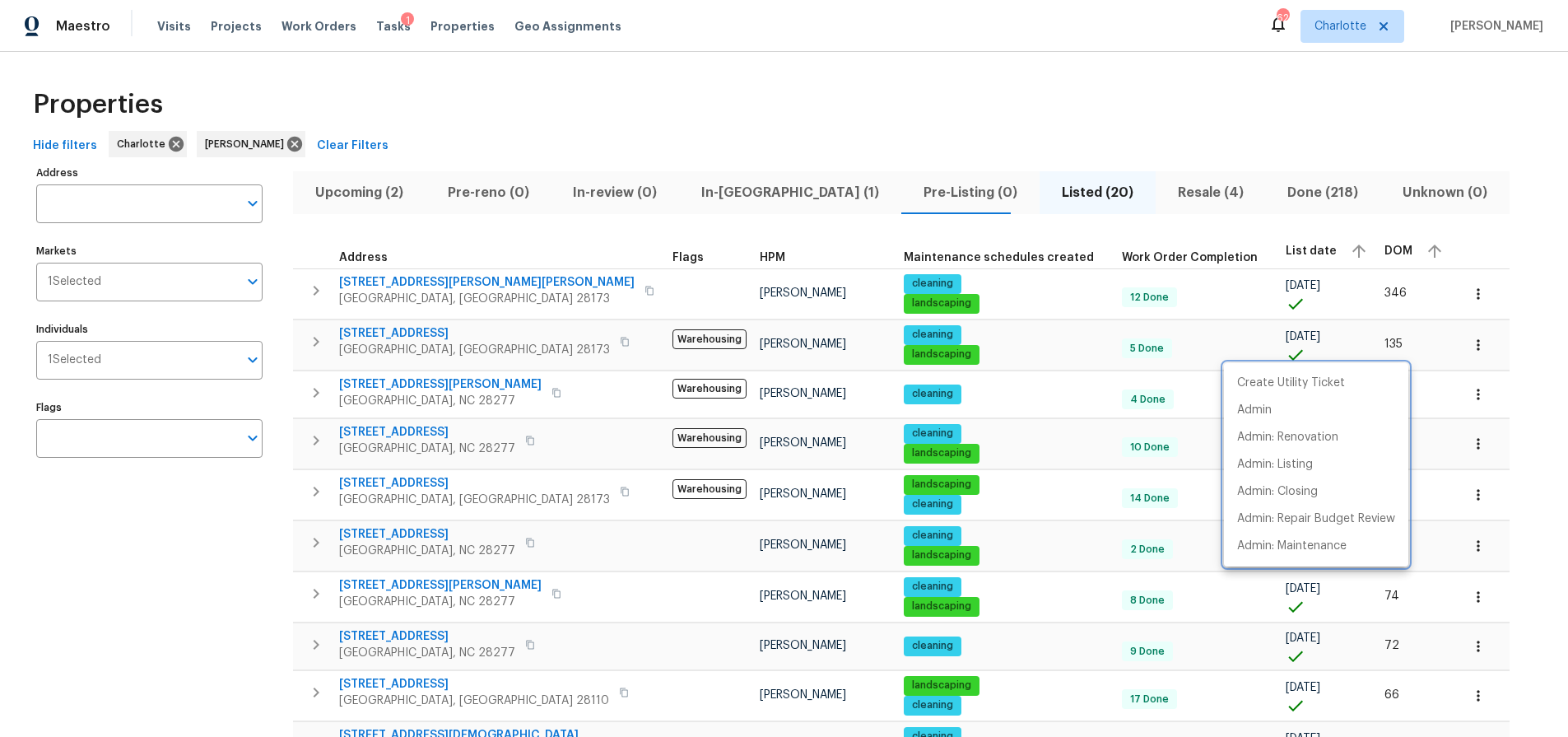 click at bounding box center (784, 368) 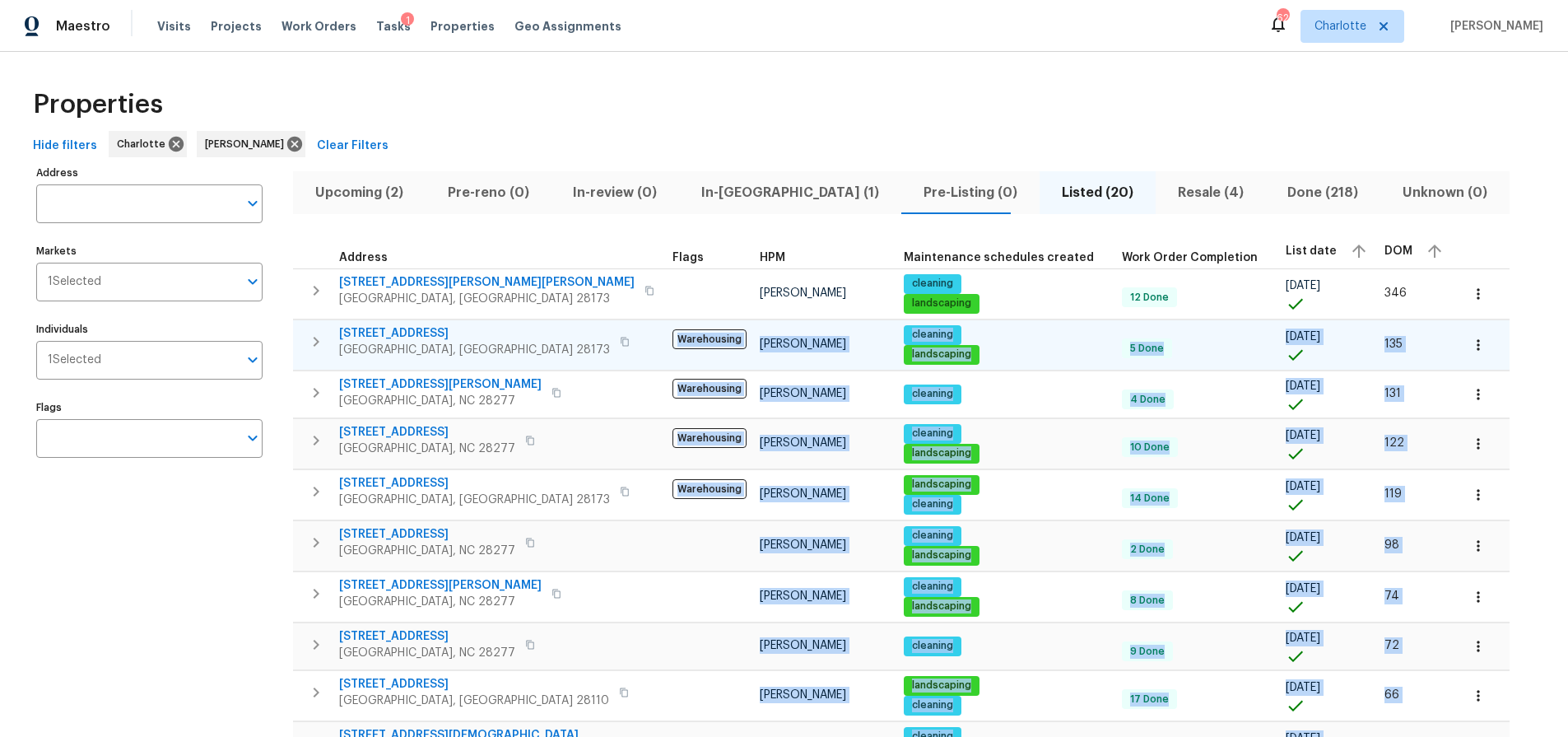 click on "2702 Occaneechi Ct" at bounding box center [474, 334] 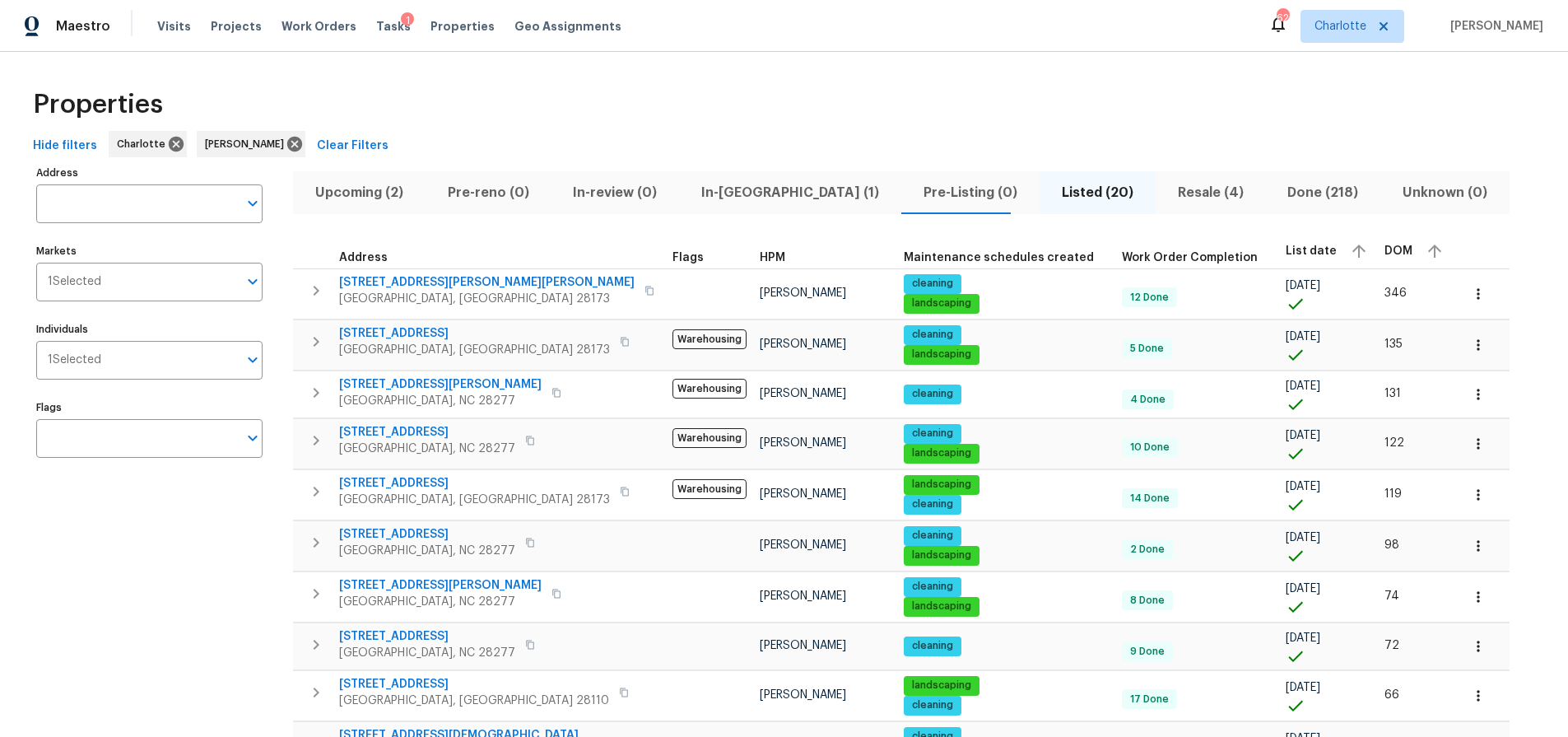 click on "Properties" at bounding box center [784, 105] 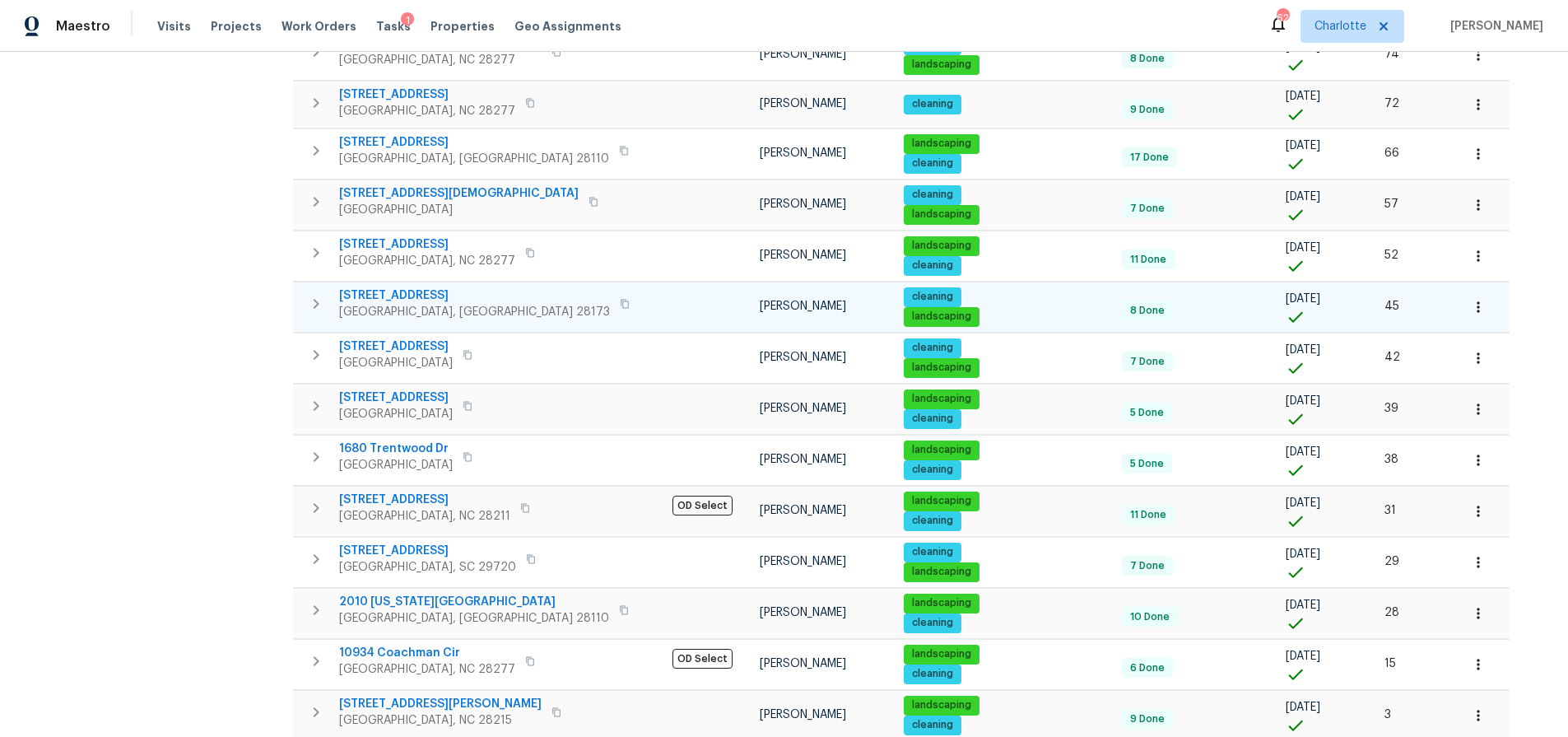 scroll, scrollTop: 624, scrollLeft: 0, axis: vertical 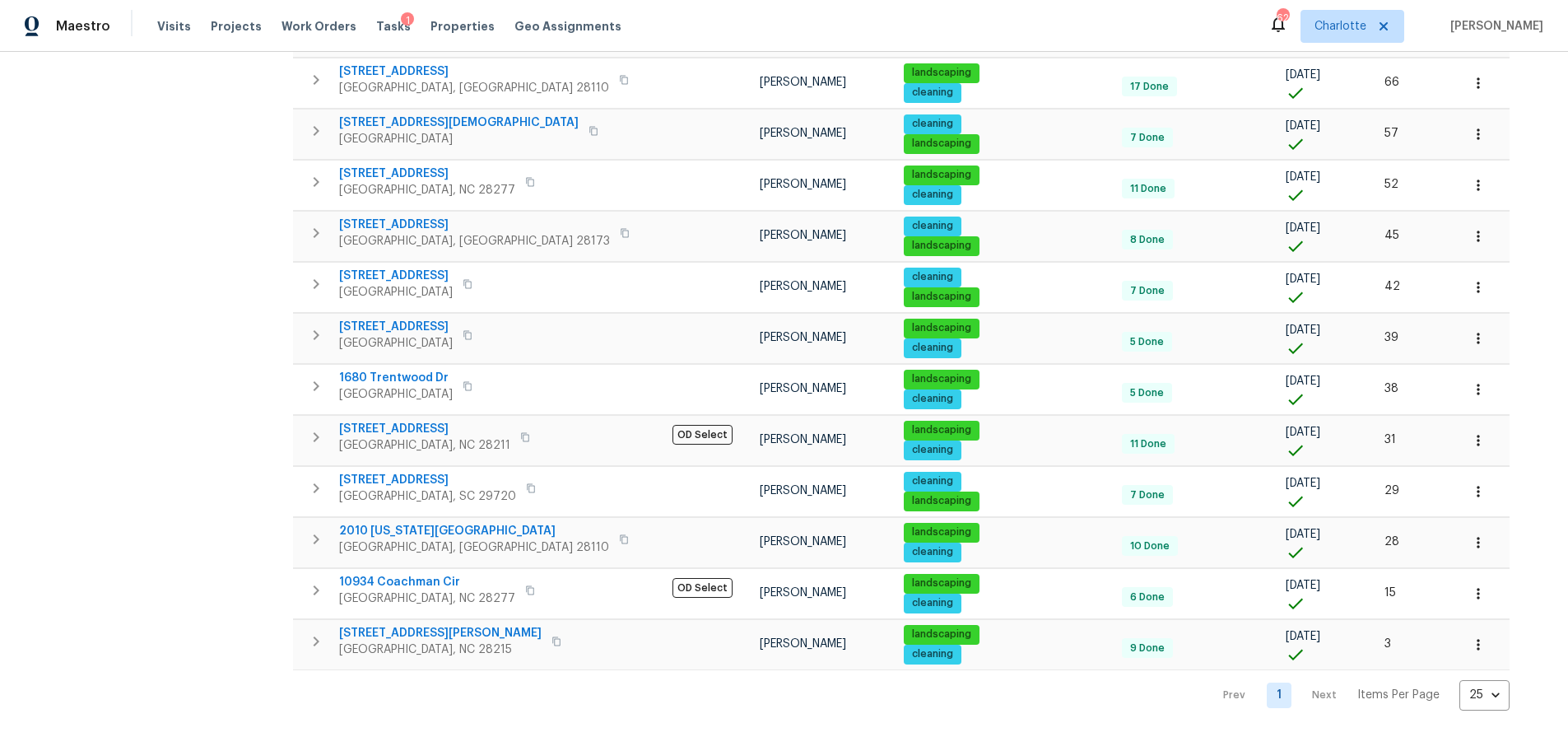 click on "Address Address Markets 1  Selected Markets Individuals 1  Selected Individuals Flags Flags" at bounding box center [160, 129] 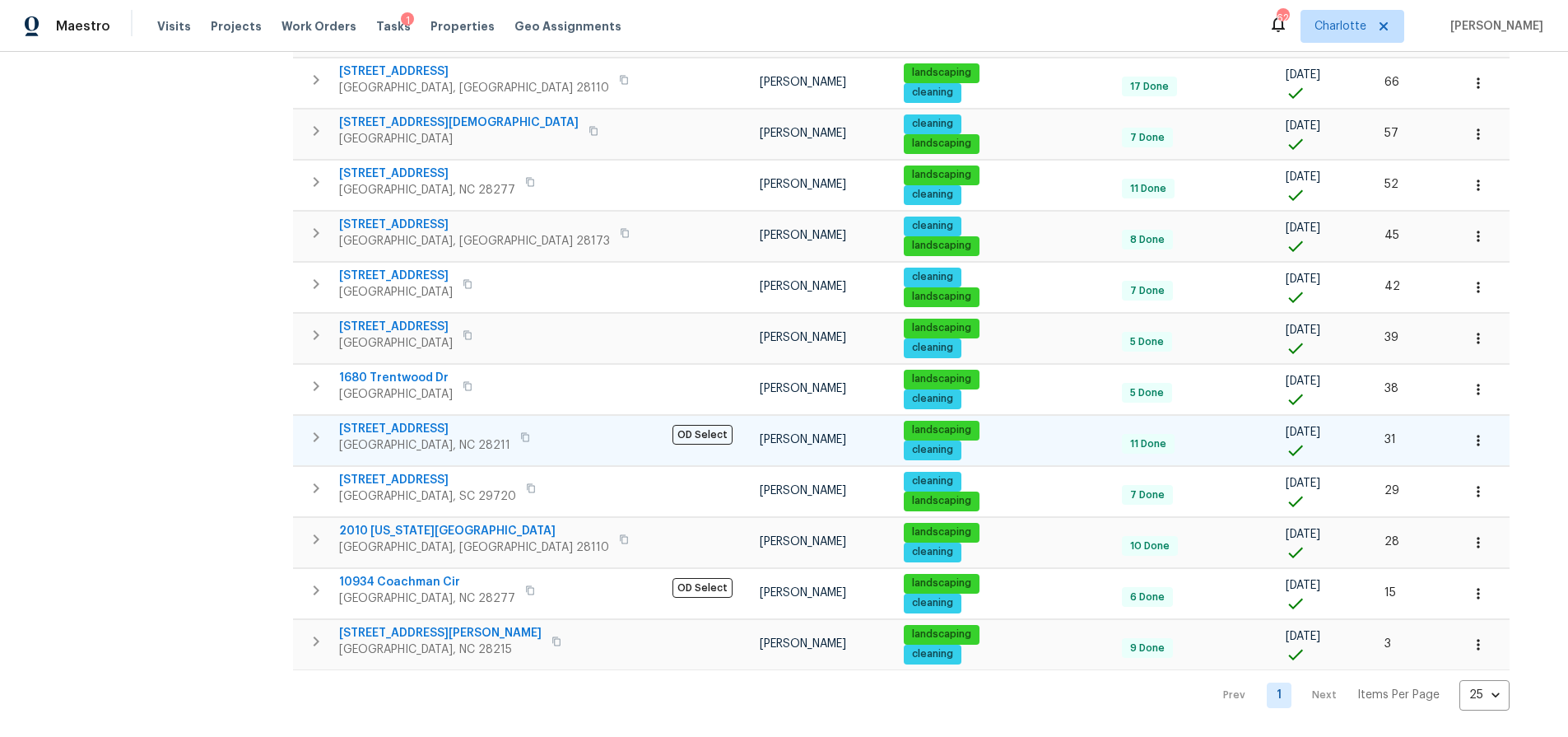 drag, startPoint x: 1376, startPoint y: 406, endPoint x: 1346, endPoint y: 418, distance: 32.31099 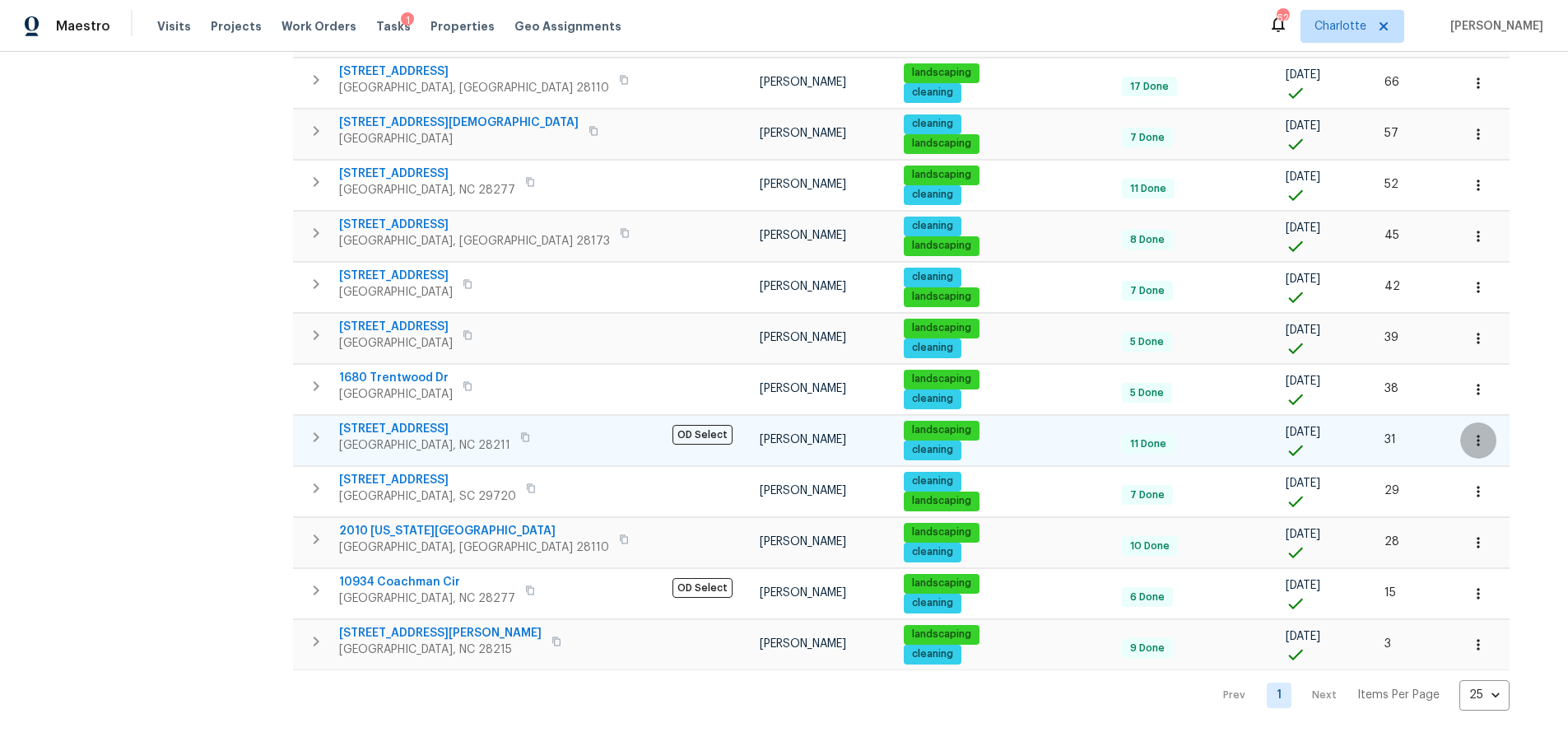 click 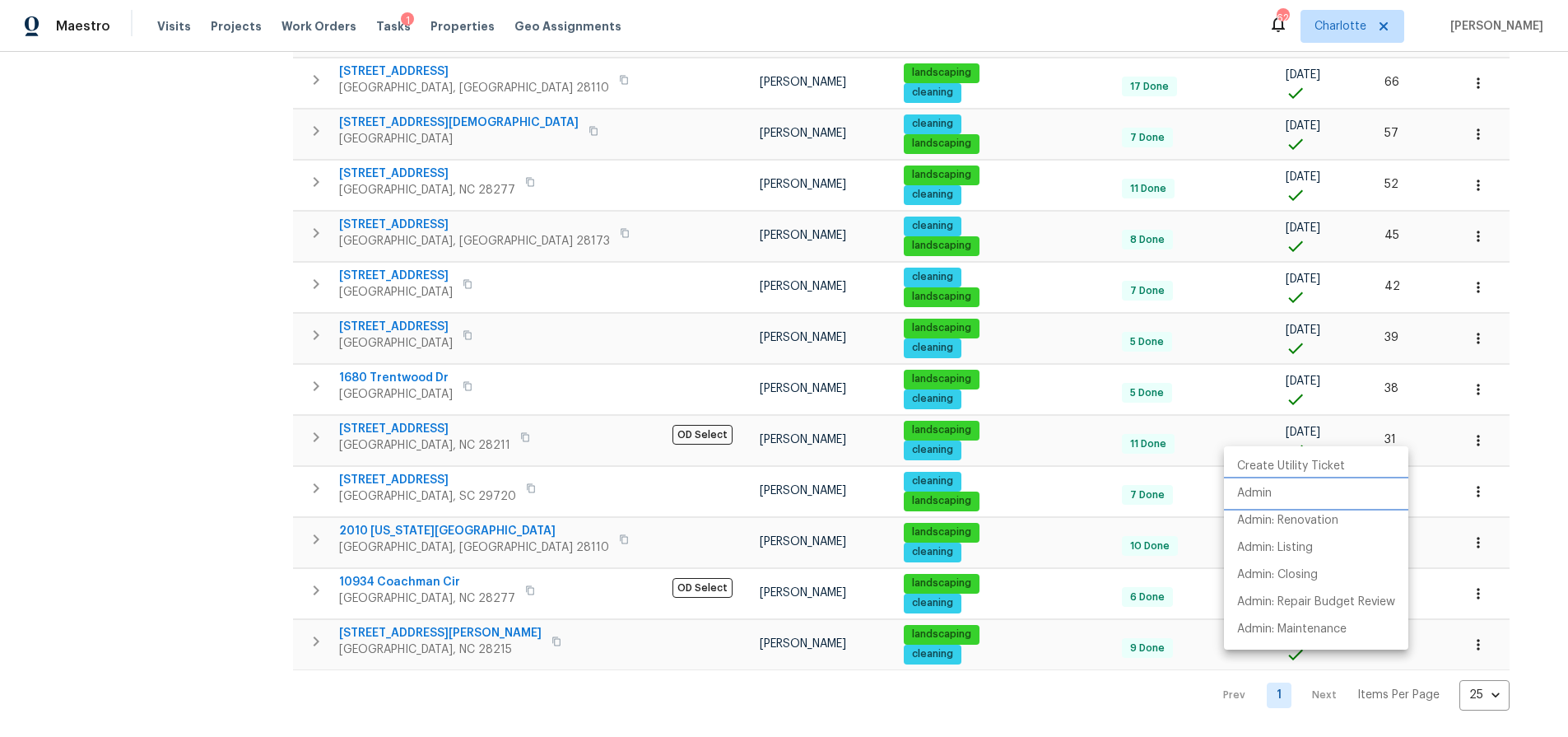 click on "Admin" at bounding box center [1254, 493] 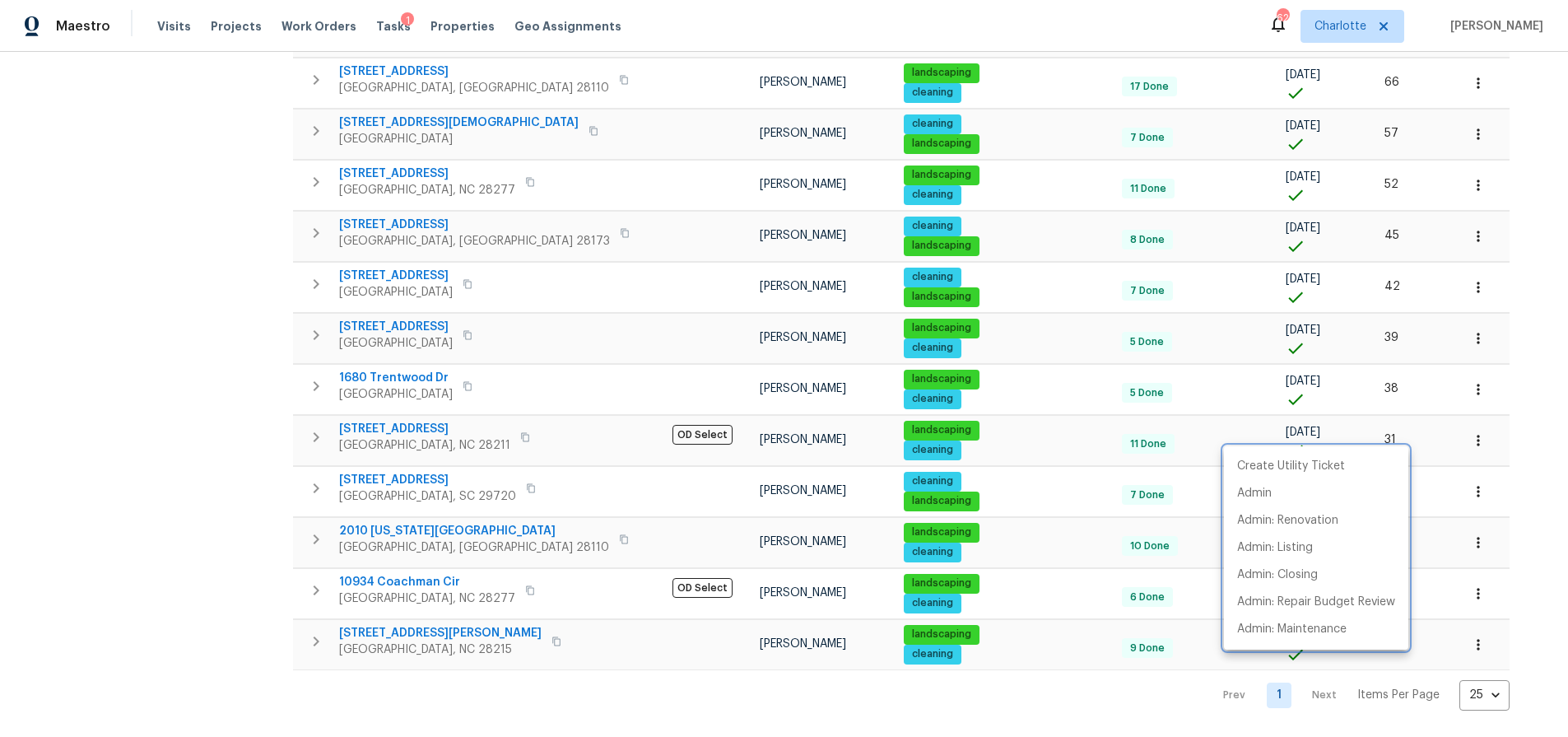 click at bounding box center [784, 368] 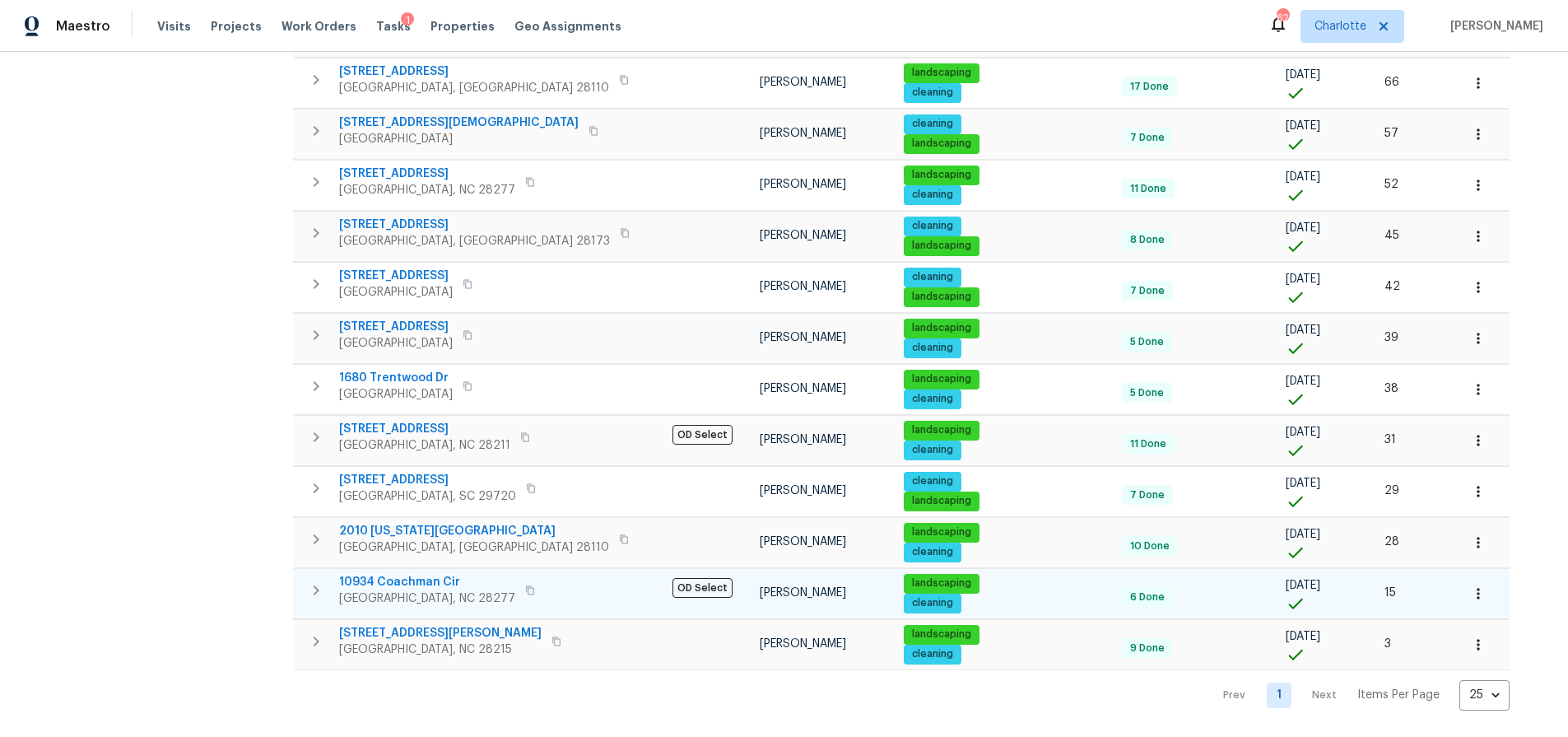 click 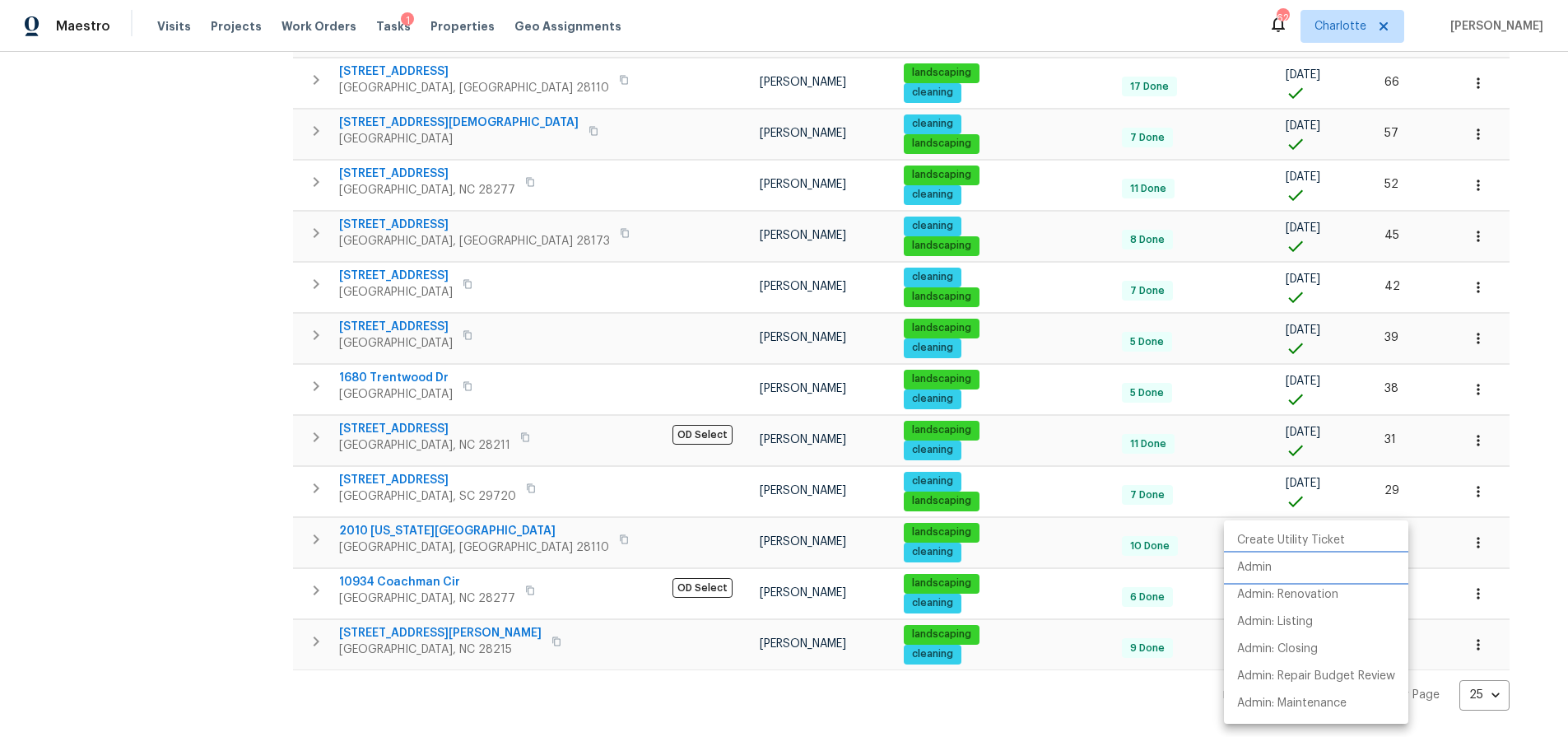 click on "Admin" at bounding box center [1254, 567] 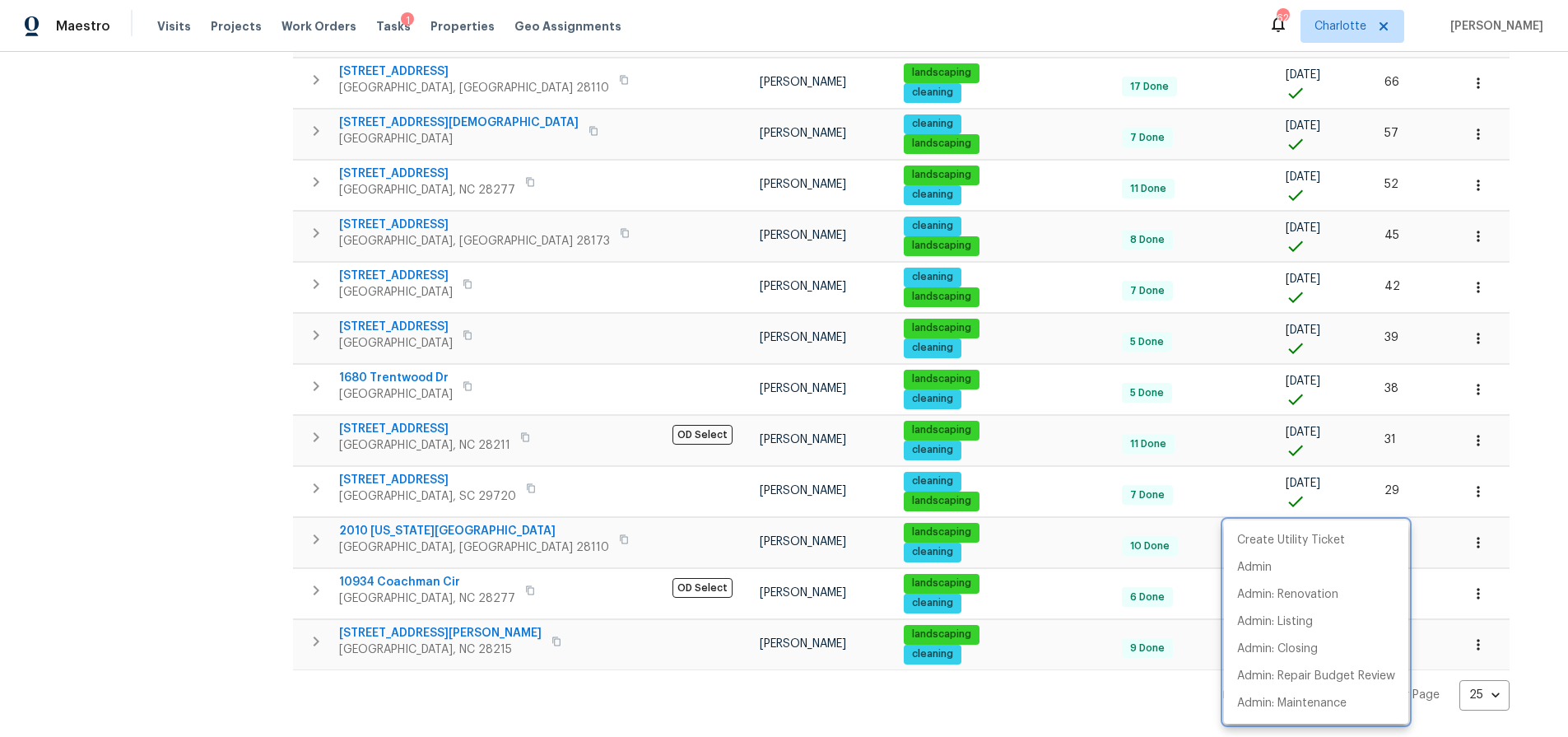 drag, startPoint x: 91, startPoint y: 438, endPoint x: 226, endPoint y: 389, distance: 143.61755 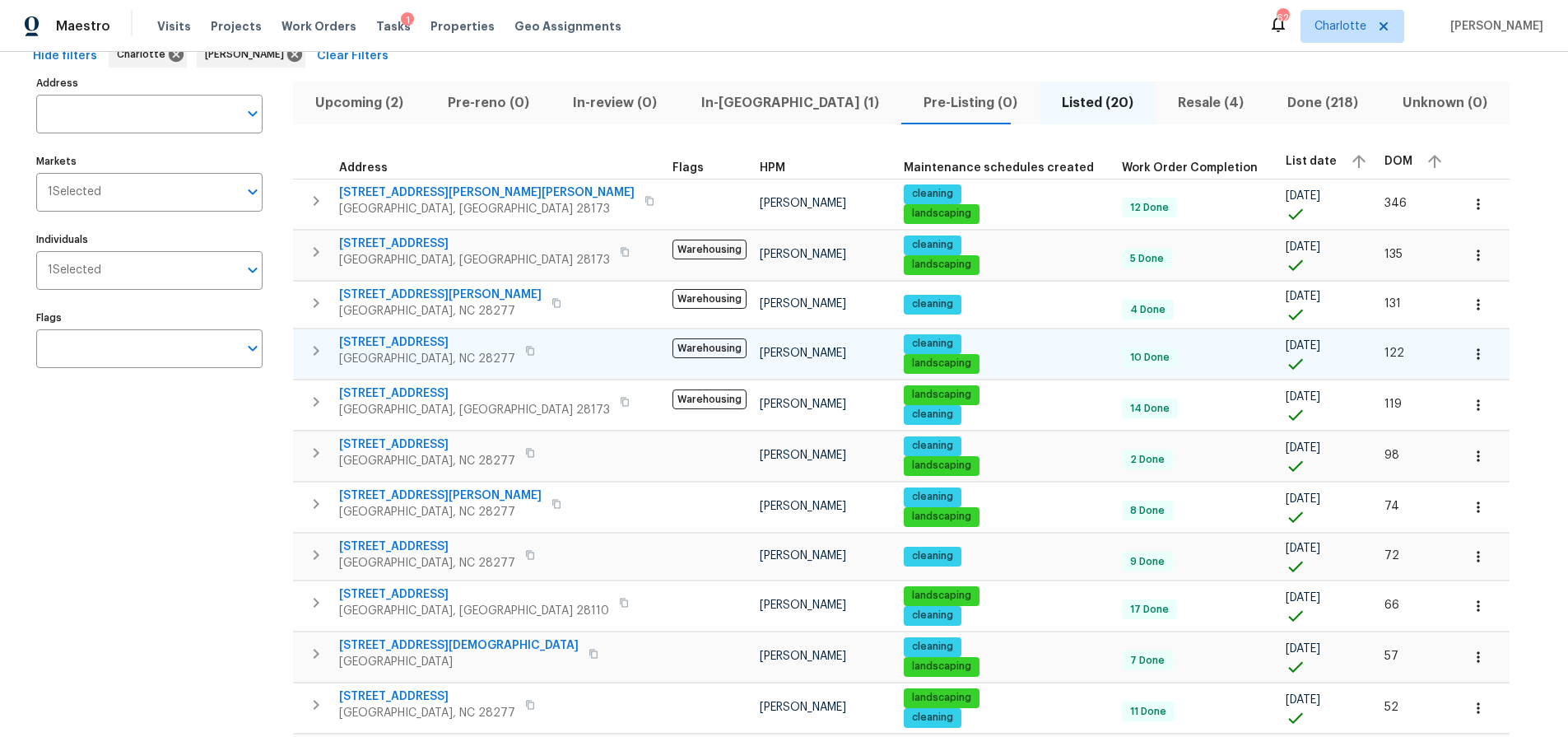 scroll, scrollTop: 0, scrollLeft: 0, axis: both 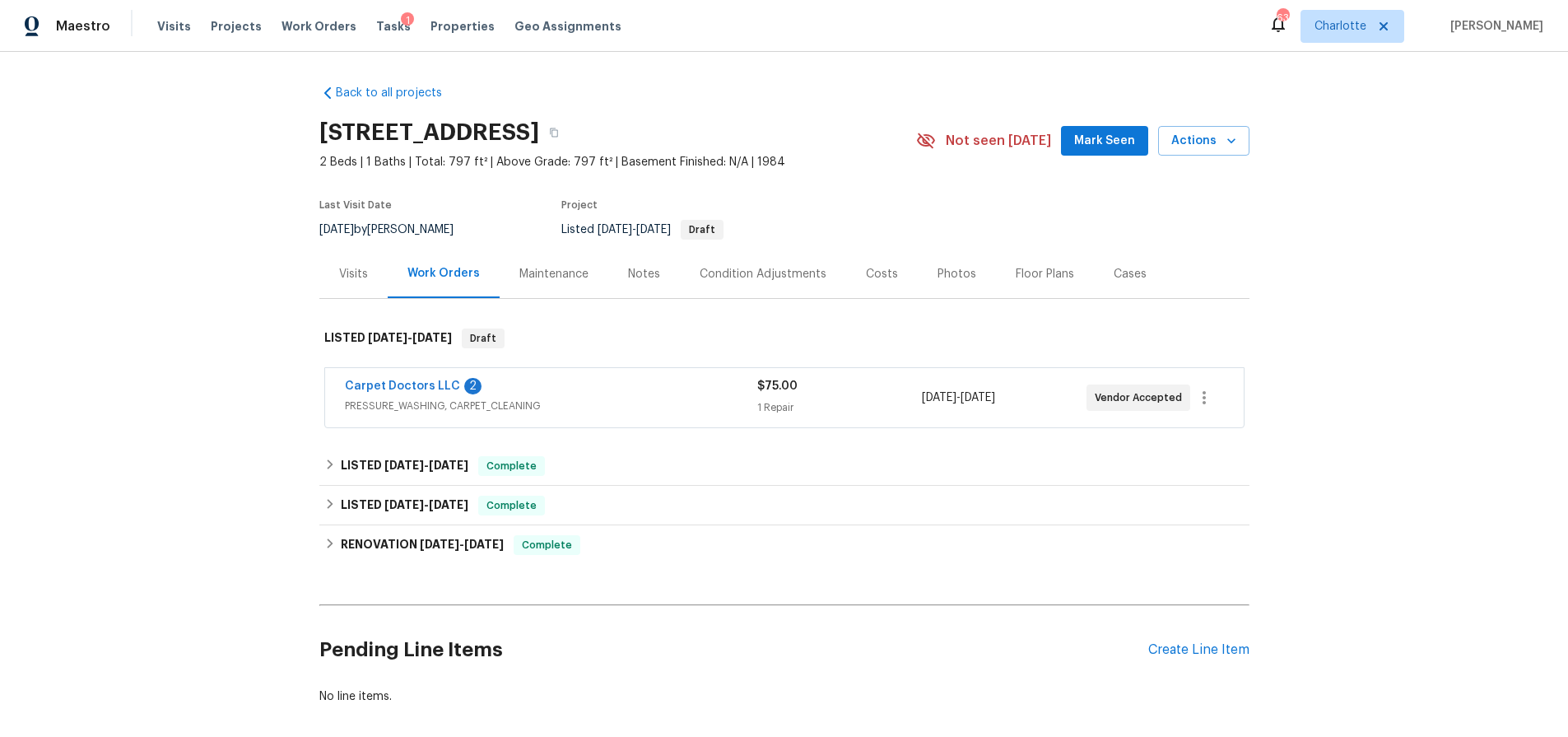 click on "Costs" at bounding box center (882, 273) 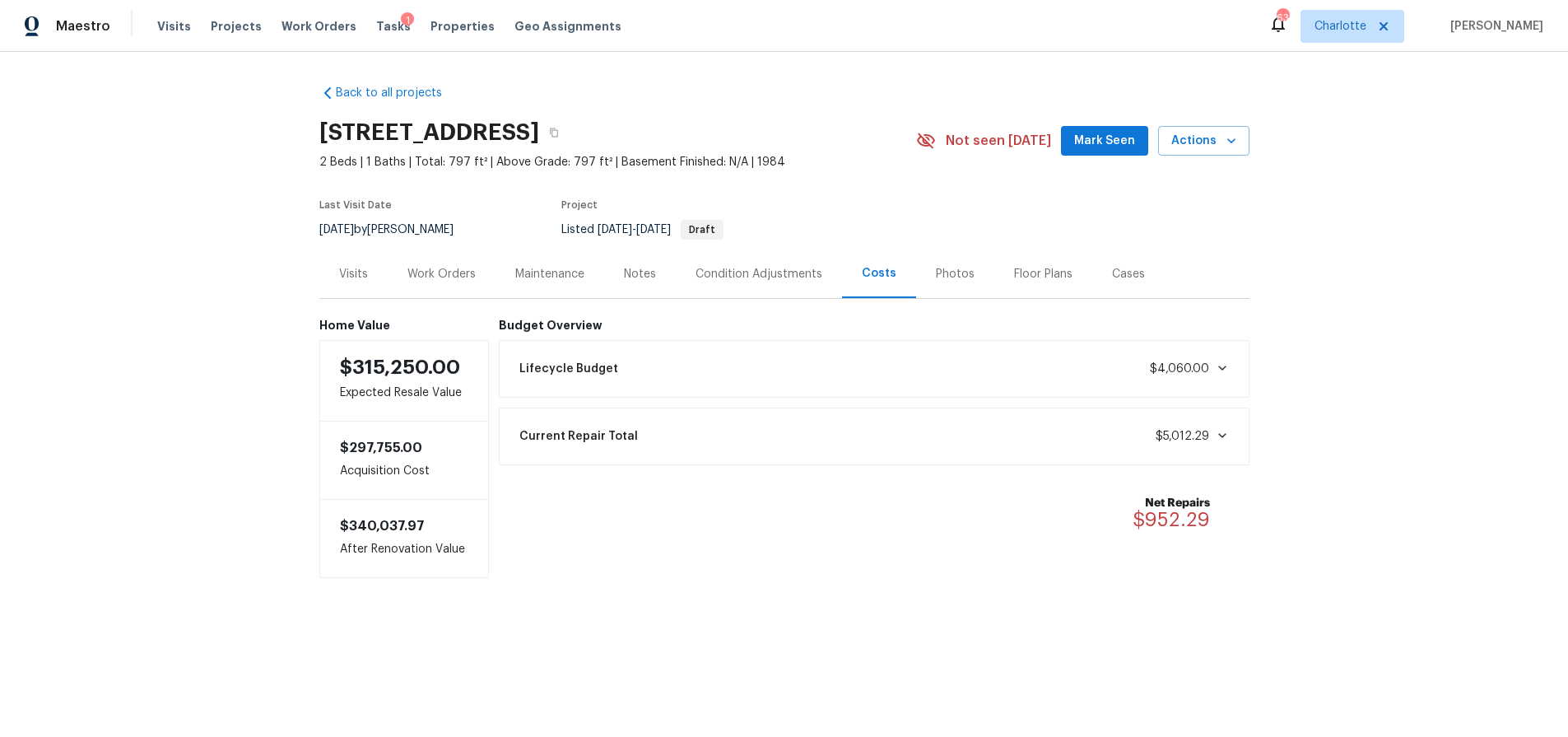 click on "Photos" at bounding box center (955, 274) 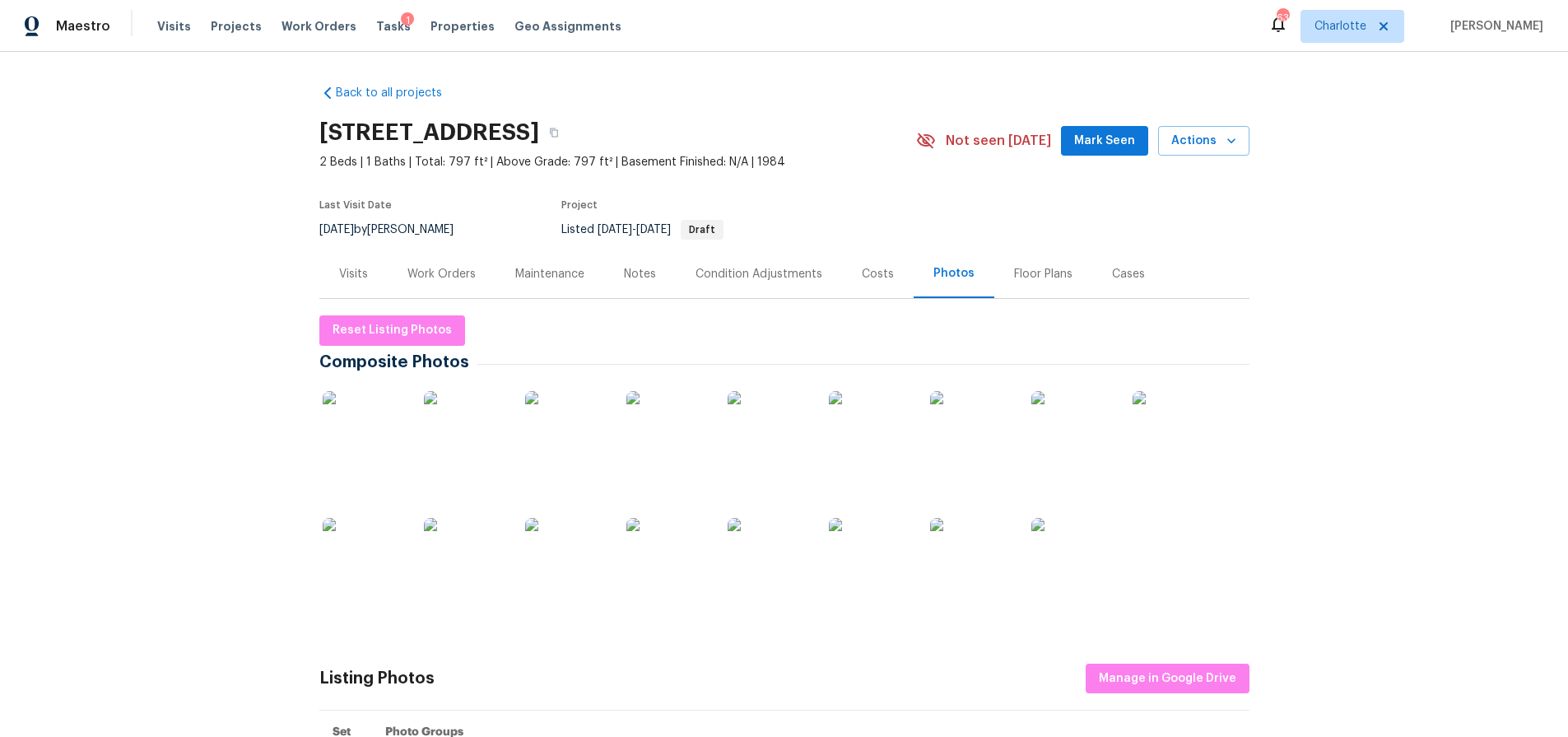 click at bounding box center [364, 432] 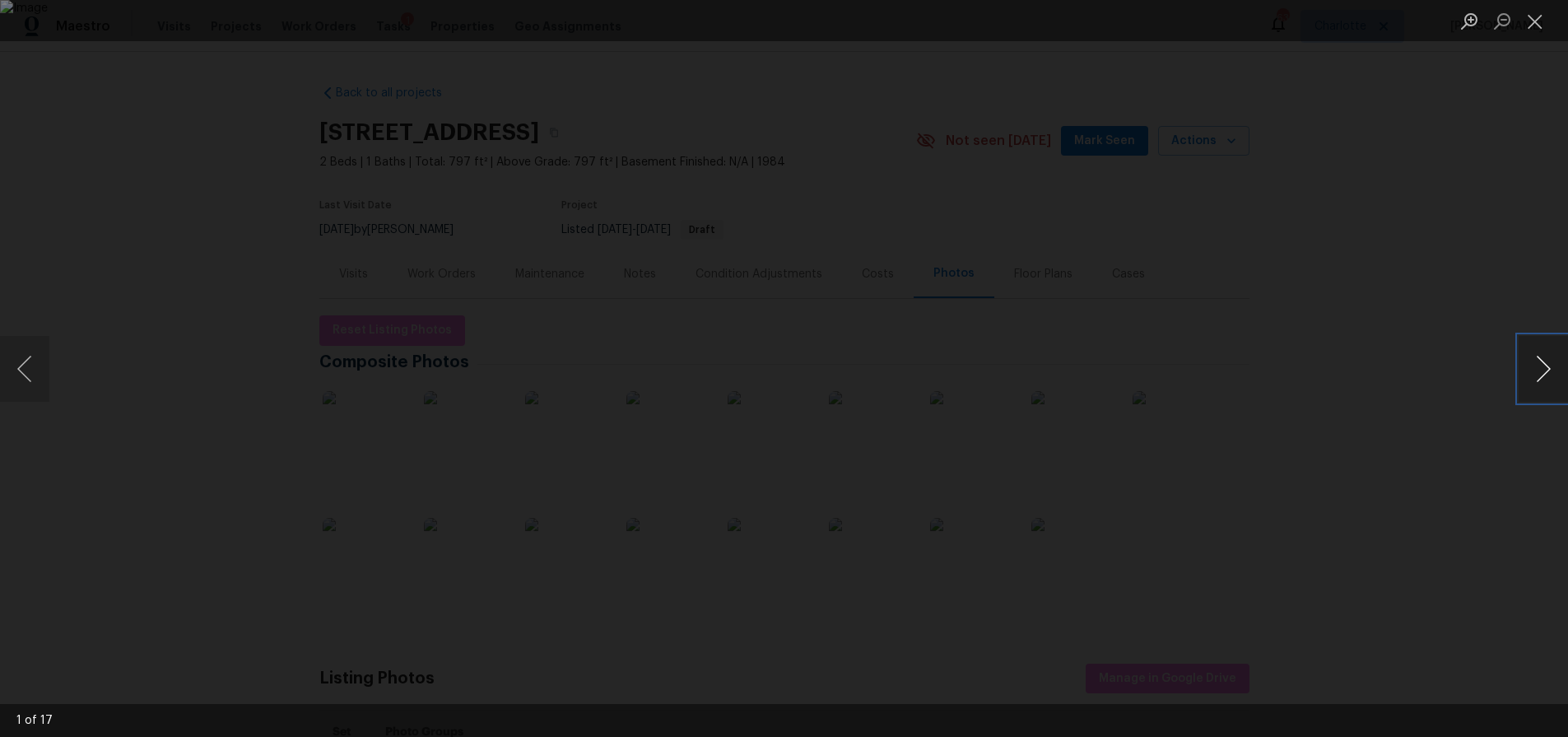 click at bounding box center (1543, 369) 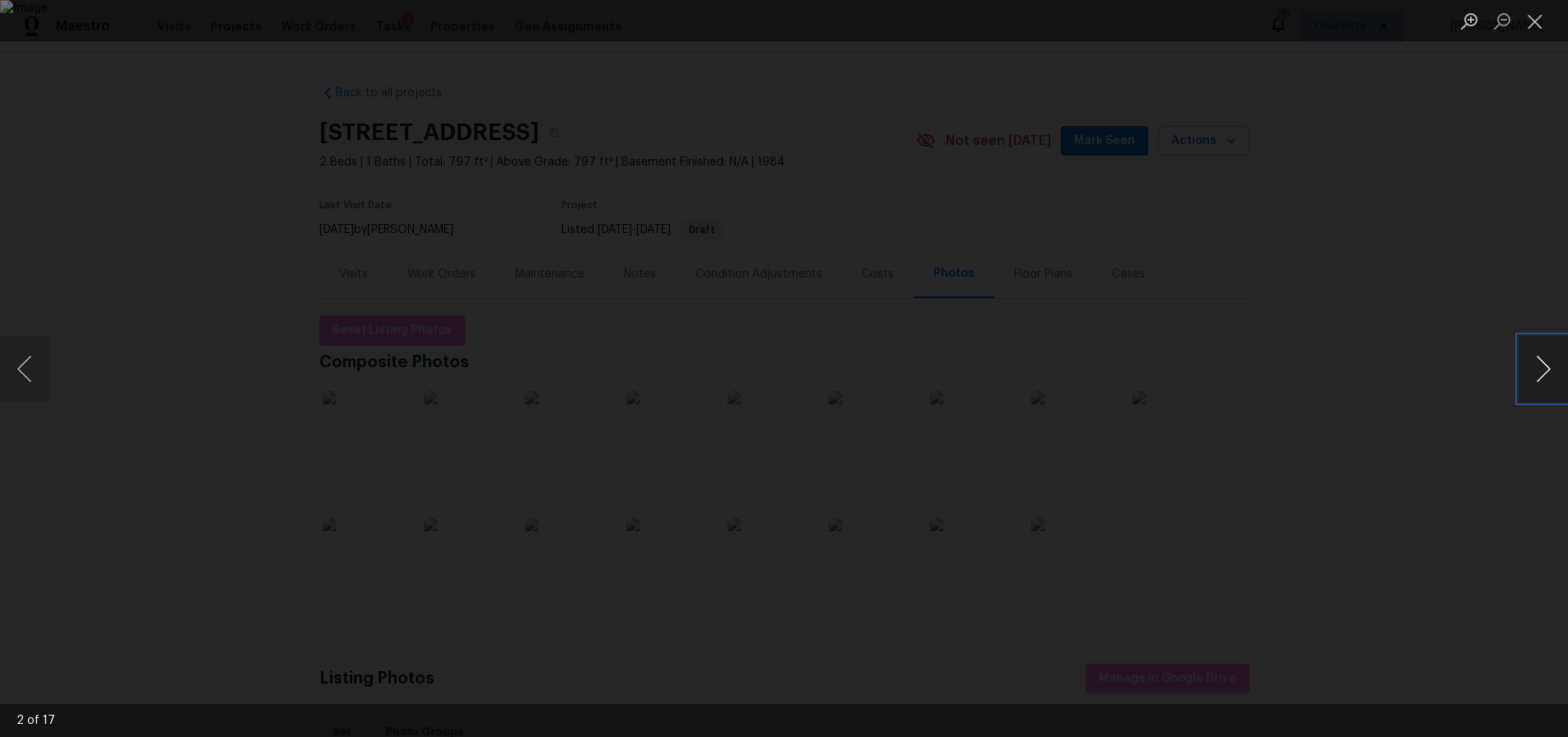 click at bounding box center [1543, 369] 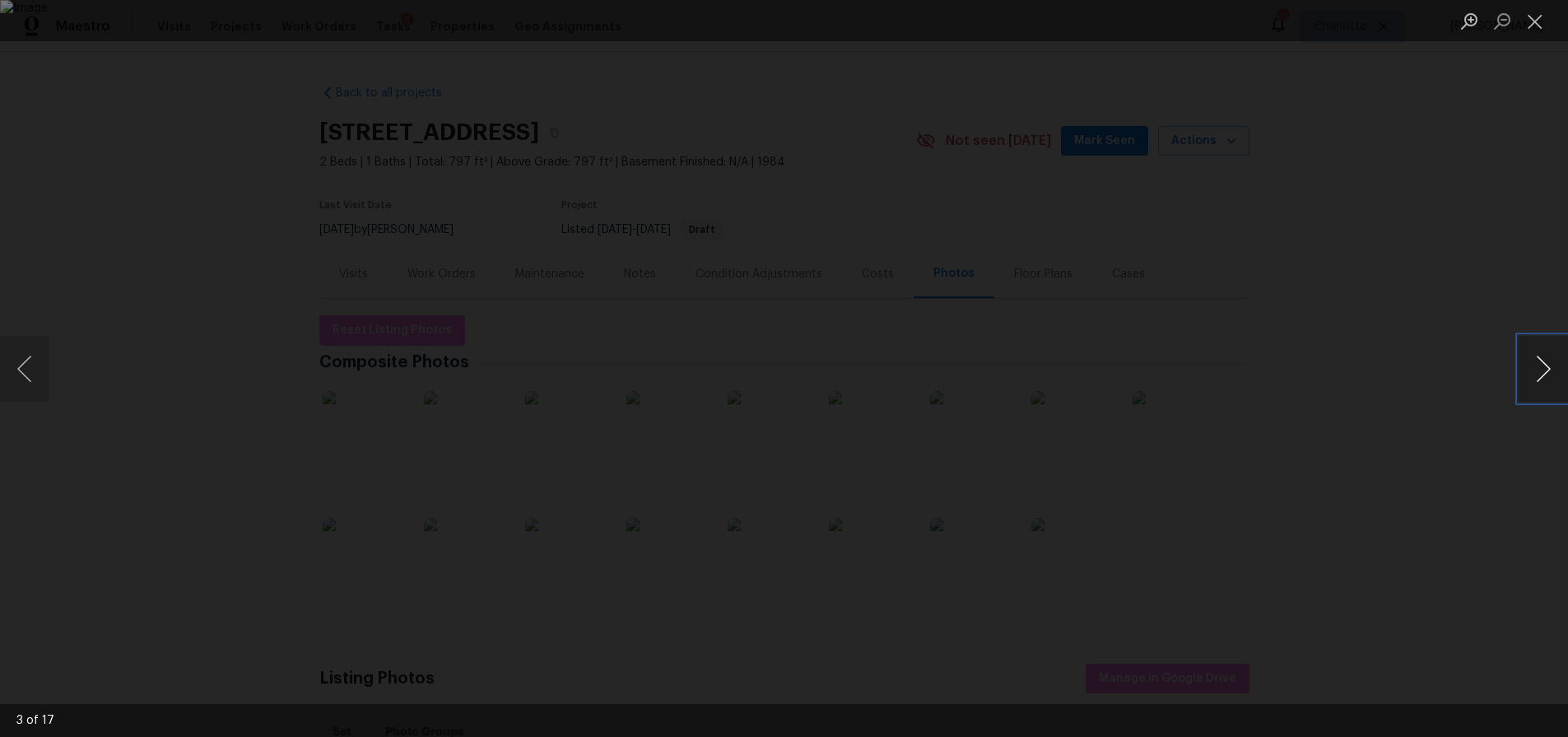 click at bounding box center [1543, 369] 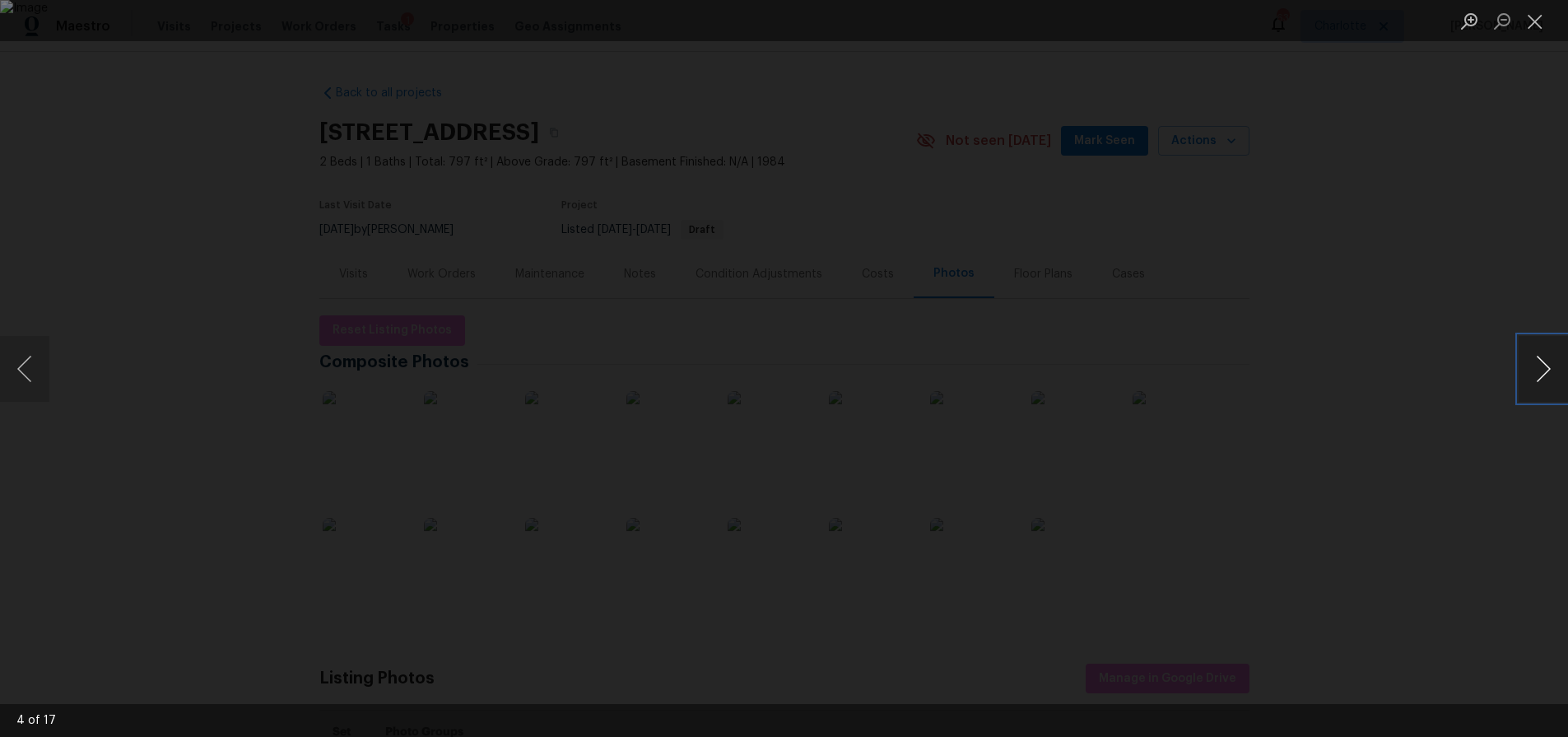 click at bounding box center (1543, 369) 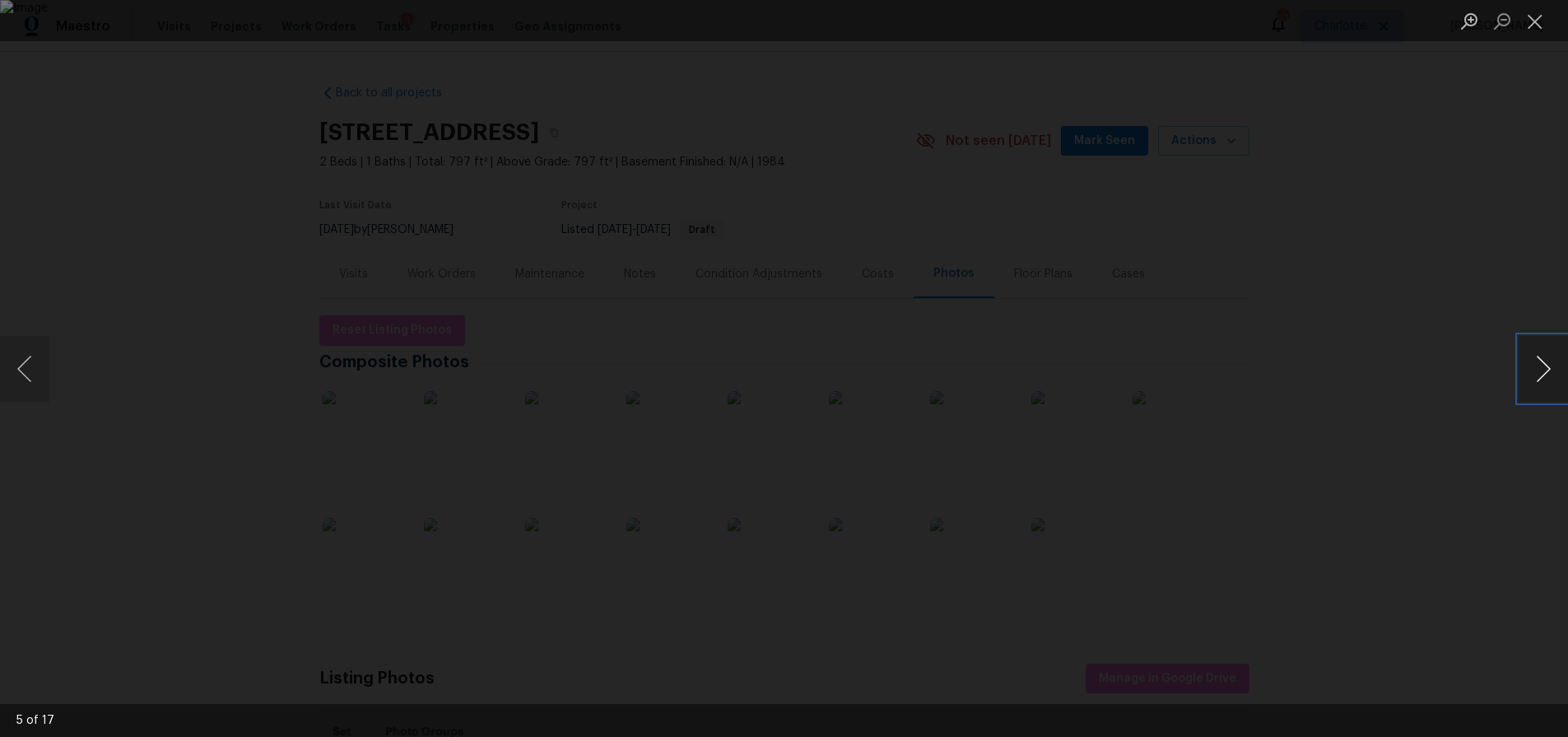 click at bounding box center (1543, 369) 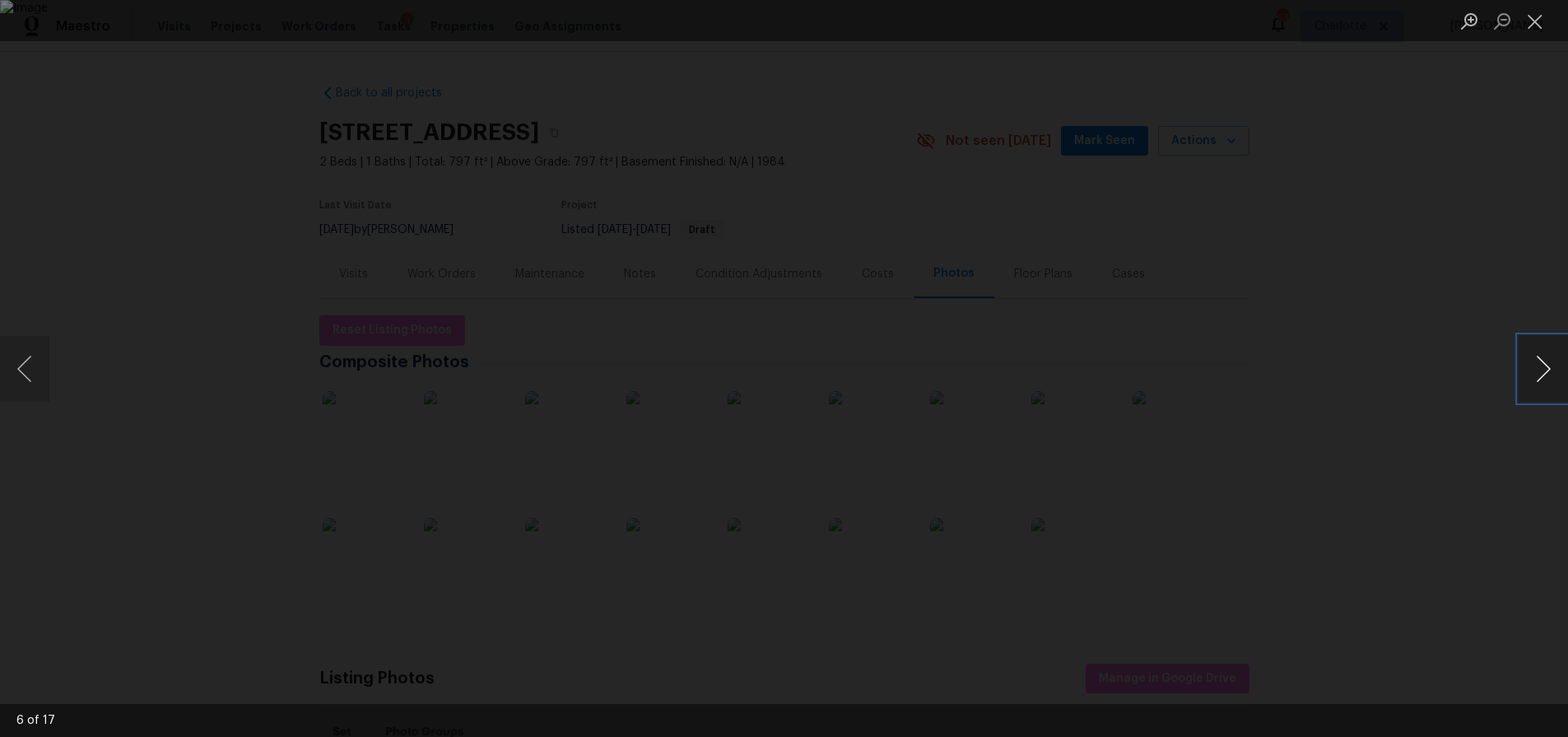 click at bounding box center [1543, 369] 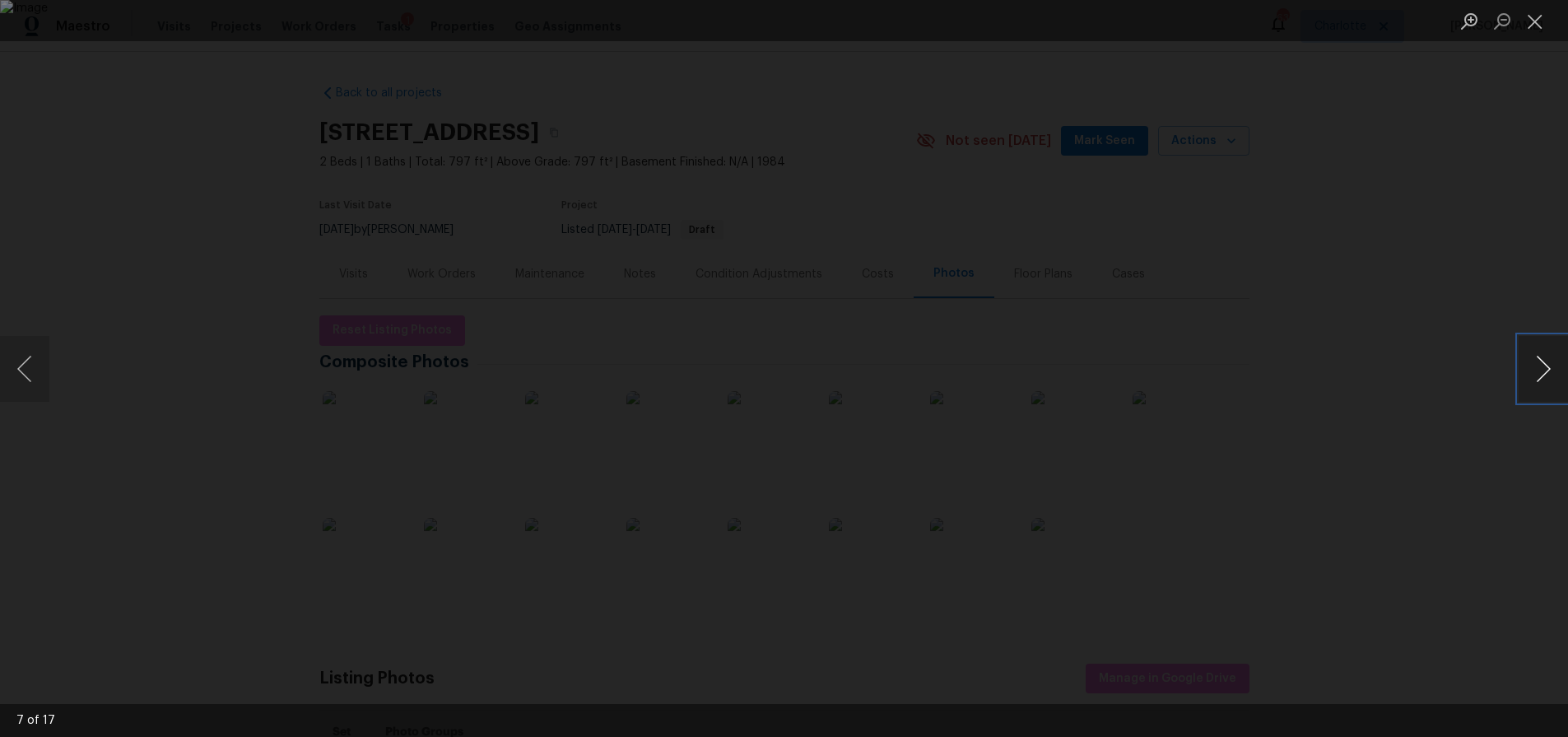 click at bounding box center (1543, 369) 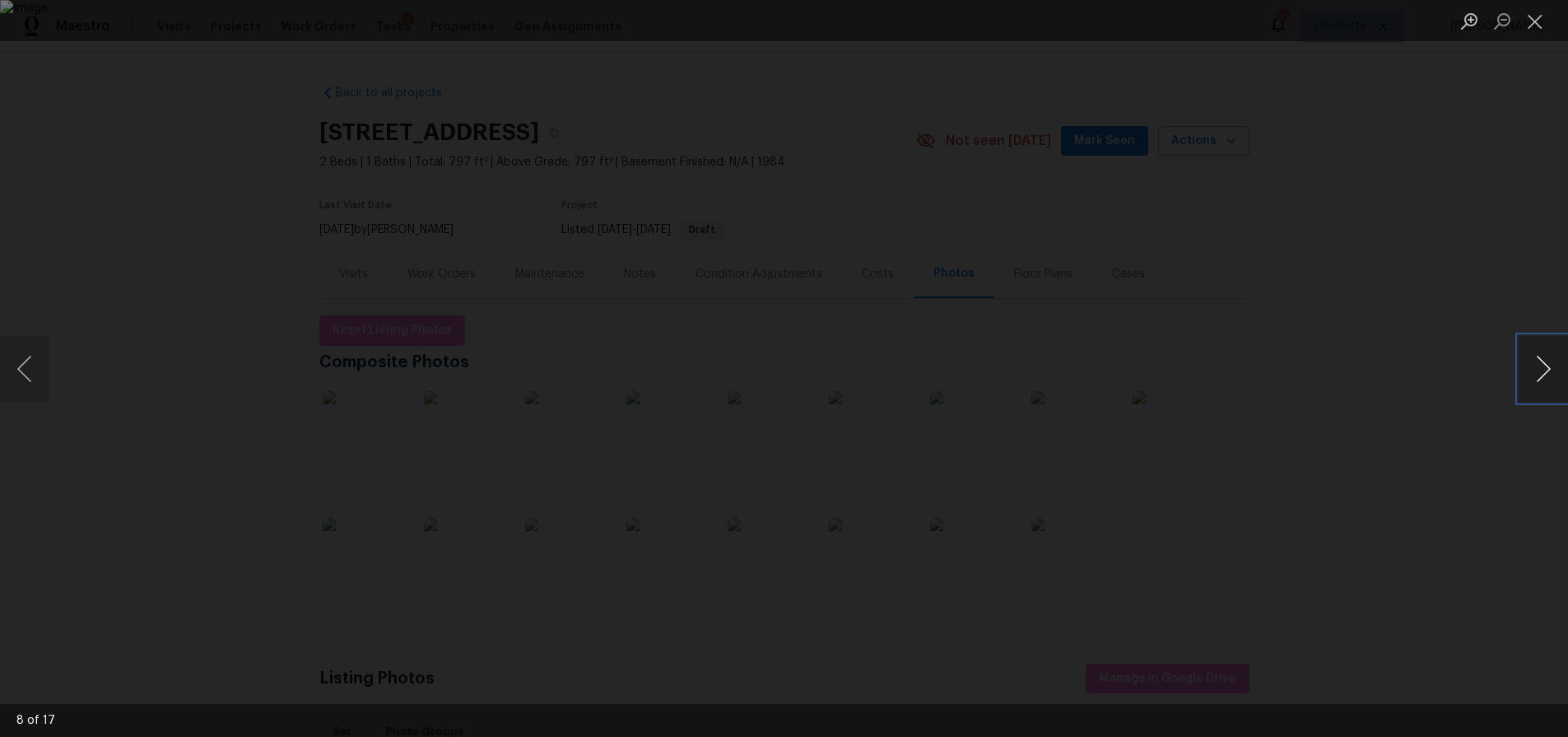 click at bounding box center [1543, 369] 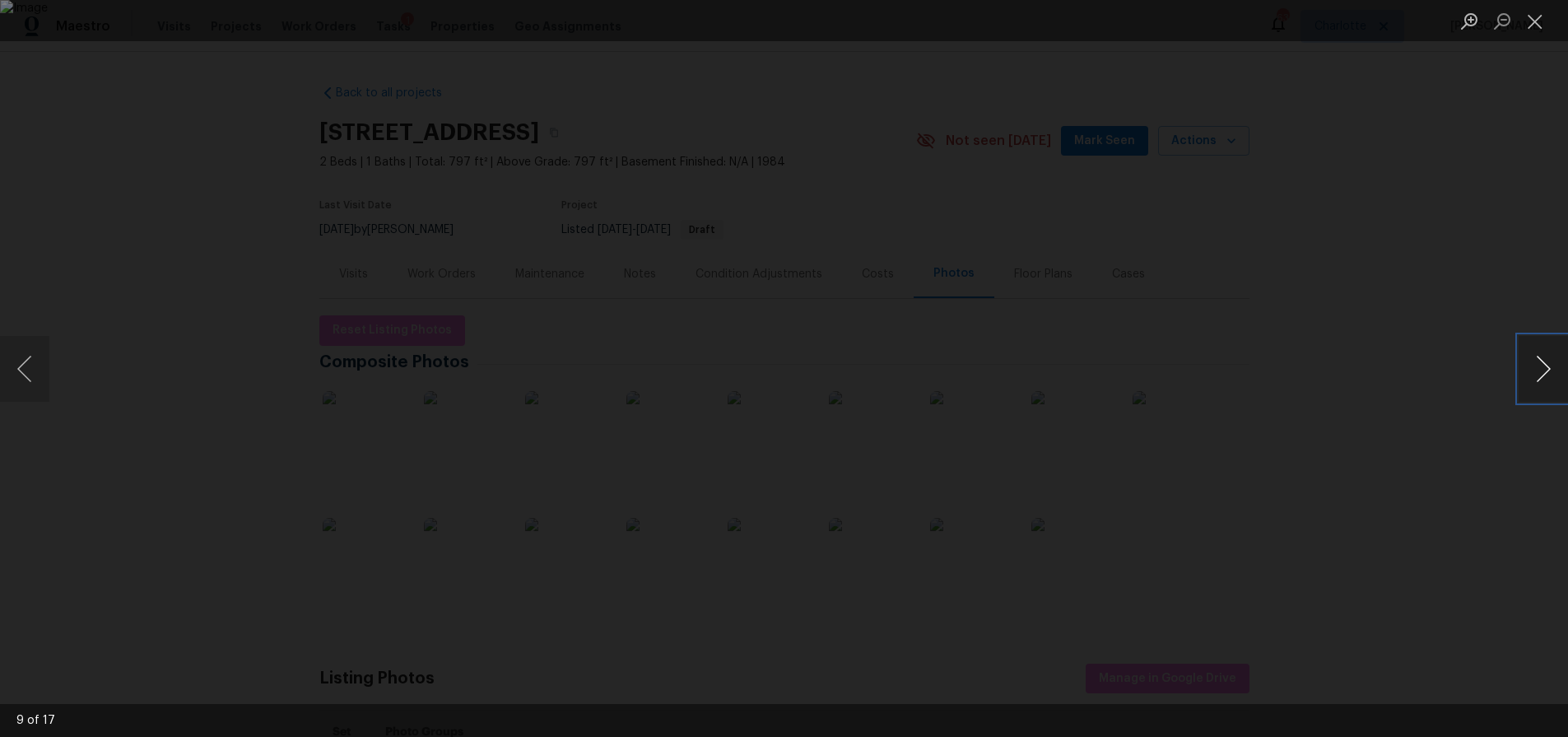 click at bounding box center (1543, 369) 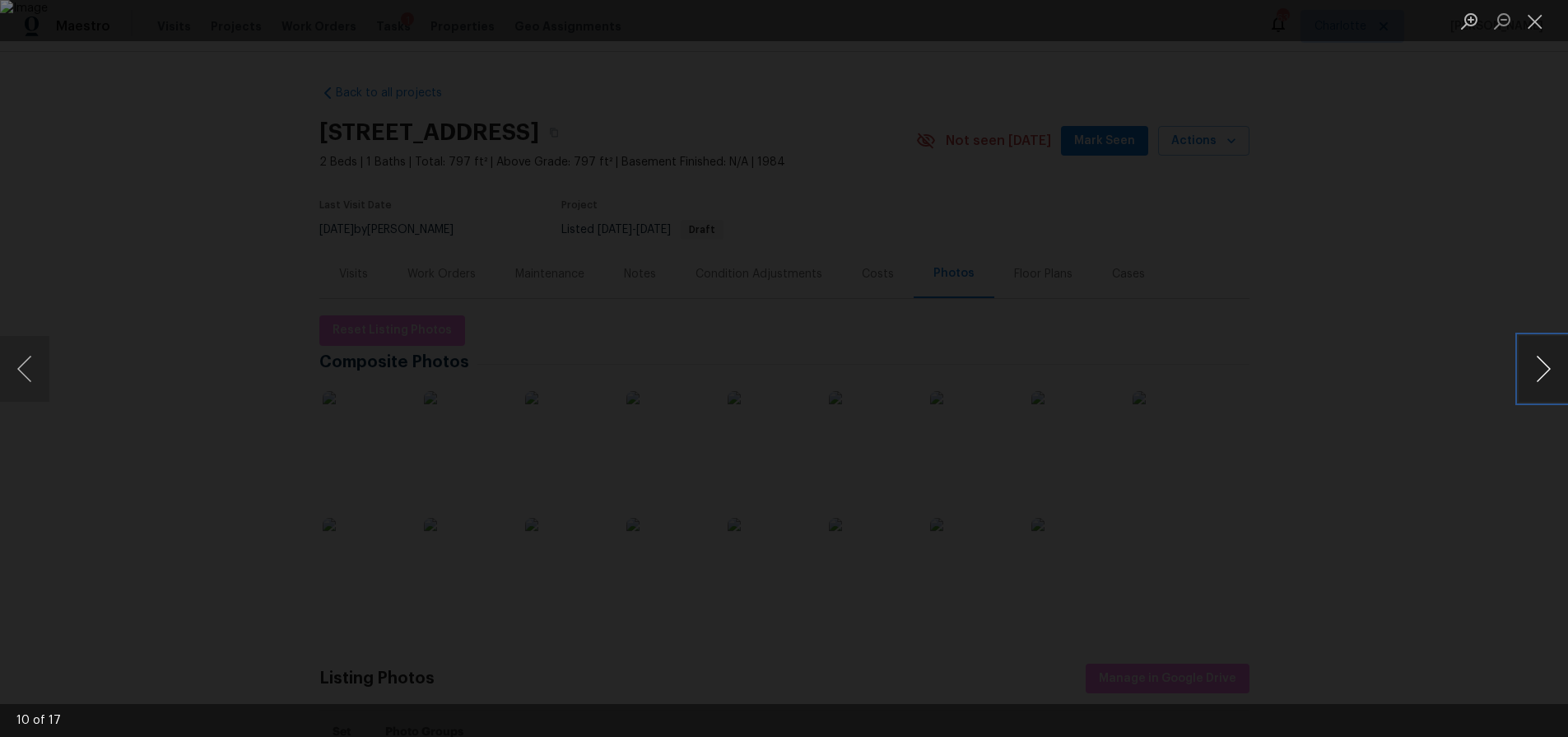 click at bounding box center [1543, 369] 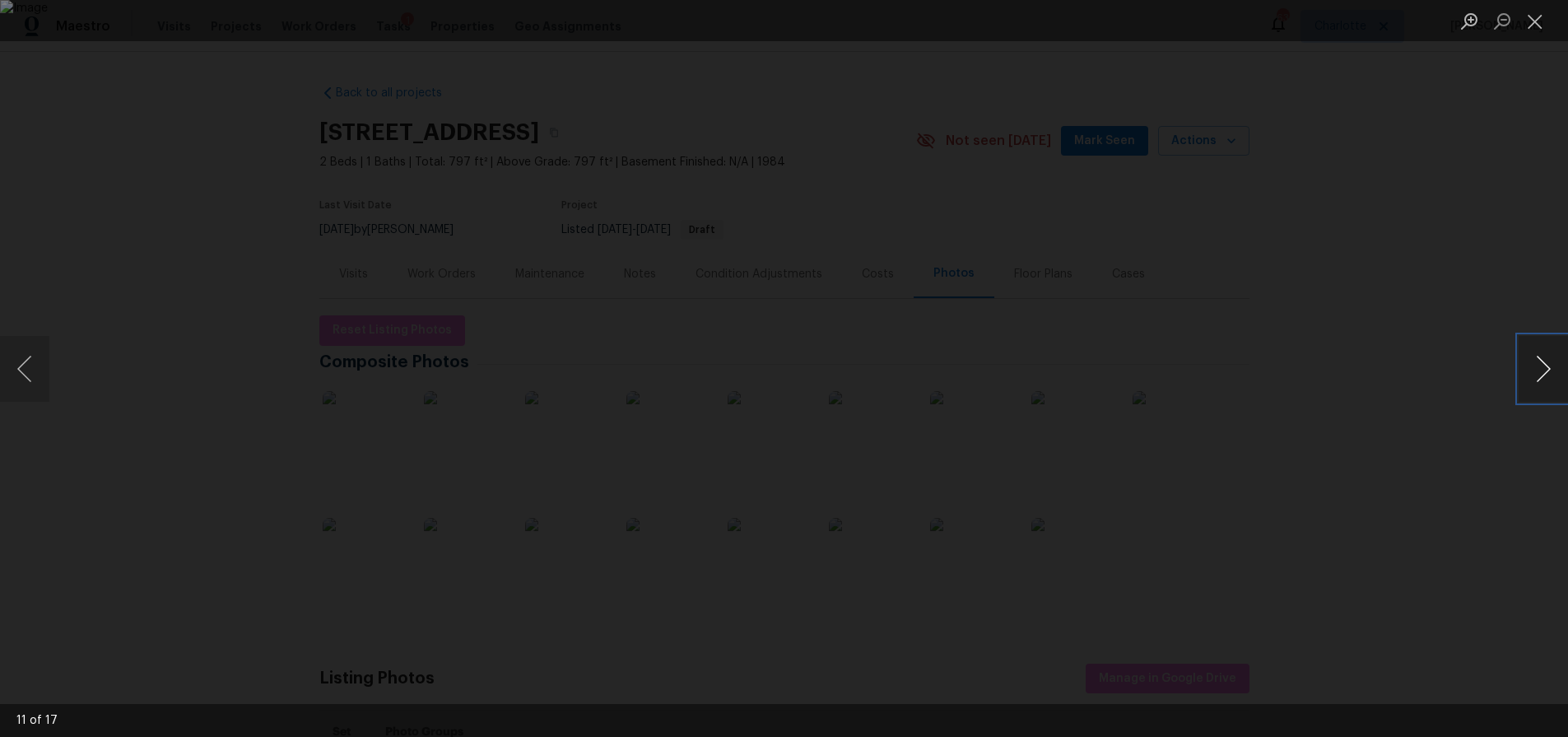 click at bounding box center [1543, 369] 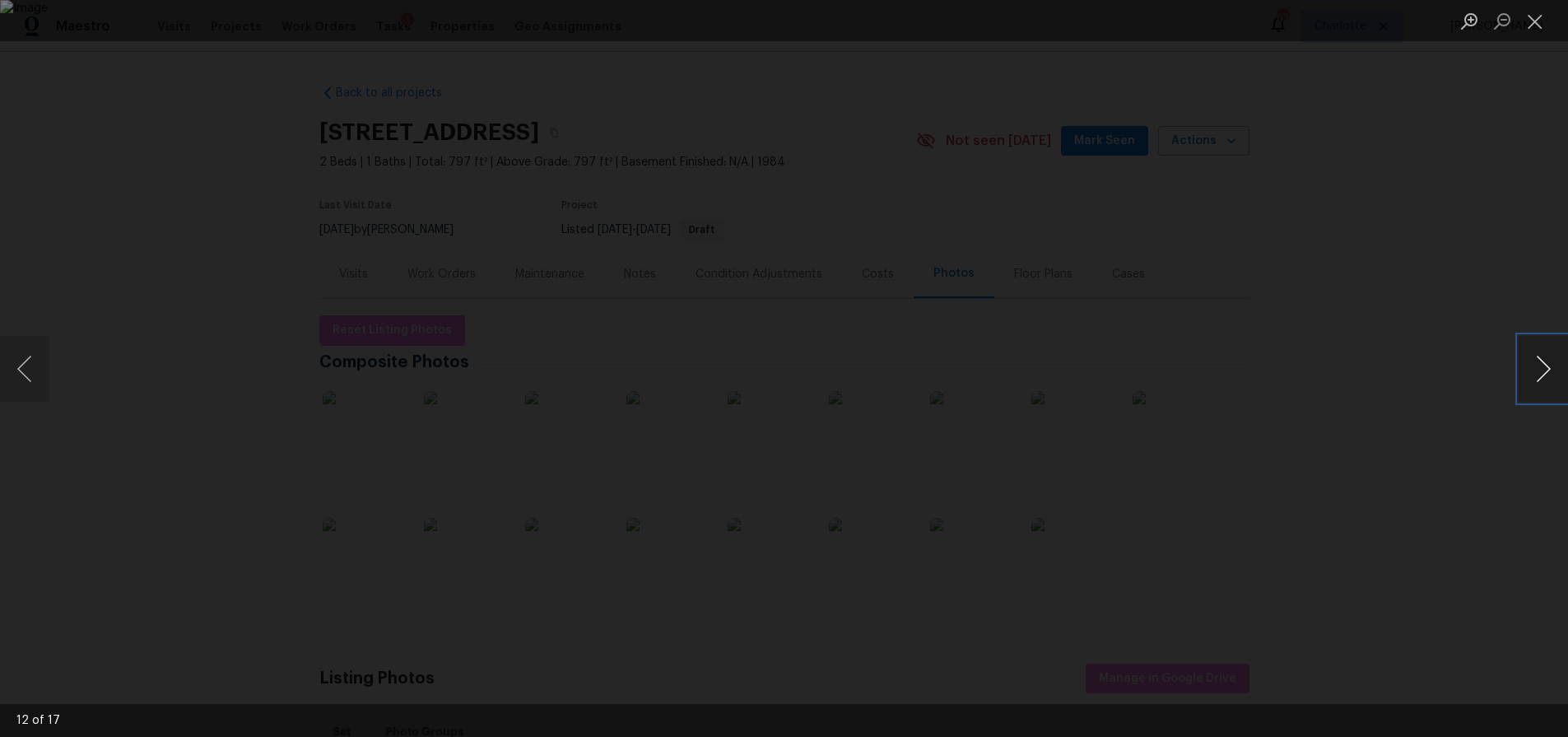 click at bounding box center [1543, 369] 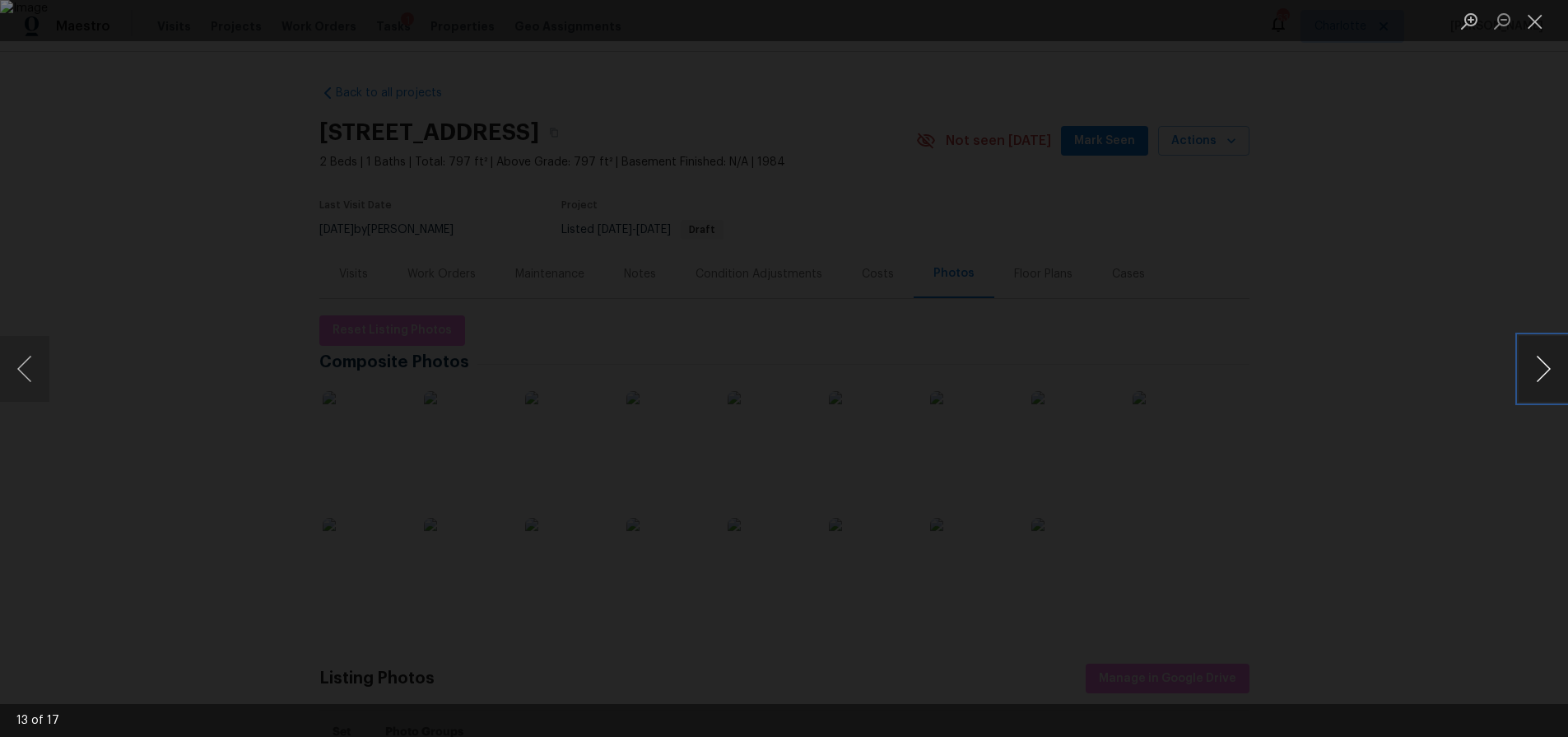 click at bounding box center (1543, 369) 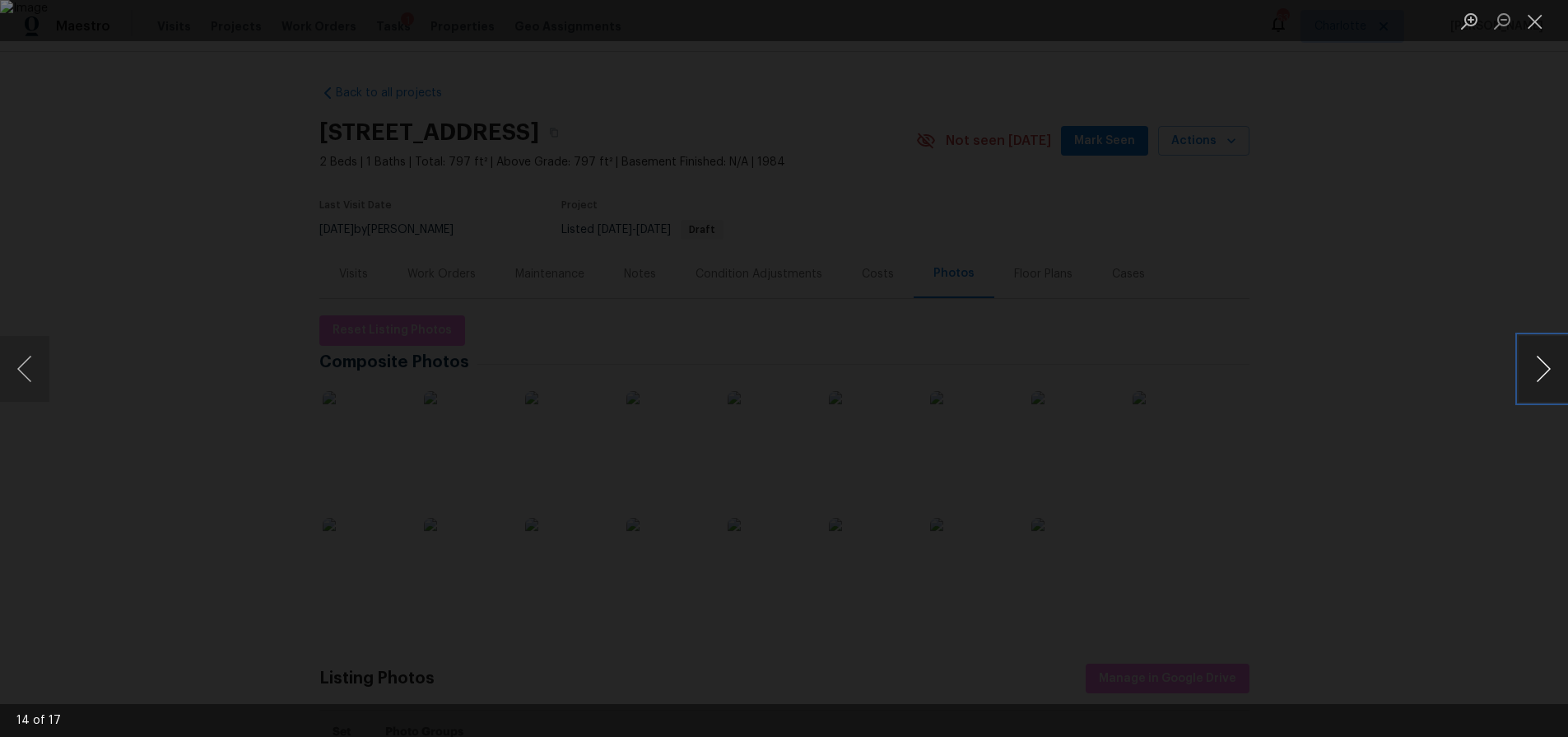 click at bounding box center (1543, 369) 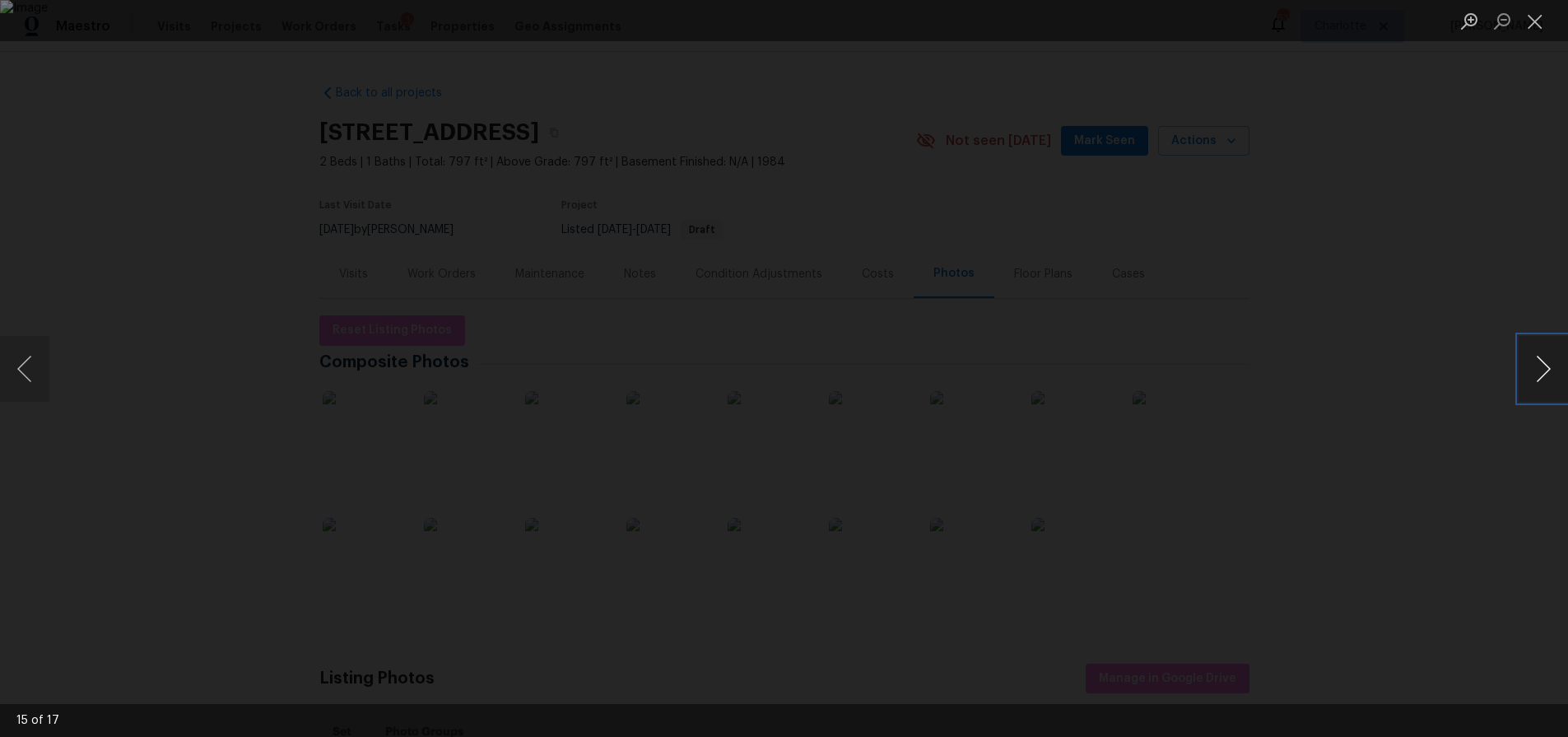 click at bounding box center [1543, 369] 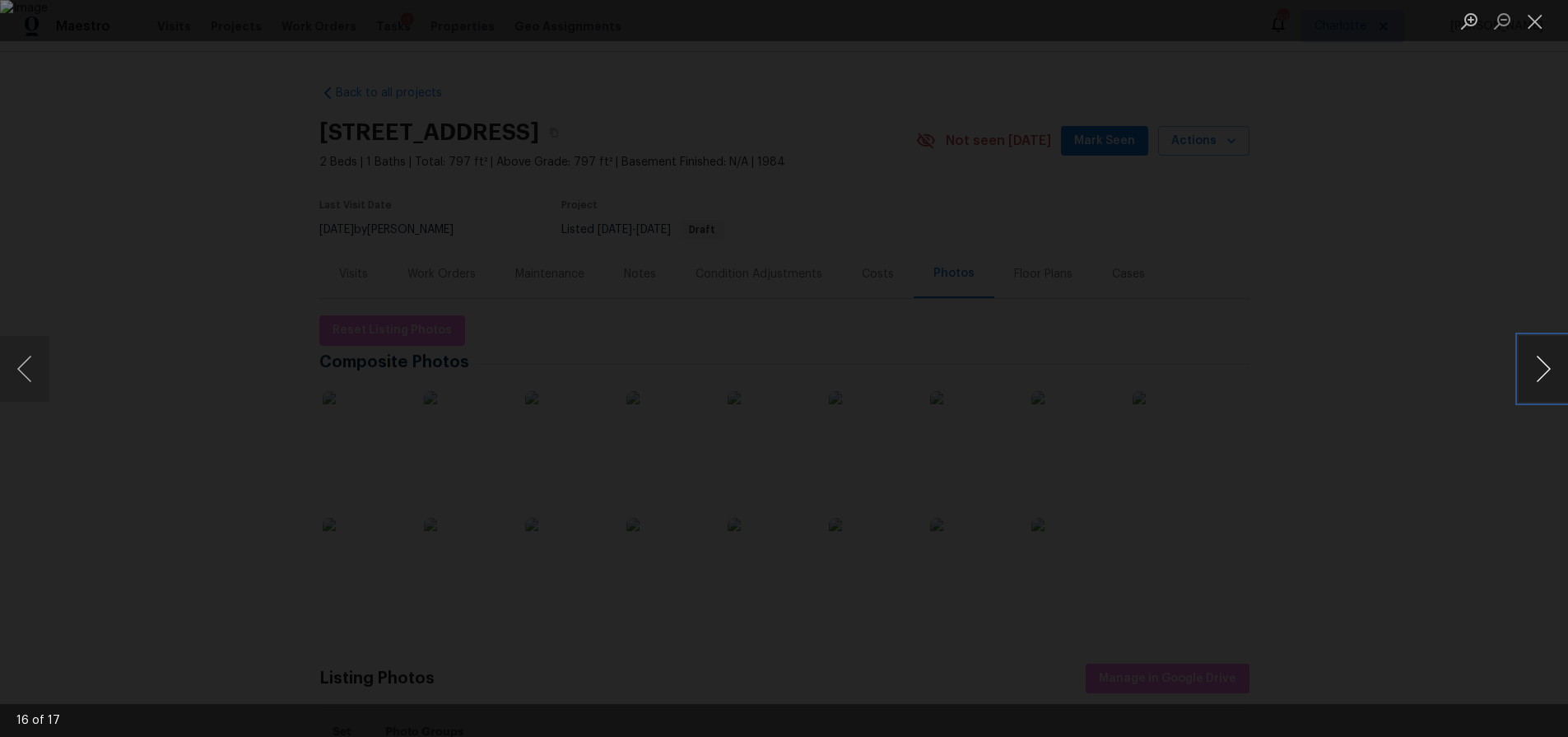 click at bounding box center (1543, 369) 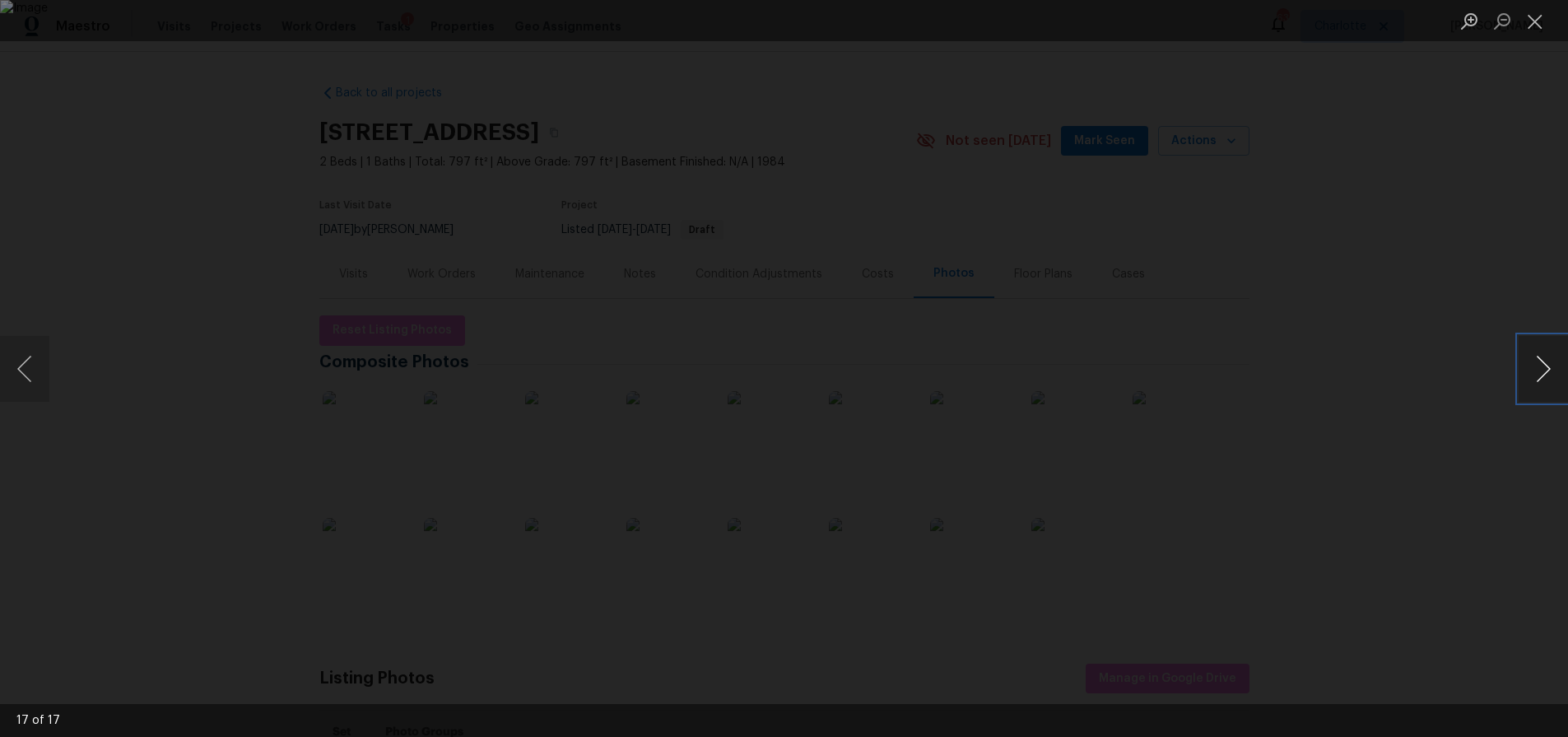 click at bounding box center [1543, 369] 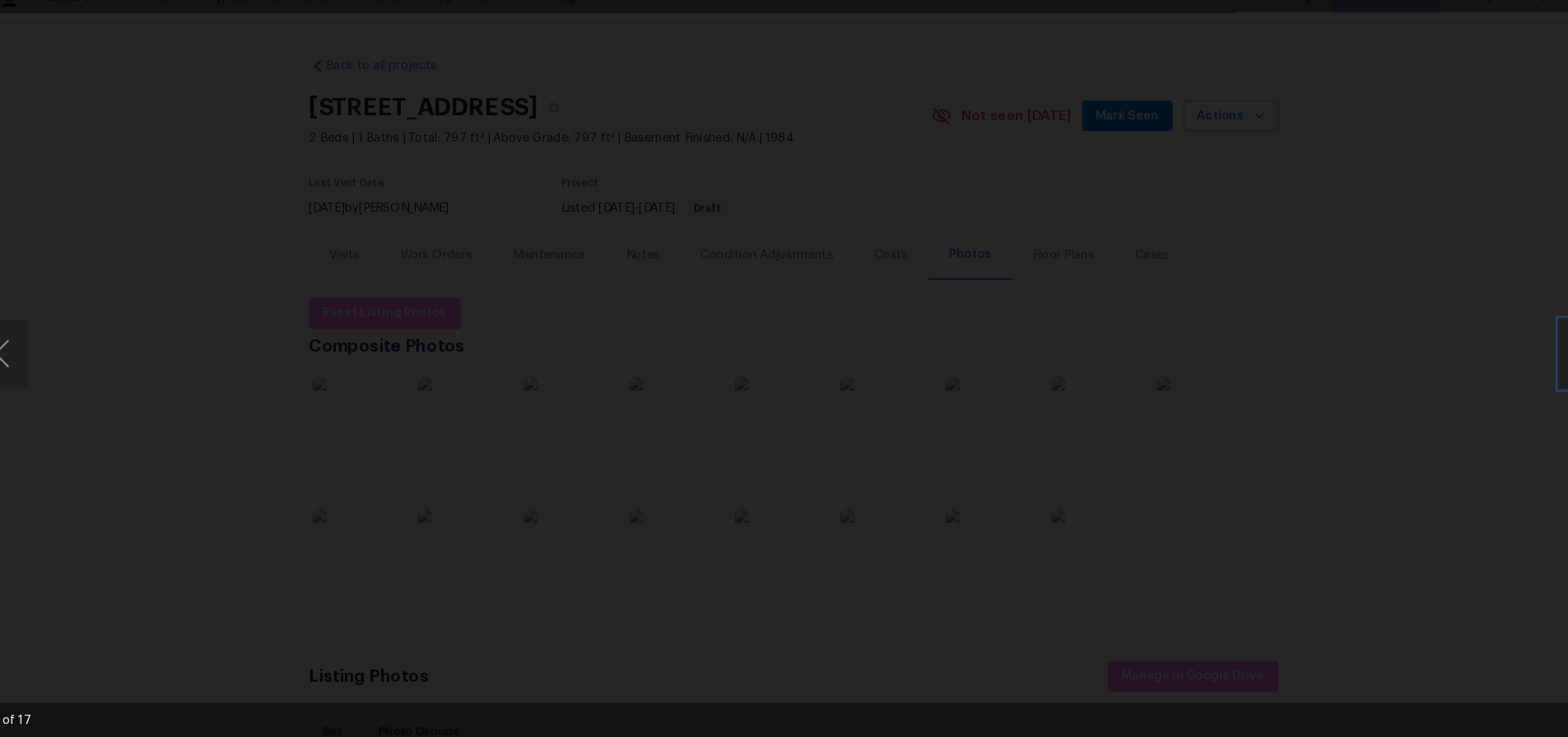 scroll, scrollTop: 0, scrollLeft: 0, axis: both 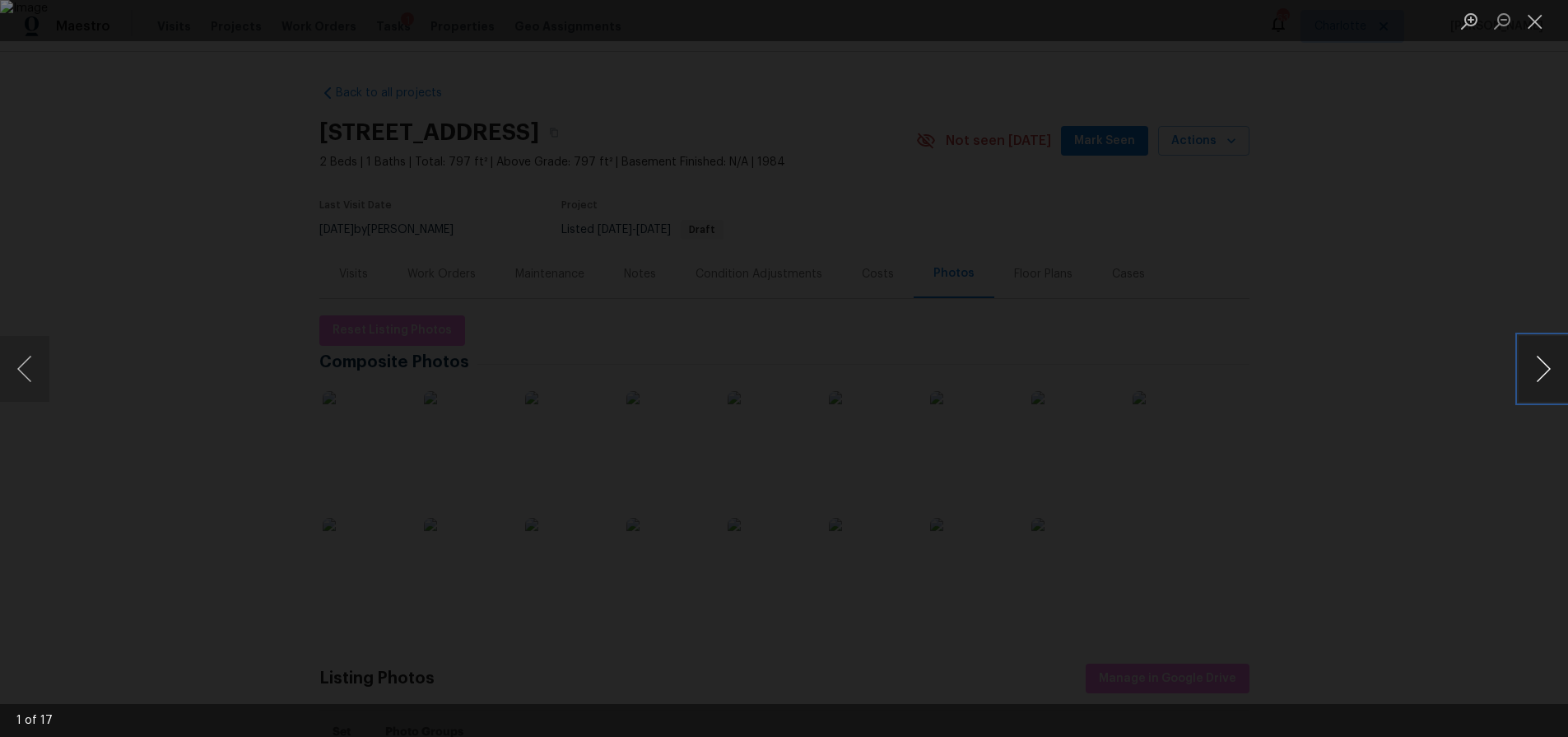 click at bounding box center [1543, 369] 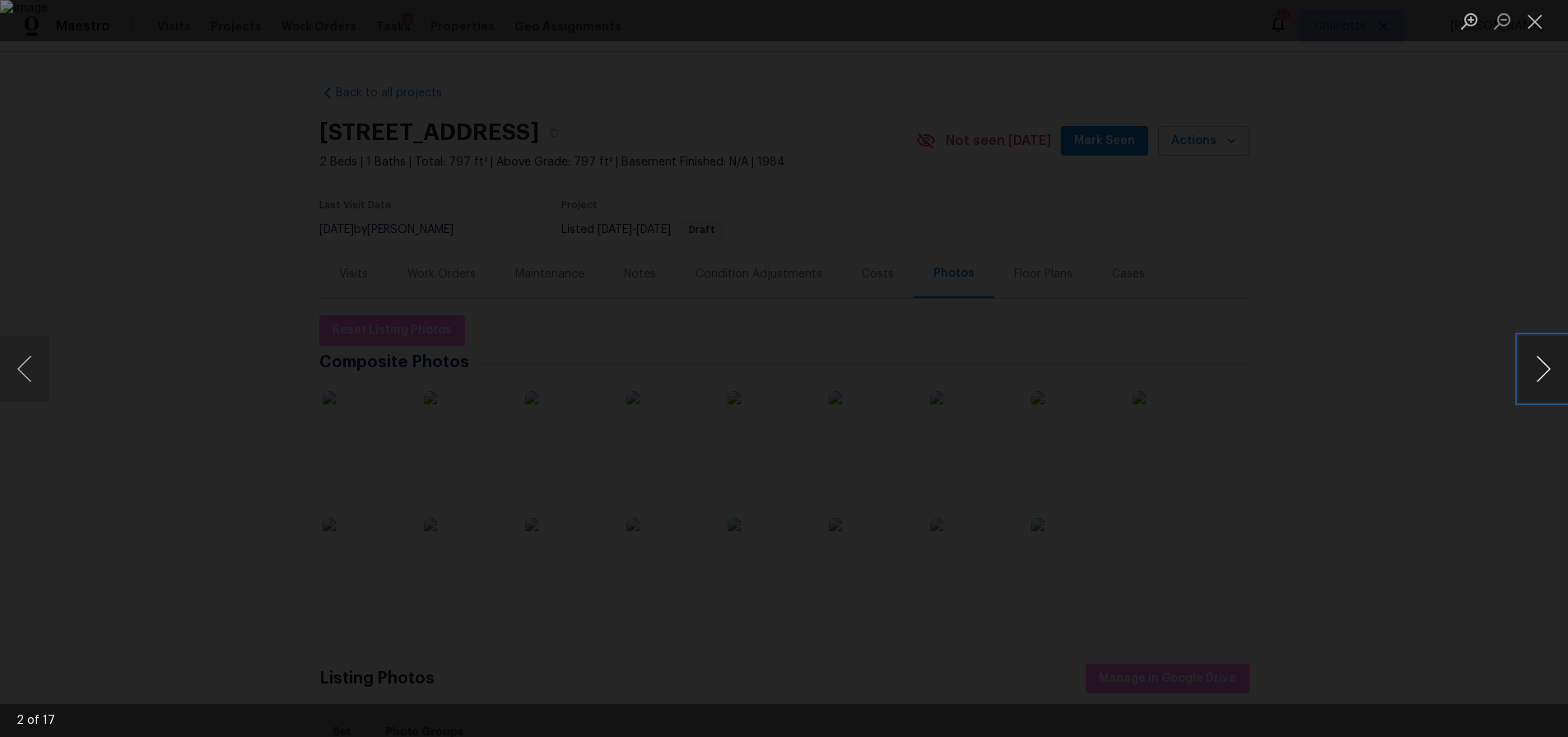 click at bounding box center (1543, 369) 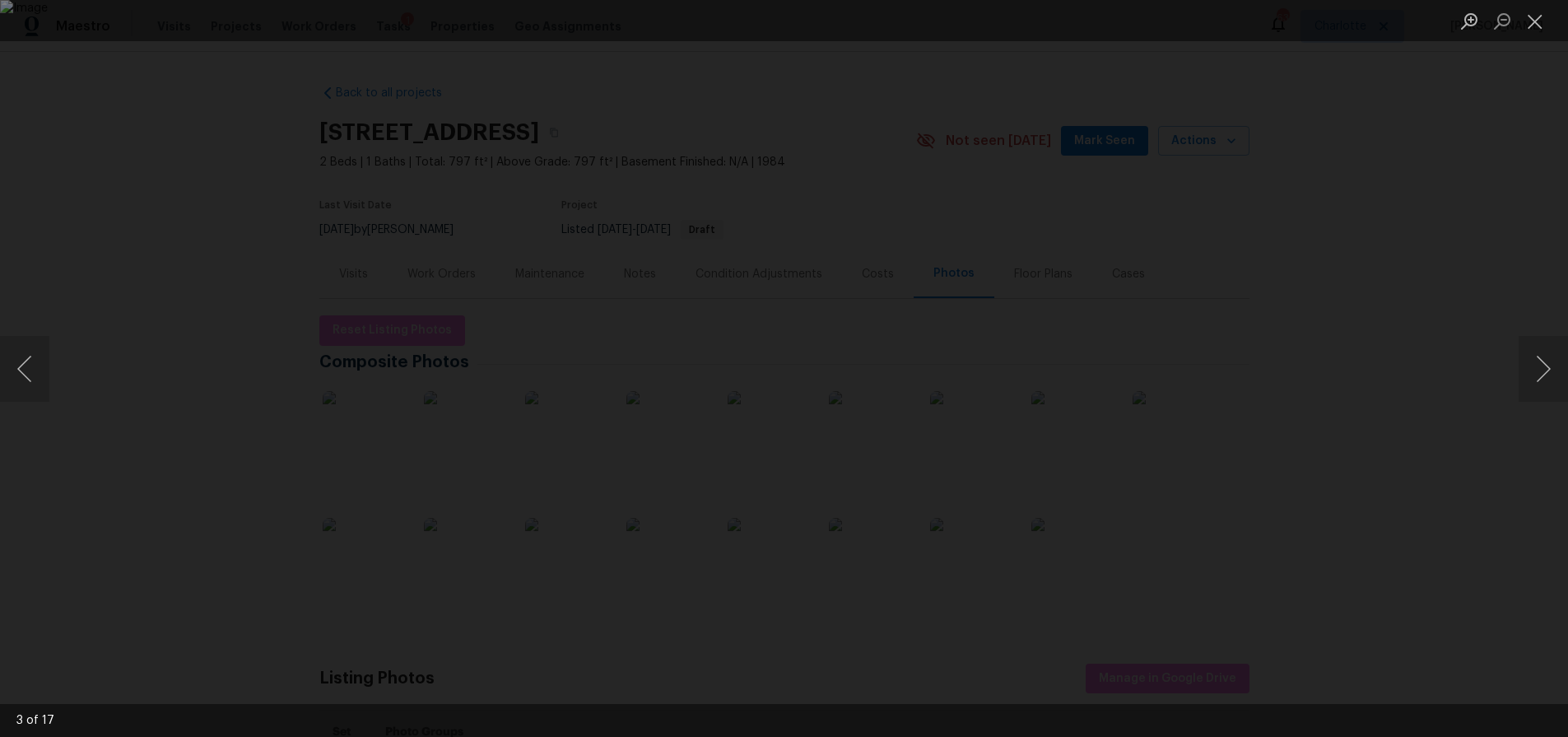 click at bounding box center [784, 368] 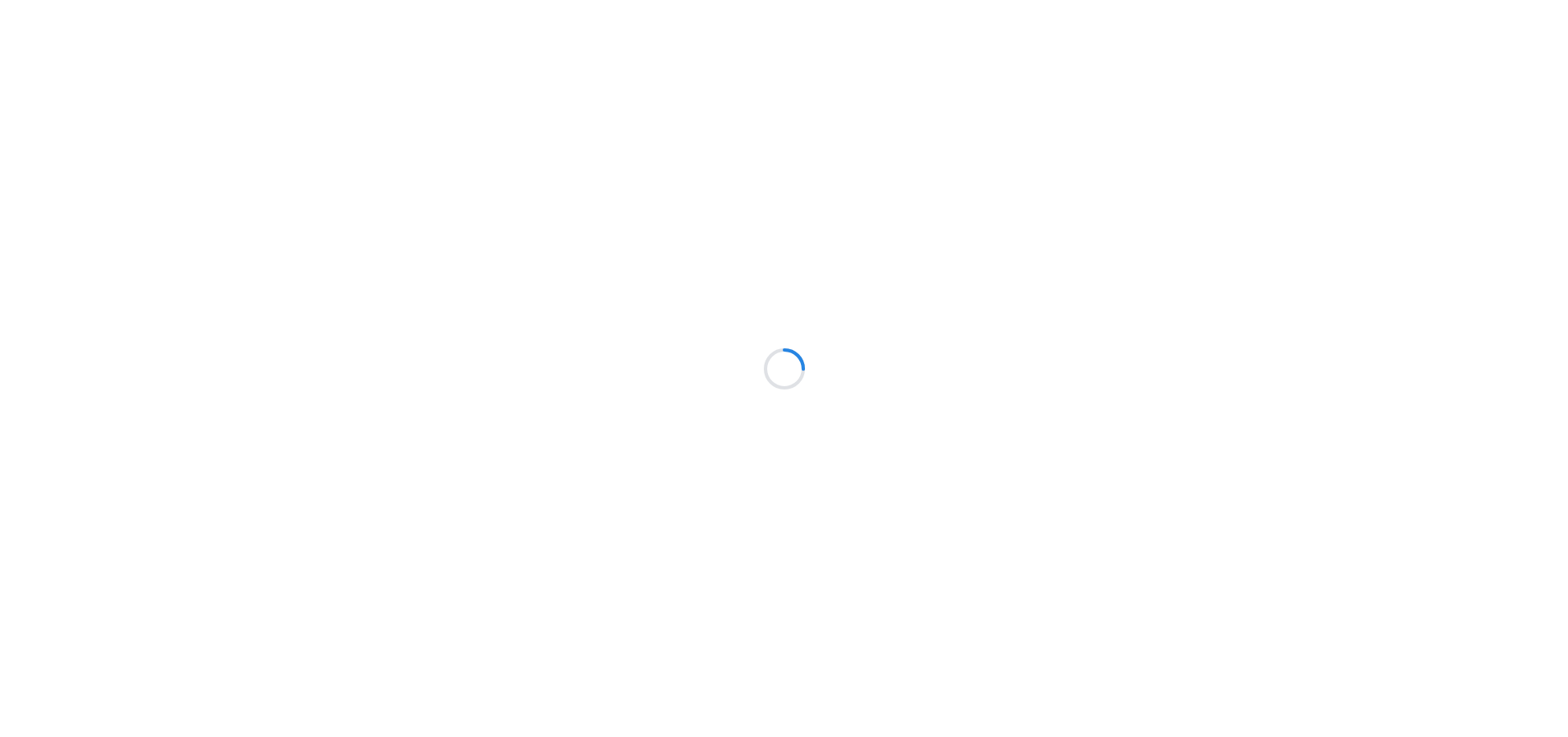 scroll, scrollTop: 0, scrollLeft: 0, axis: both 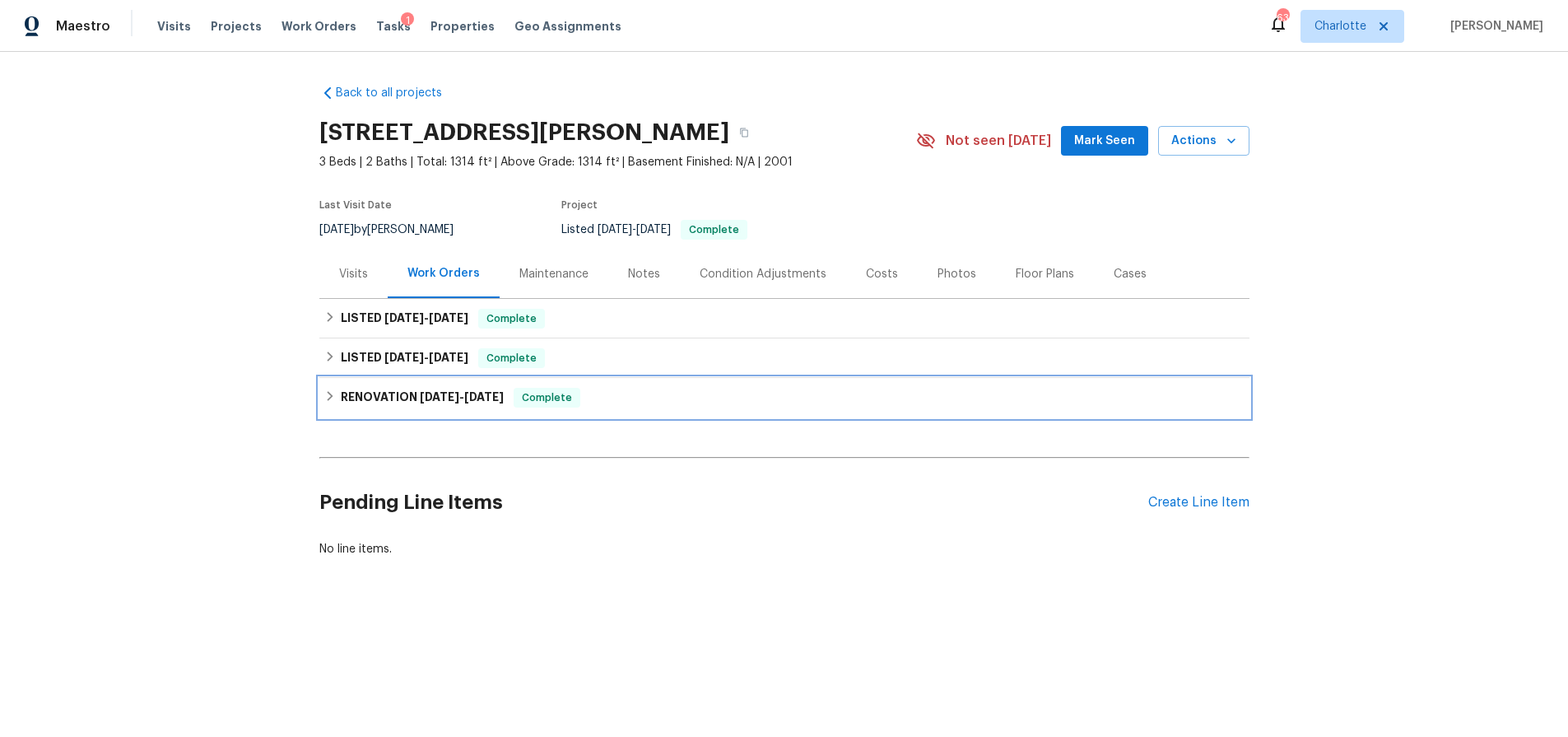 click on "RENOVATION   2/6/25  -  2/6/25" at bounding box center [422, 398] 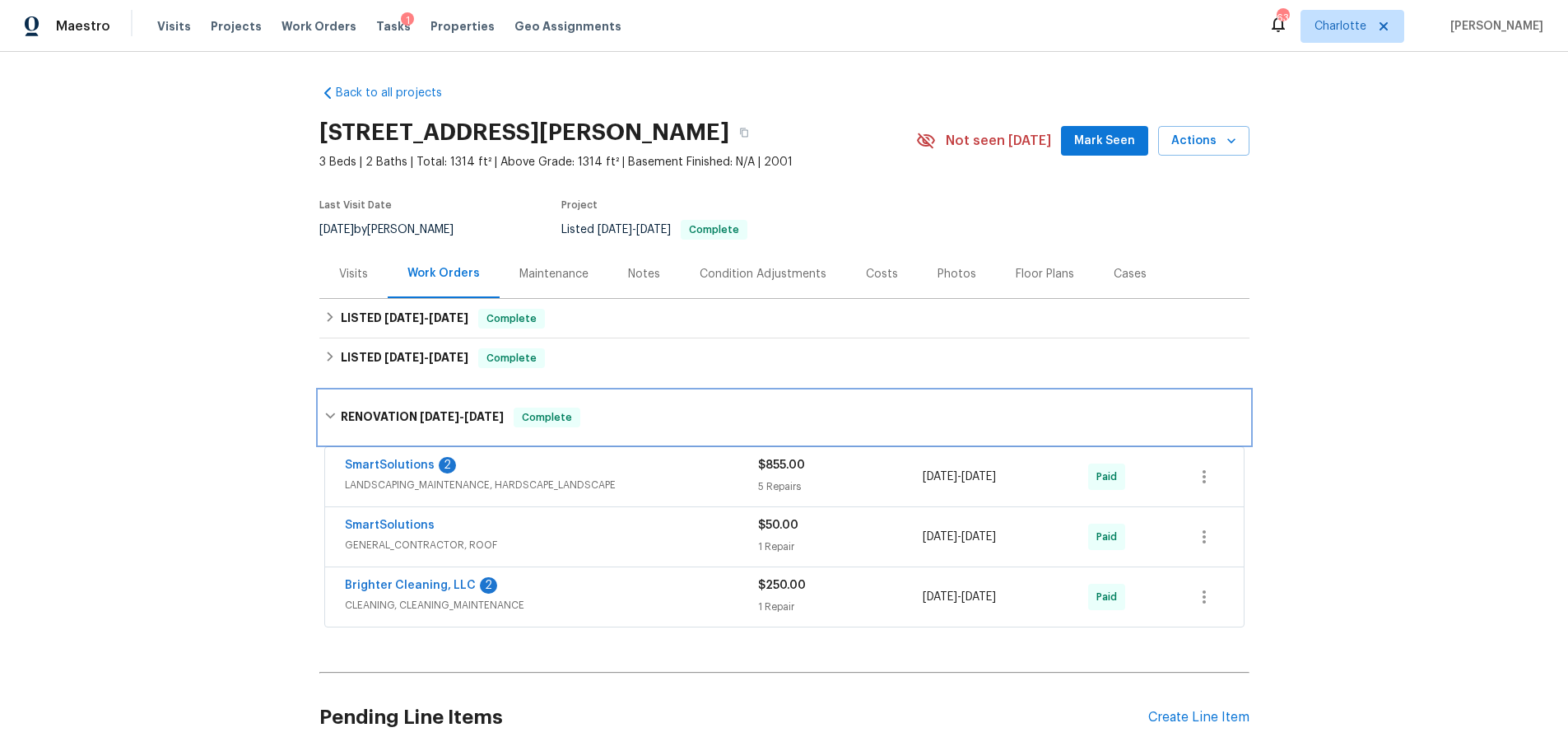 scroll, scrollTop: 160, scrollLeft: 0, axis: vertical 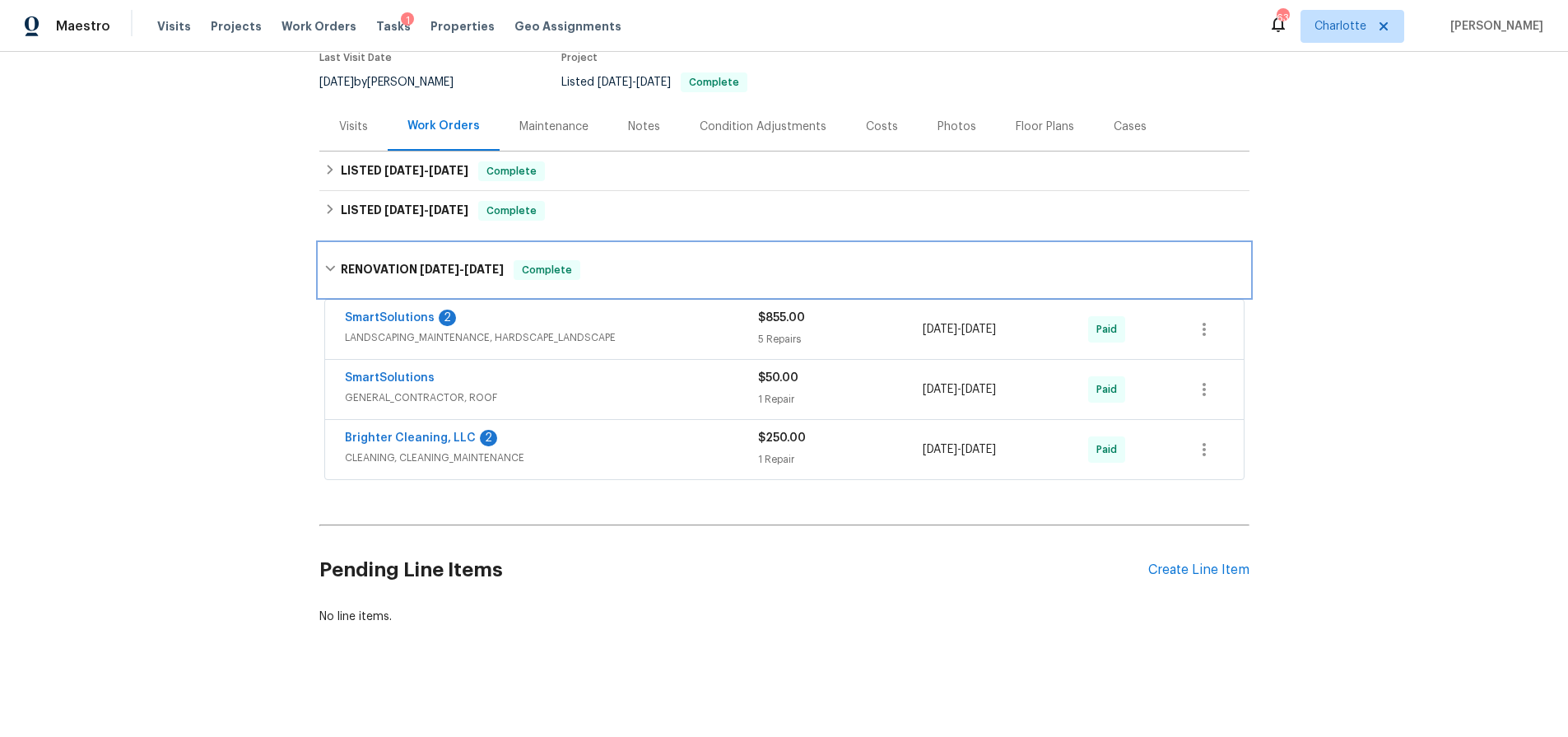 click on "RENOVATION   2/6/25  -  2/6/25 Complete" at bounding box center [784, 270] 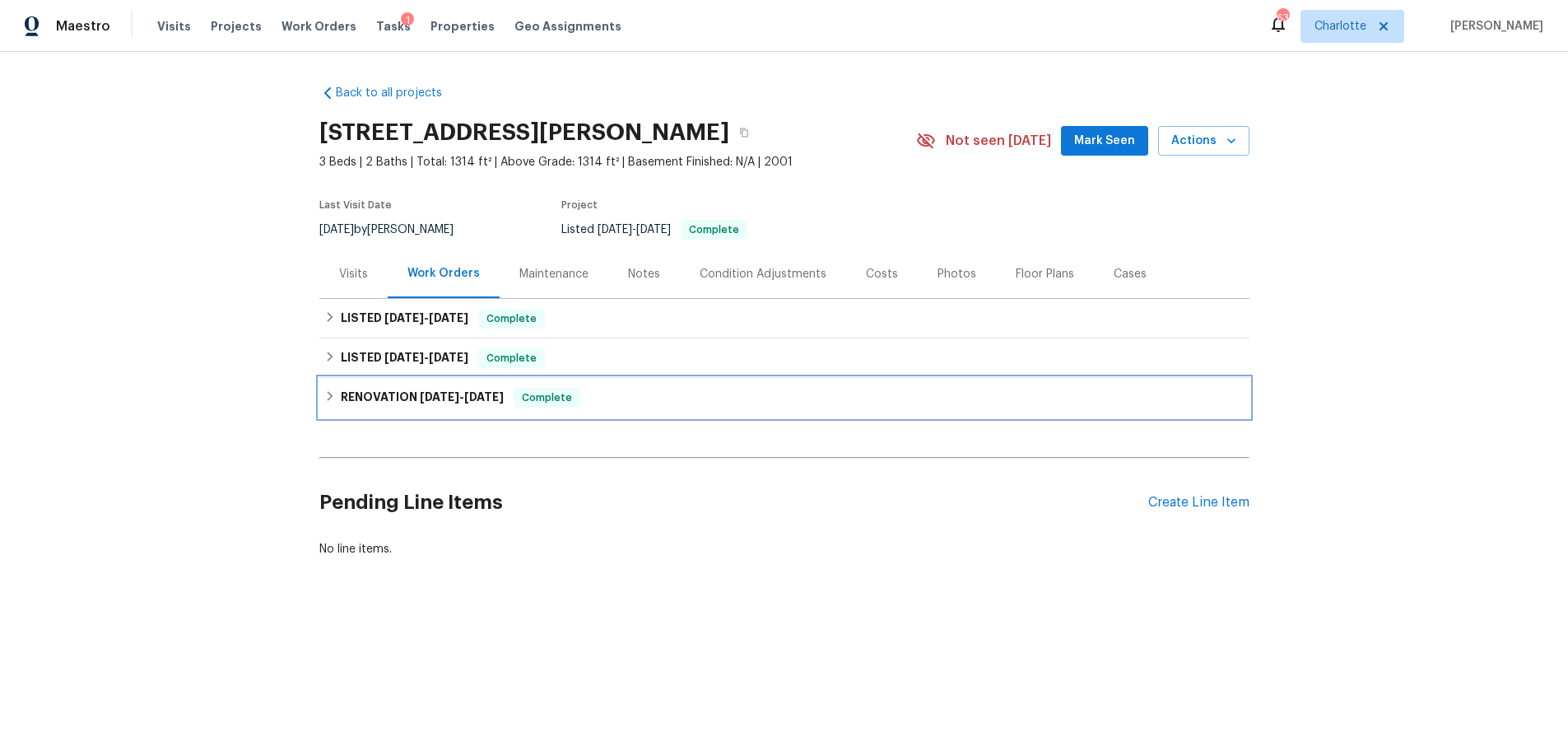 scroll, scrollTop: 0, scrollLeft: 0, axis: both 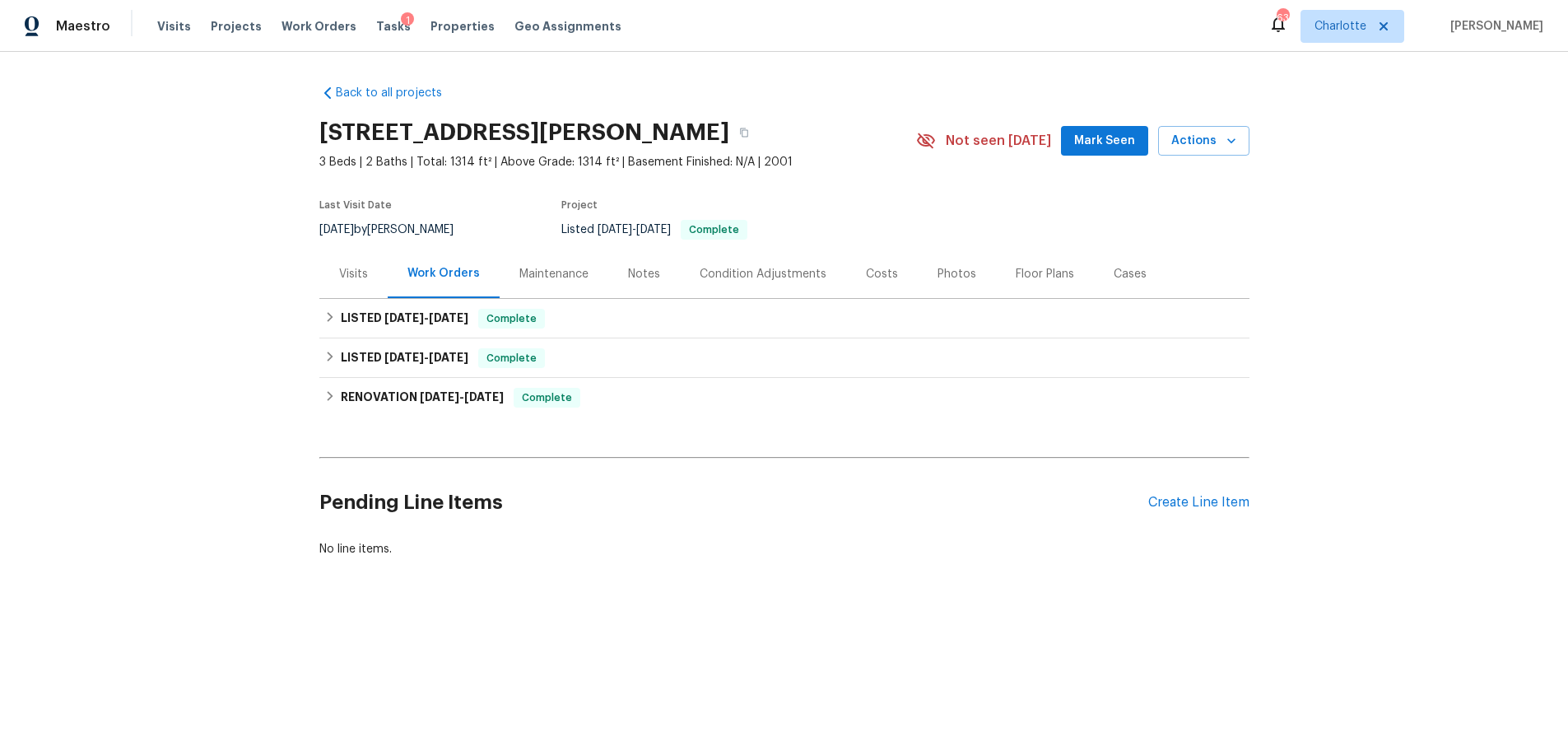click on "Photos" at bounding box center [956, 274] 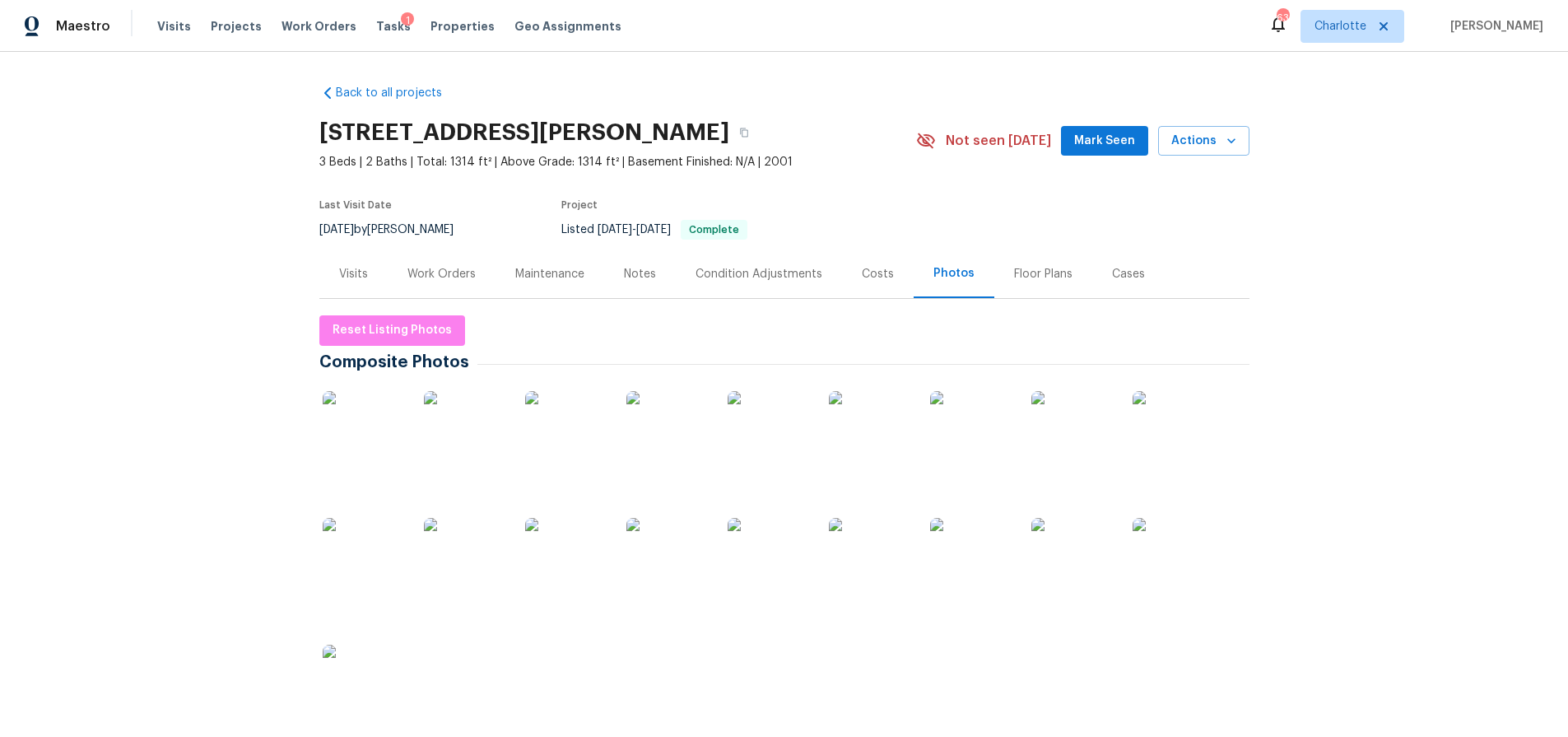 click at bounding box center [364, 432] 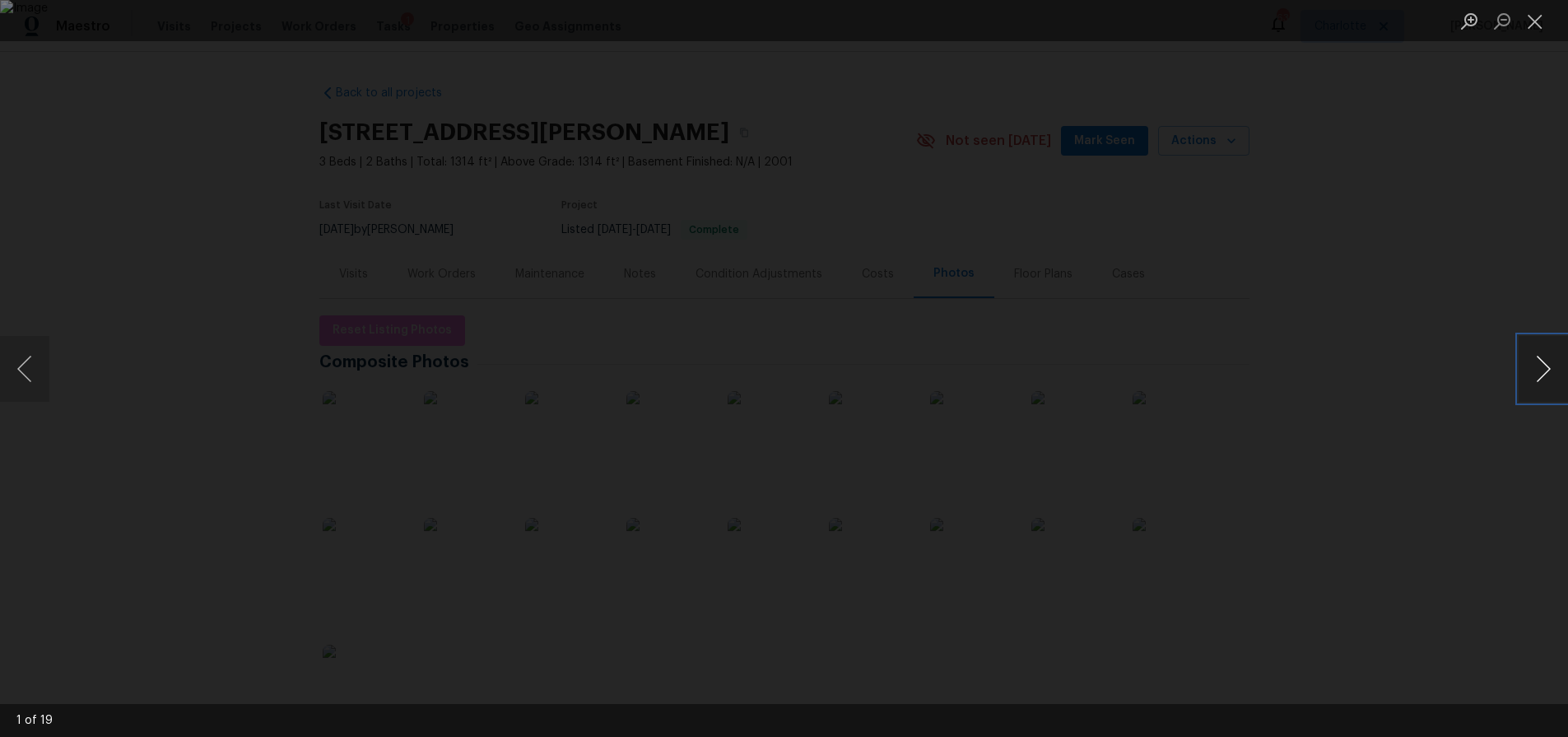 click at bounding box center (1543, 369) 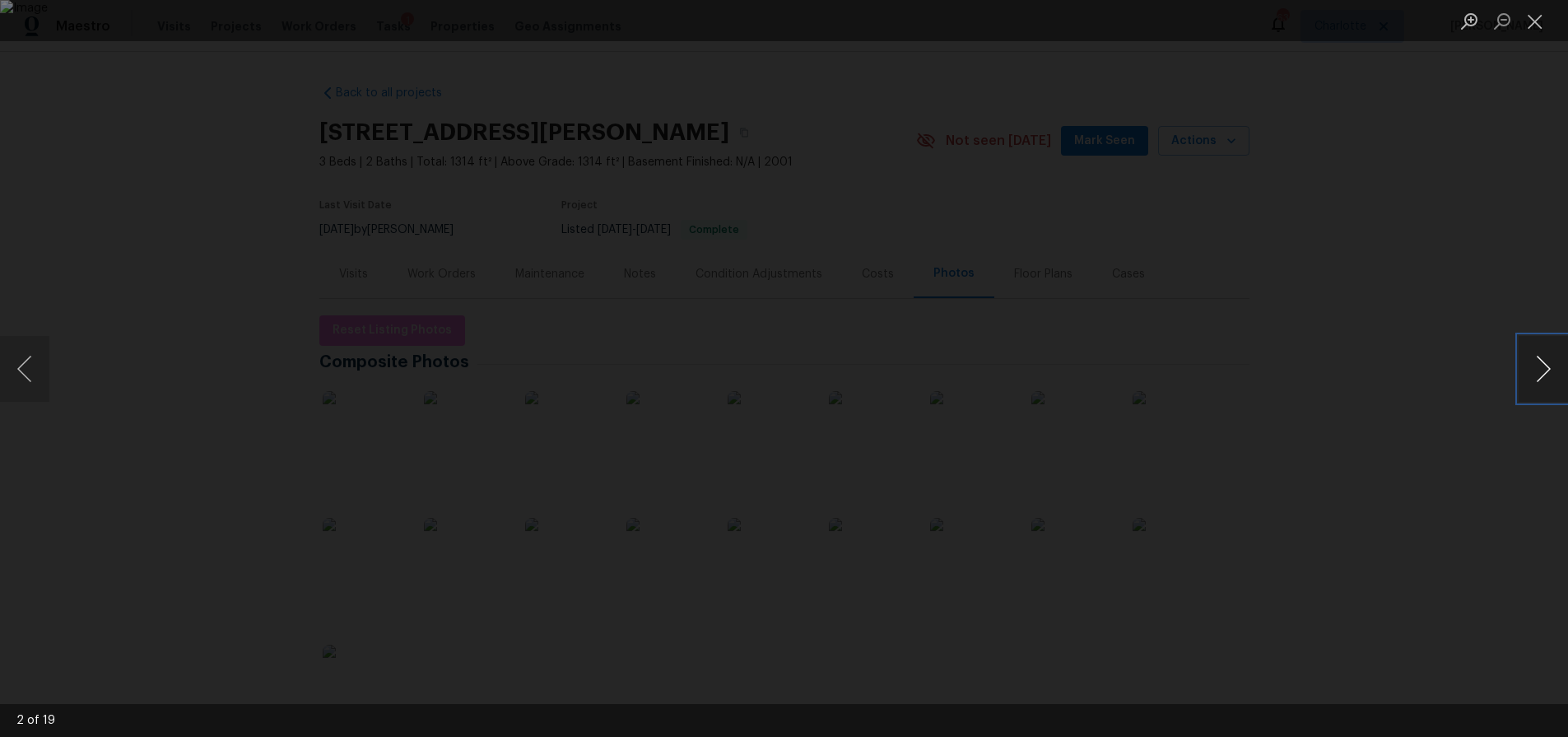 click at bounding box center [1543, 369] 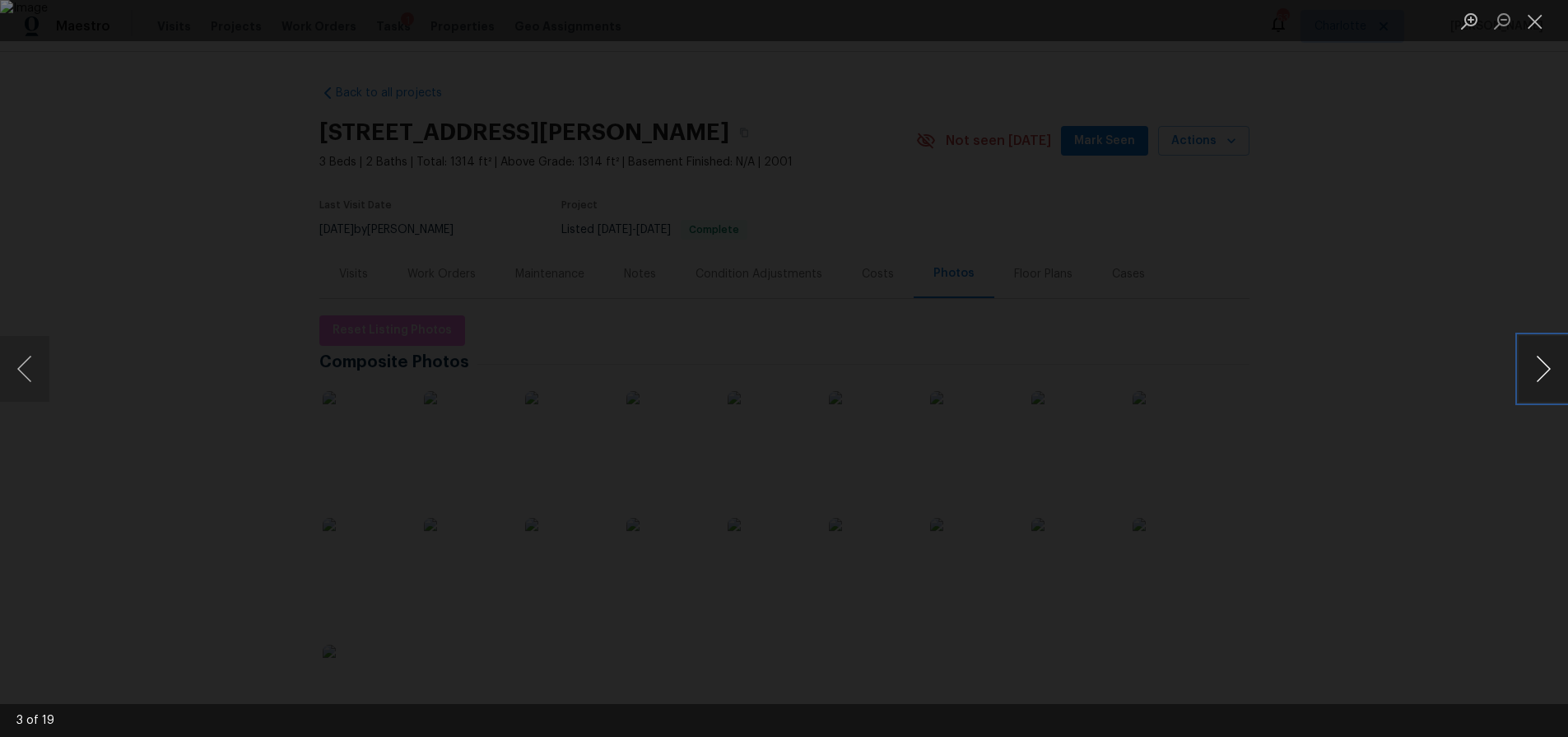 click at bounding box center [1543, 369] 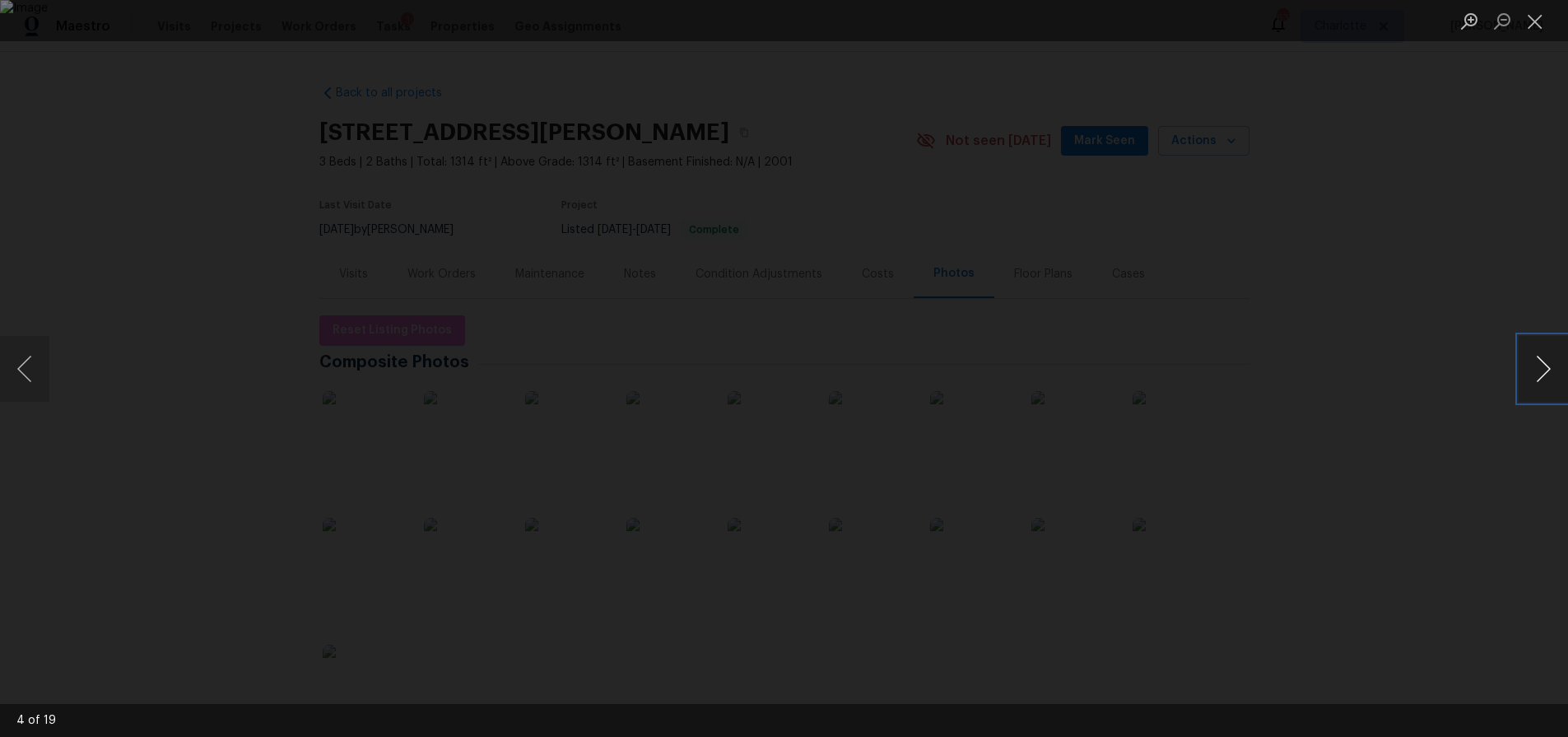 click at bounding box center [1543, 369] 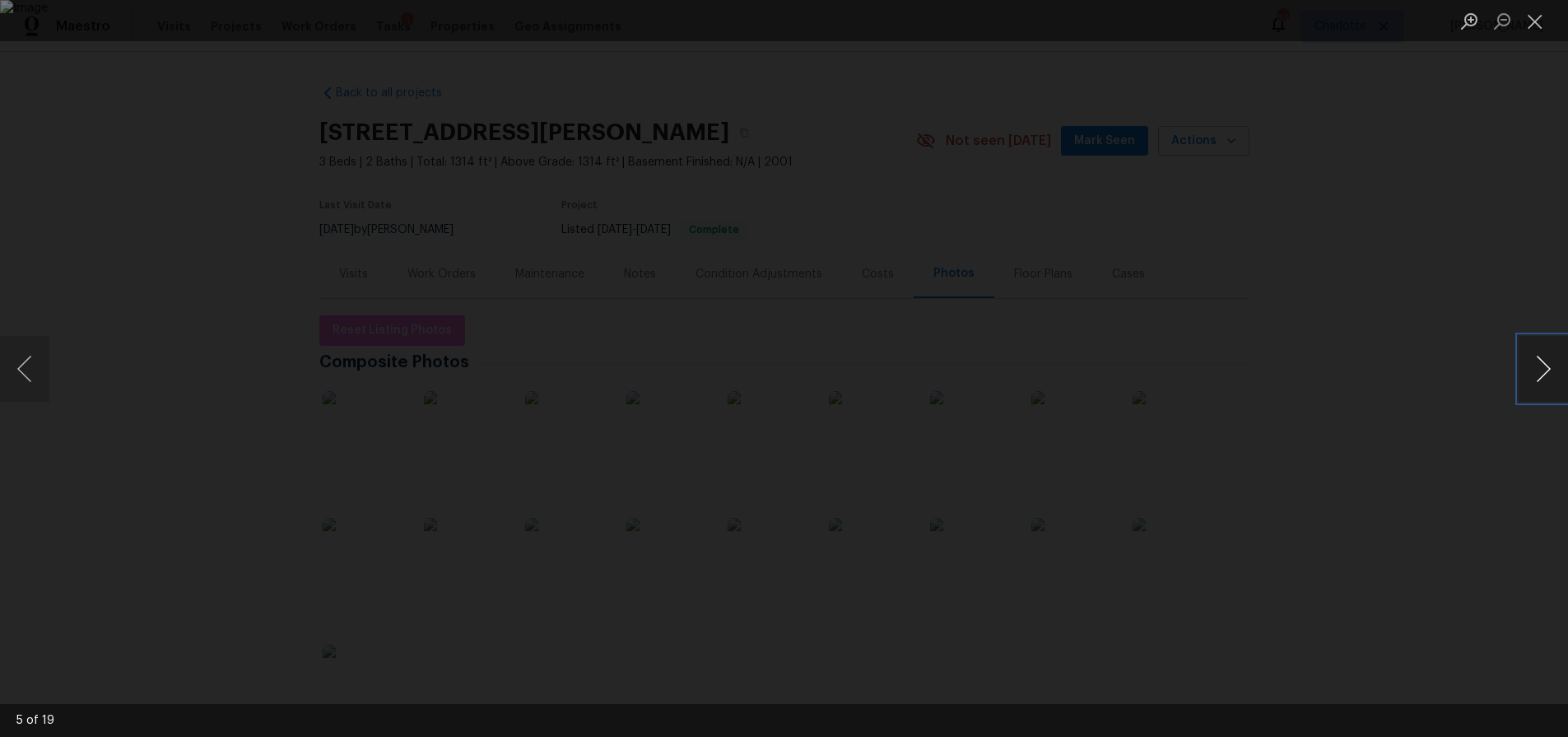 click at bounding box center (1543, 369) 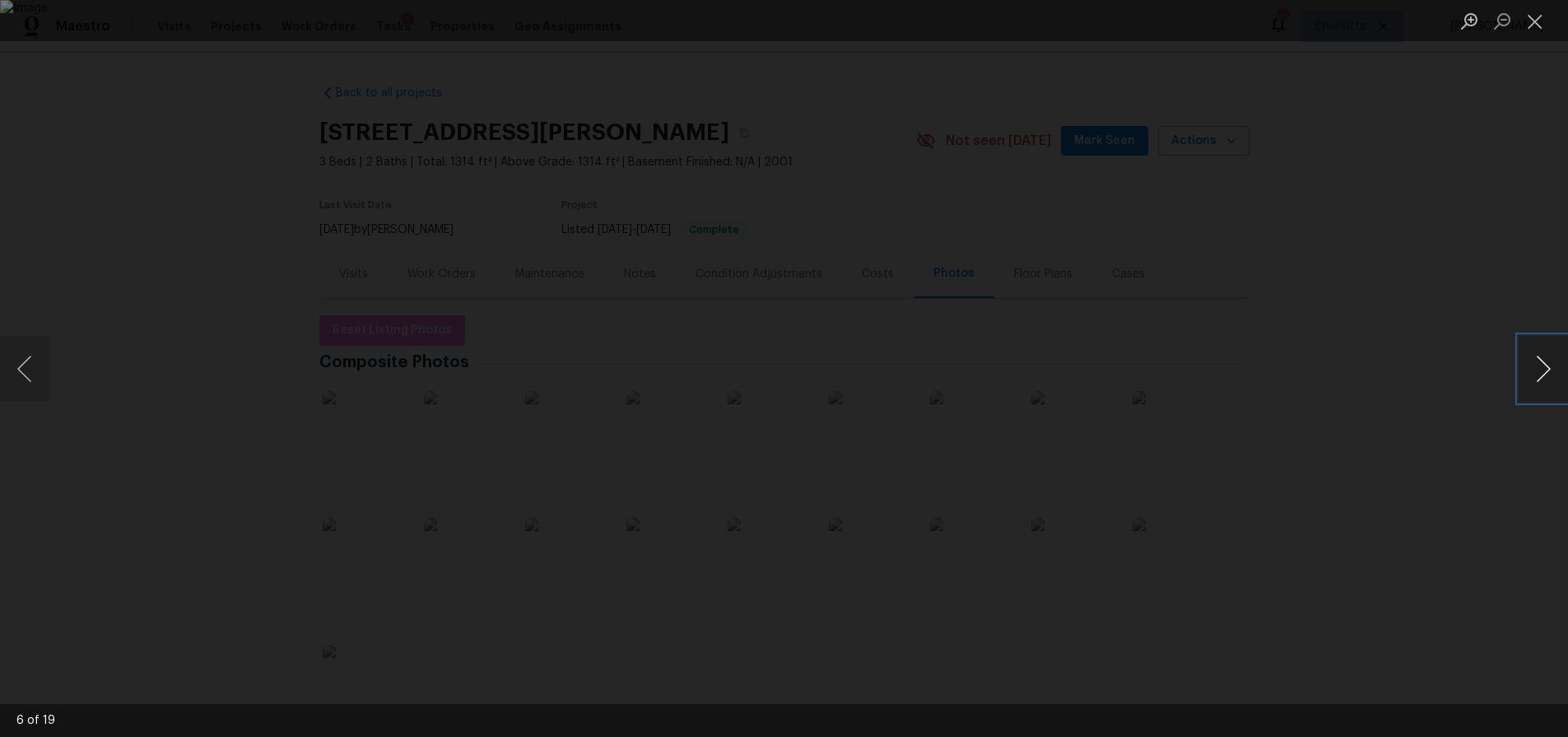 click at bounding box center (1543, 369) 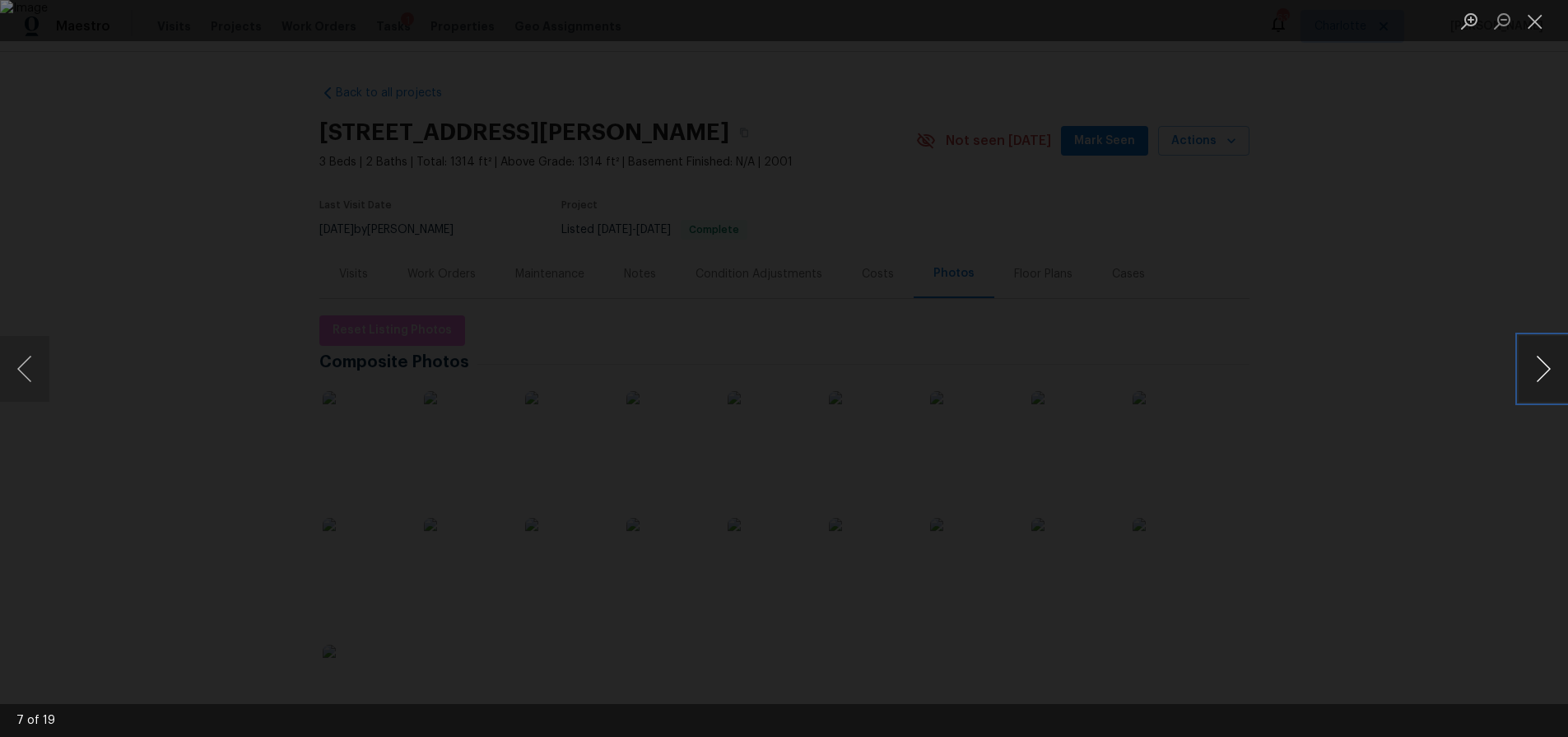 click at bounding box center [1543, 369] 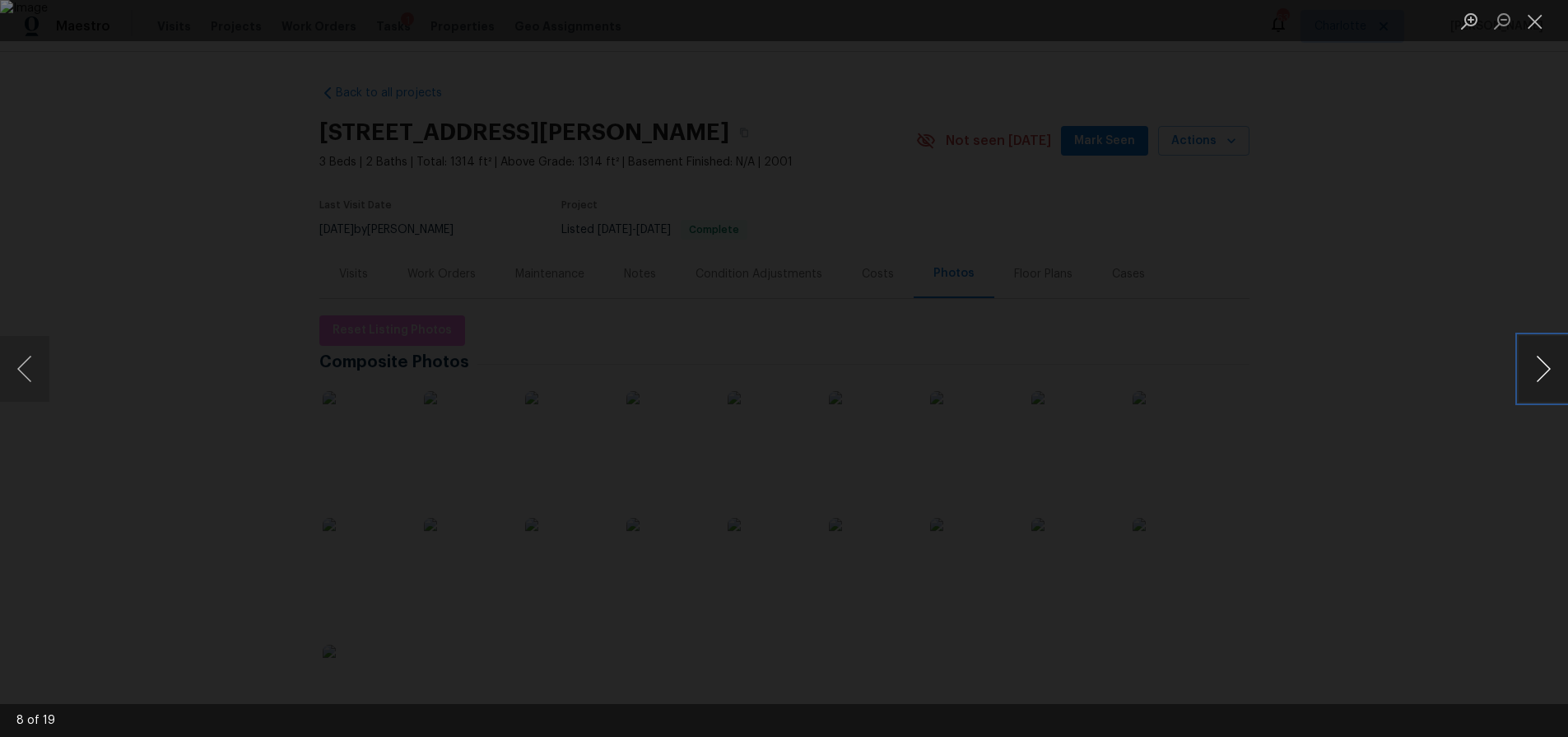 click at bounding box center [1543, 369] 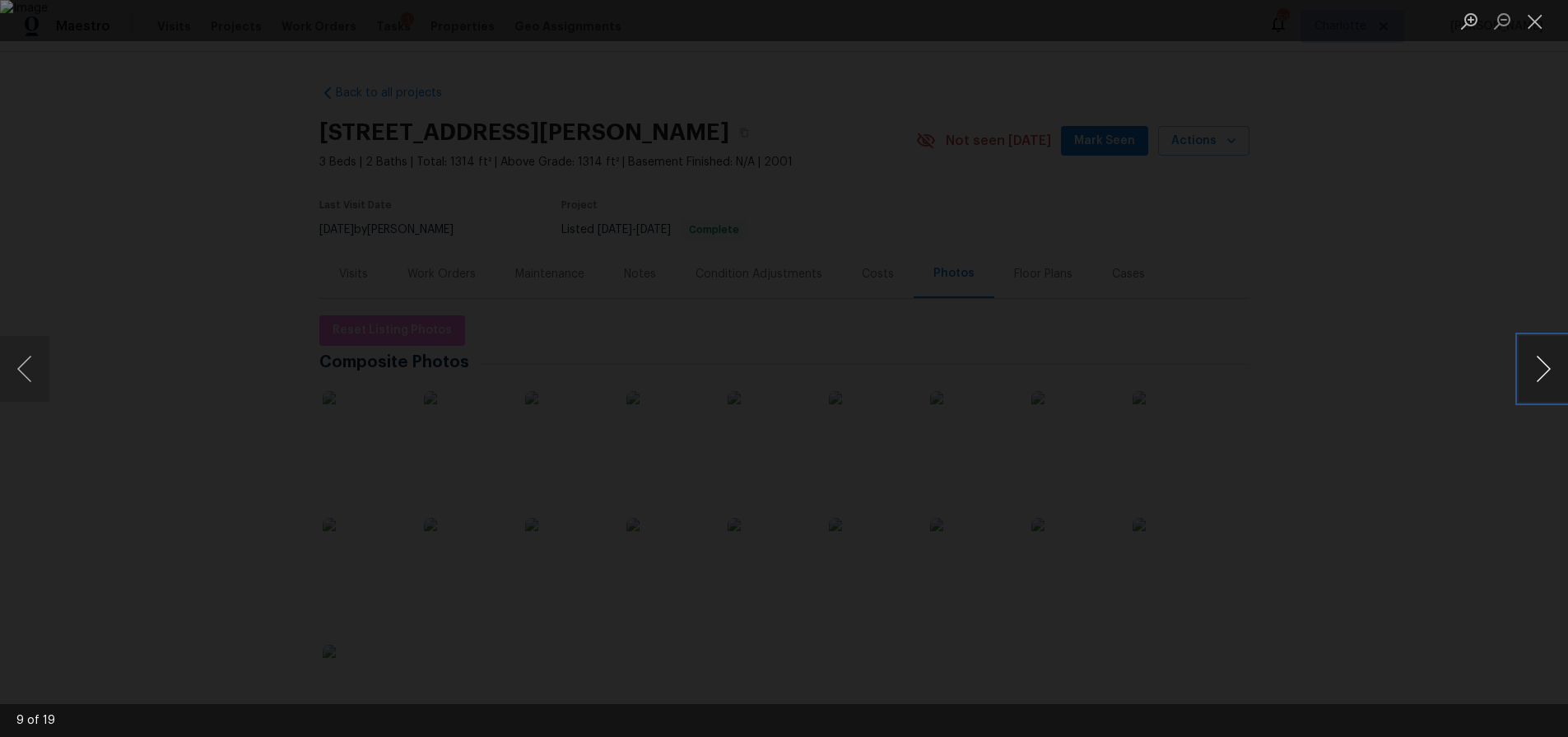 click at bounding box center (1543, 369) 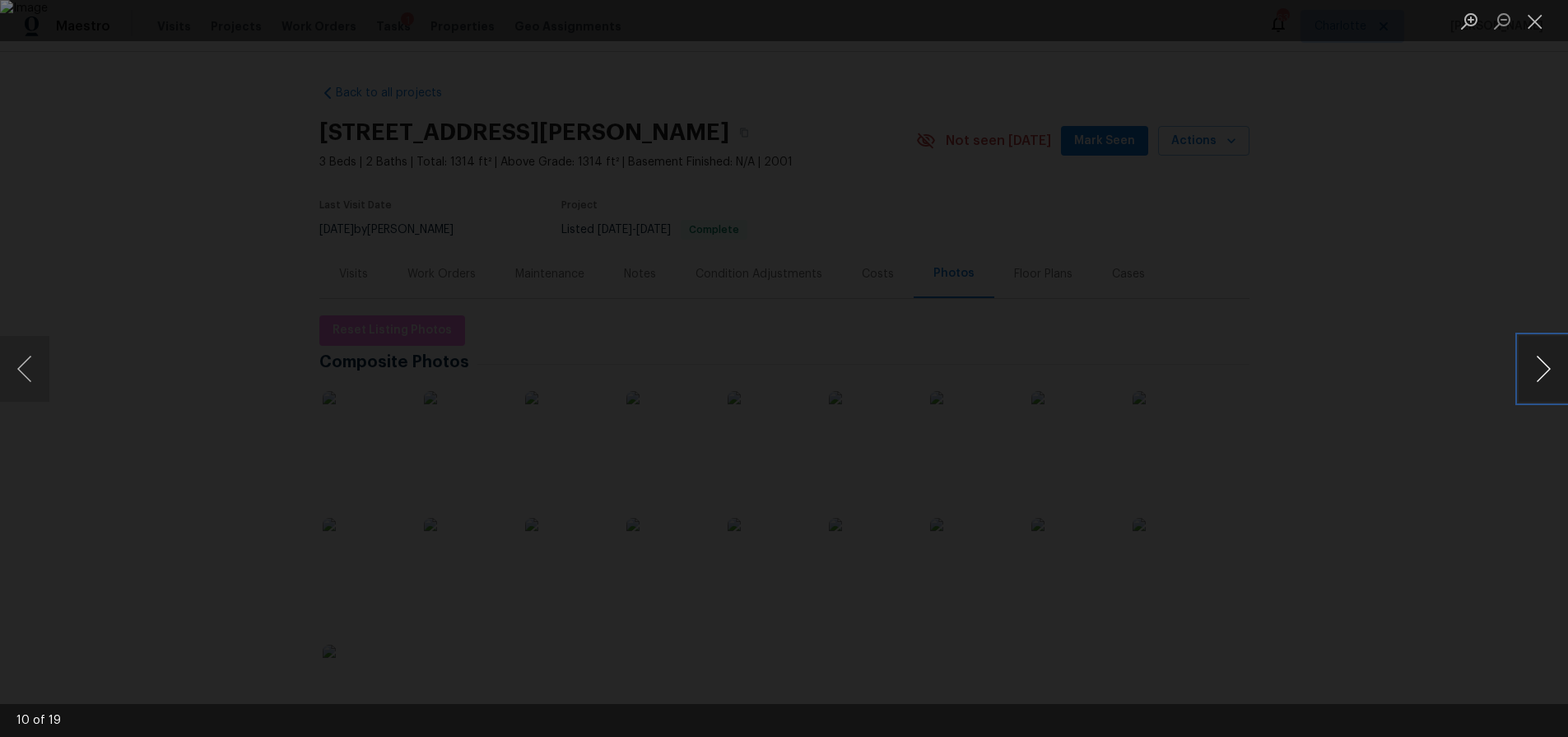 click at bounding box center [1543, 369] 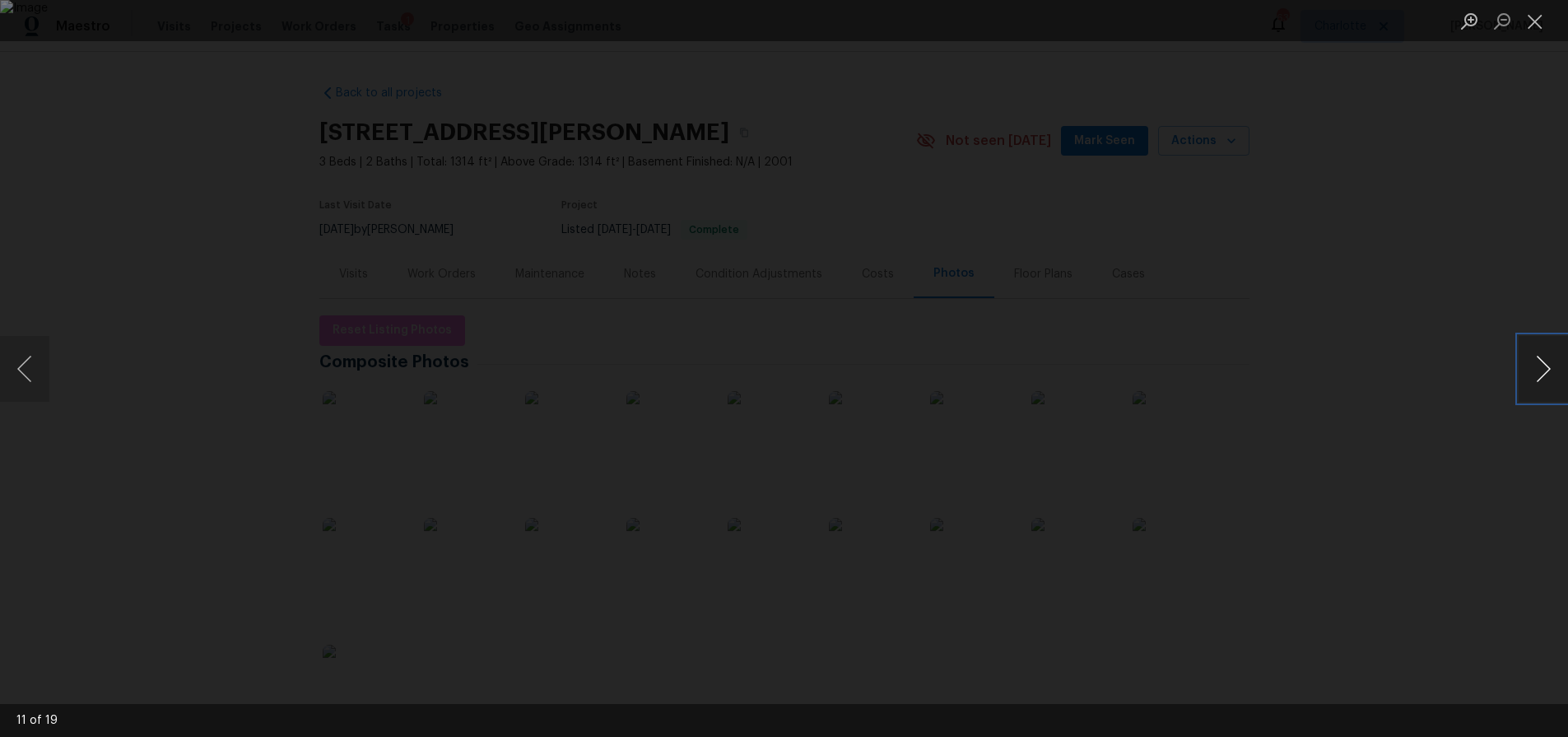 click at bounding box center [1543, 369] 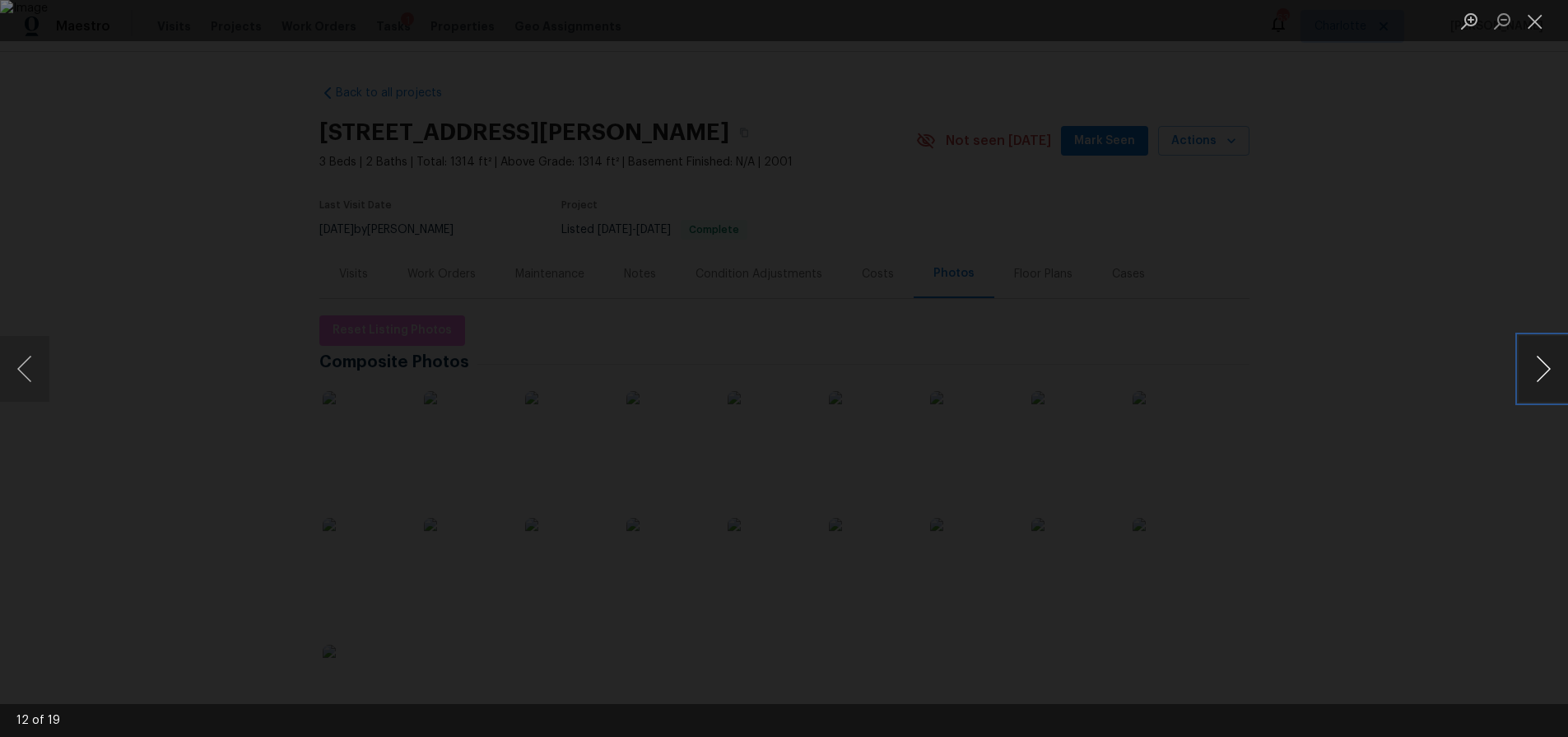 click at bounding box center [1543, 369] 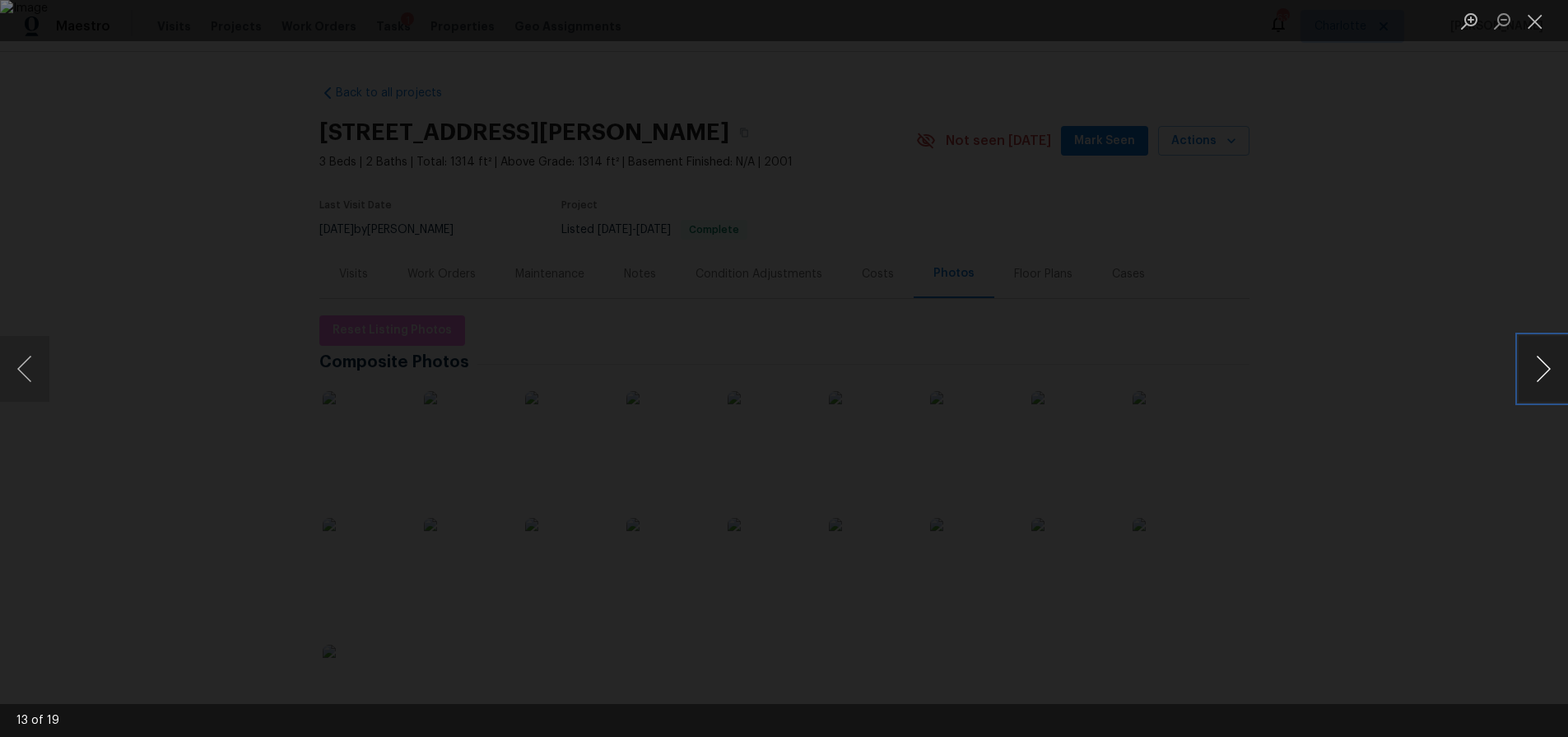 click at bounding box center [1543, 369] 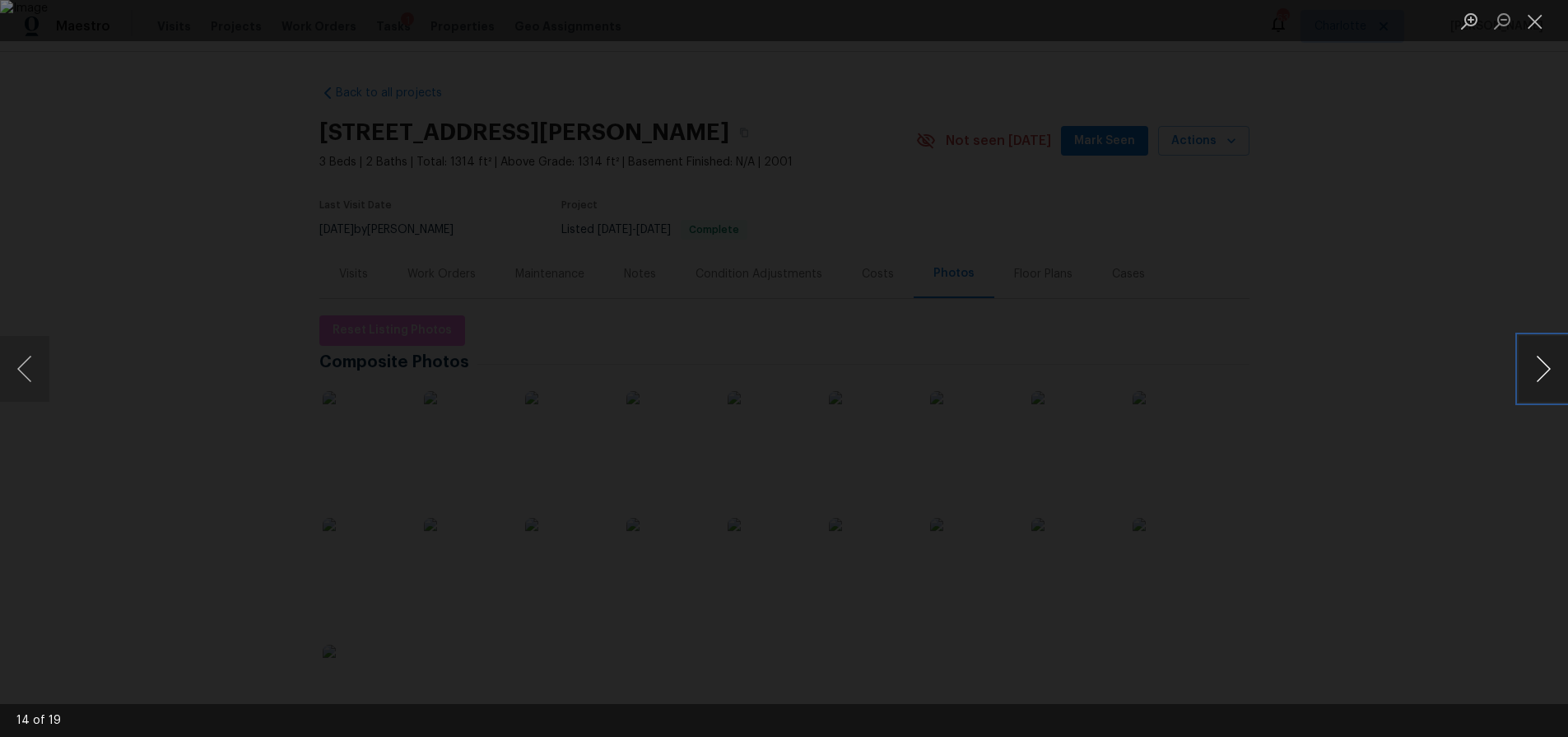 click at bounding box center (1543, 369) 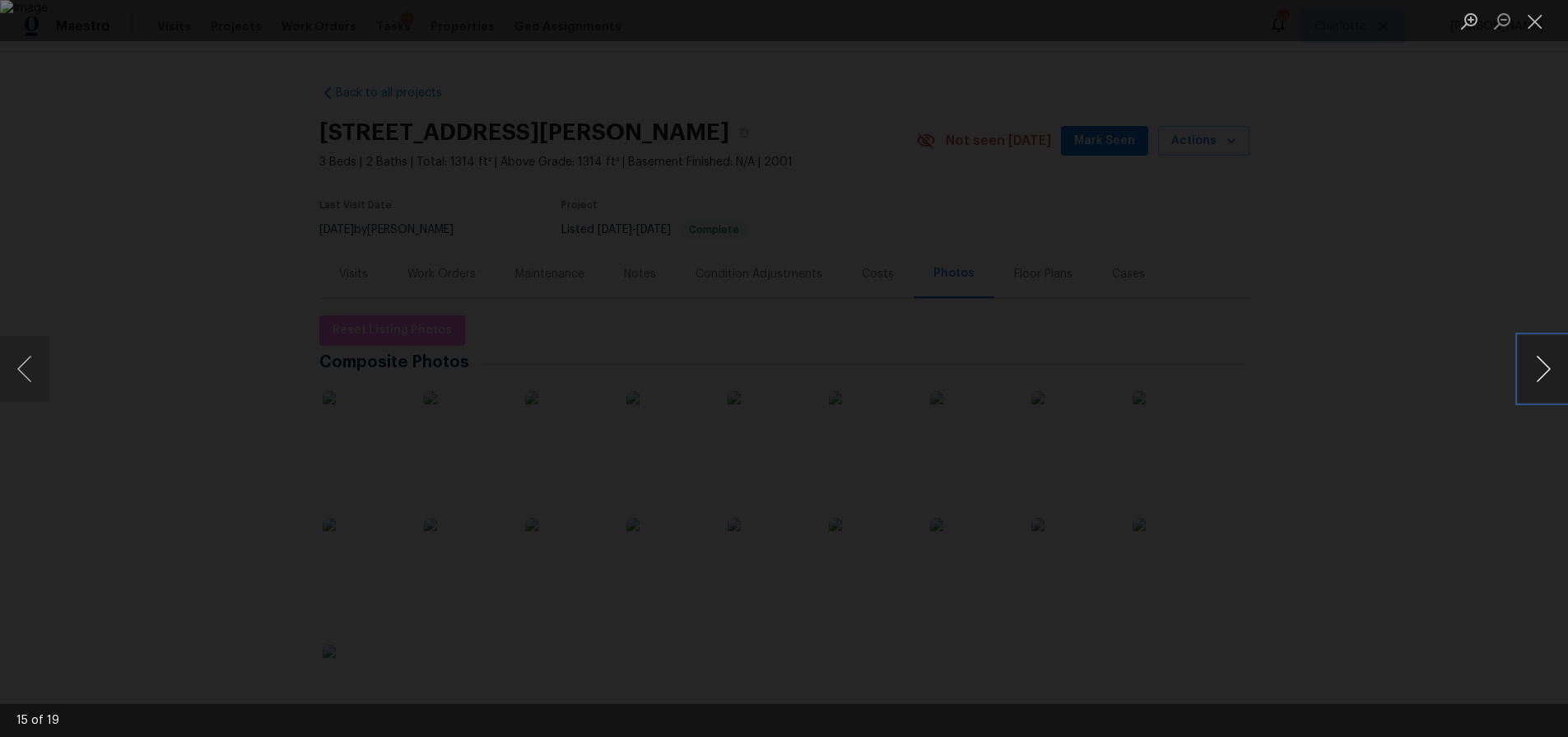 click at bounding box center (1543, 369) 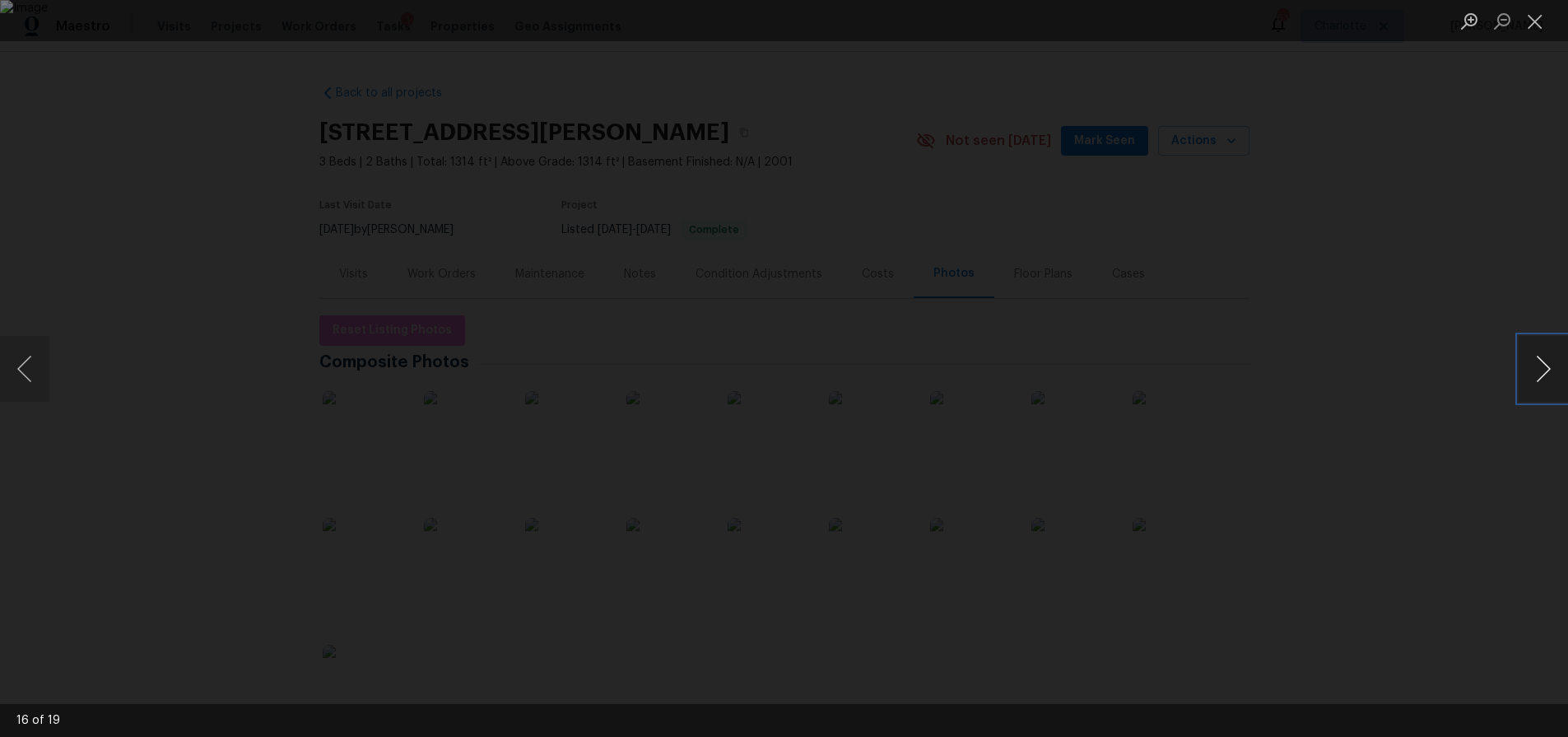 click at bounding box center (1543, 369) 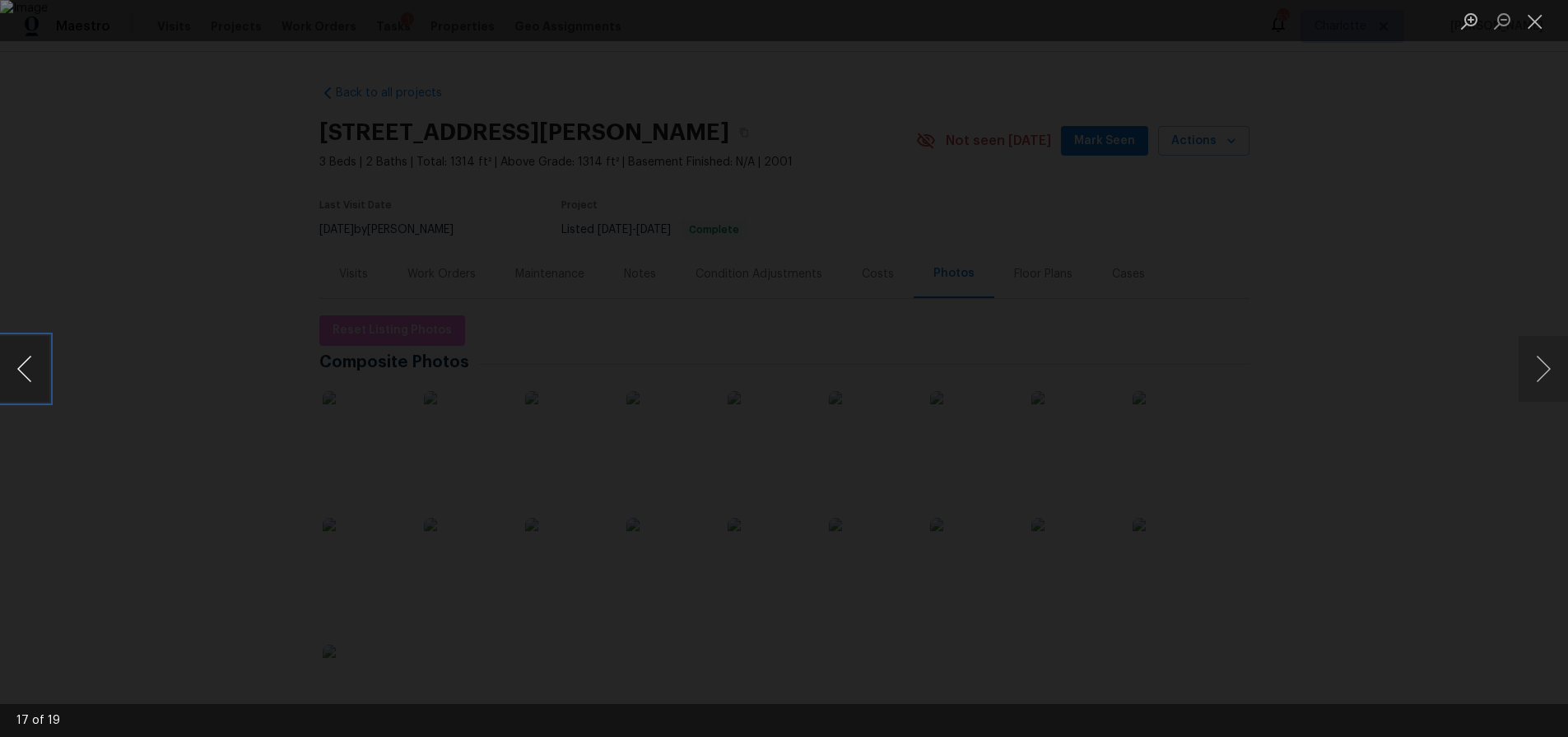 click at bounding box center (25, 369) 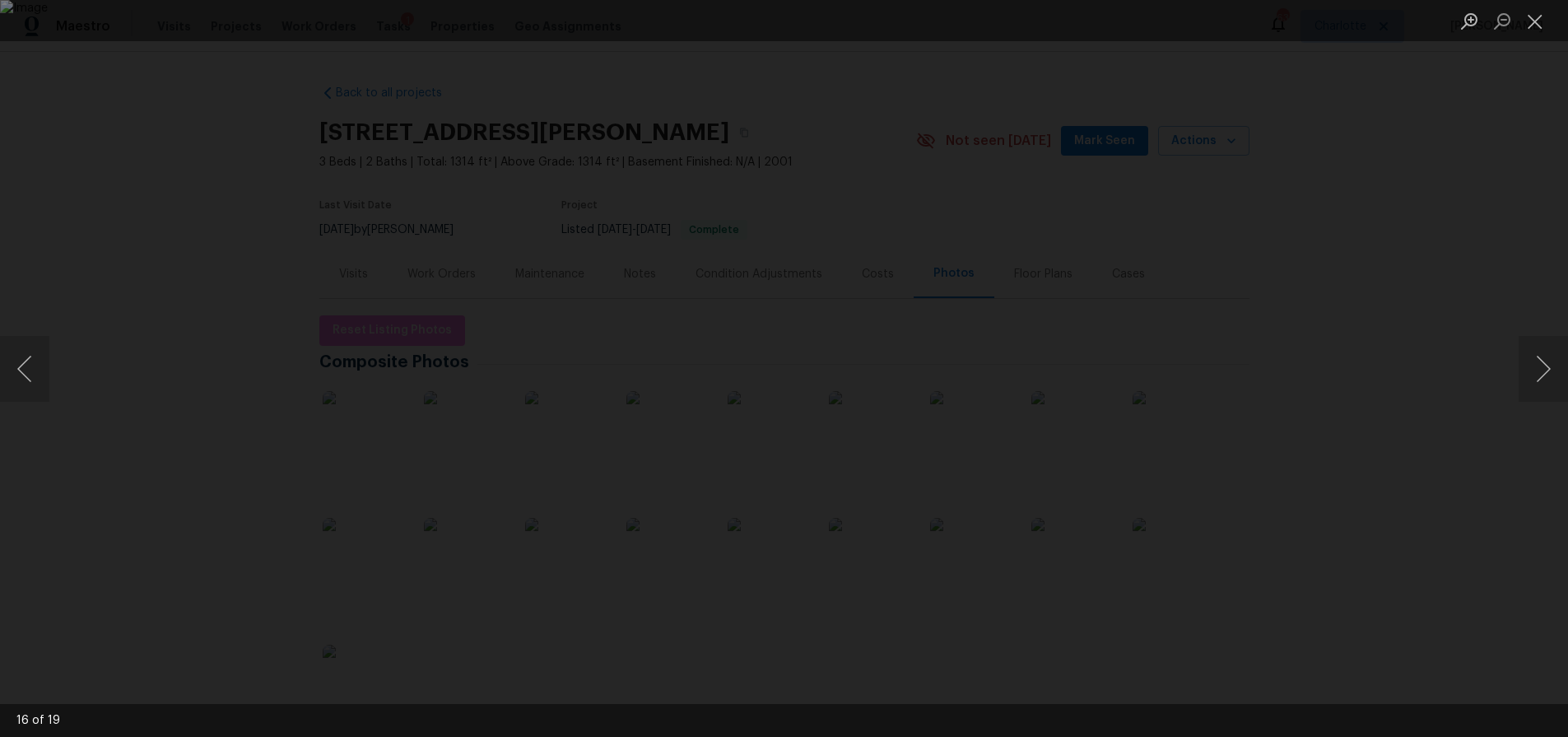 click at bounding box center [784, 368] 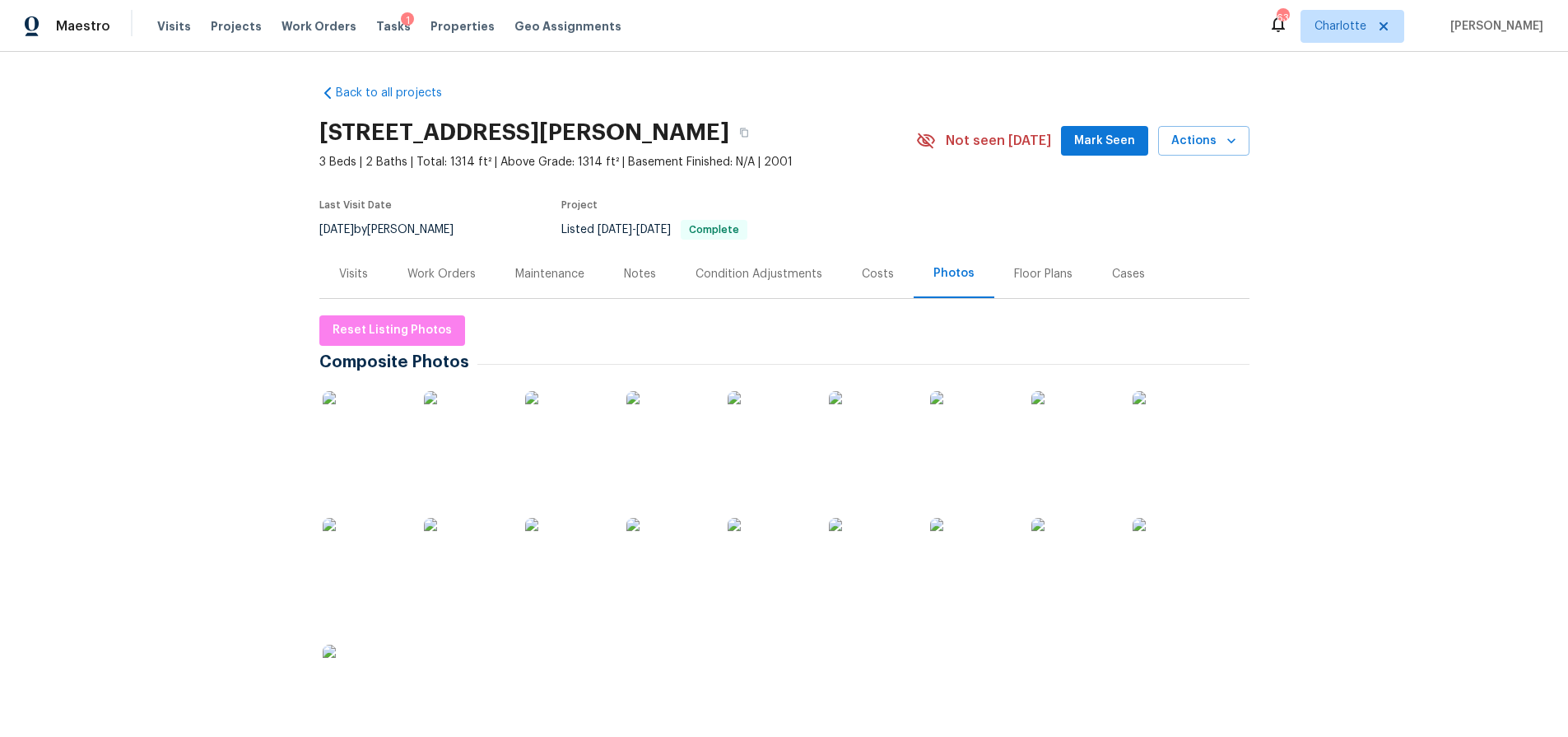 click on "Costs" at bounding box center [877, 274] 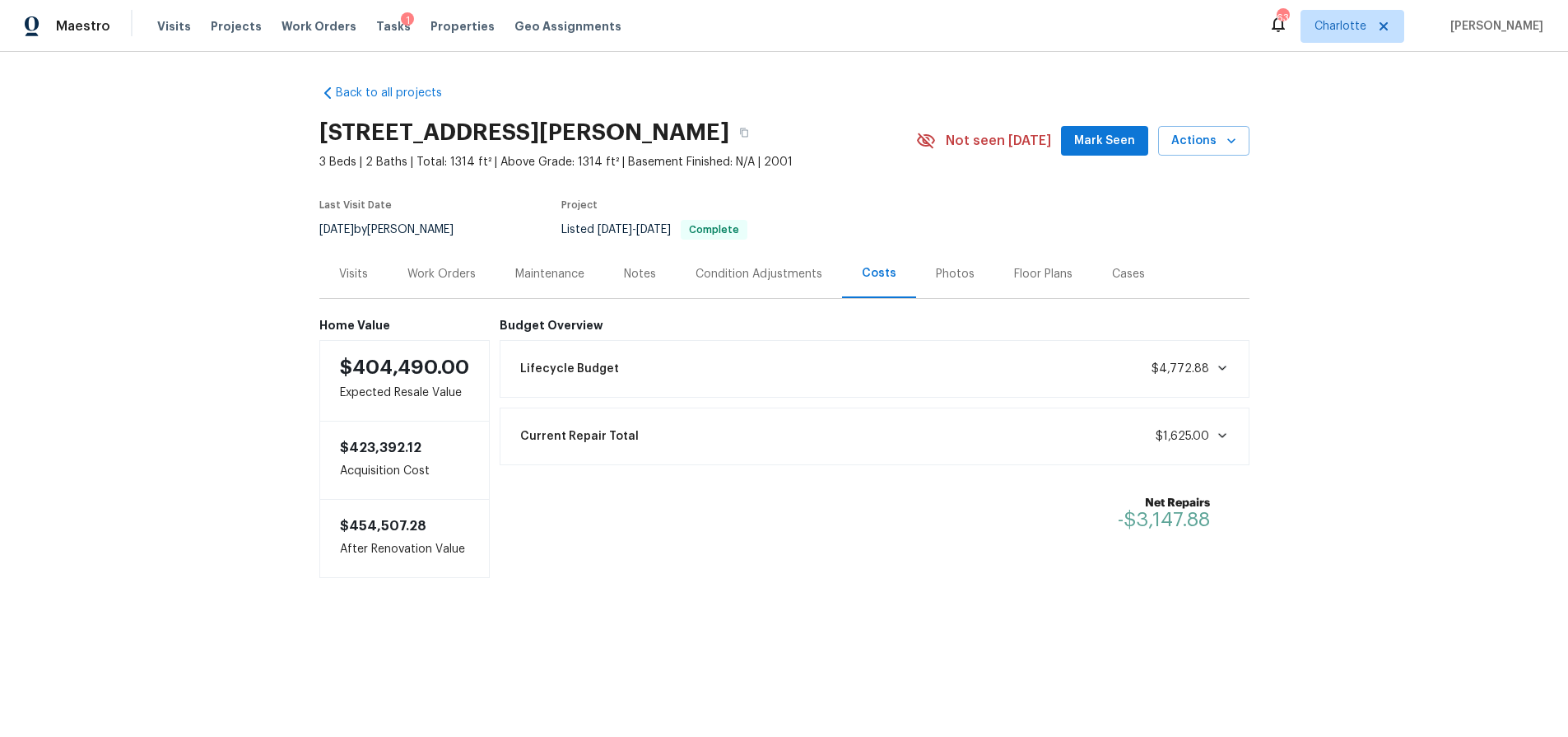 click on "Back to all projects 121 Purple Finch Ln, Mooresville, NC 28117 3 Beds | 2 Baths | Total: 1314 ft² | Above Grade: 1314 ft² | Basement Finished: N/A | 2001 Not seen today Mark Seen Actions Last Visit Date 6/27/2025  by  Greg Janiak   Project Listed   6/30/2025  -  7/9/2025 Complete Visits Work Orders Maintenance Notes Condition Adjustments Costs Photos Floor Plans Cases Home Value $404,490.00 Expected Resale Value $423,392.12 Acquisition Cost $454,507.28 After Renovation Value Budget Overview Lifecycle Budget $4,772.88 Current Repair Total $1,625.00 Net Repairs -$3,147.88" at bounding box center [784, 364] 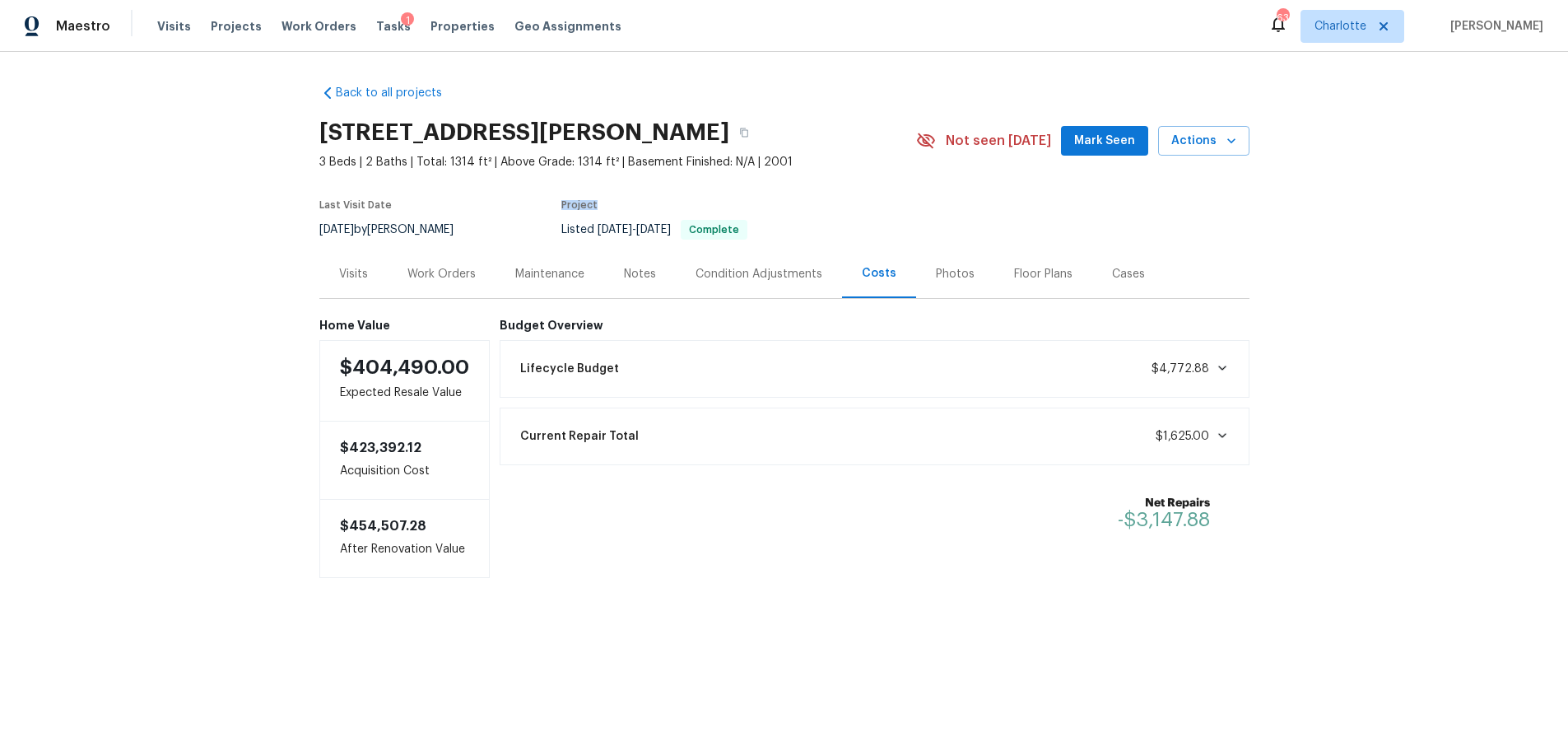 click on "Project" at bounding box center [719, 210] 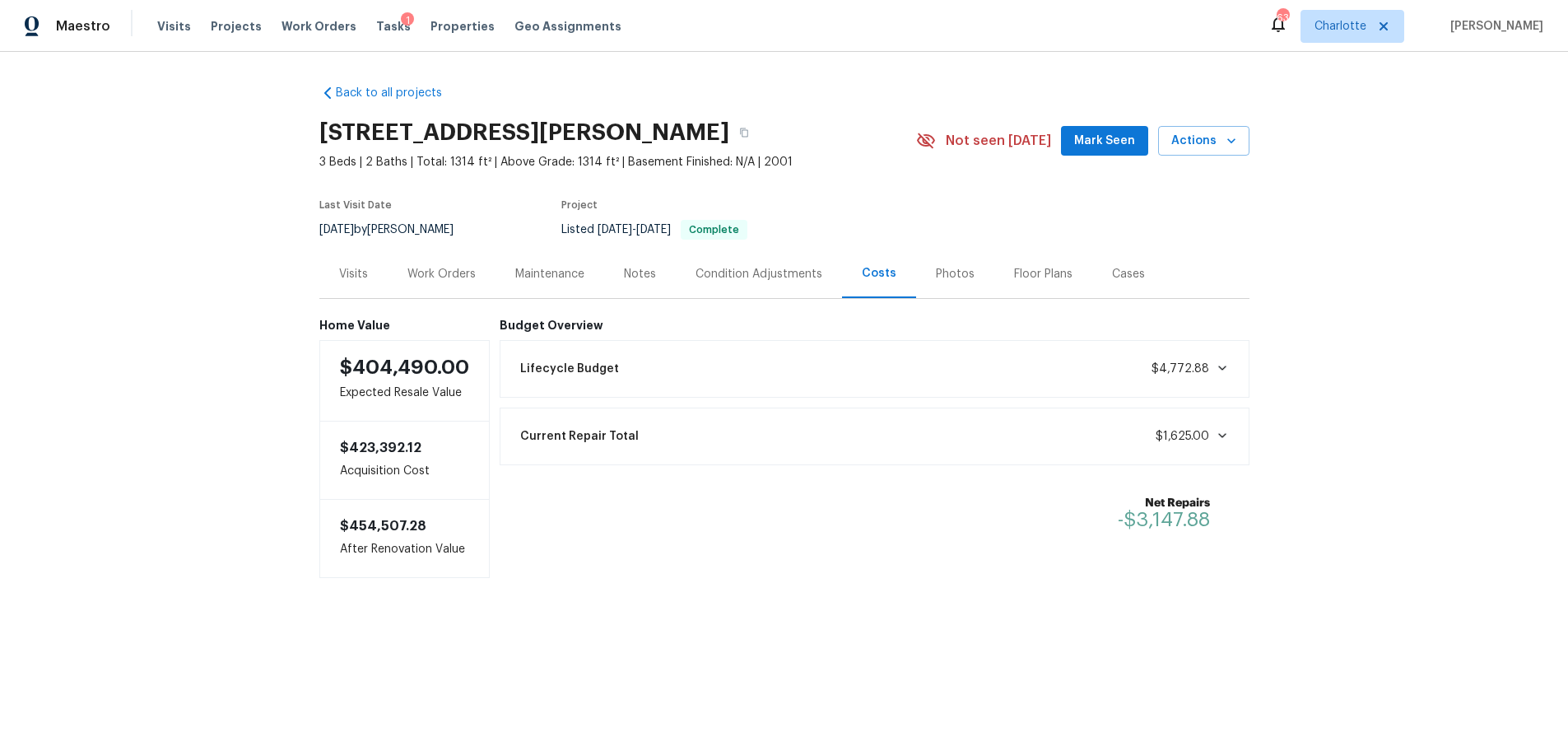 click on "Last Visit Date 6/27/2025  by  Greg Janiak   Project Listed   6/30/2025  -  7/9/2025 Complete" at bounding box center (598, 220) 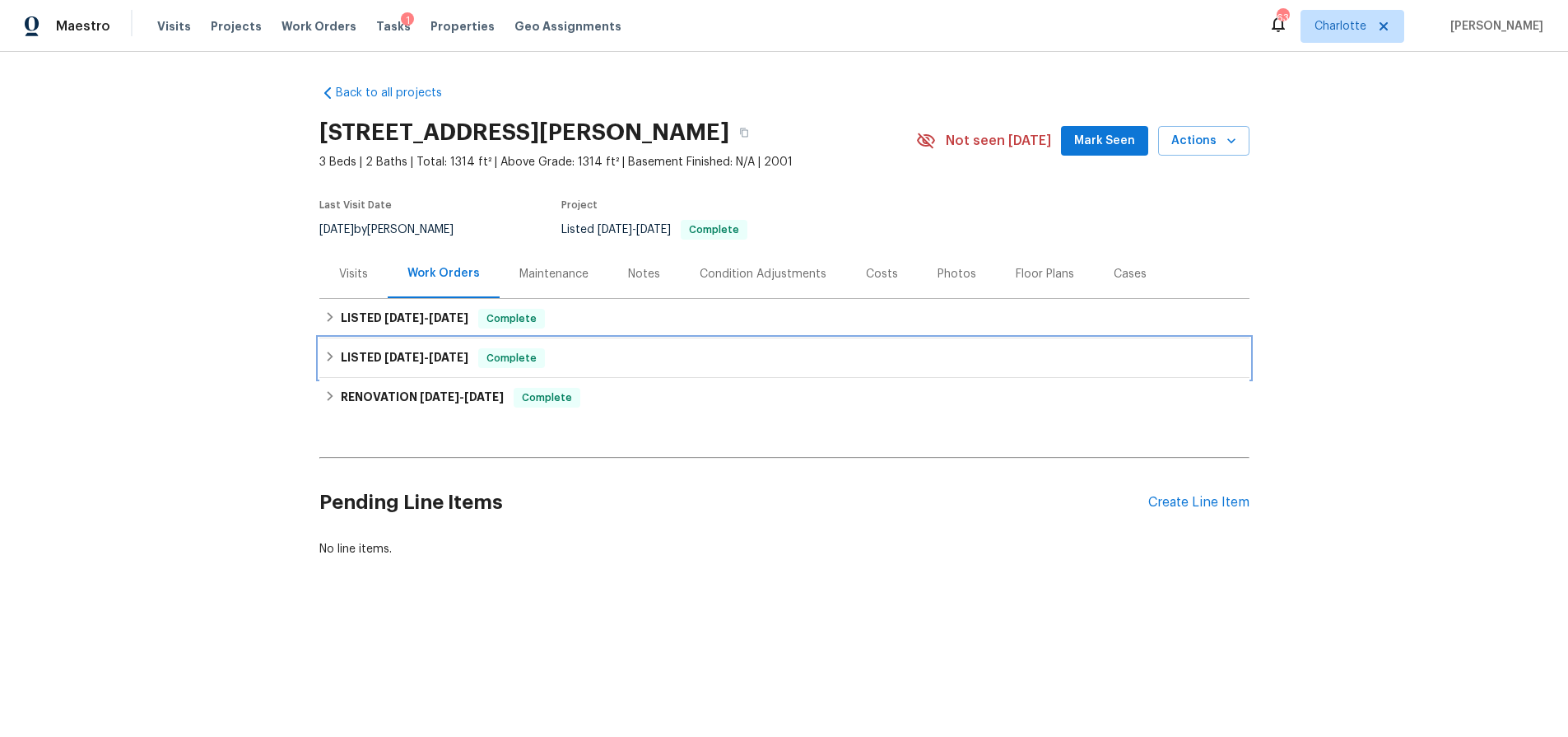 click on "2/7/25" at bounding box center (404, 357) 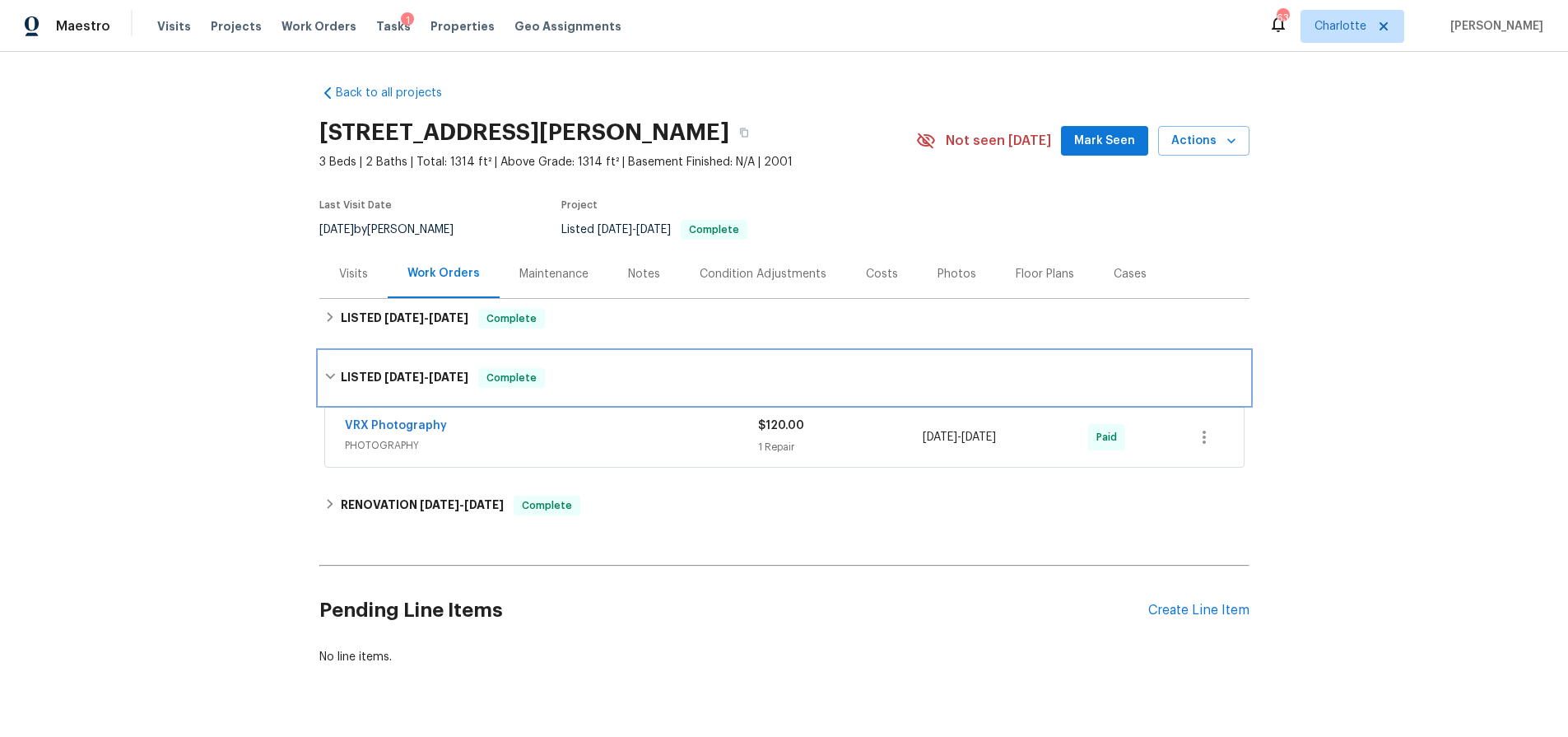 click on "2/7/25" at bounding box center [404, 377] 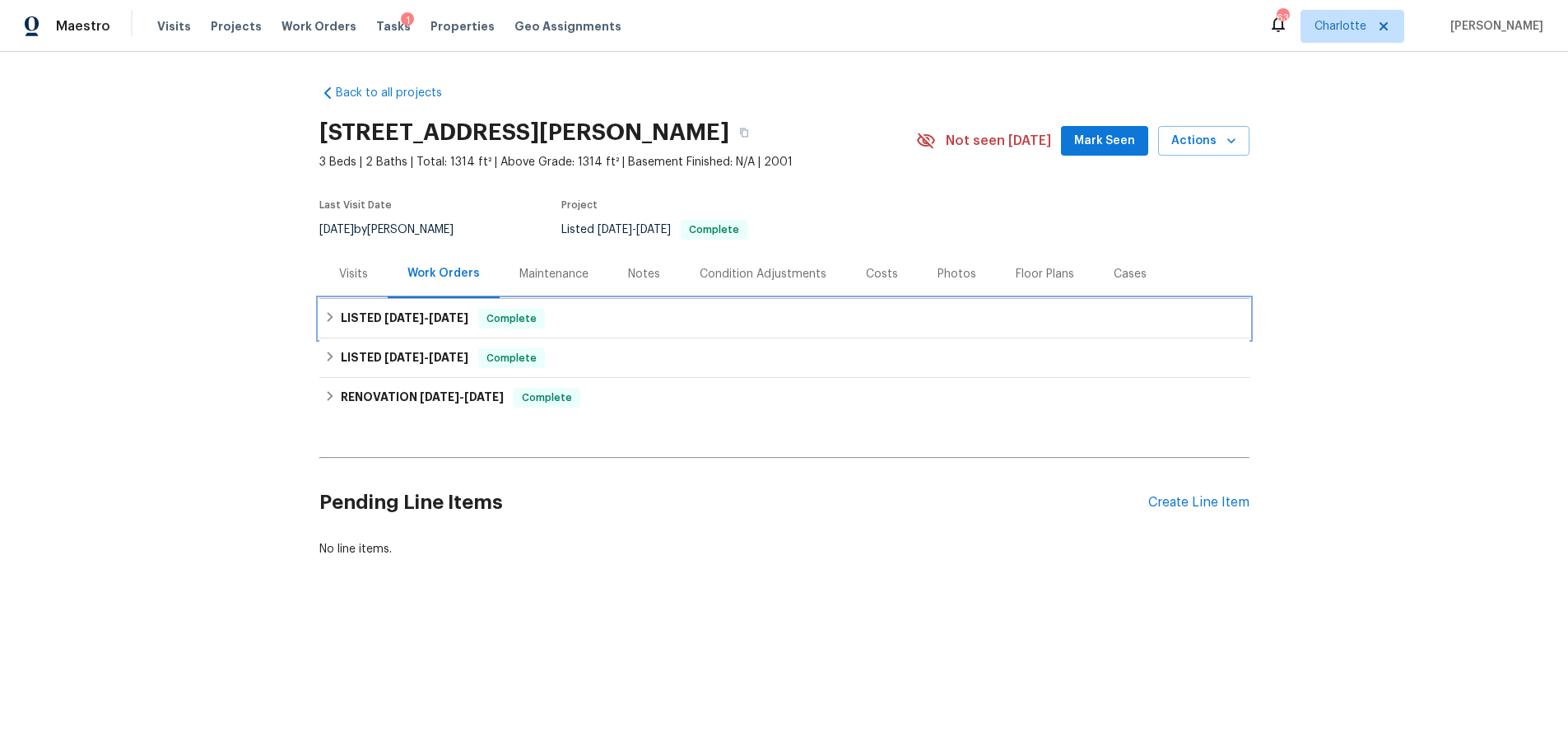 click on "LISTED   6/30/25  -  7/9/25 Complete" at bounding box center [784, 319] 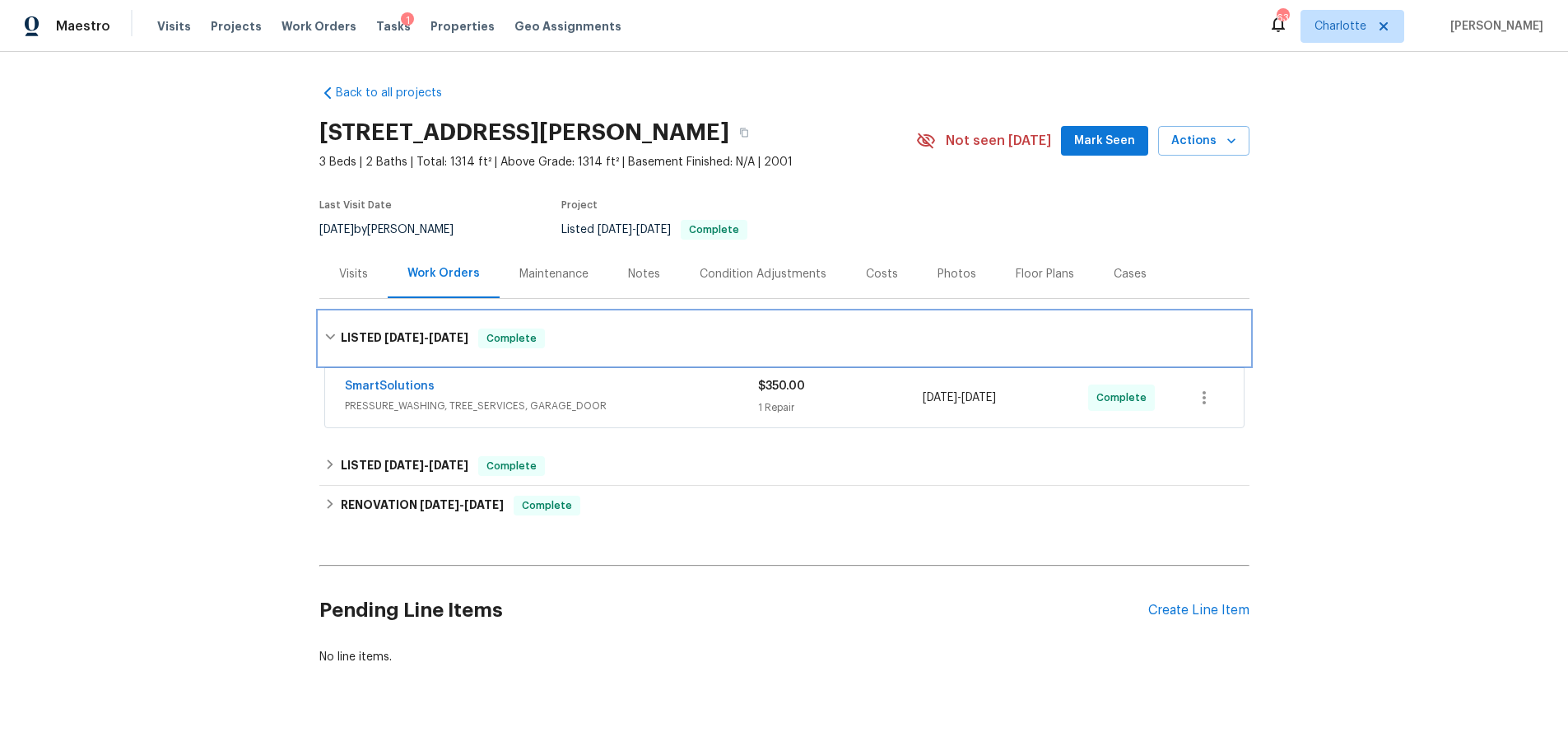 click on "LISTED   6/30/25  -  7/9/25" at bounding box center (404, 338) 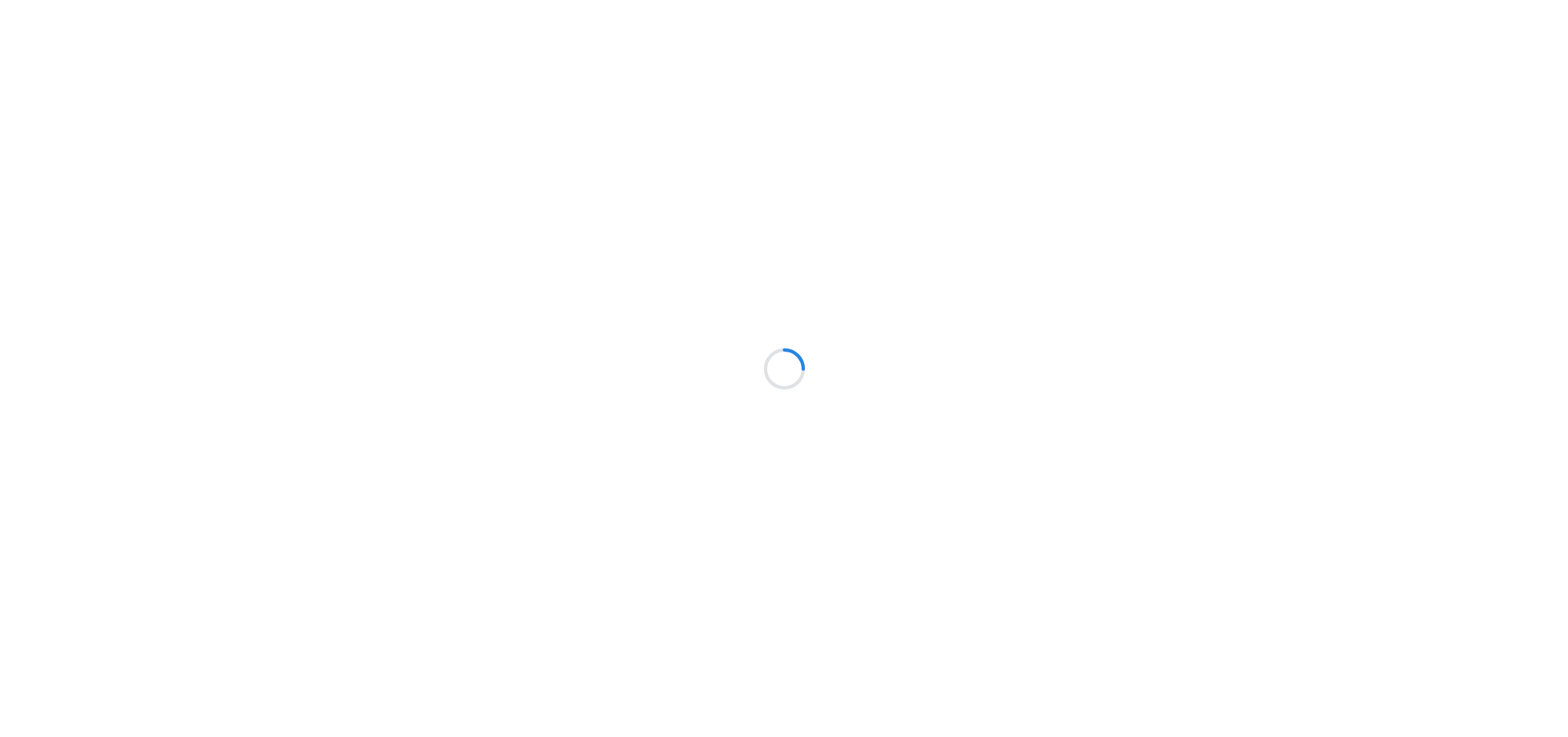 scroll, scrollTop: 0, scrollLeft: 0, axis: both 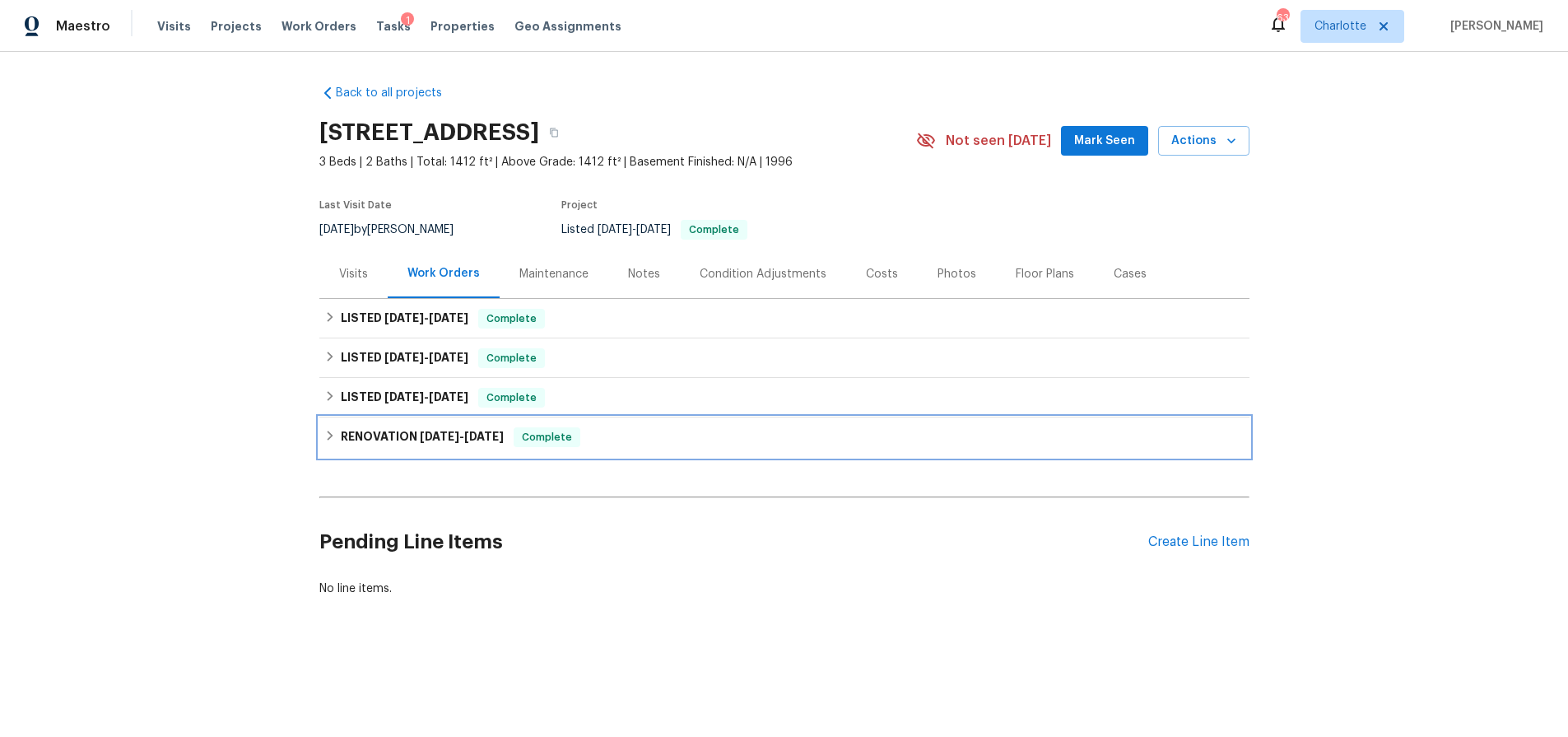 click on "RENOVATION   [DATE]  -  [DATE]" at bounding box center (422, 437) 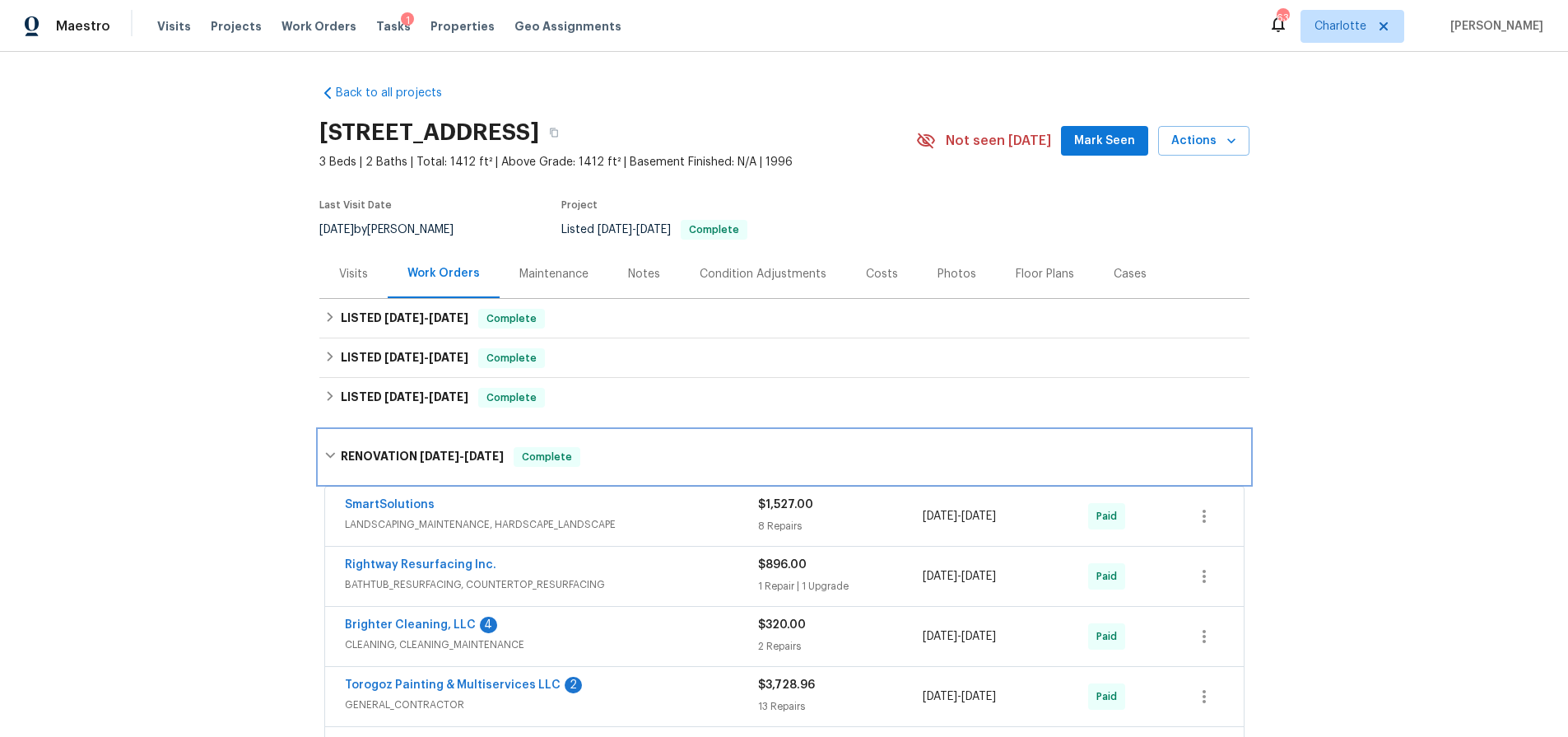 click on "RENOVATION   [DATE]  -  [DATE] Complete" at bounding box center (784, 457) 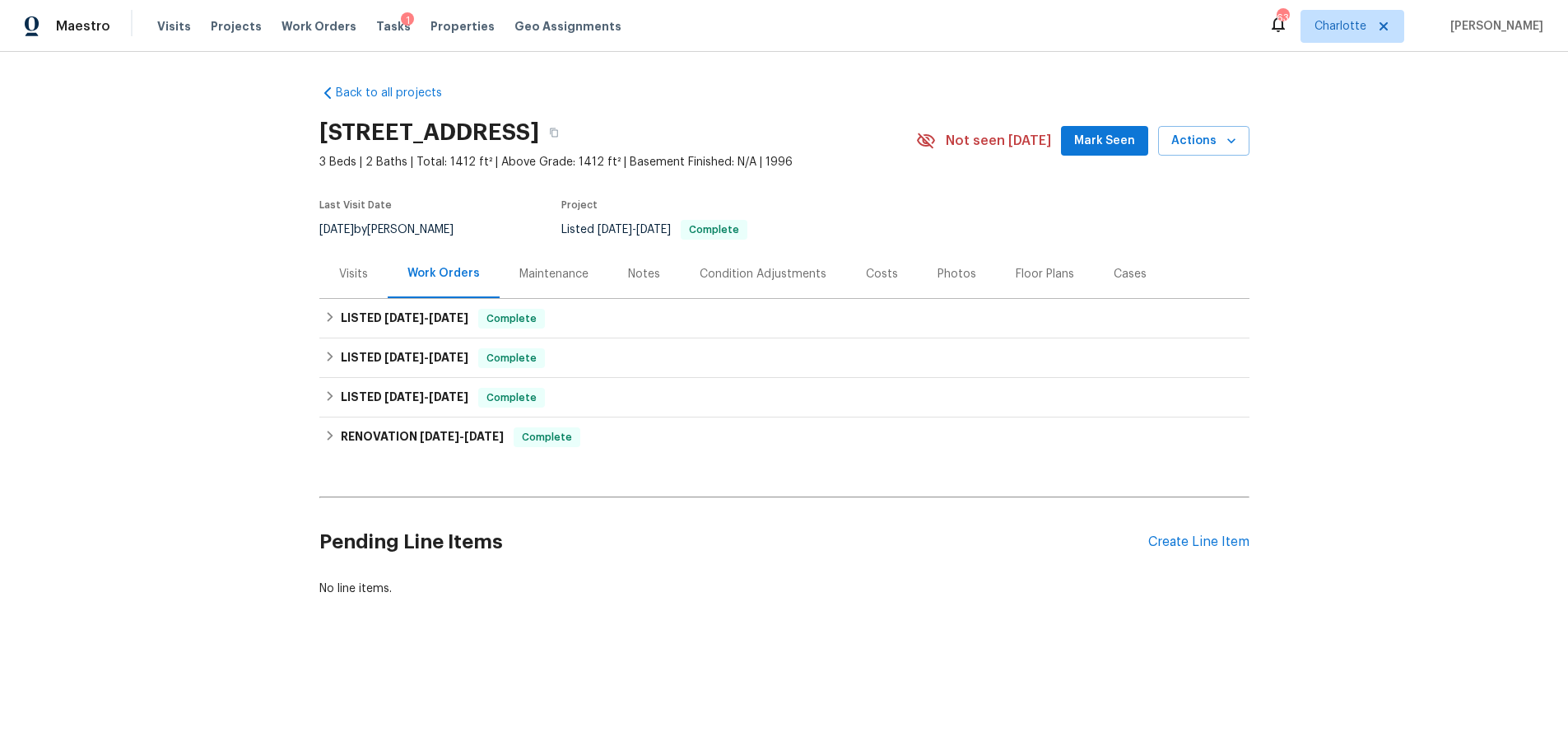 click on "Photos" at bounding box center (956, 273) 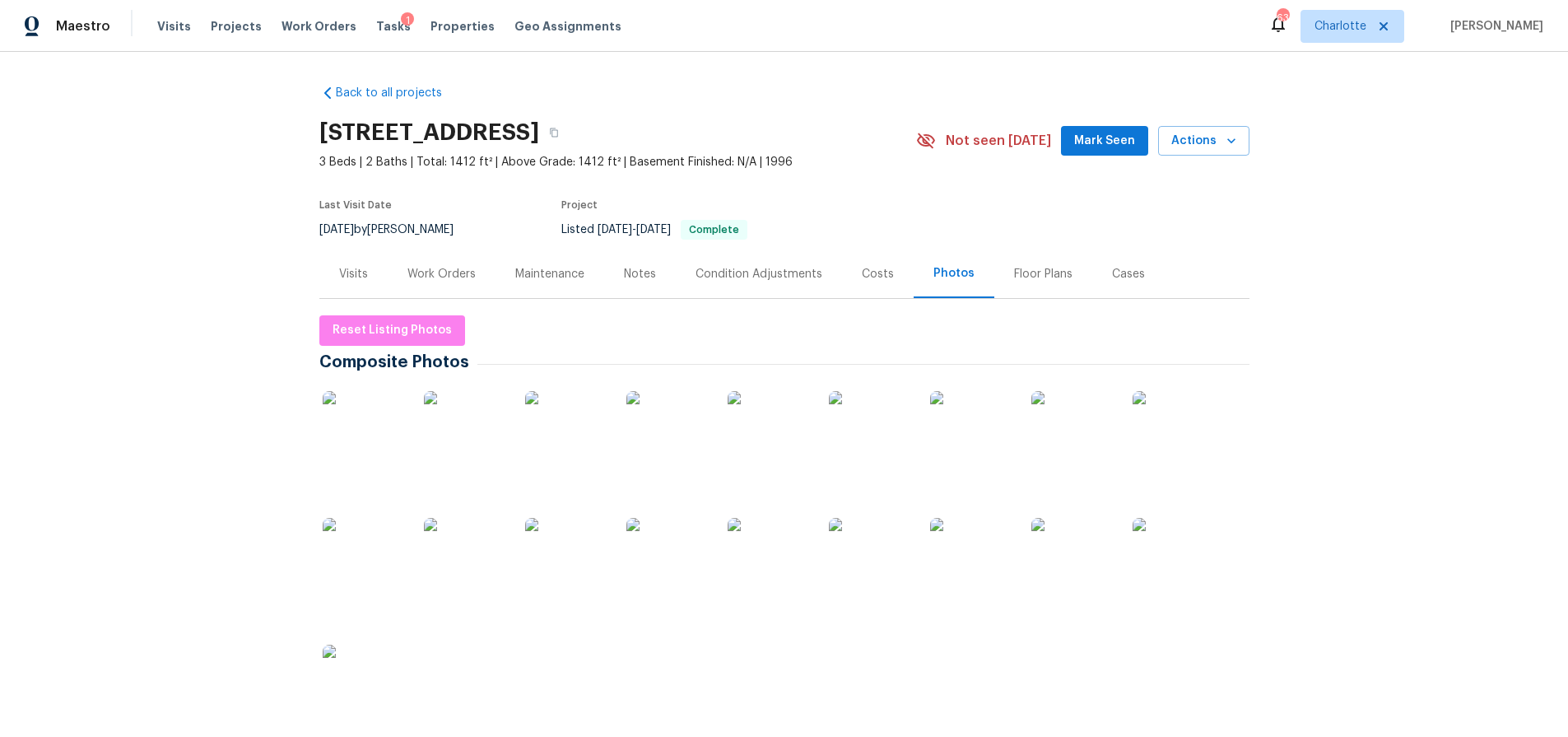 click at bounding box center [364, 432] 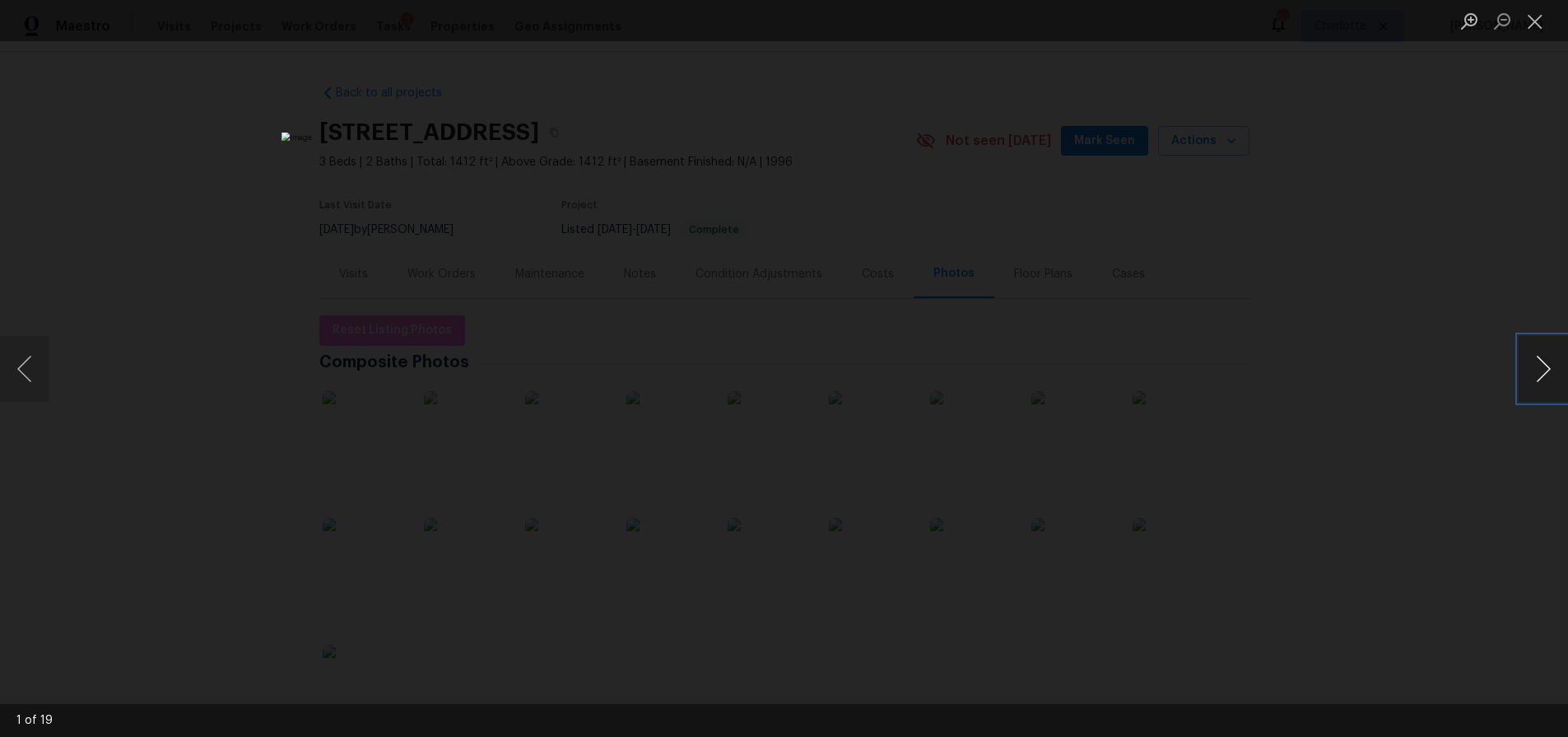 click at bounding box center [1543, 369] 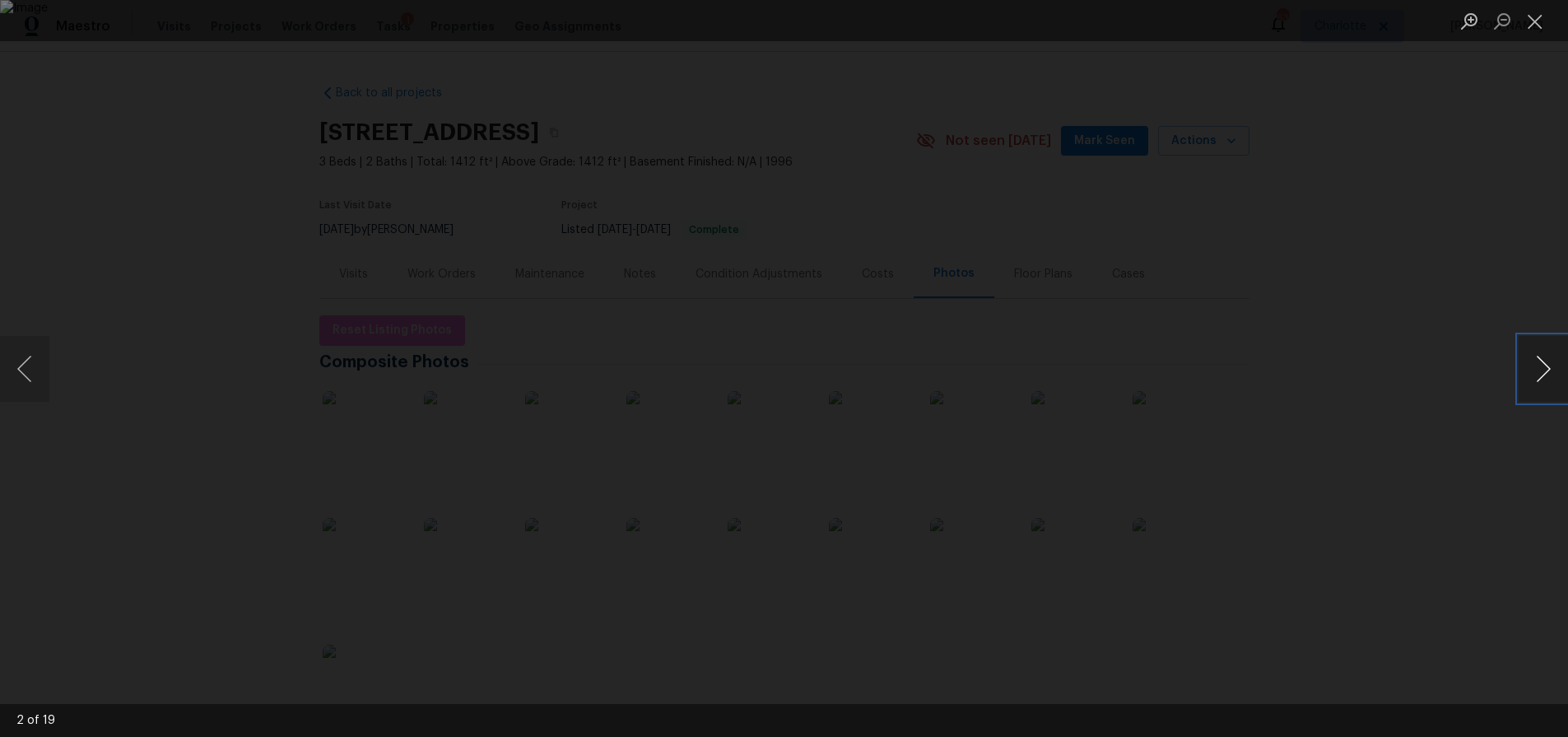 click at bounding box center [1543, 369] 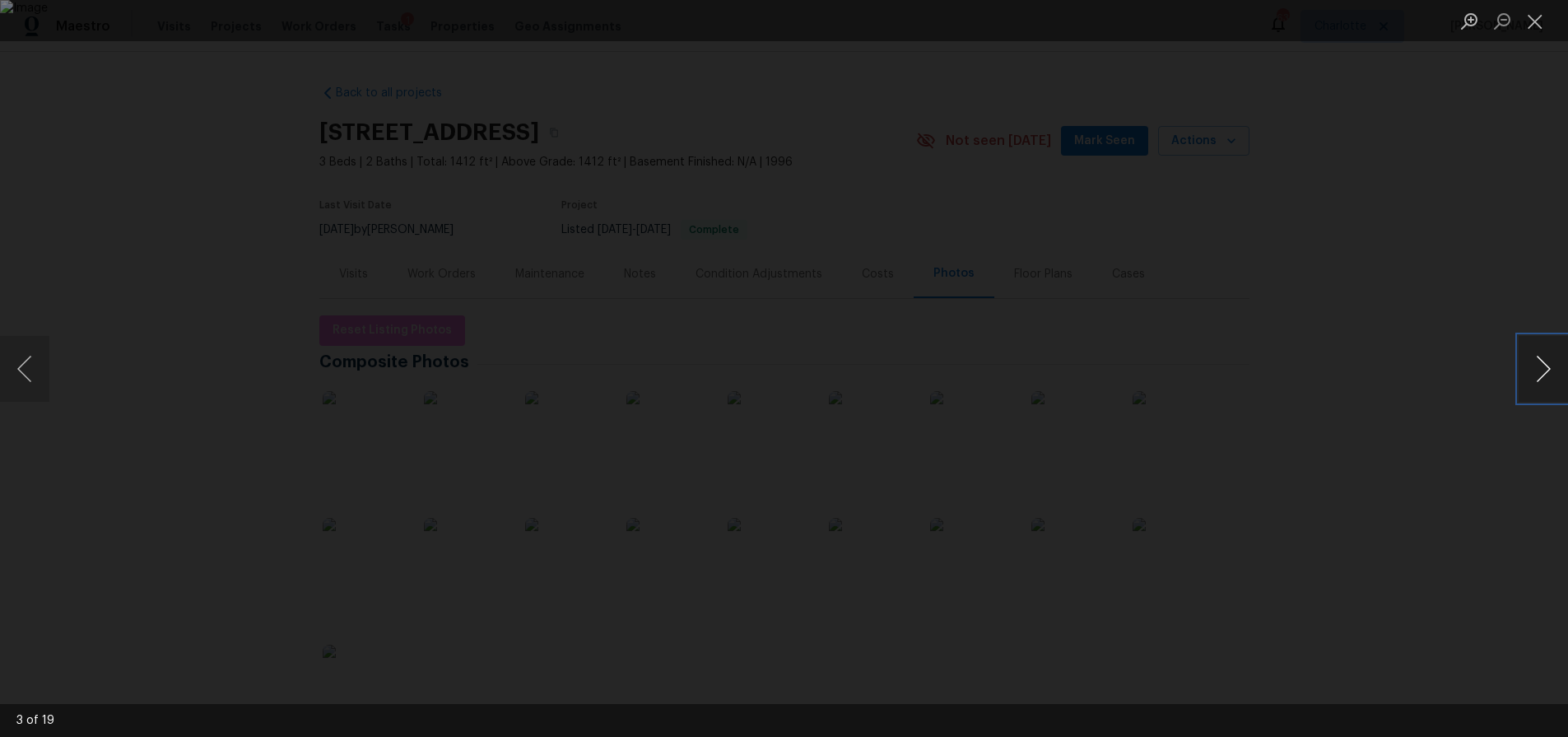 click at bounding box center (1543, 369) 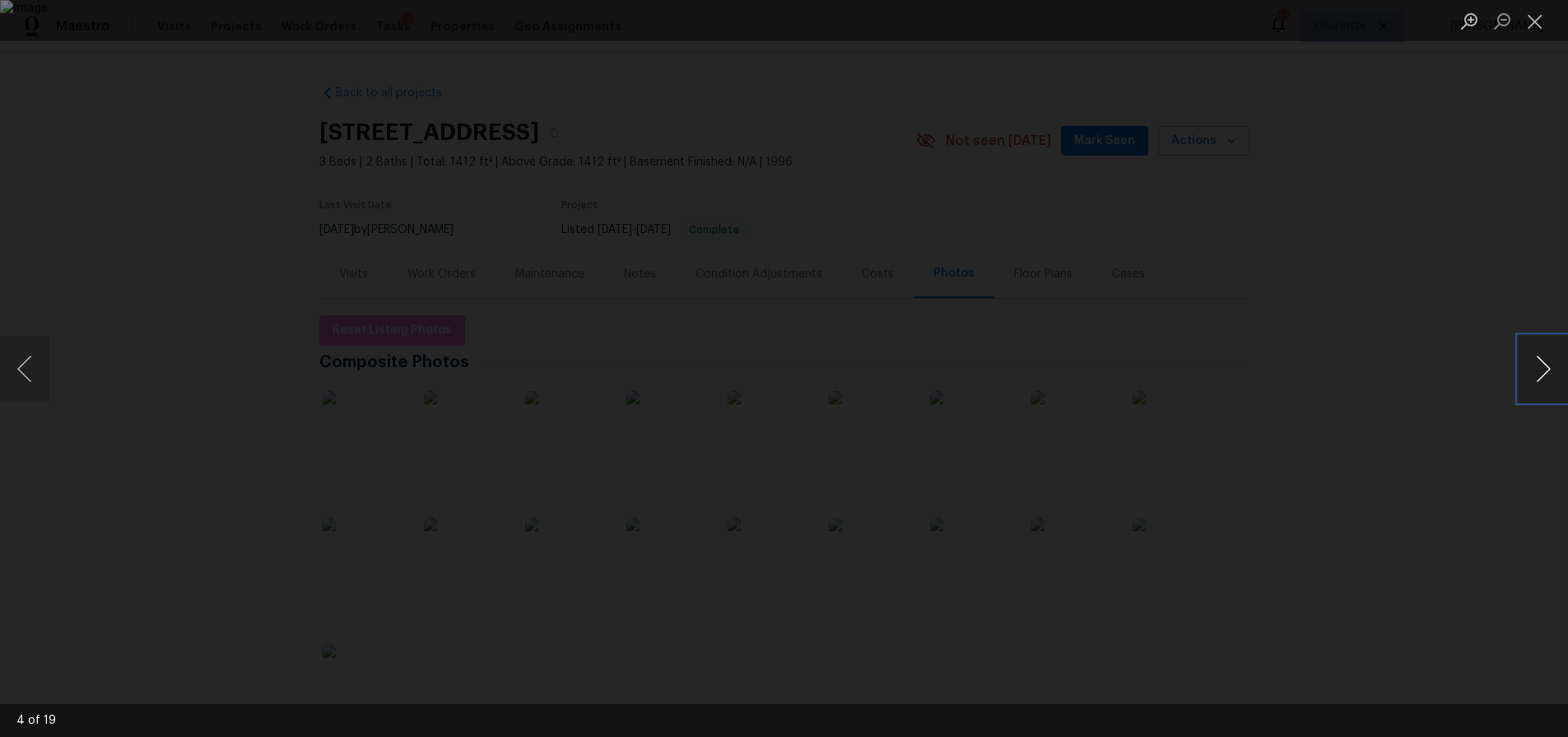 click at bounding box center (1543, 369) 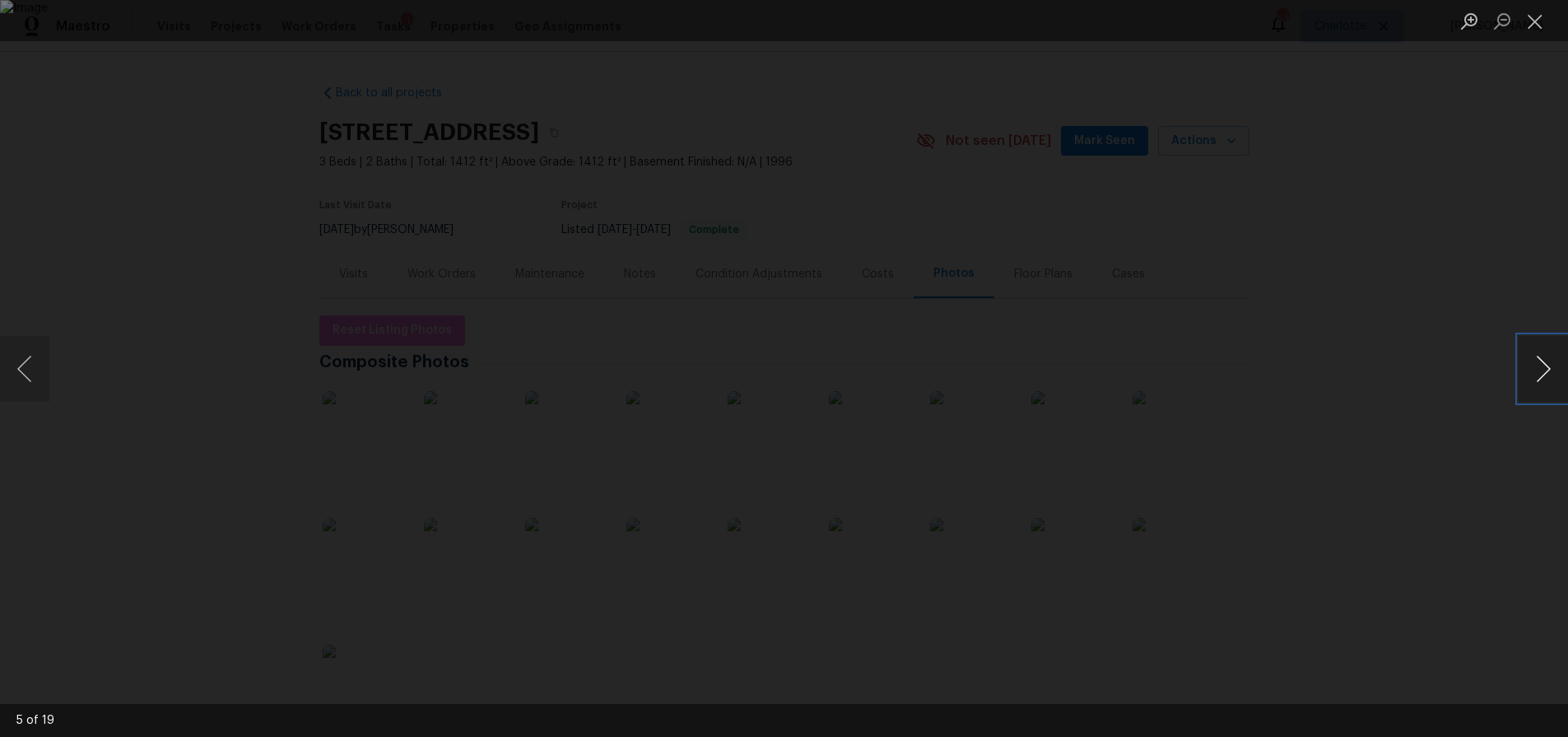click at bounding box center [1543, 369] 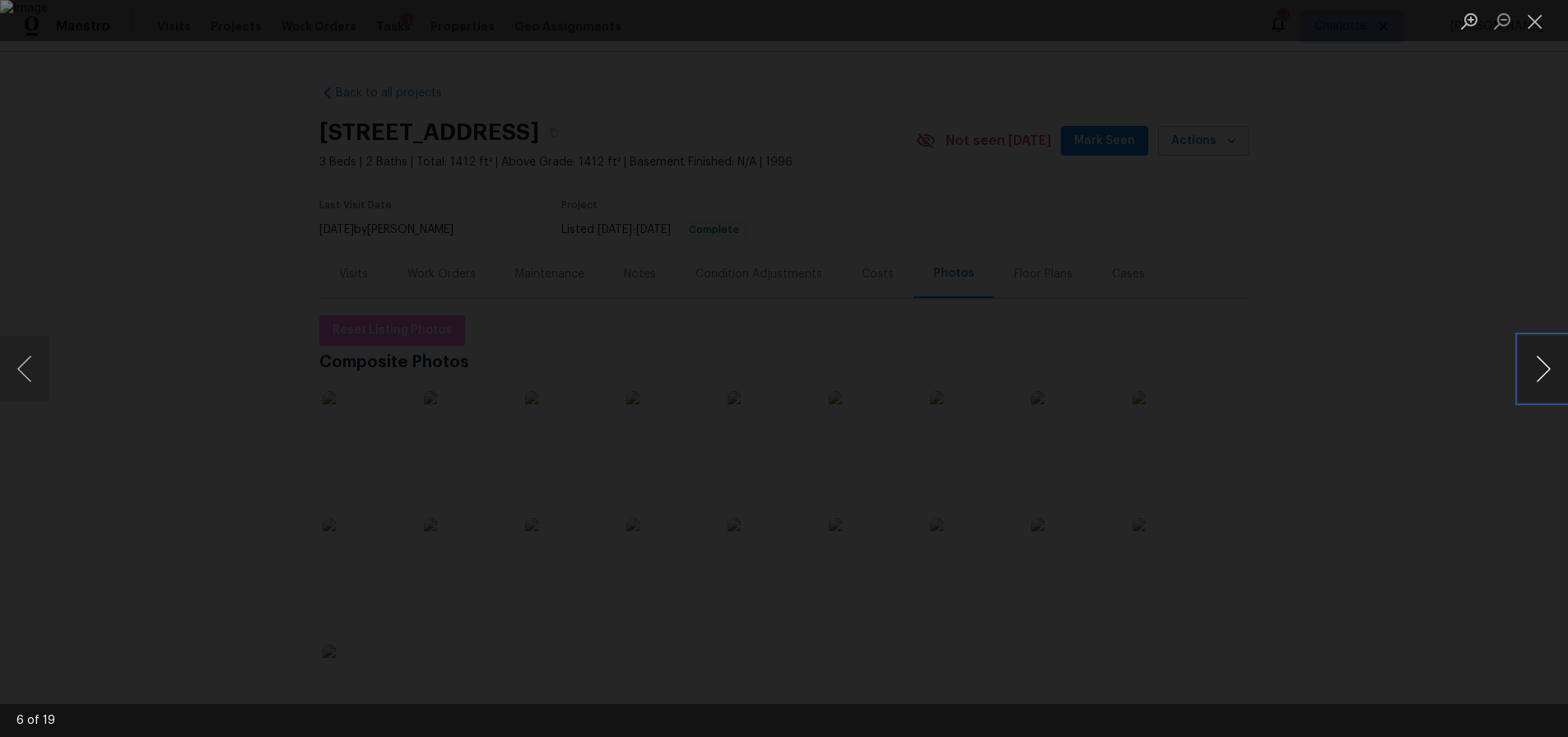 click at bounding box center (1543, 369) 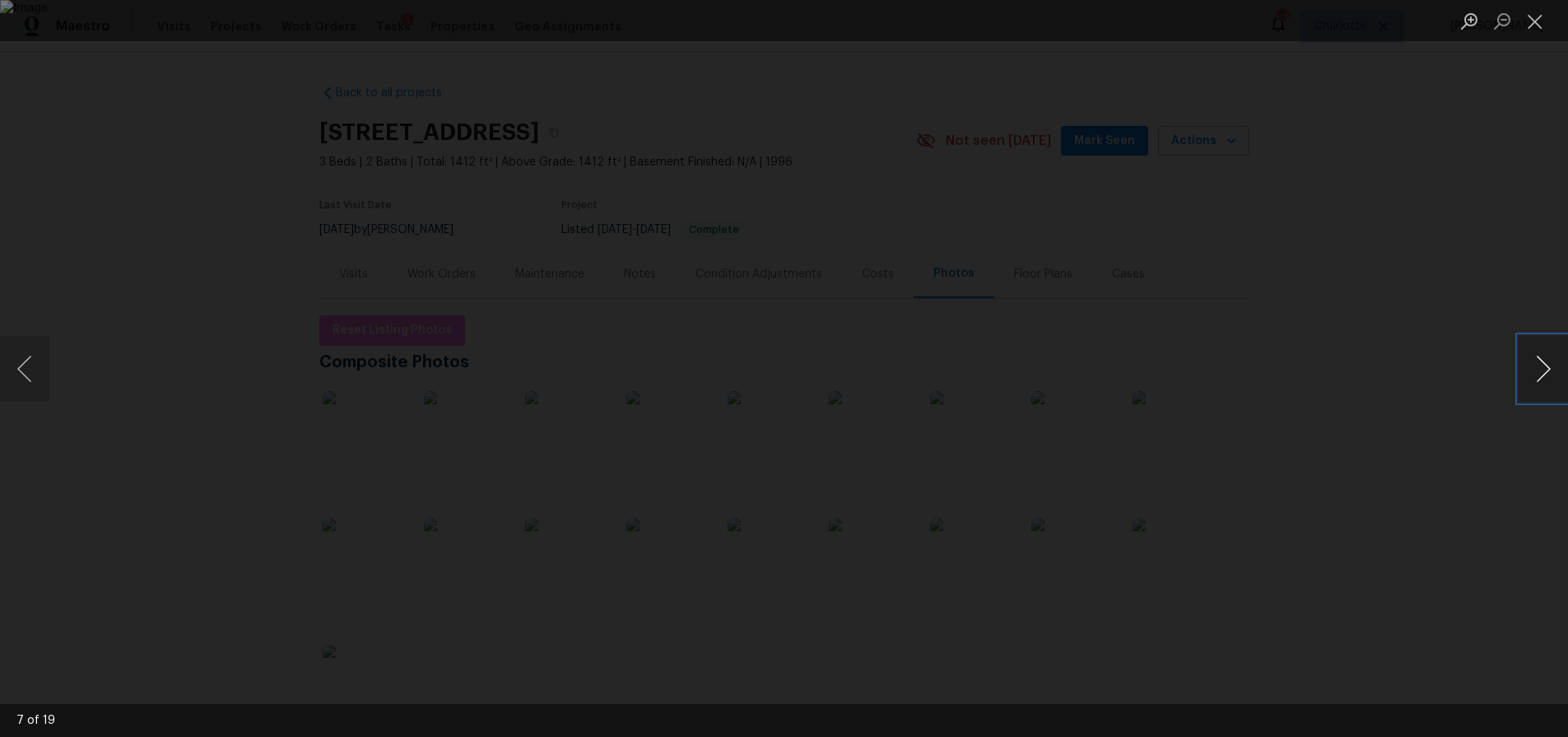 click at bounding box center [1543, 369] 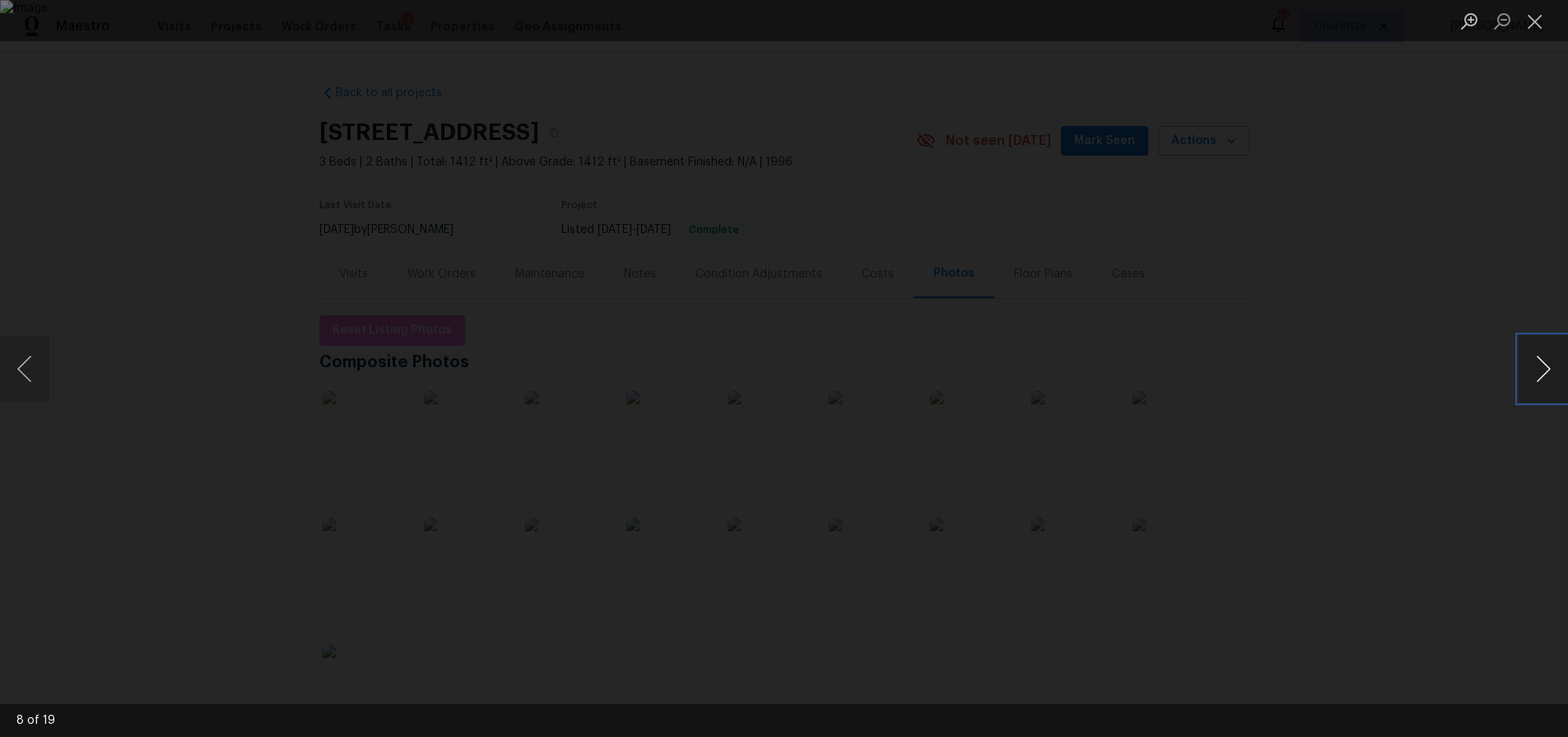 click at bounding box center (1543, 369) 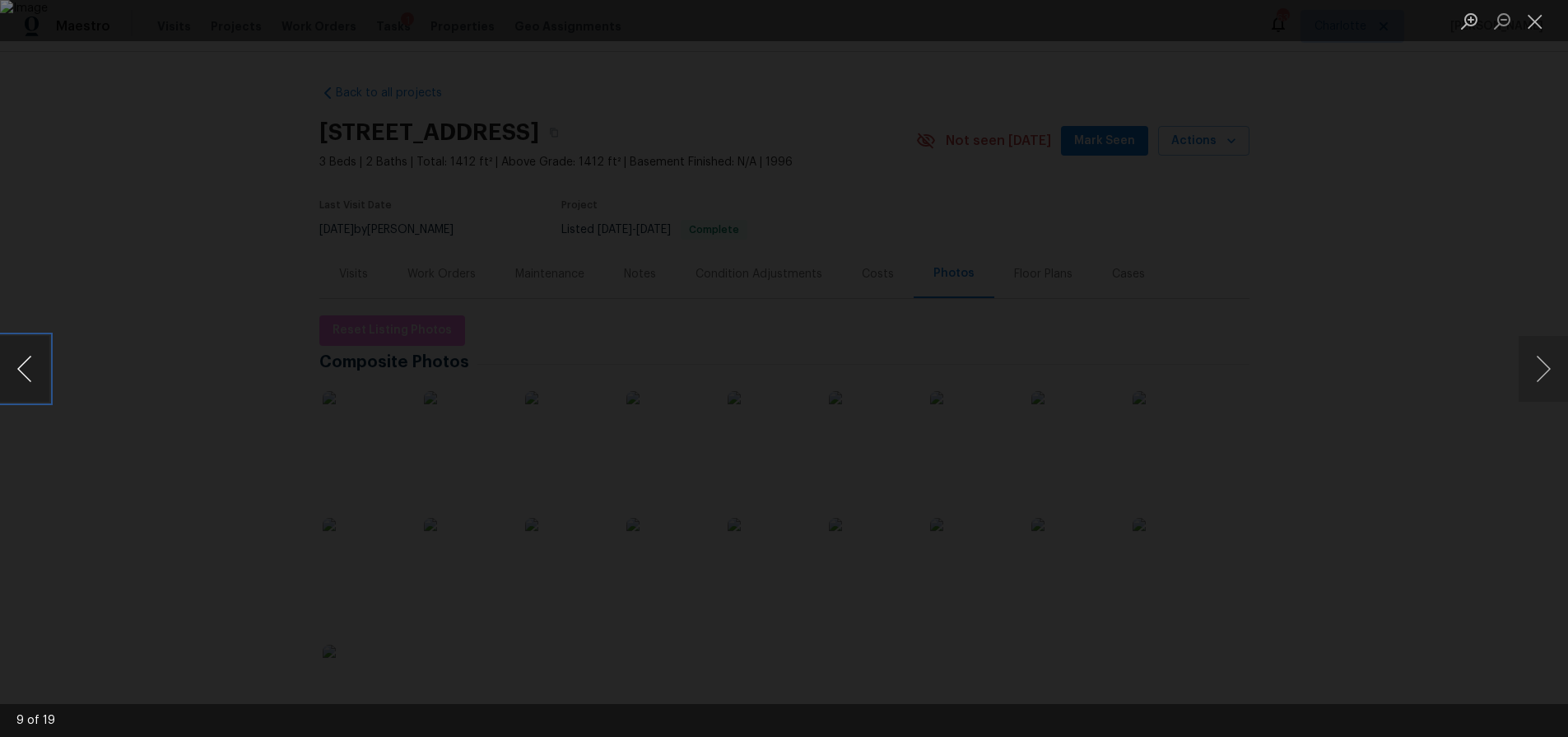 click at bounding box center [25, 369] 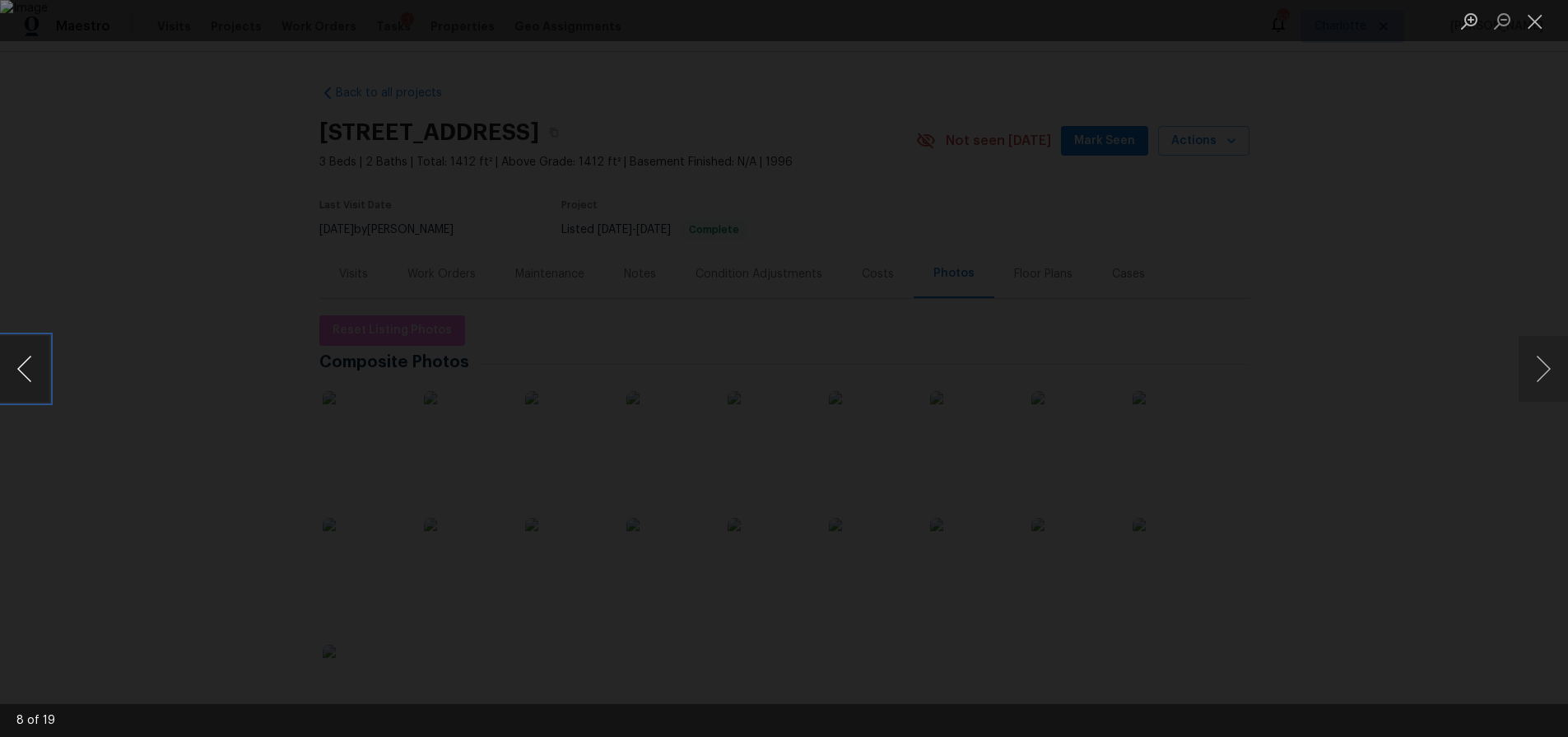 click at bounding box center (25, 369) 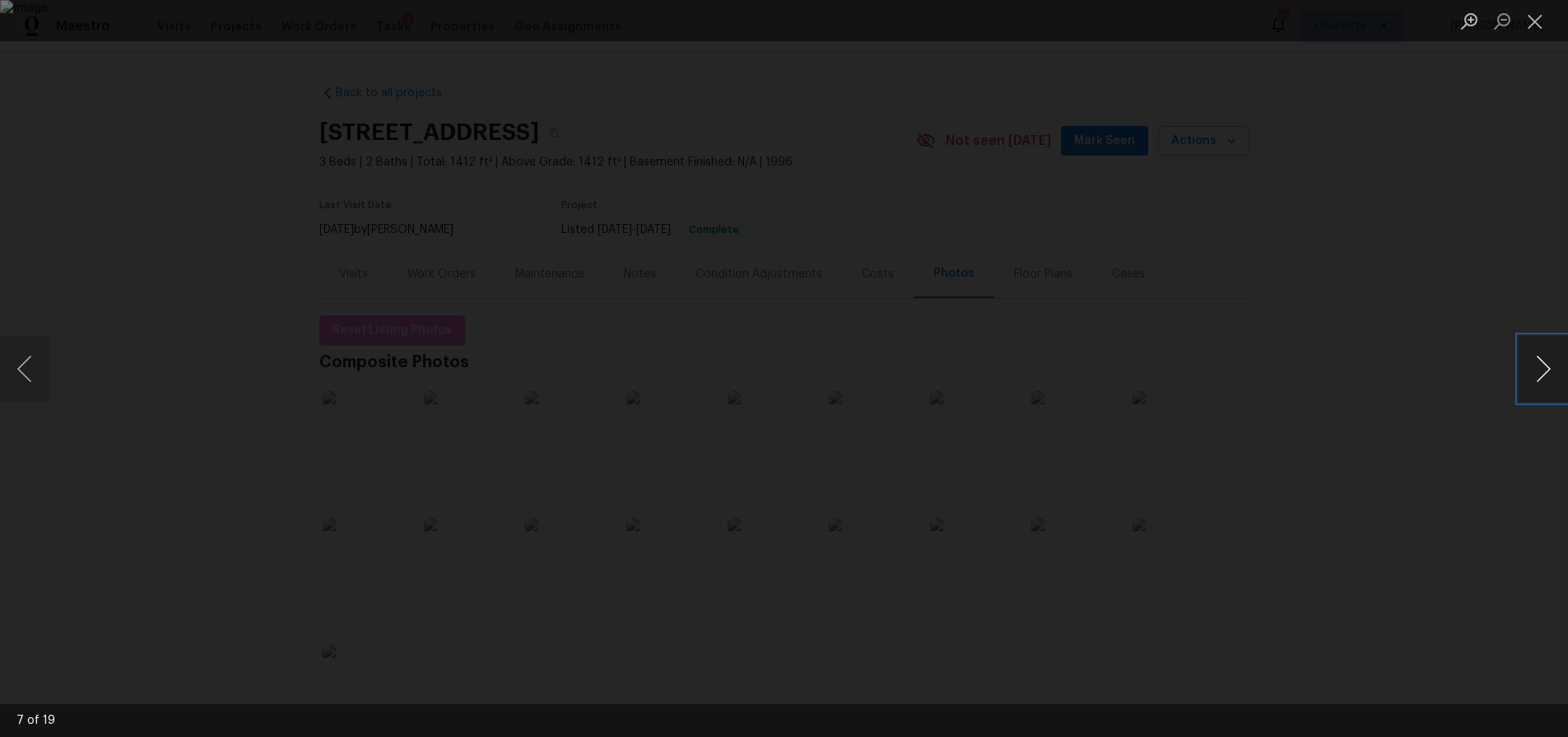 click at bounding box center [1543, 369] 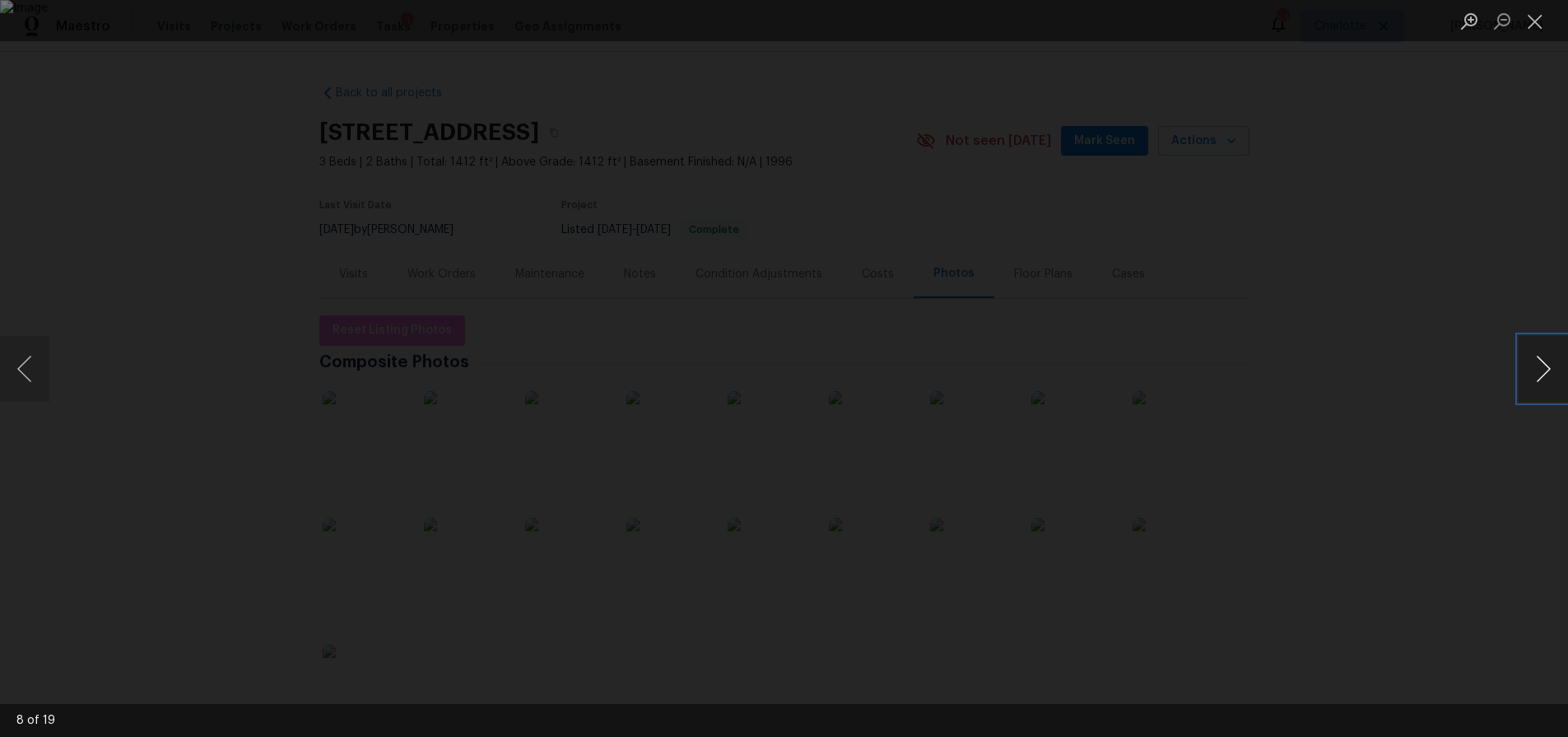 click at bounding box center [1543, 369] 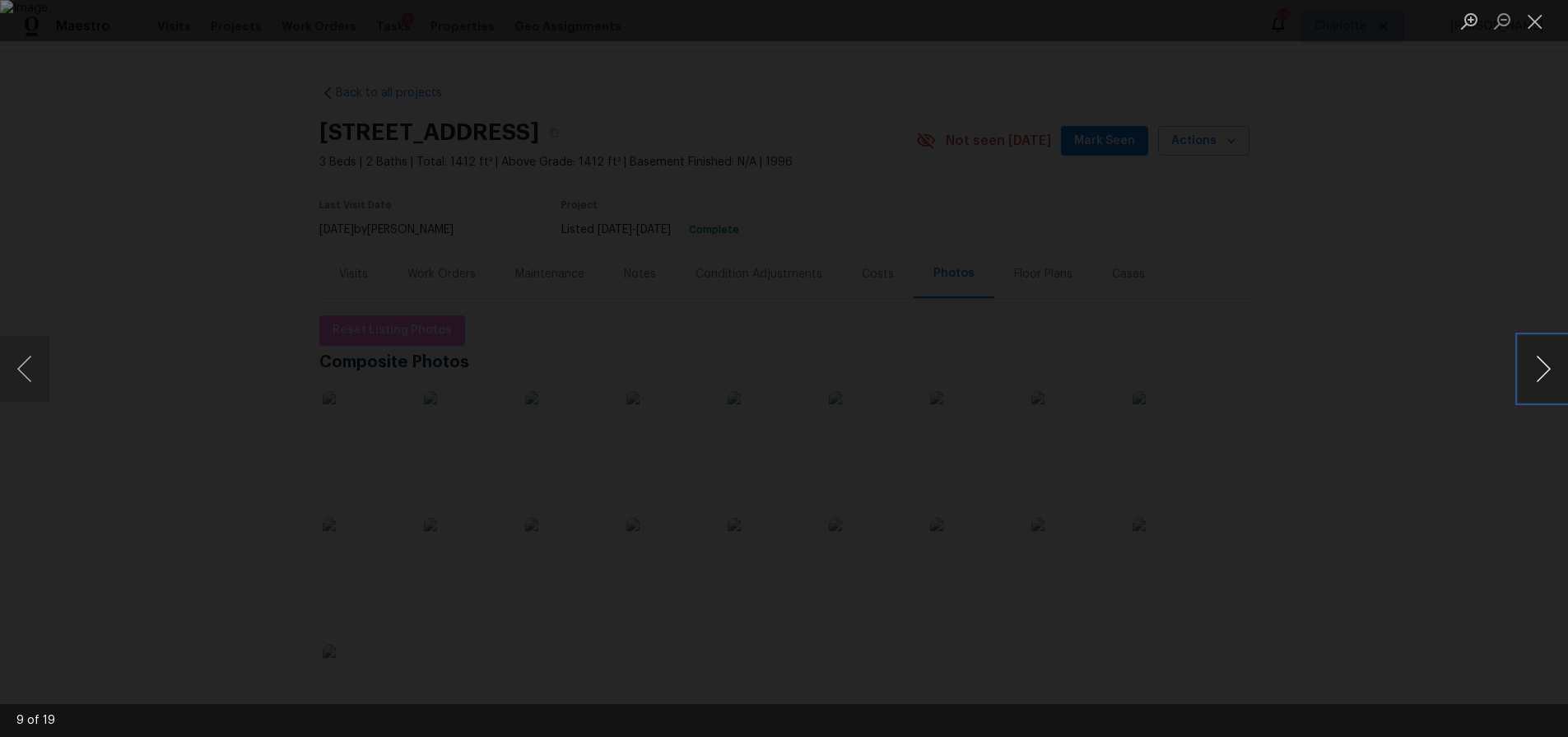 click at bounding box center [1543, 369] 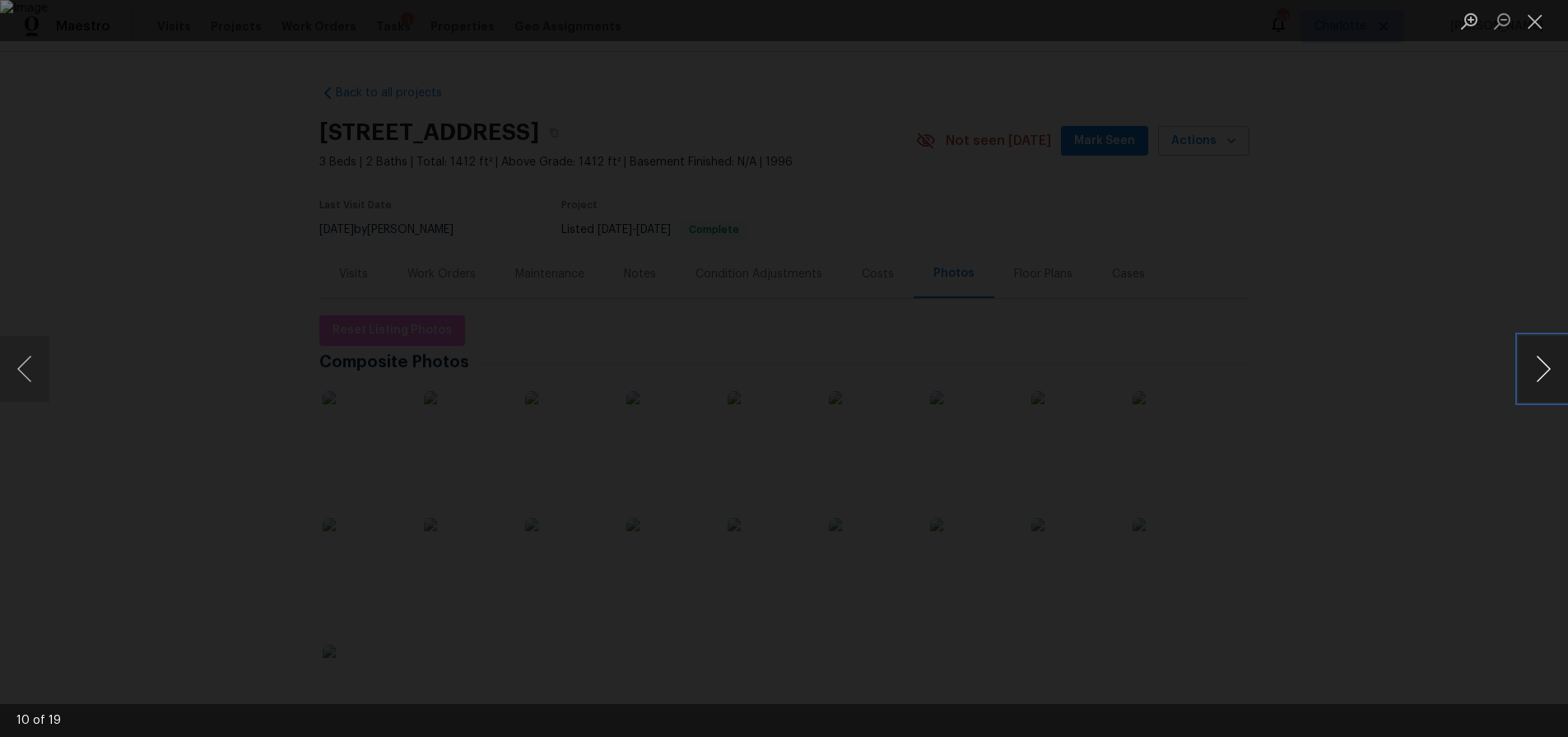 click at bounding box center [1543, 369] 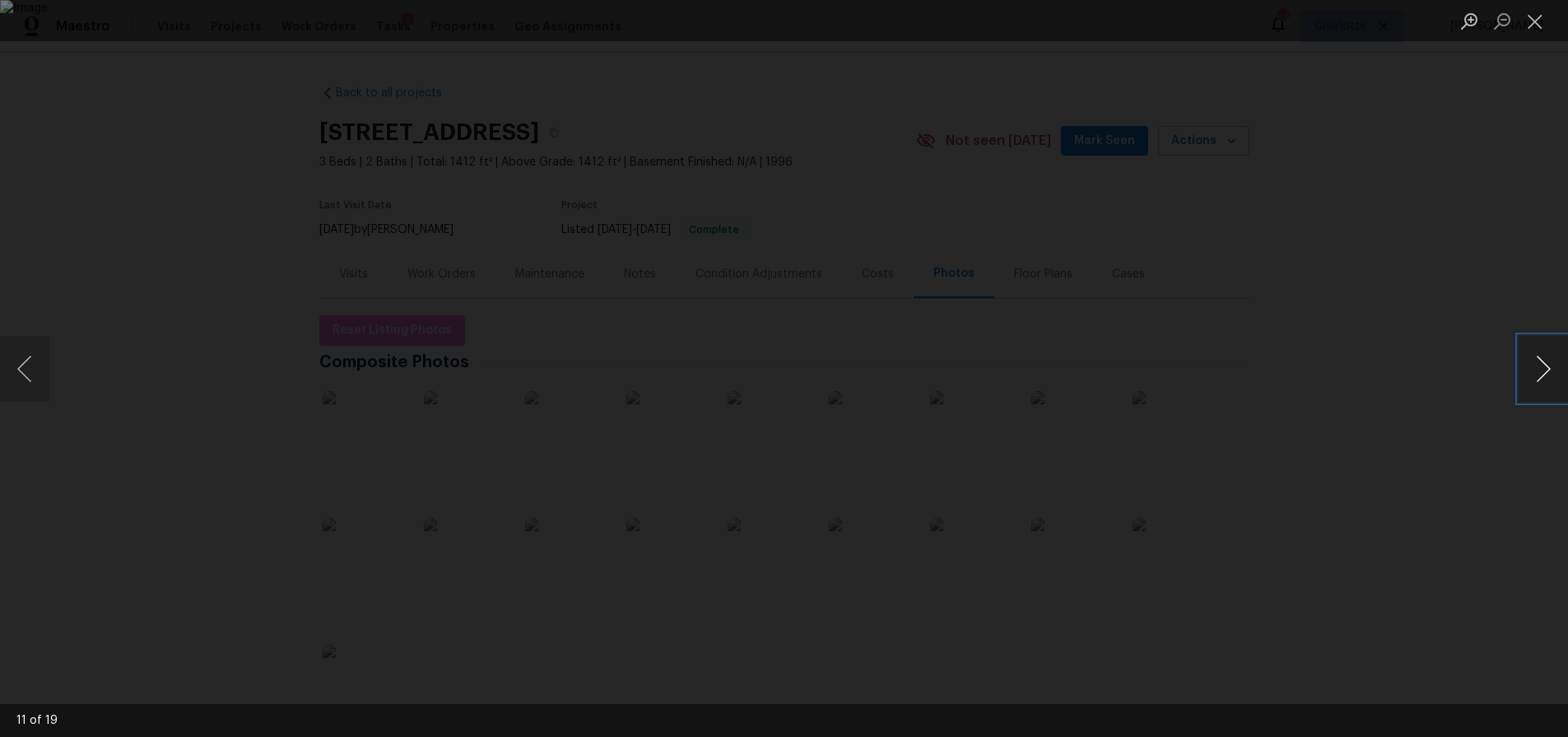 click at bounding box center [1543, 369] 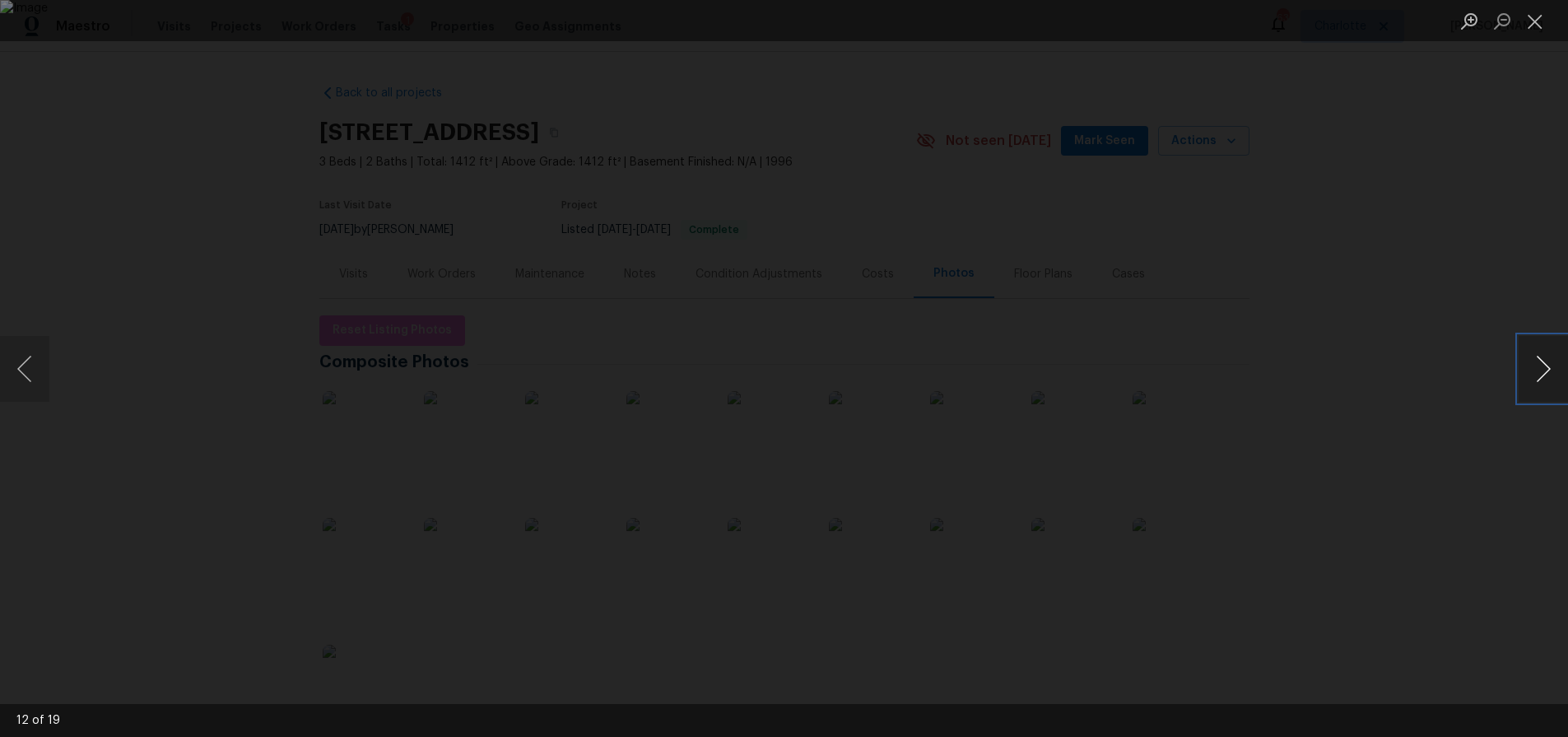 click at bounding box center [1543, 369] 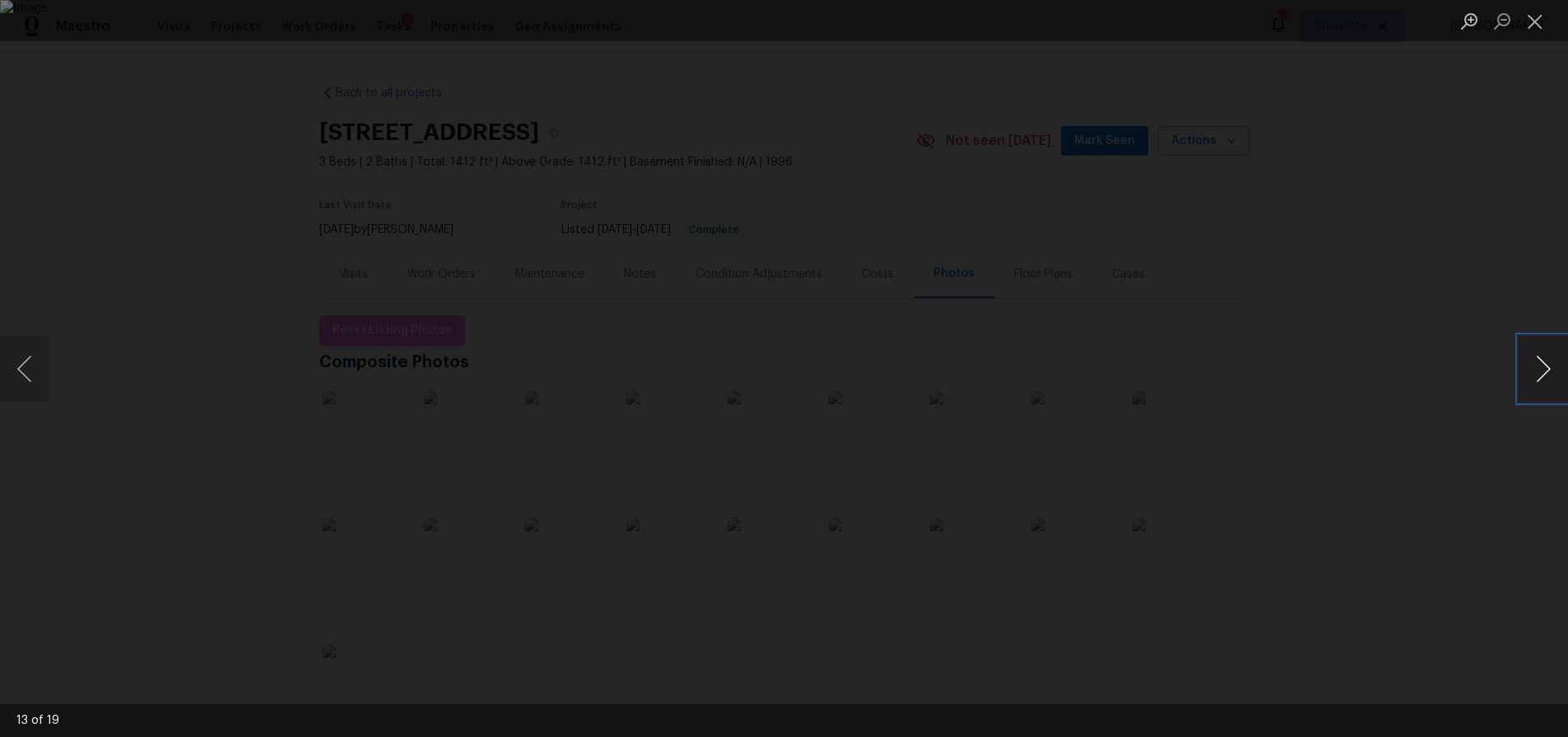click at bounding box center (1543, 369) 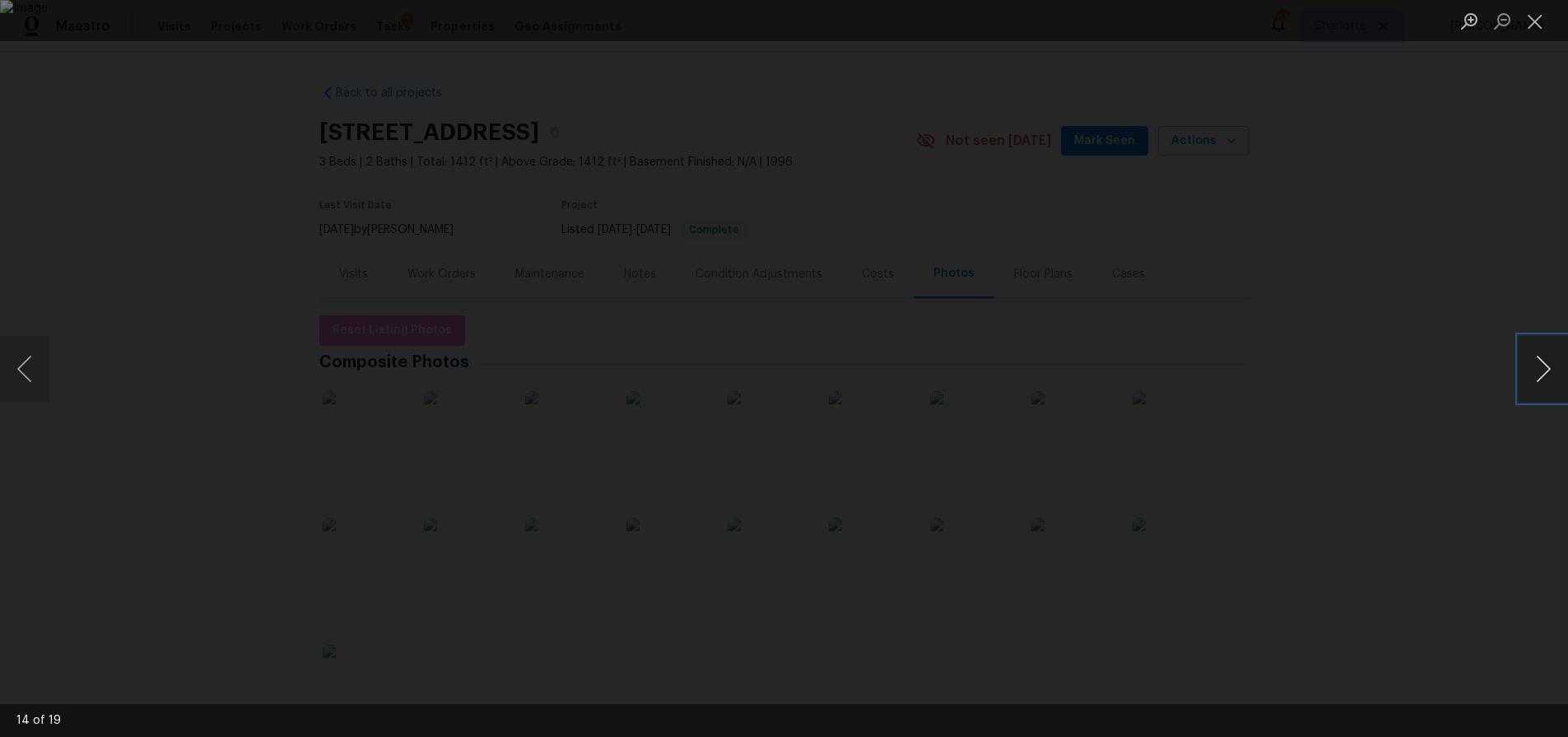 click at bounding box center (1543, 369) 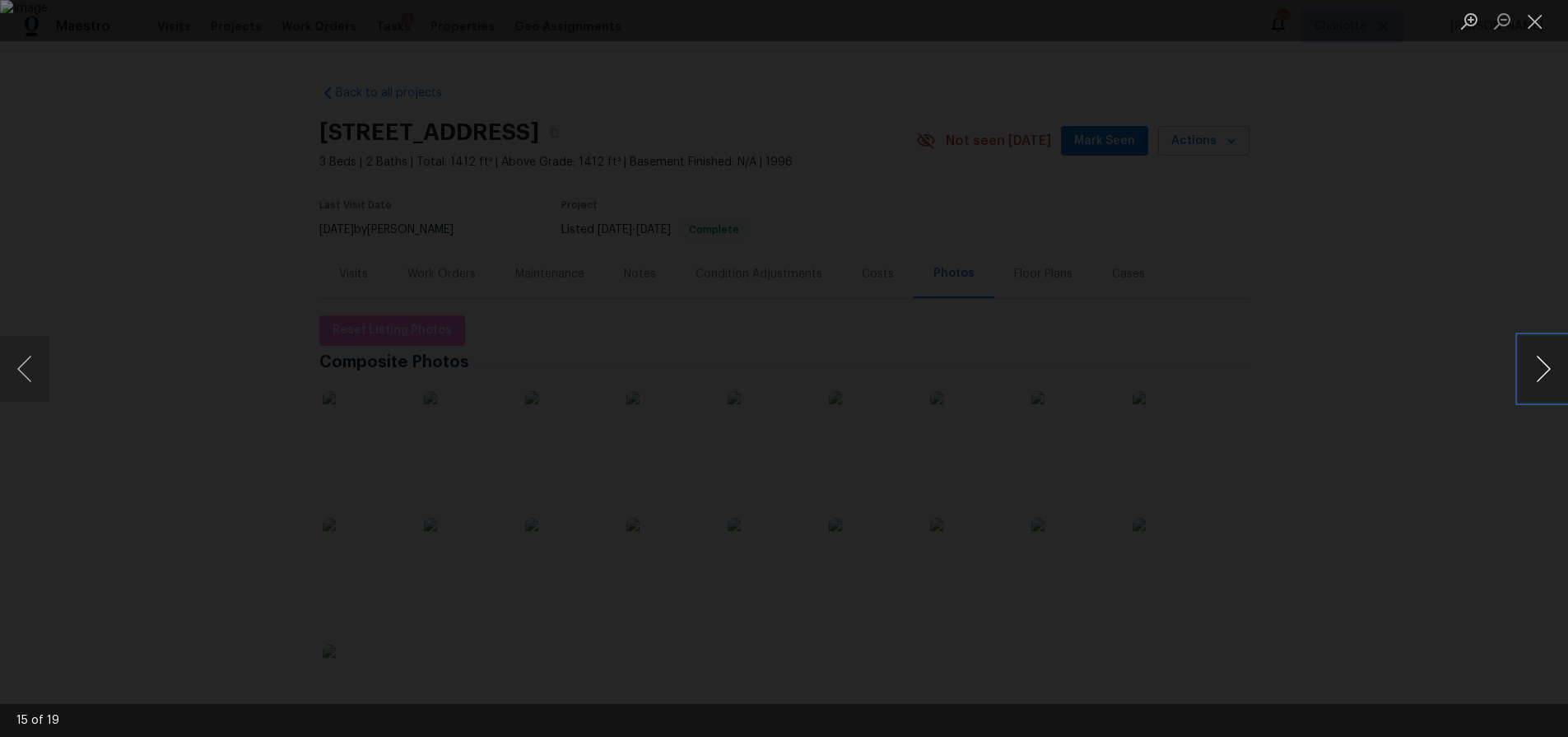 click at bounding box center (1543, 369) 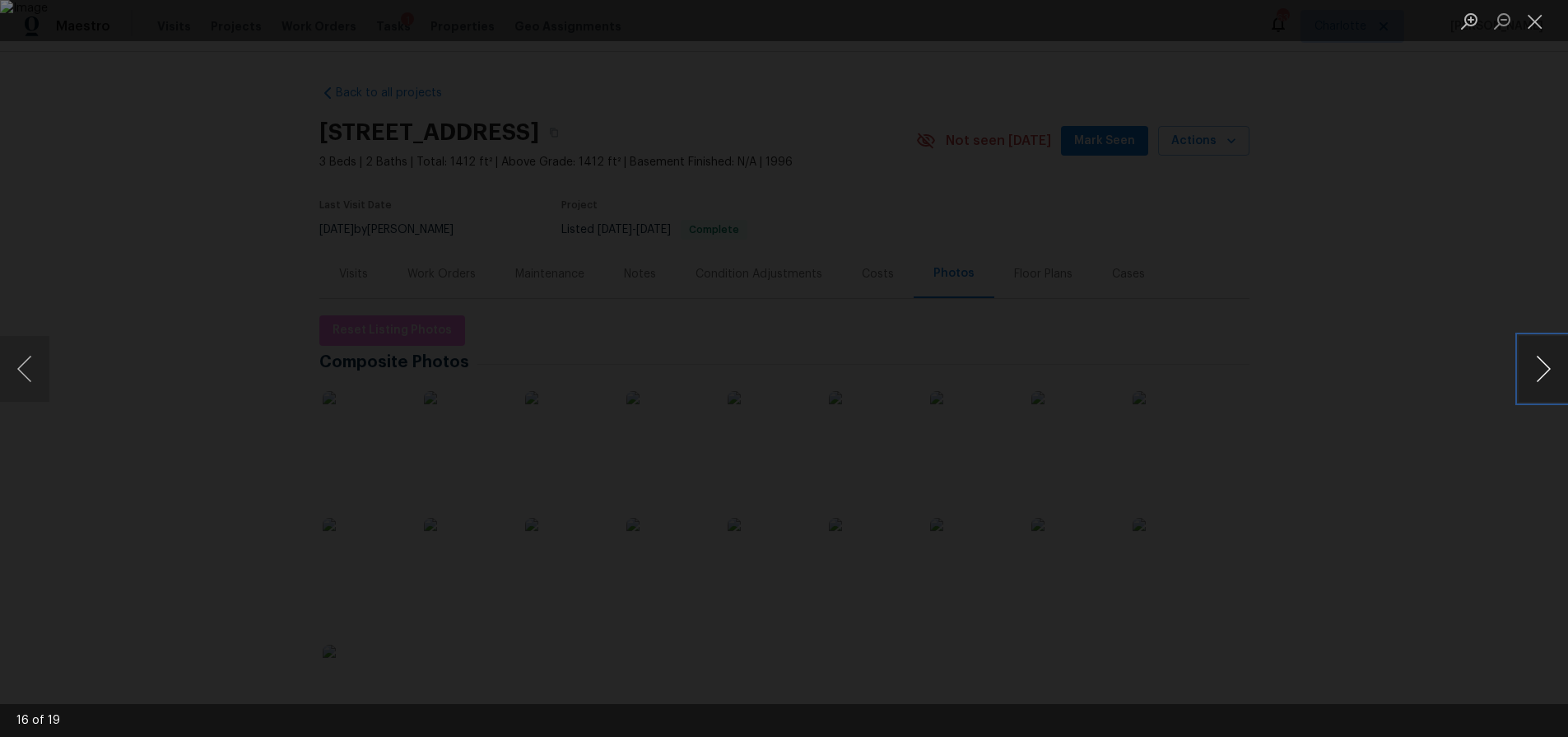 click at bounding box center [1543, 369] 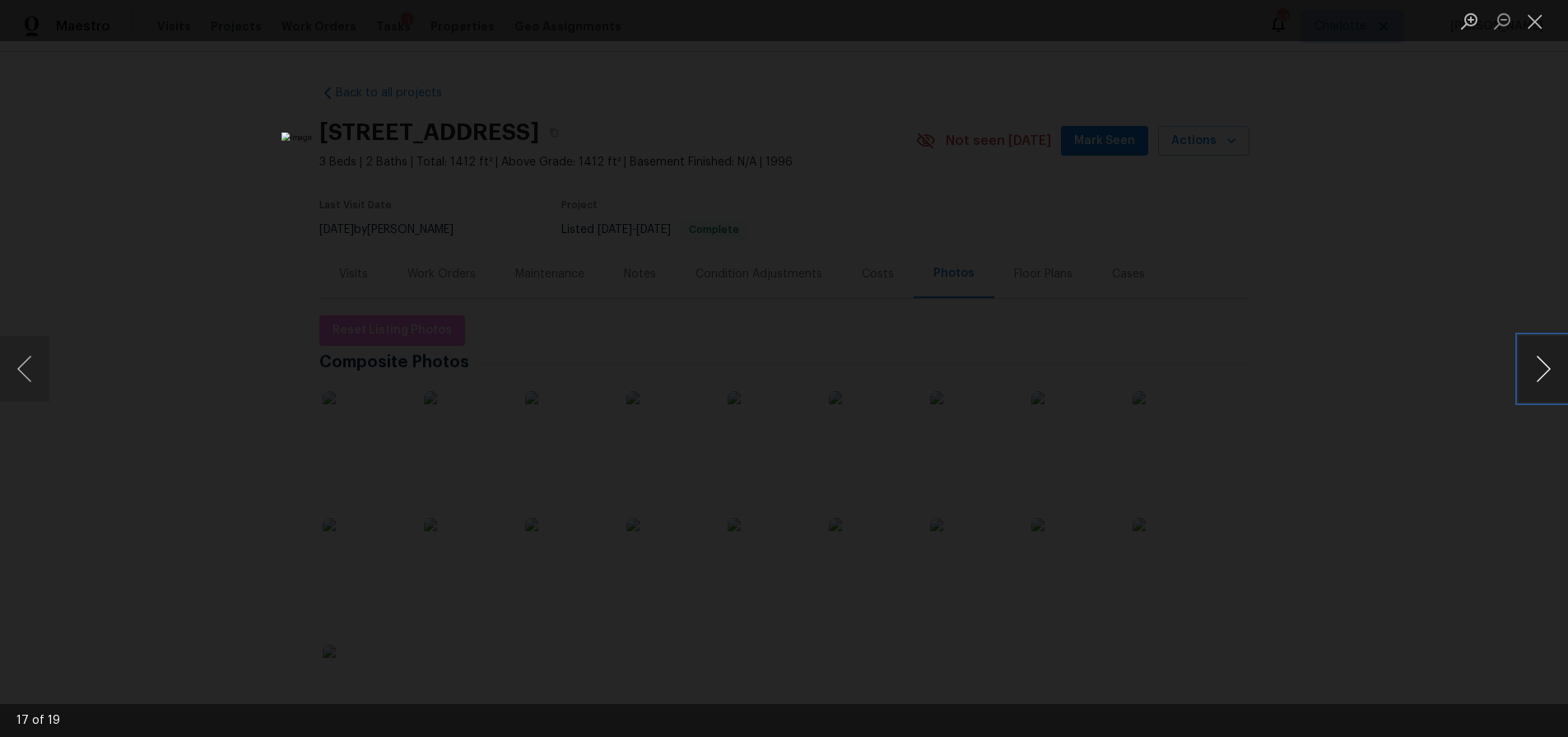 click at bounding box center [1543, 369] 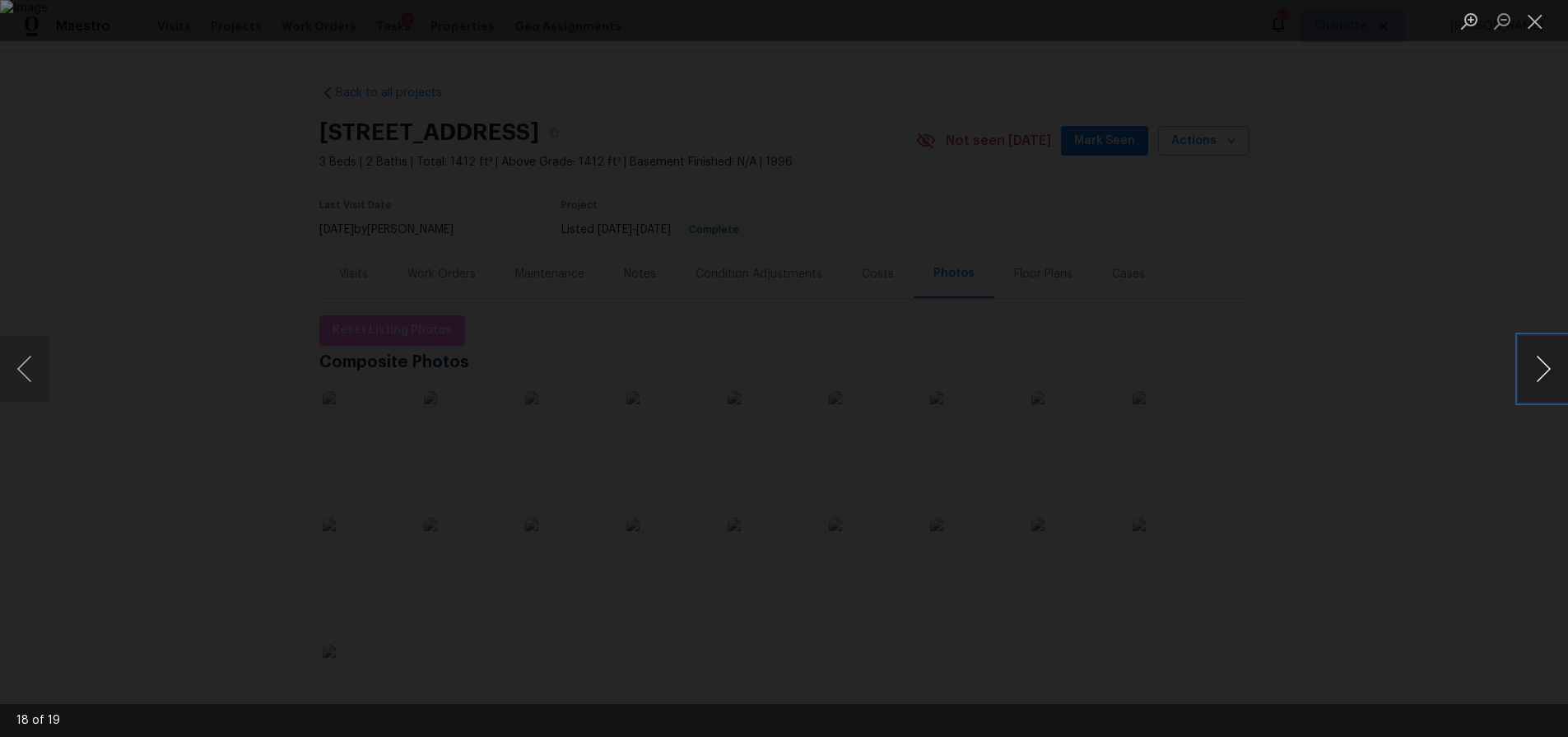 click at bounding box center (1543, 369) 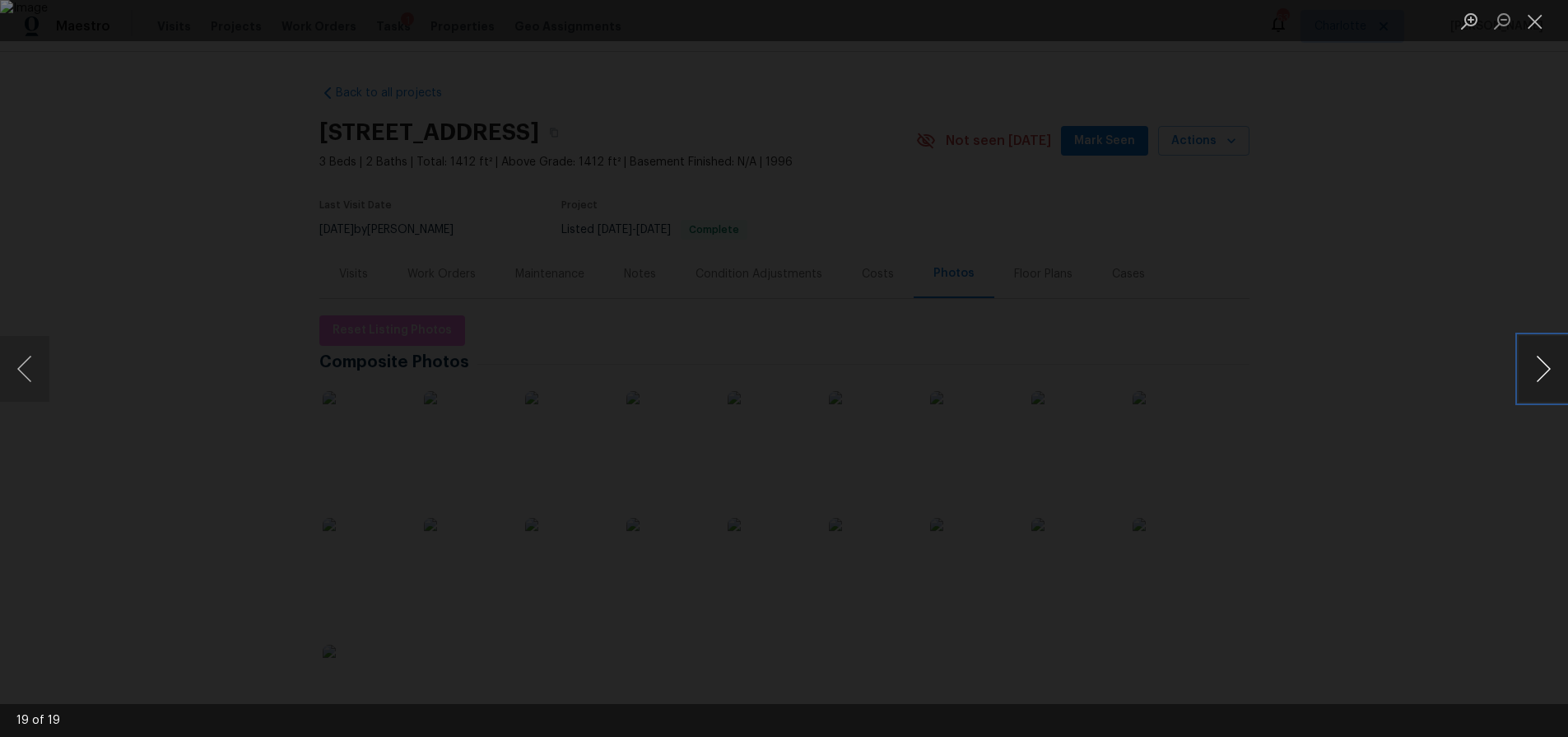click at bounding box center [1543, 369] 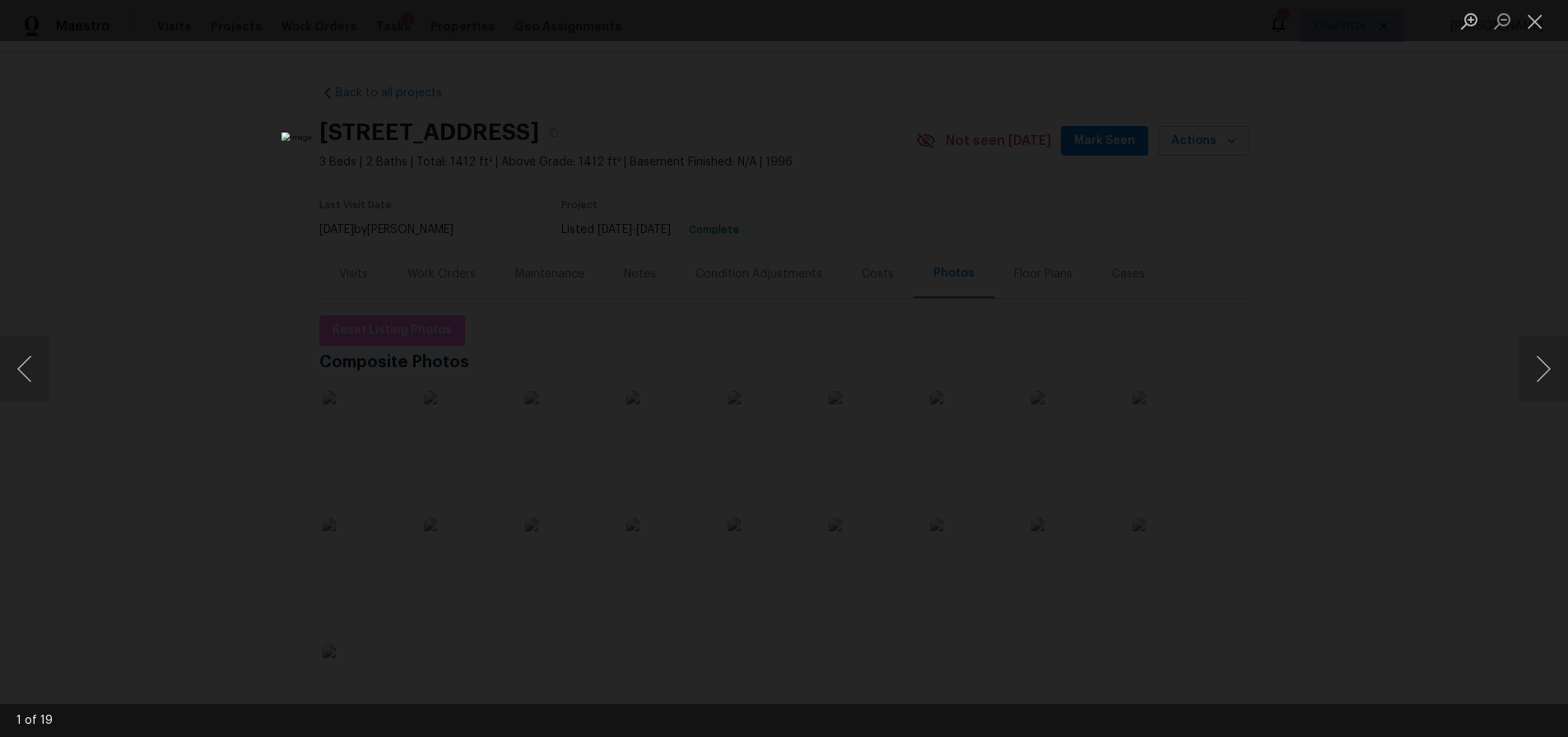 click at bounding box center (784, 368) 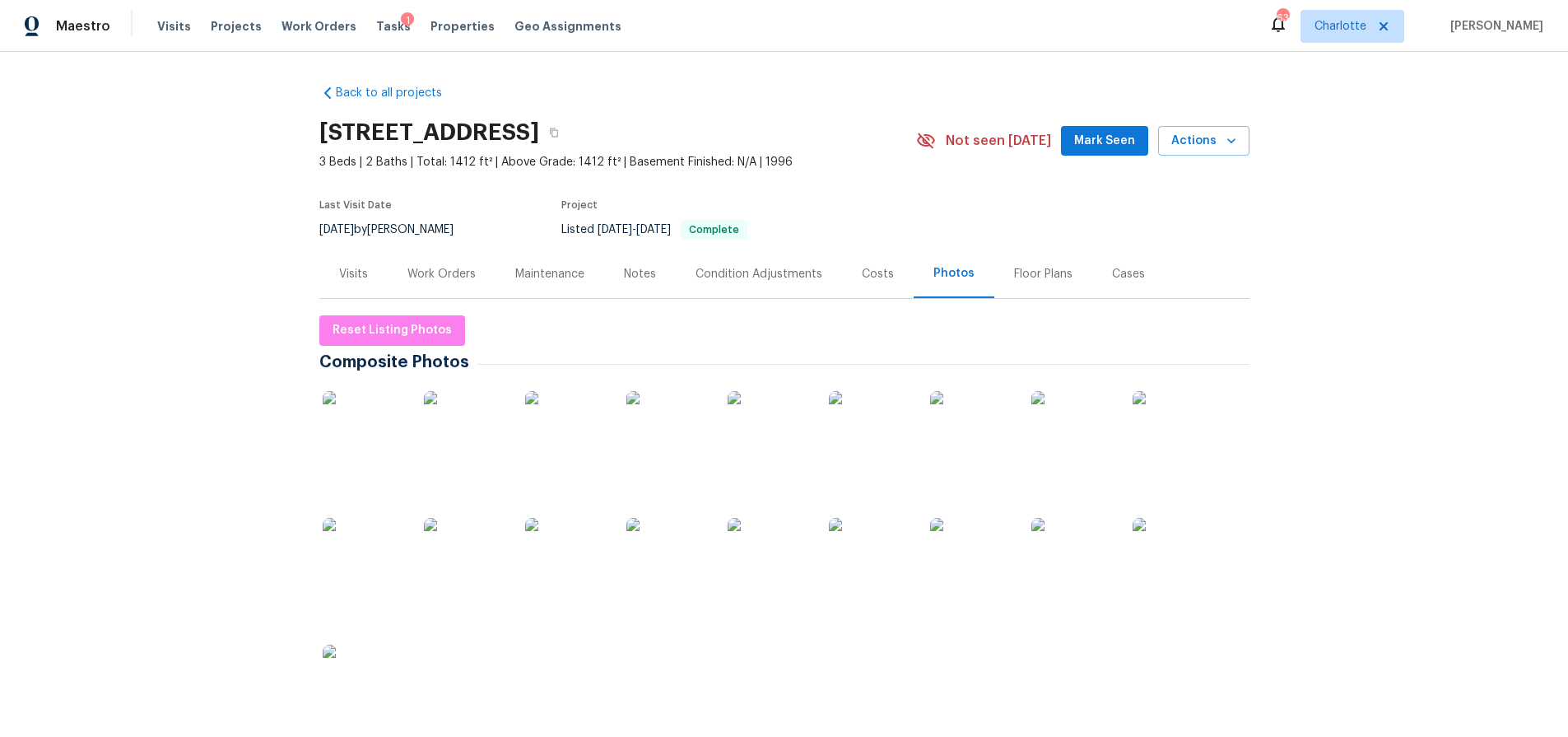 drag, startPoint x: 808, startPoint y: 140, endPoint x: 841, endPoint y: 231, distance: 96.79876 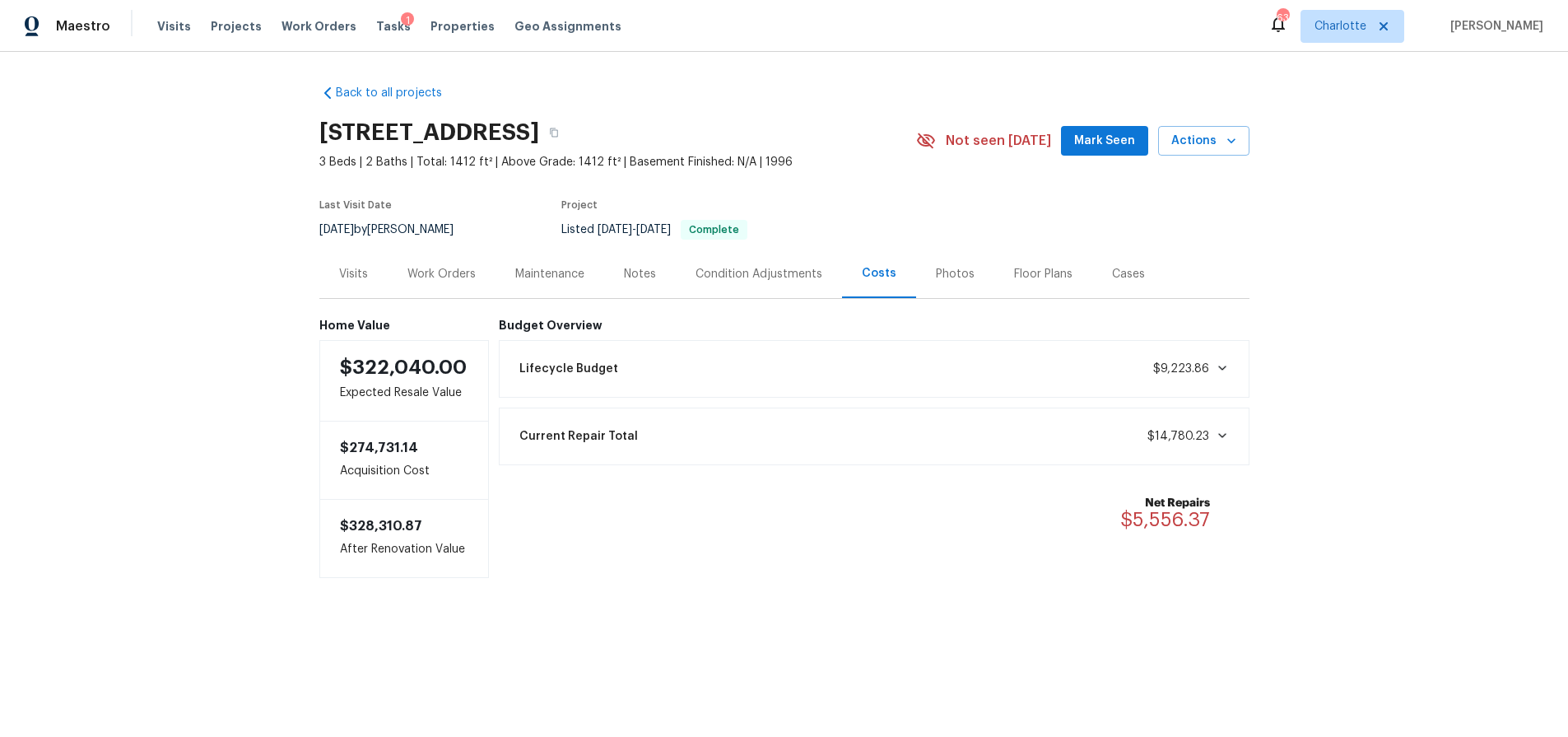 click on "Work Orders" at bounding box center [441, 273] 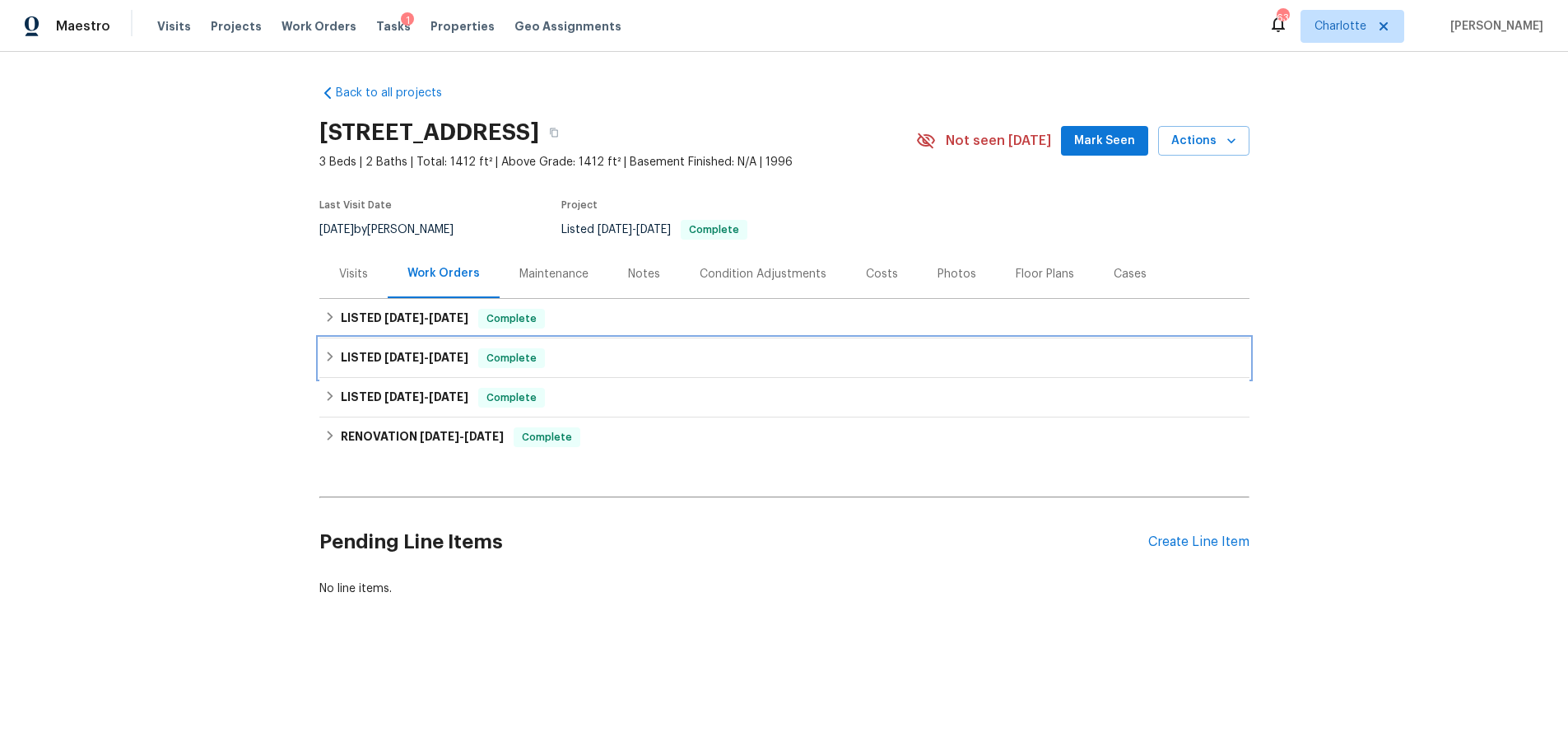 click on "LISTED   7/1/25  -  7/25/25" at bounding box center (404, 358) 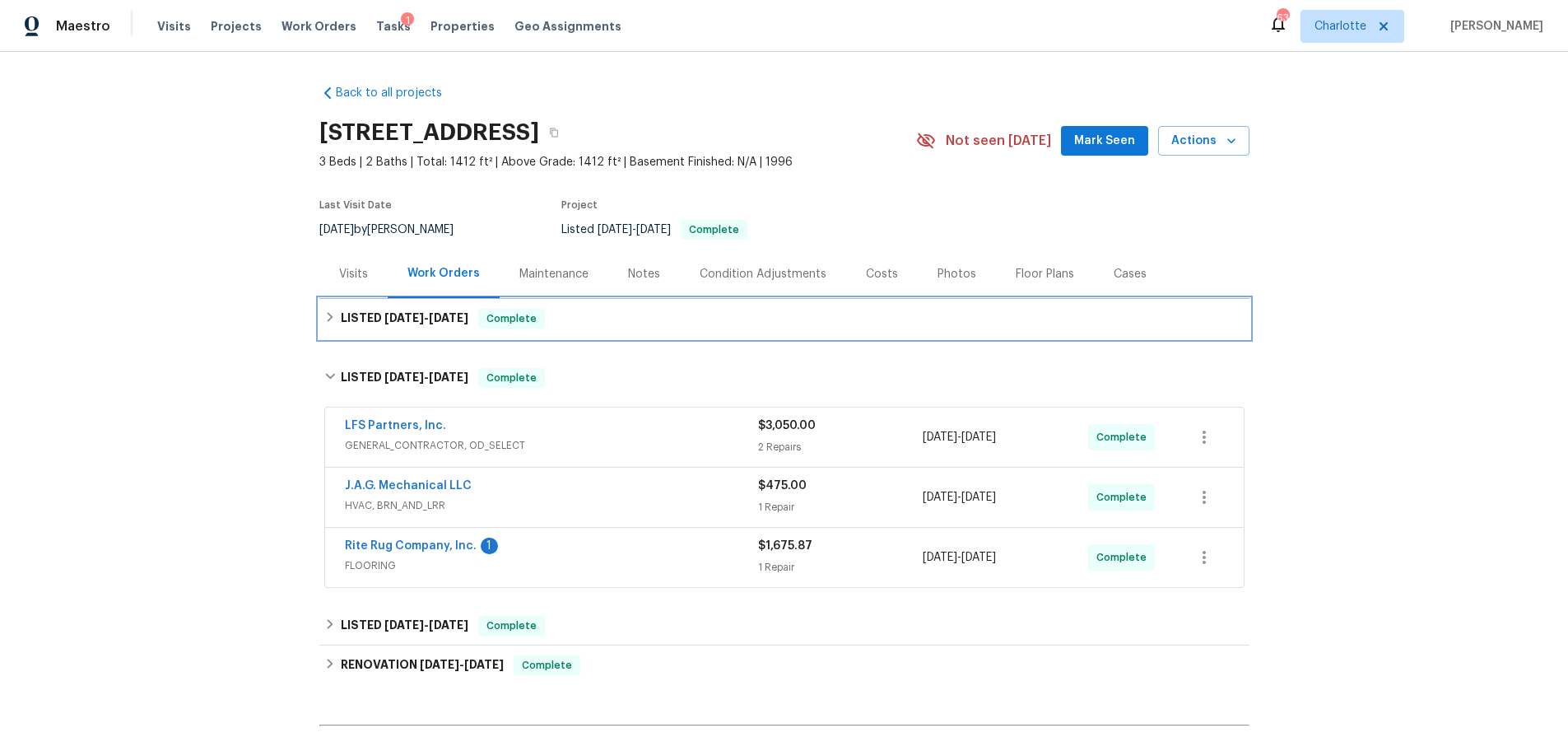 click on "[DATE]" at bounding box center (404, 318) 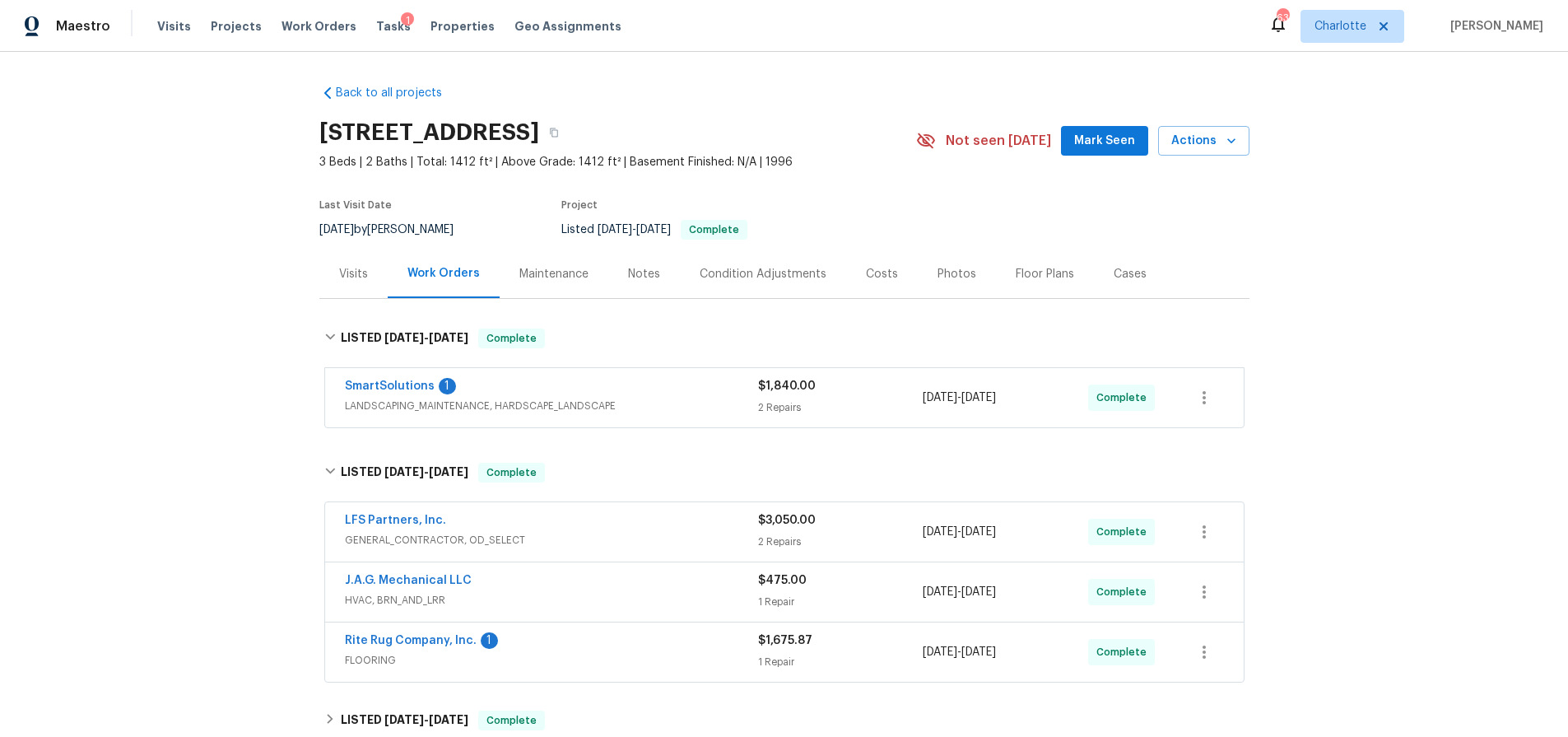 click on "SmartSolutions 1" at bounding box center (551, 388) 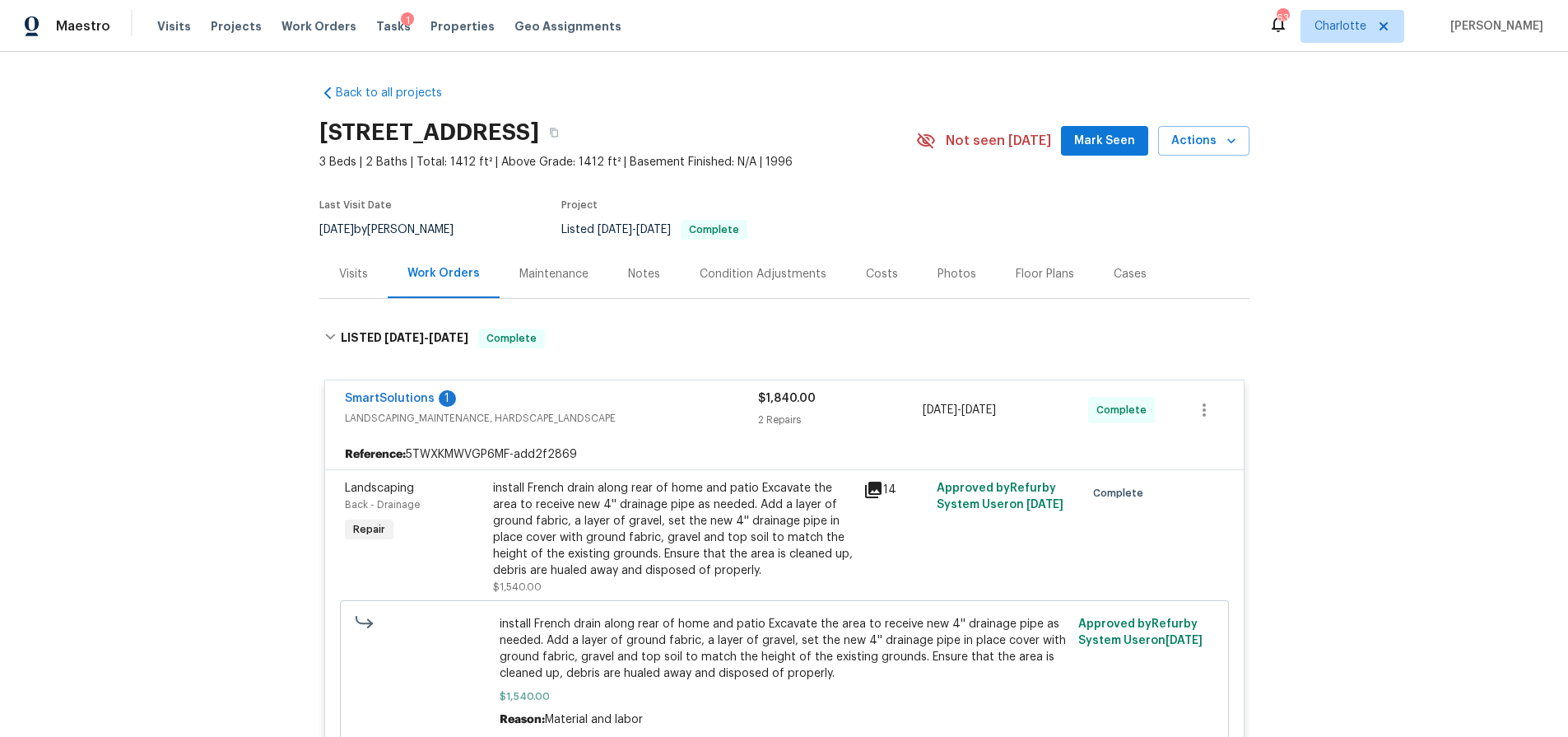 click on "install French drain along rear of home and patio
Excavate the area to receive new 4'' drainage pipe as needed. Add a layer of  ground fabric, a layer of gravel, set the new 4'' drainage pipe in place cover with ground fabric, gravel and top soil to match the height of the existing grounds. Ensure that the area is cleaned up, debris are hualed away and disposed of properly." at bounding box center (673, 529) 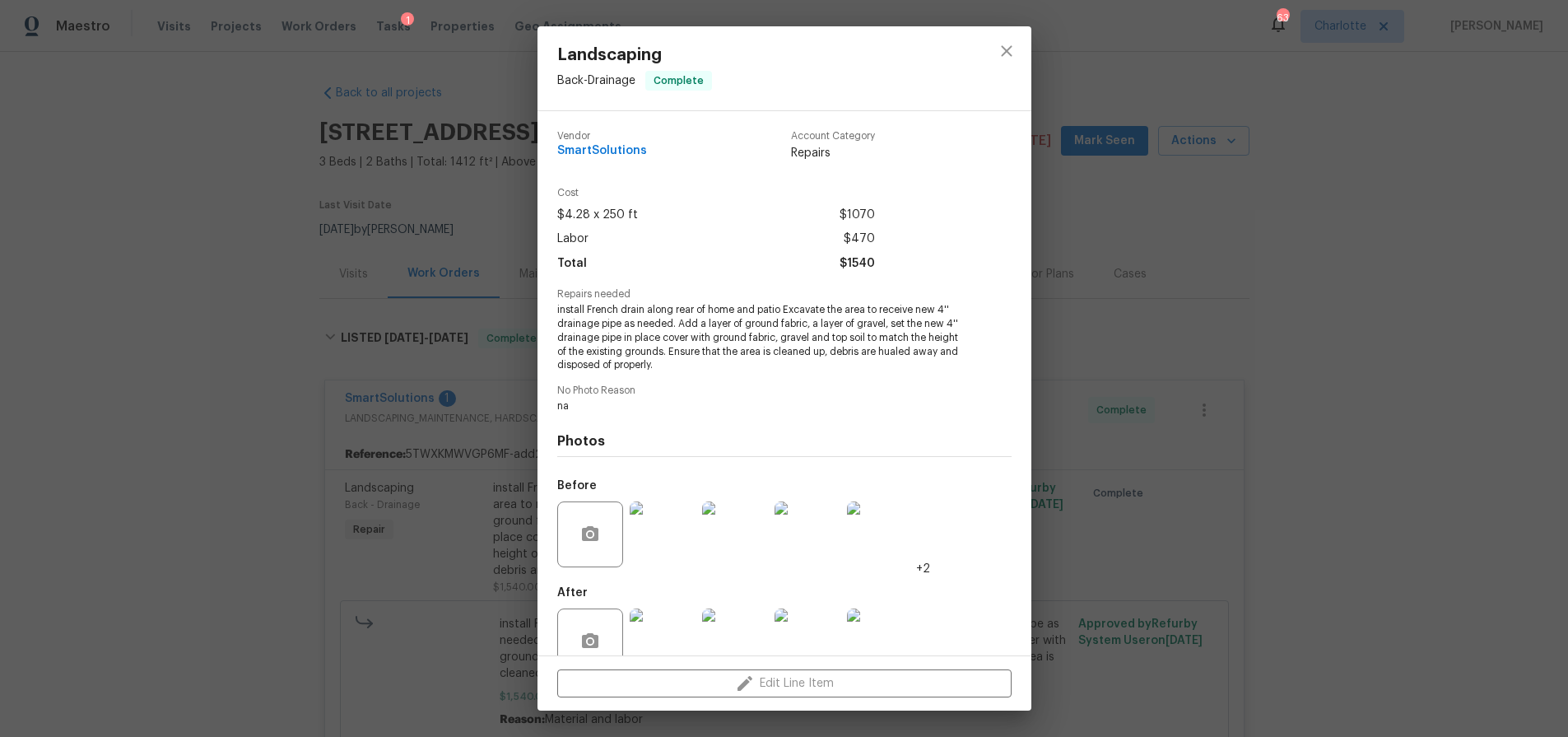 scroll, scrollTop: 35, scrollLeft: 0, axis: vertical 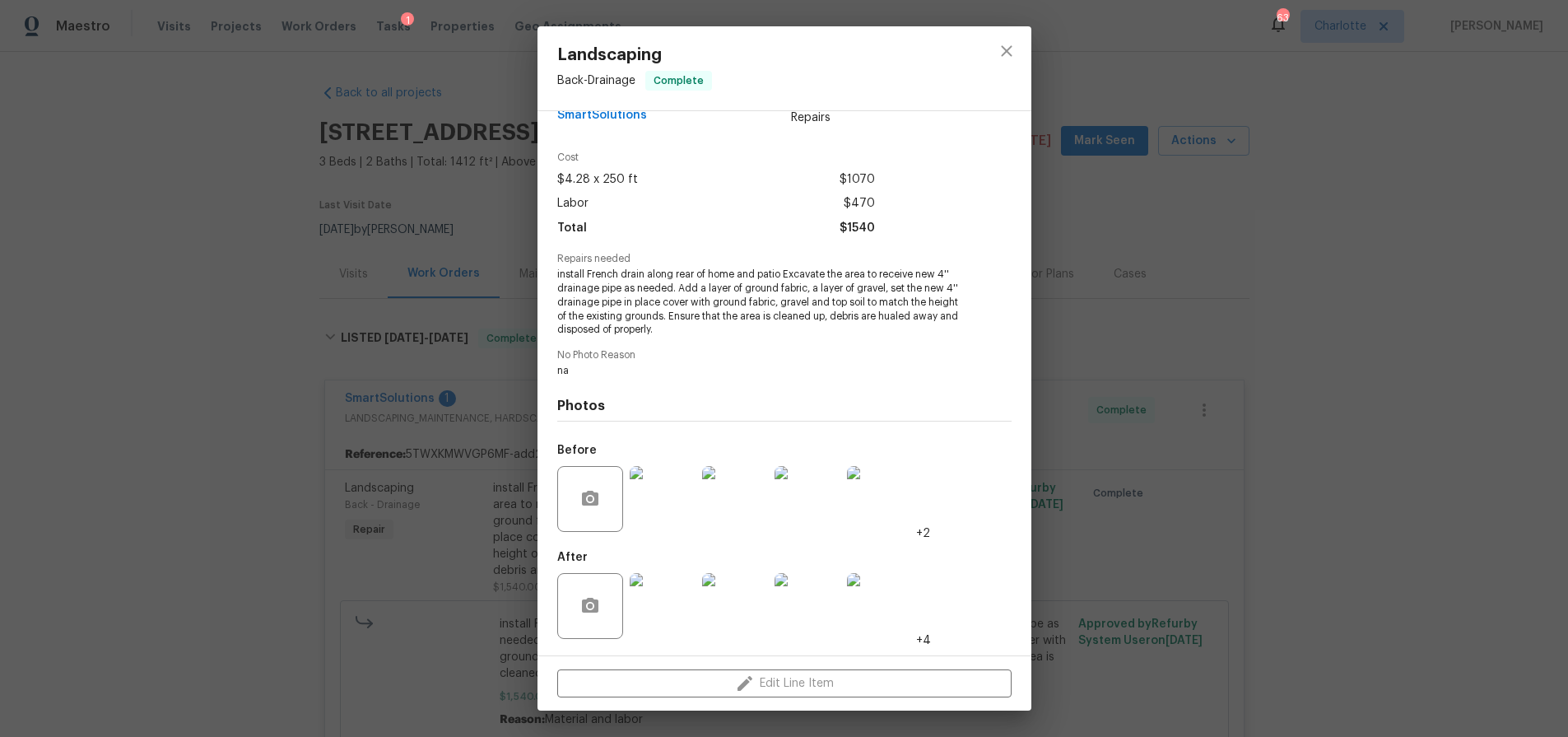 click at bounding box center (663, 499) 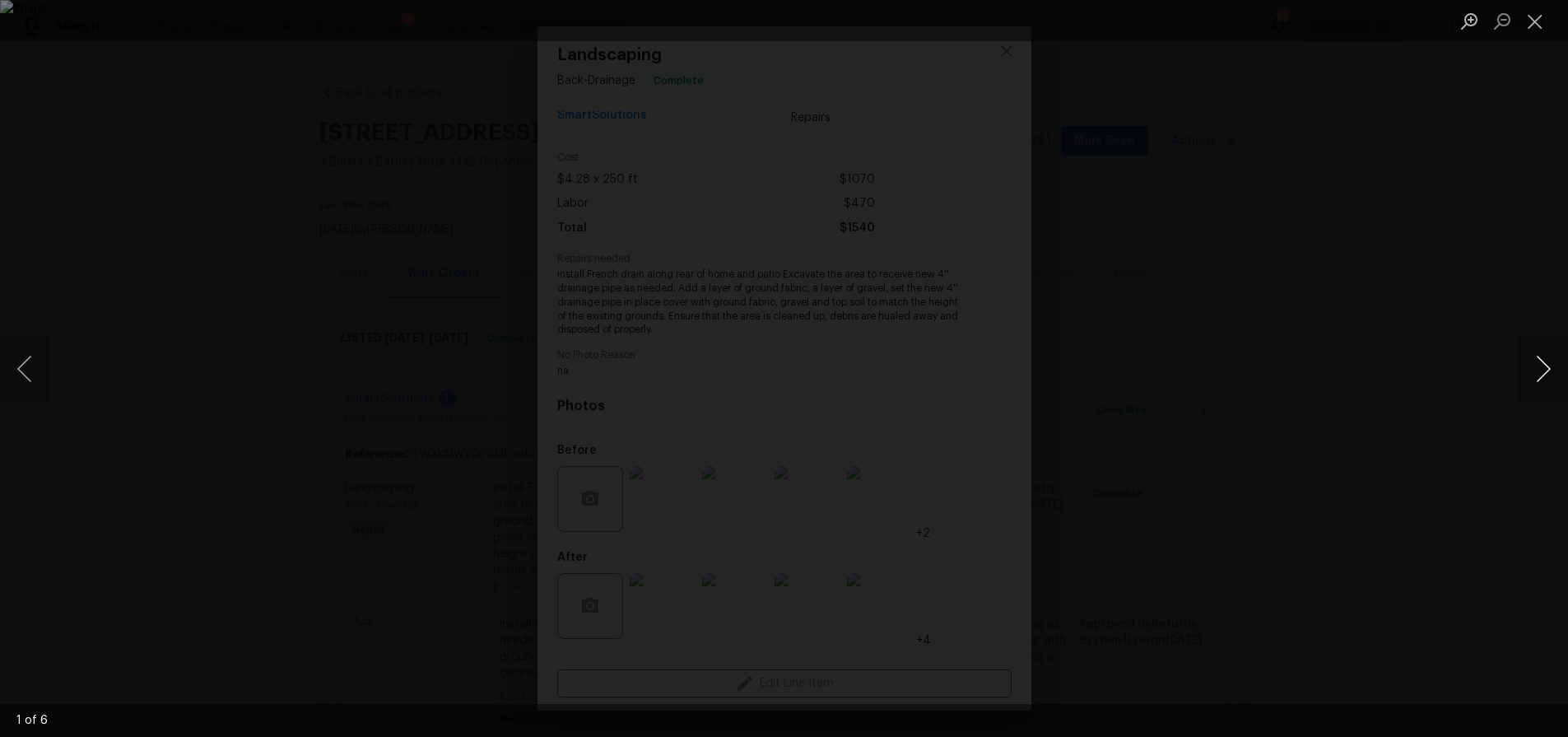 click at bounding box center (1543, 369) 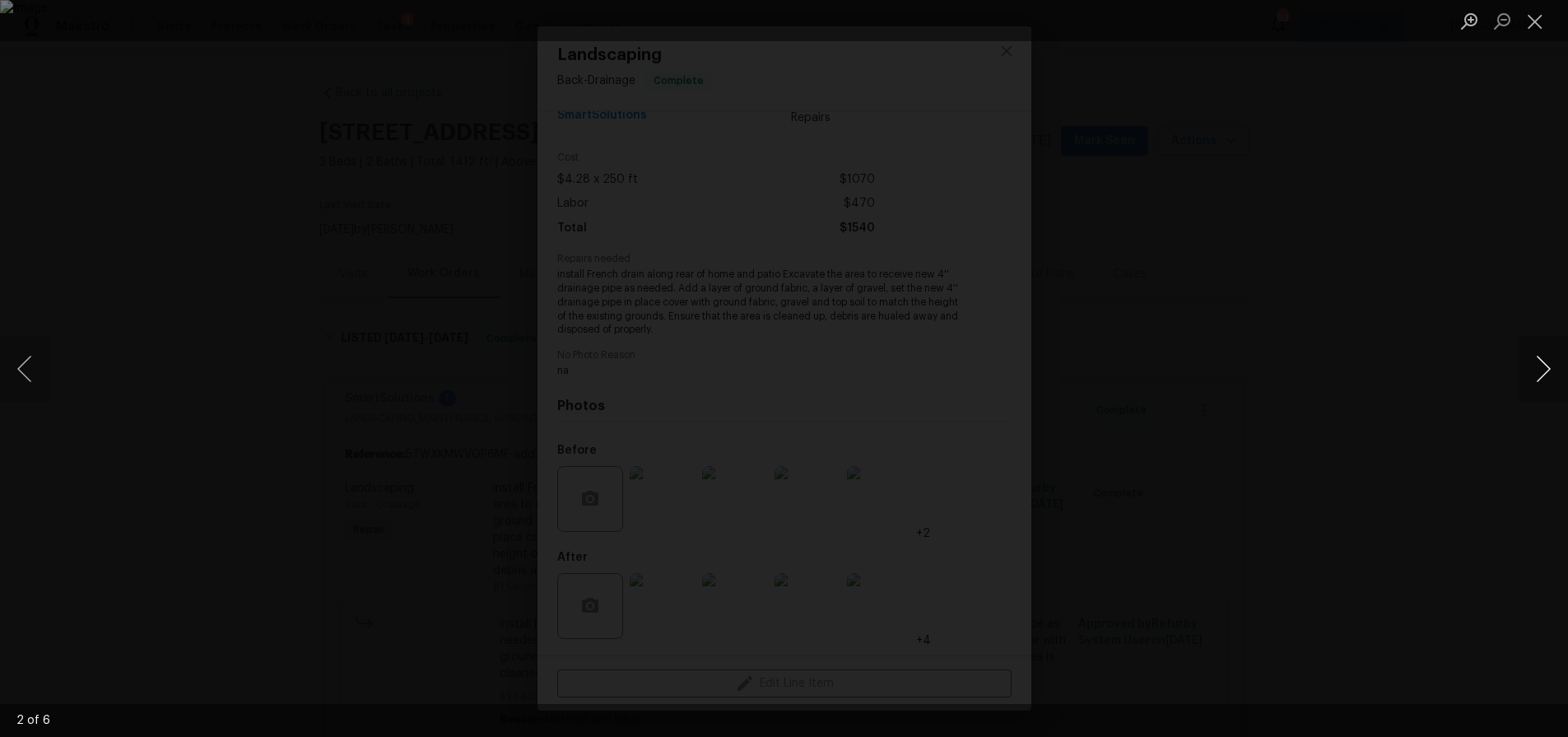 click at bounding box center (1543, 369) 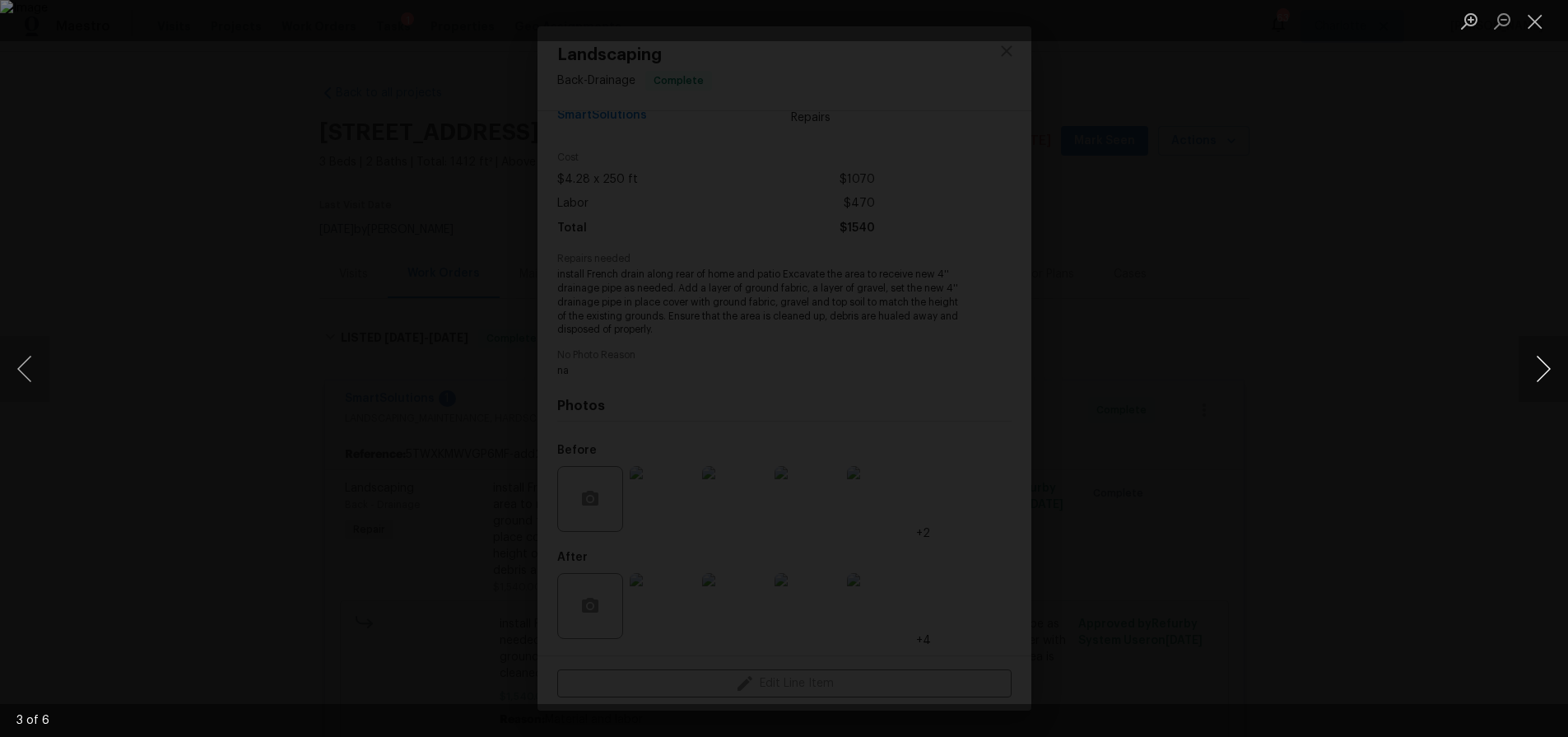 click at bounding box center (1543, 369) 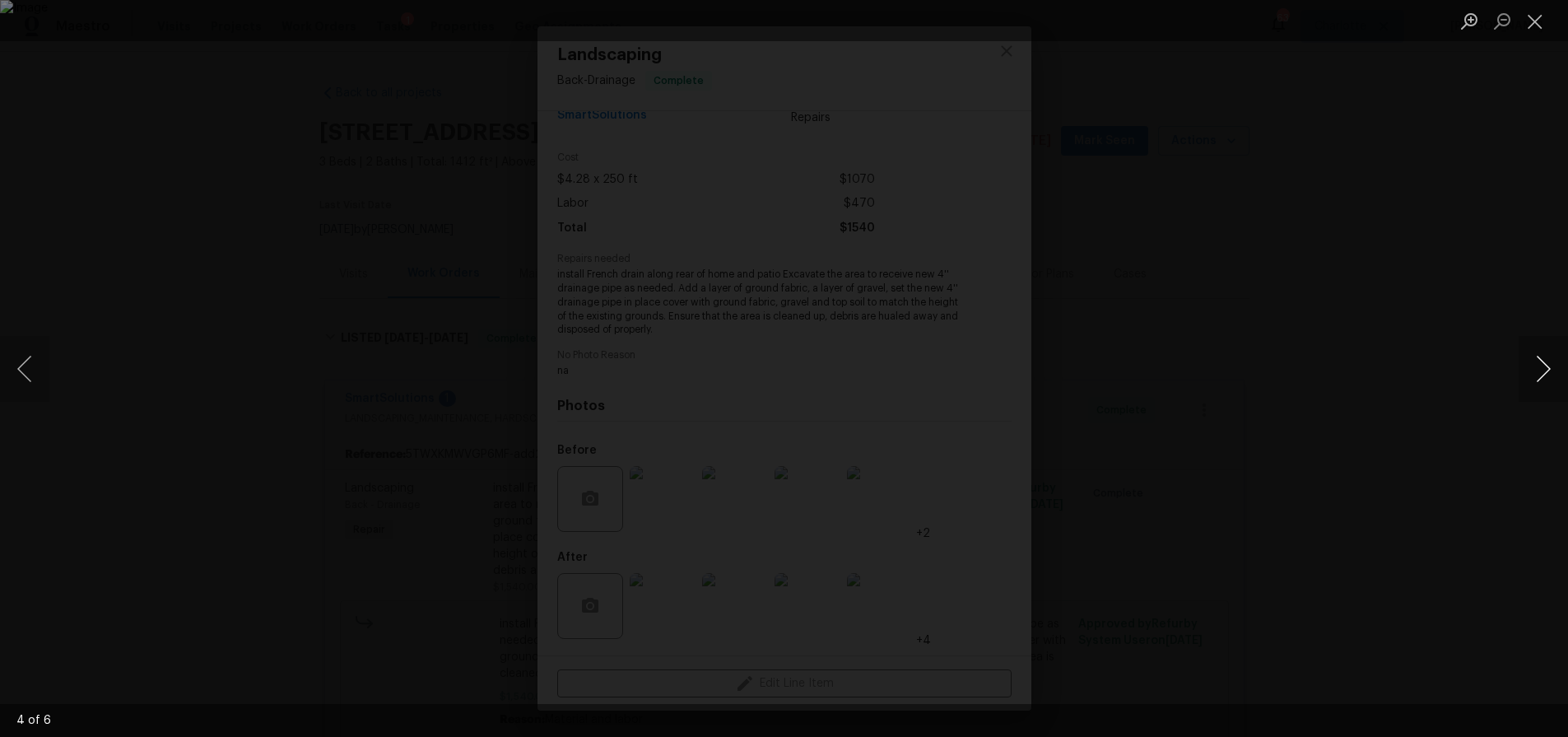 click at bounding box center [1543, 369] 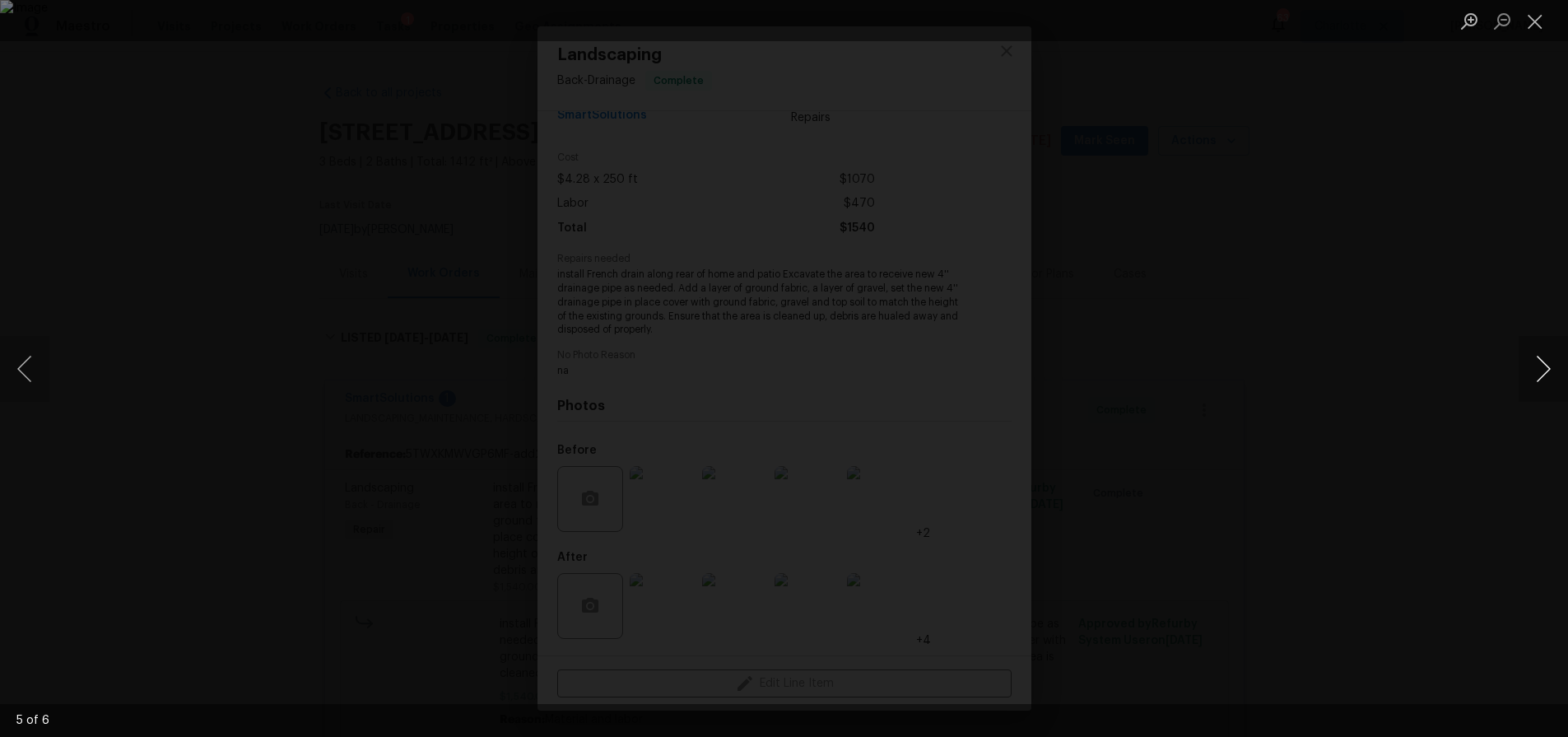 click at bounding box center [1543, 369] 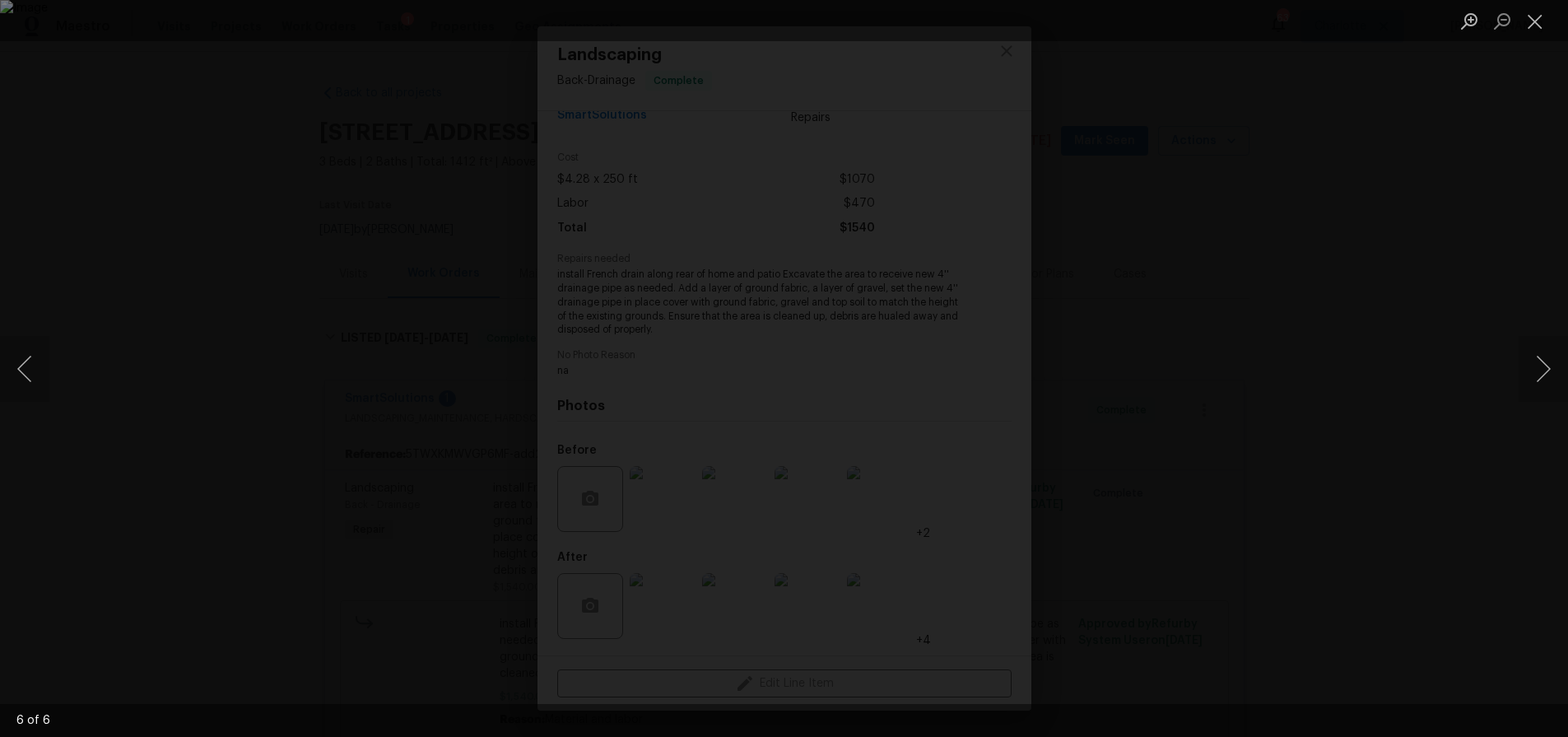 click at bounding box center (784, 368) 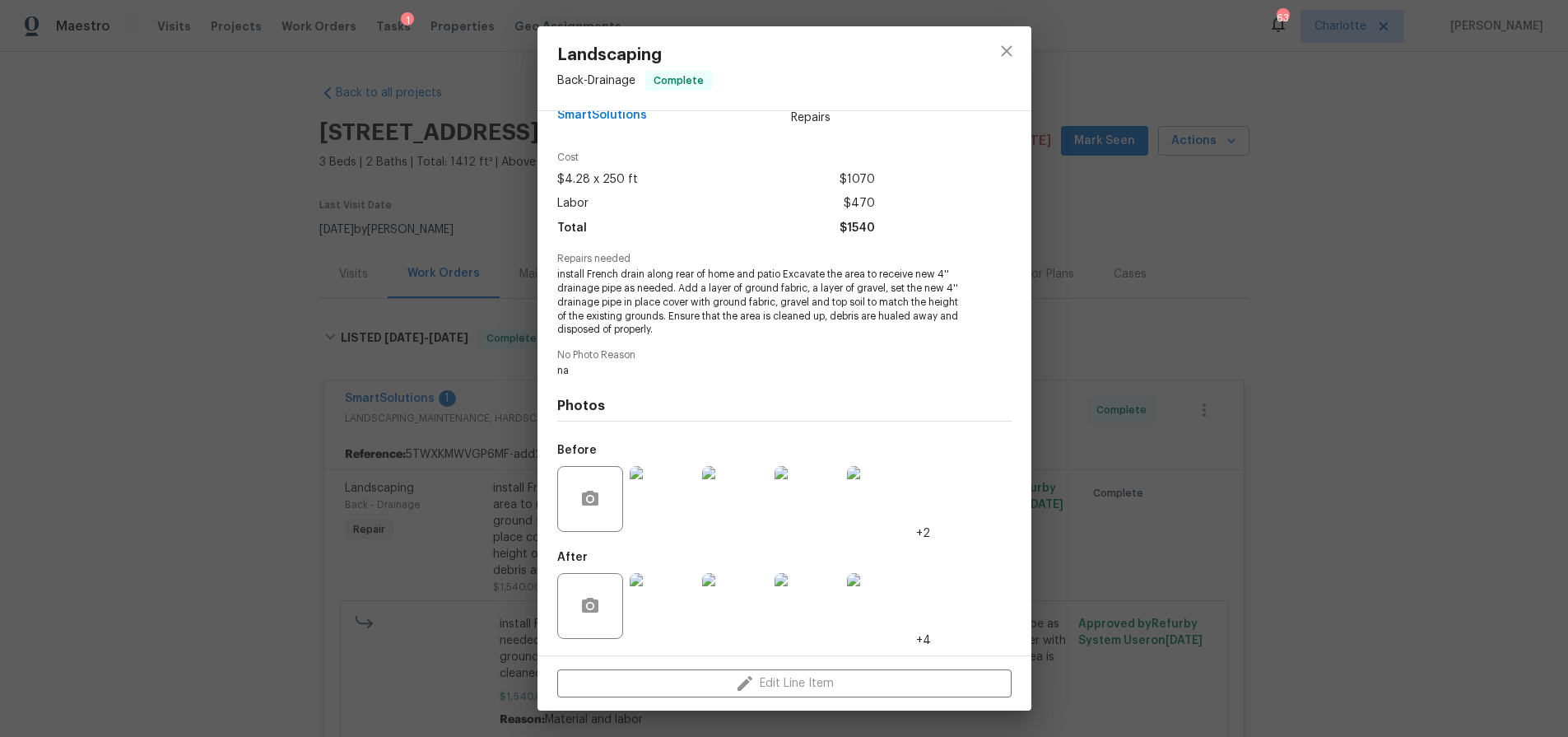 click at bounding box center [663, 606] 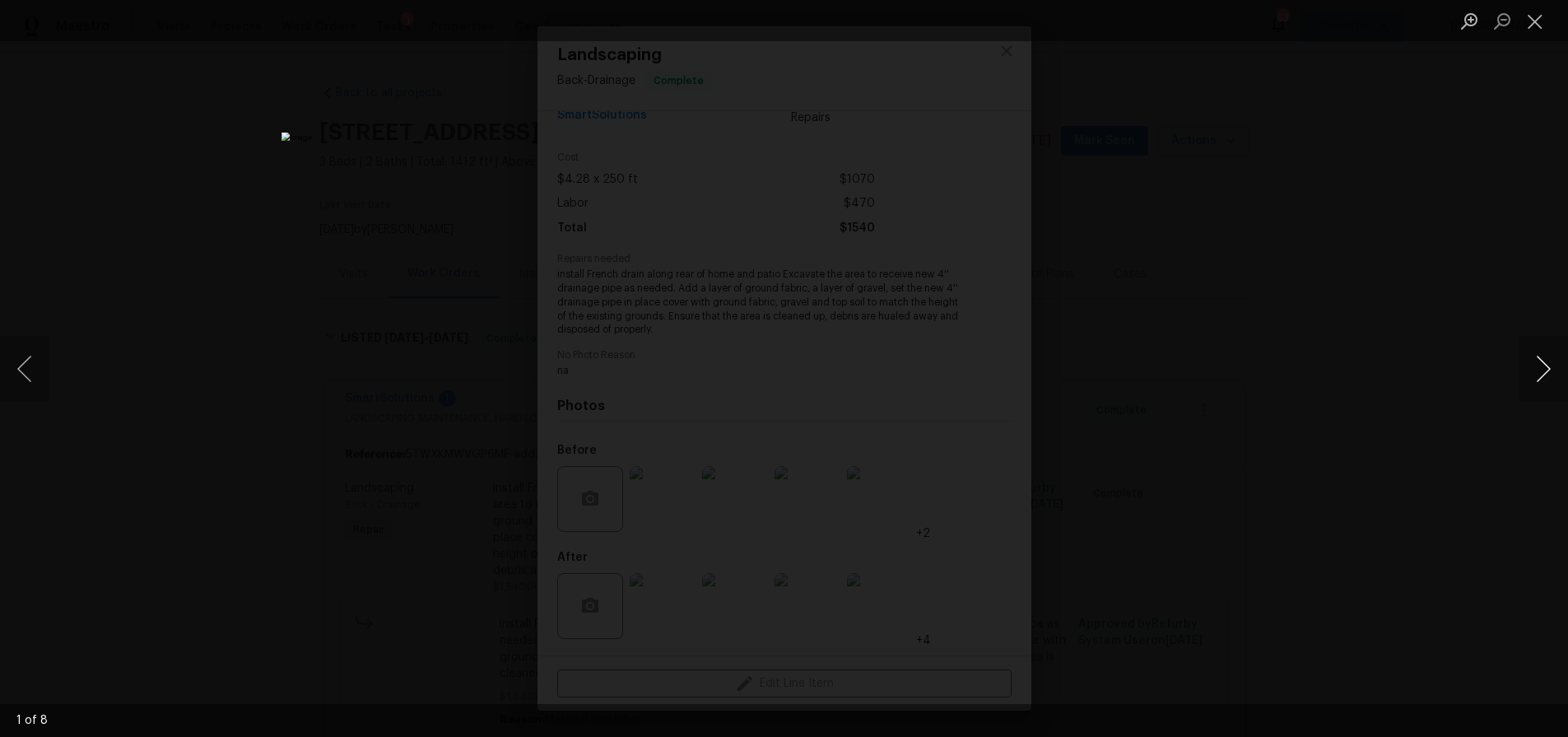 click at bounding box center (1543, 369) 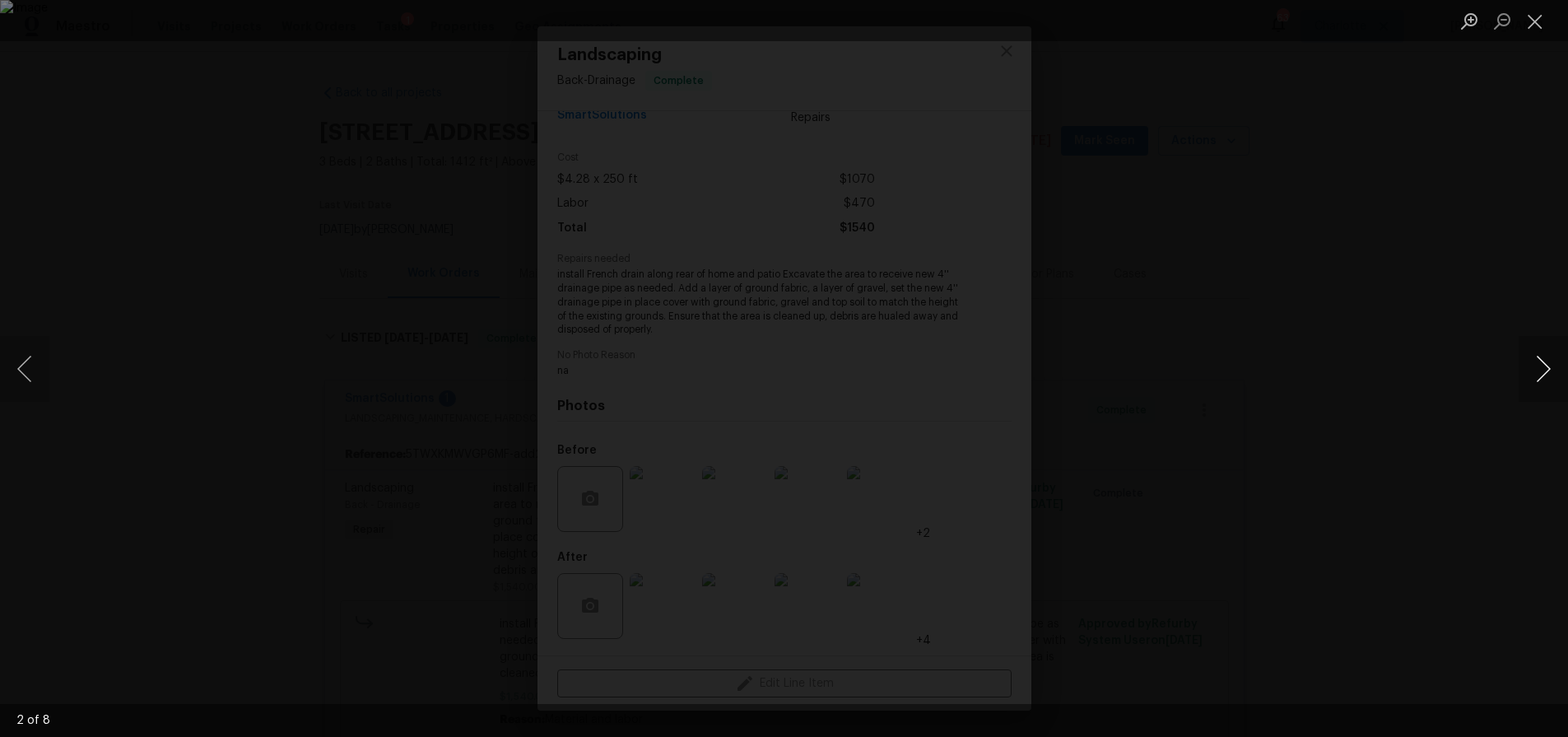 click at bounding box center [1543, 369] 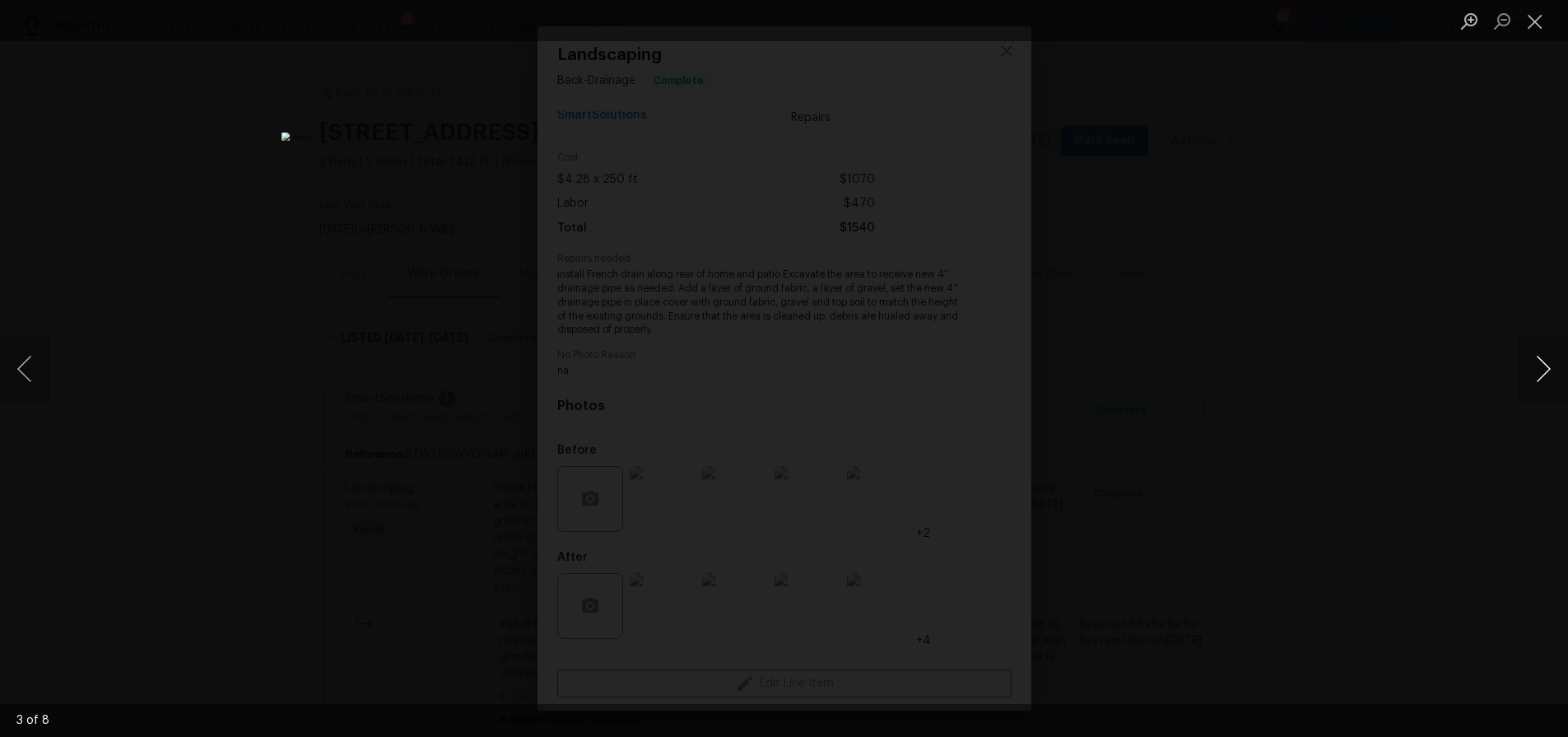 click at bounding box center [1543, 369] 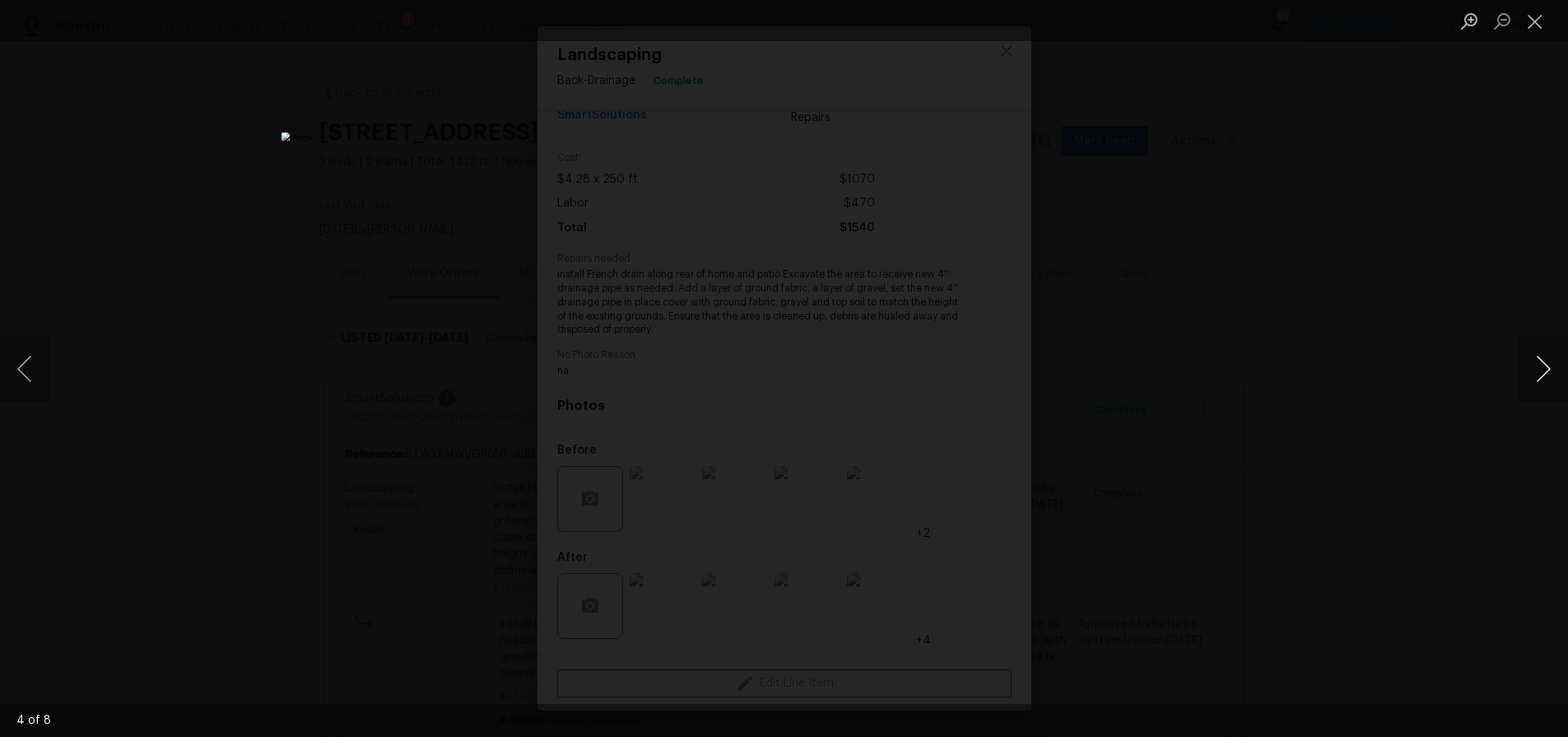 click at bounding box center [1543, 369] 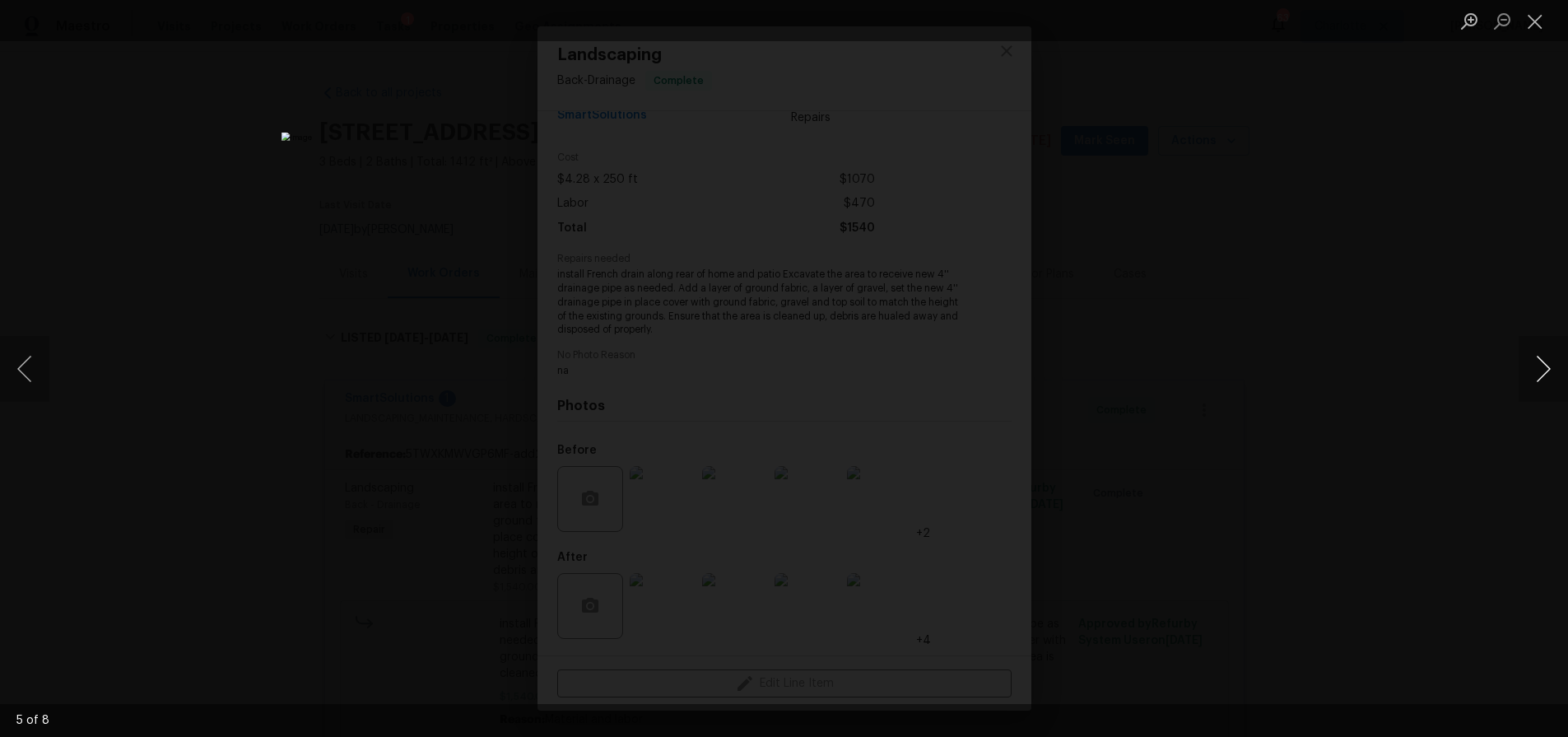 click at bounding box center [1543, 369] 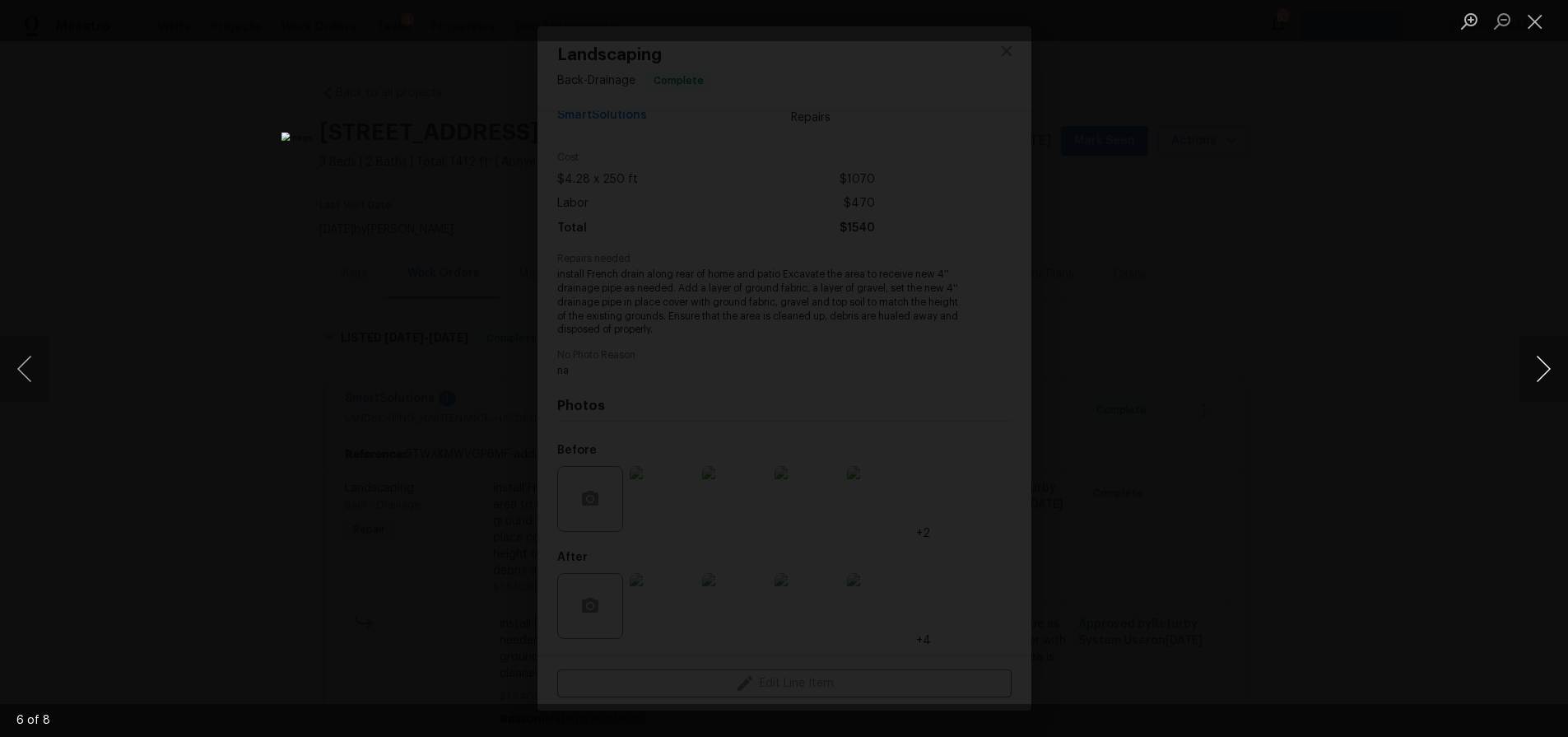 click at bounding box center [1543, 369] 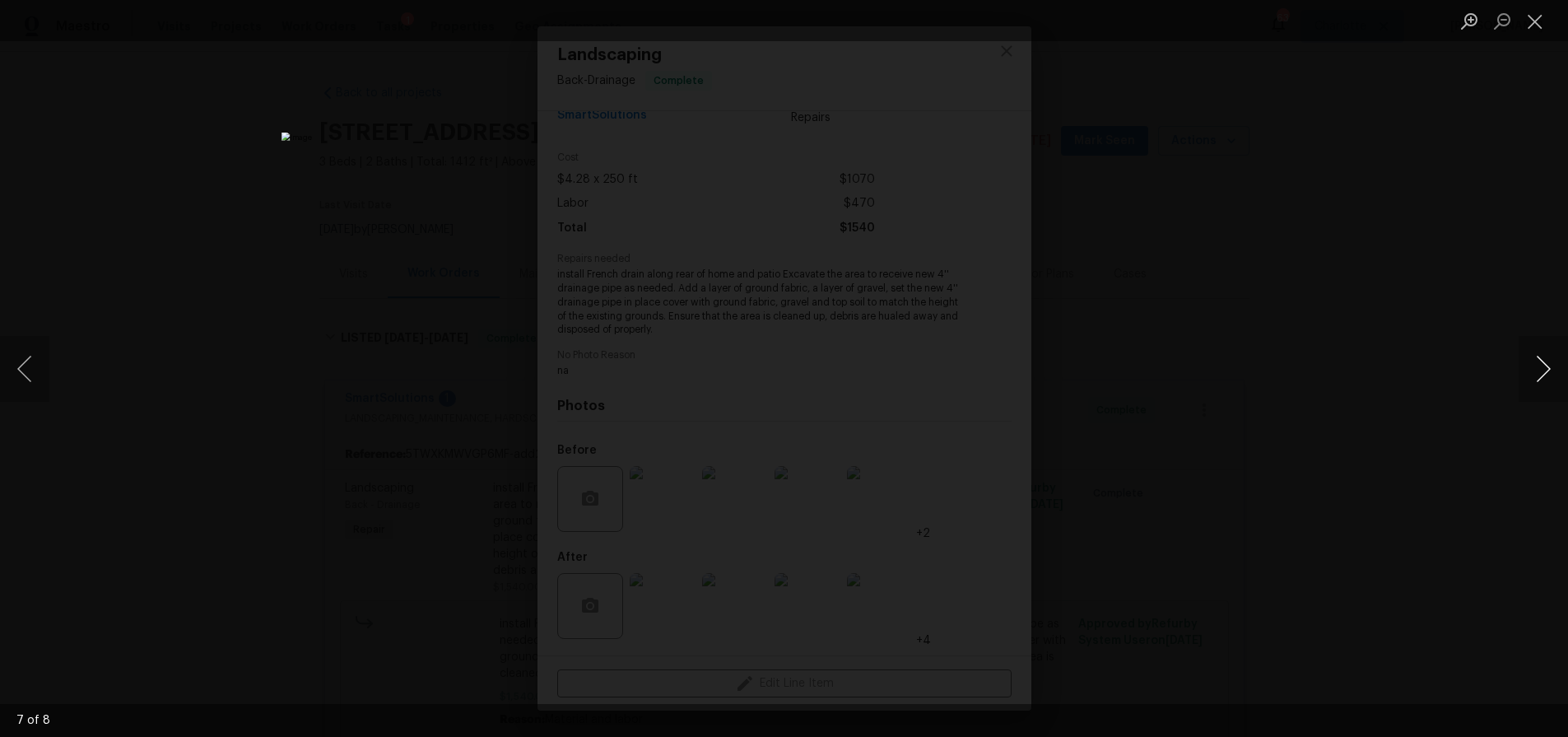 click at bounding box center (1543, 369) 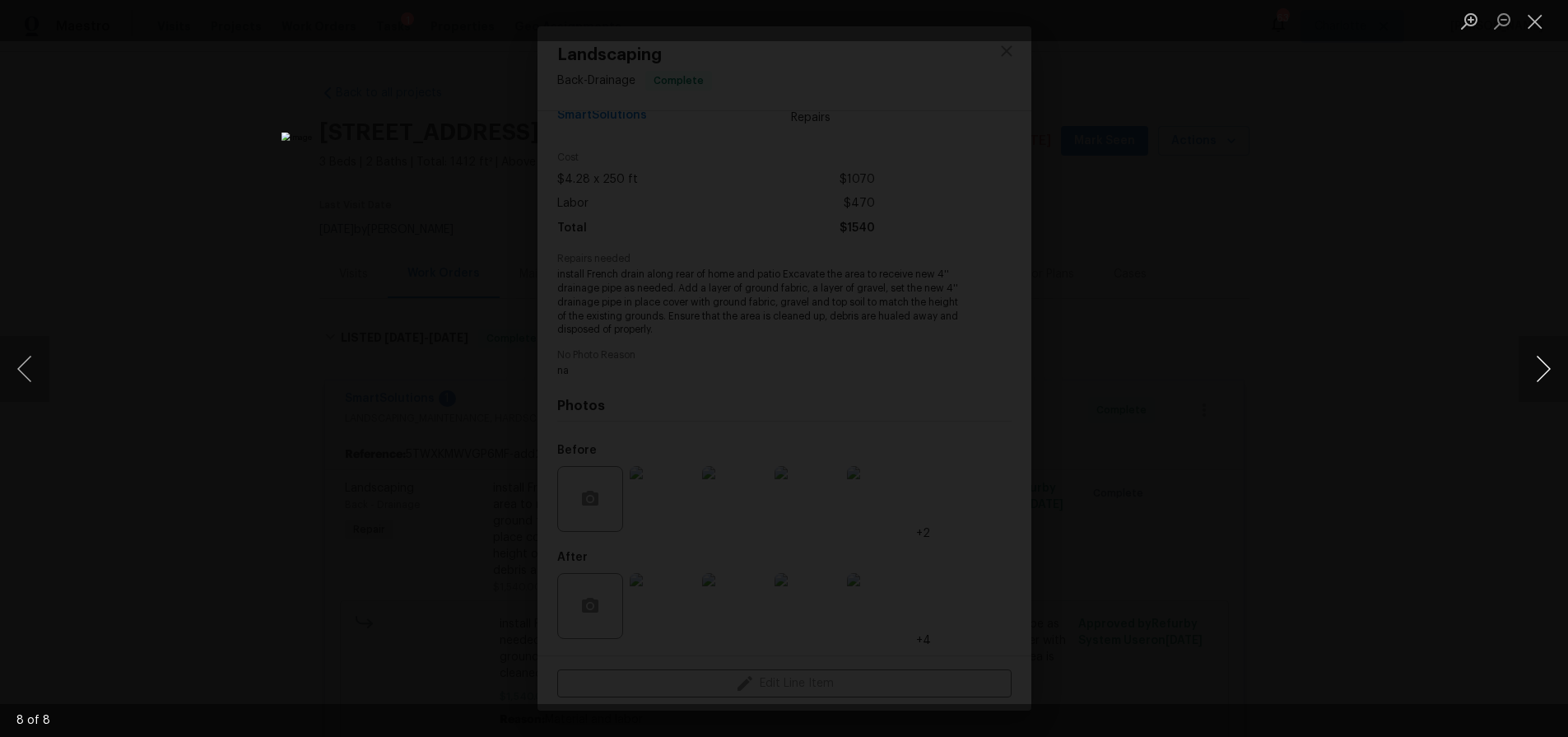 click at bounding box center [1543, 369] 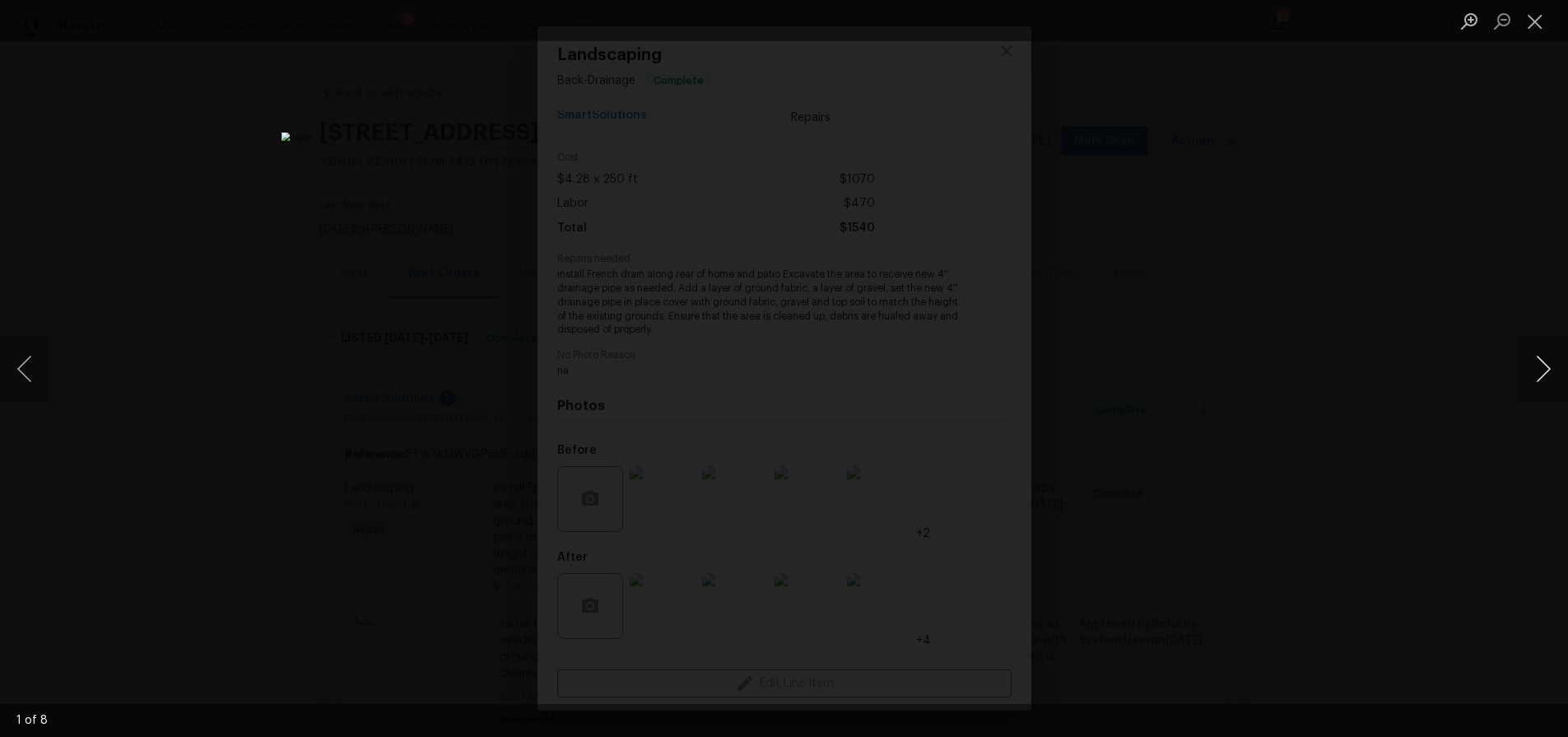 click at bounding box center [1543, 369] 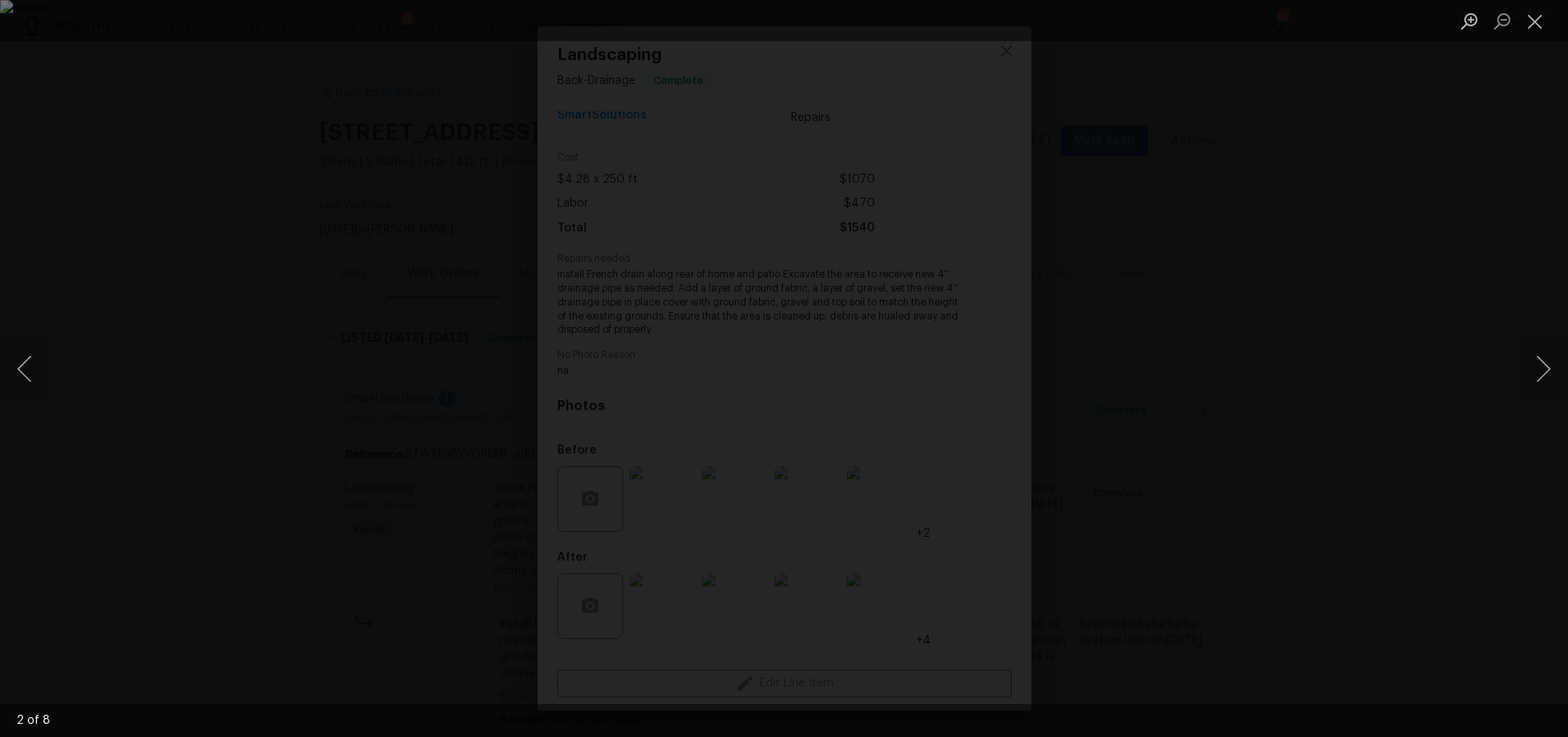 click at bounding box center (784, 368) 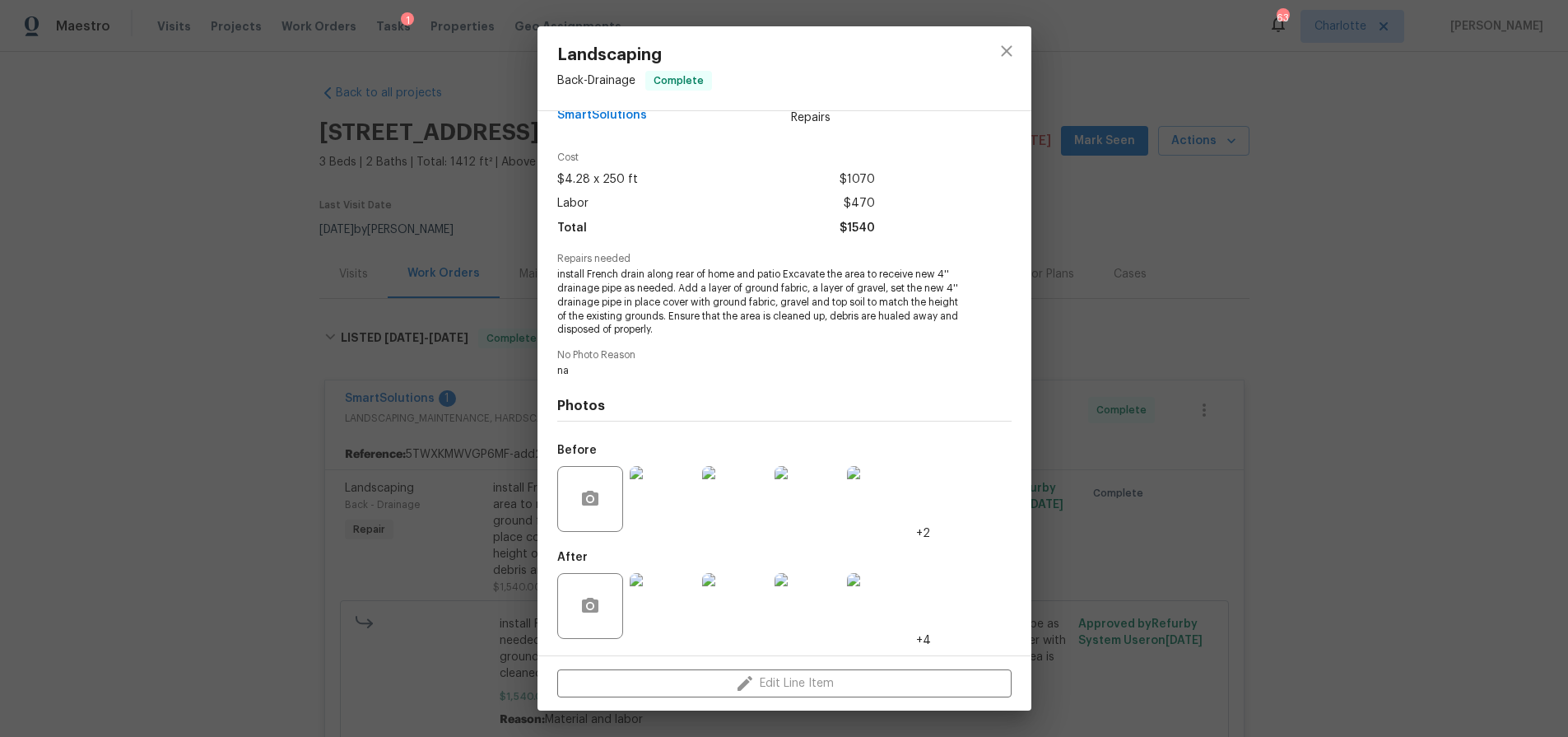click at bounding box center [1007, 68] 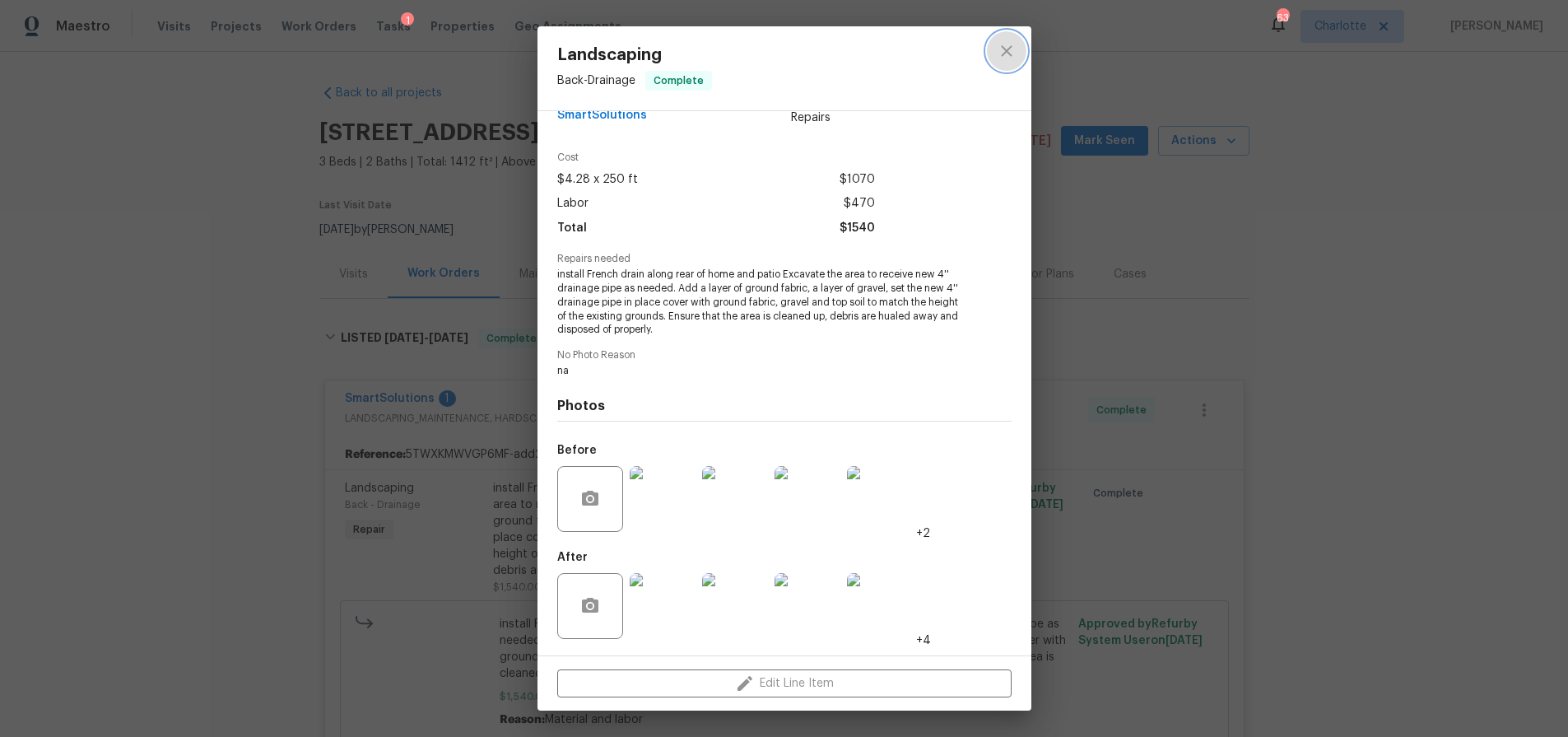 click 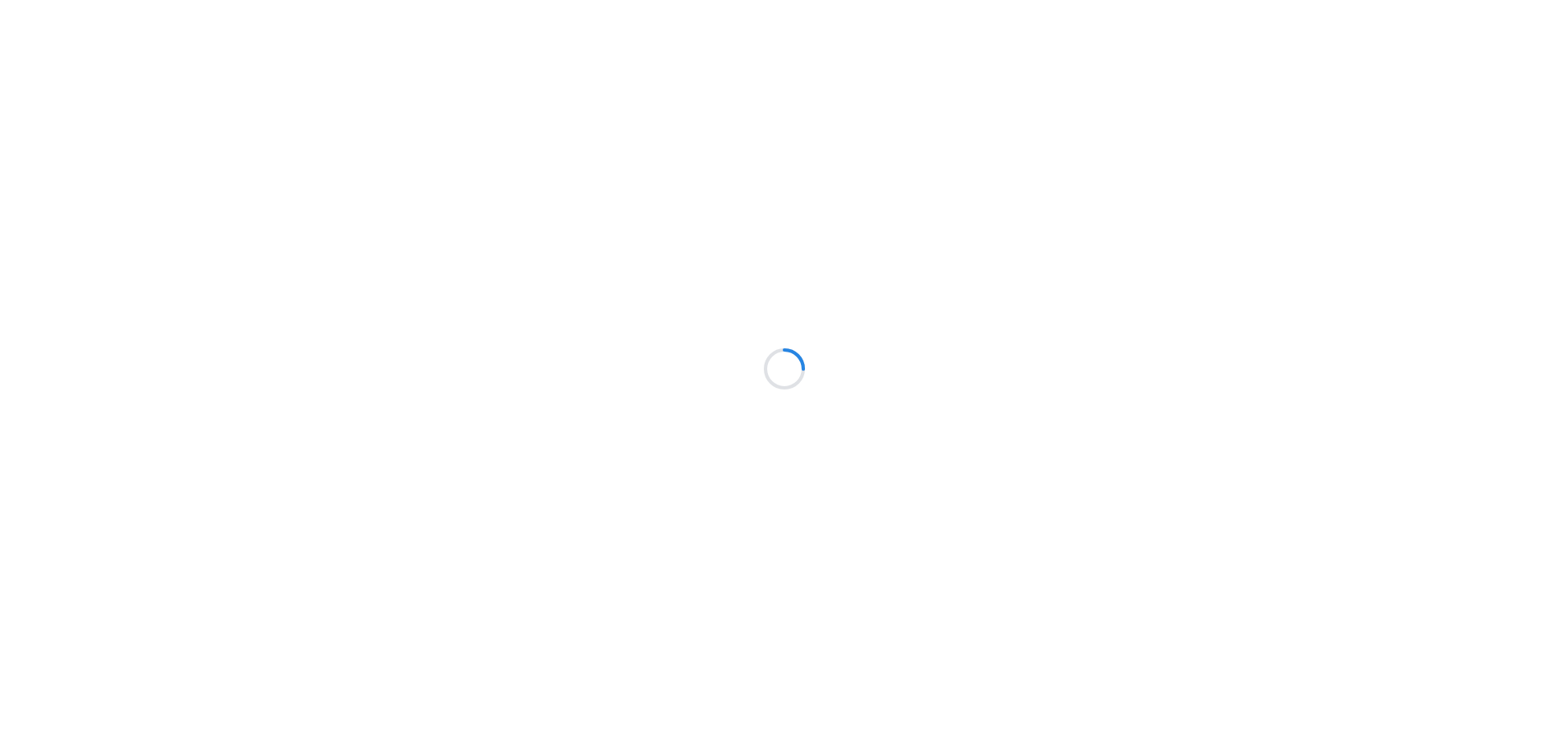 scroll, scrollTop: 0, scrollLeft: 0, axis: both 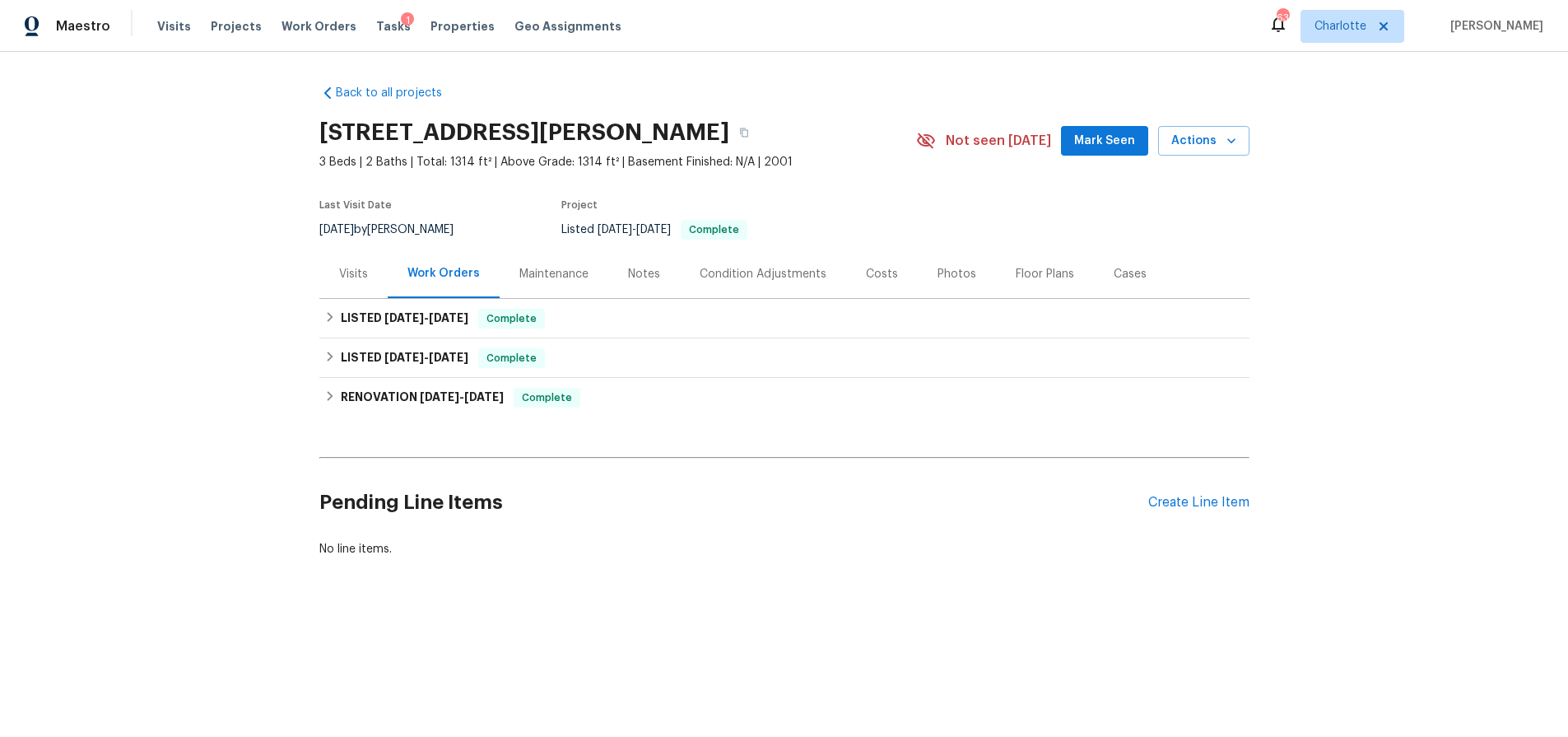 click on "Visits" at bounding box center (353, 274) 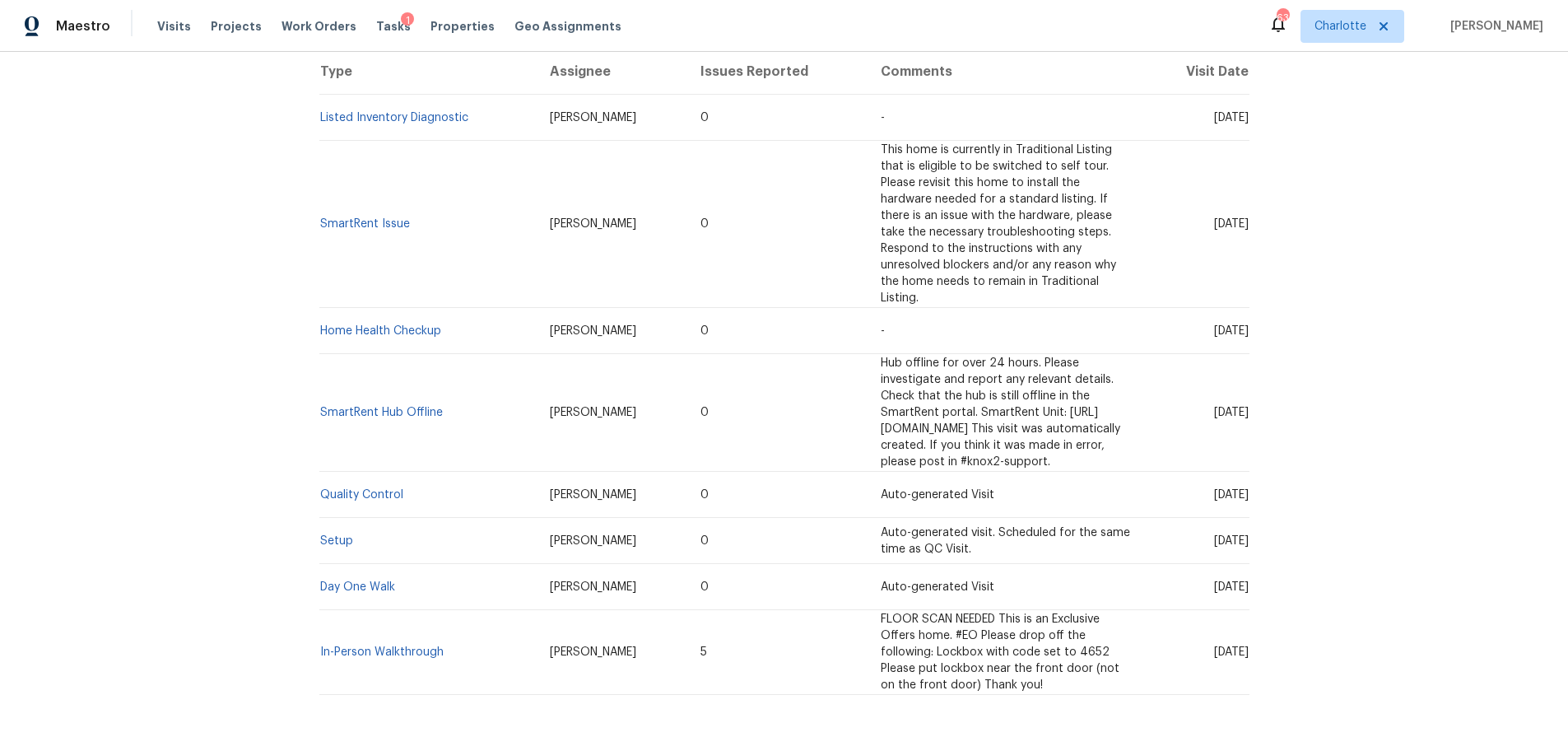 scroll, scrollTop: 0, scrollLeft: 0, axis: both 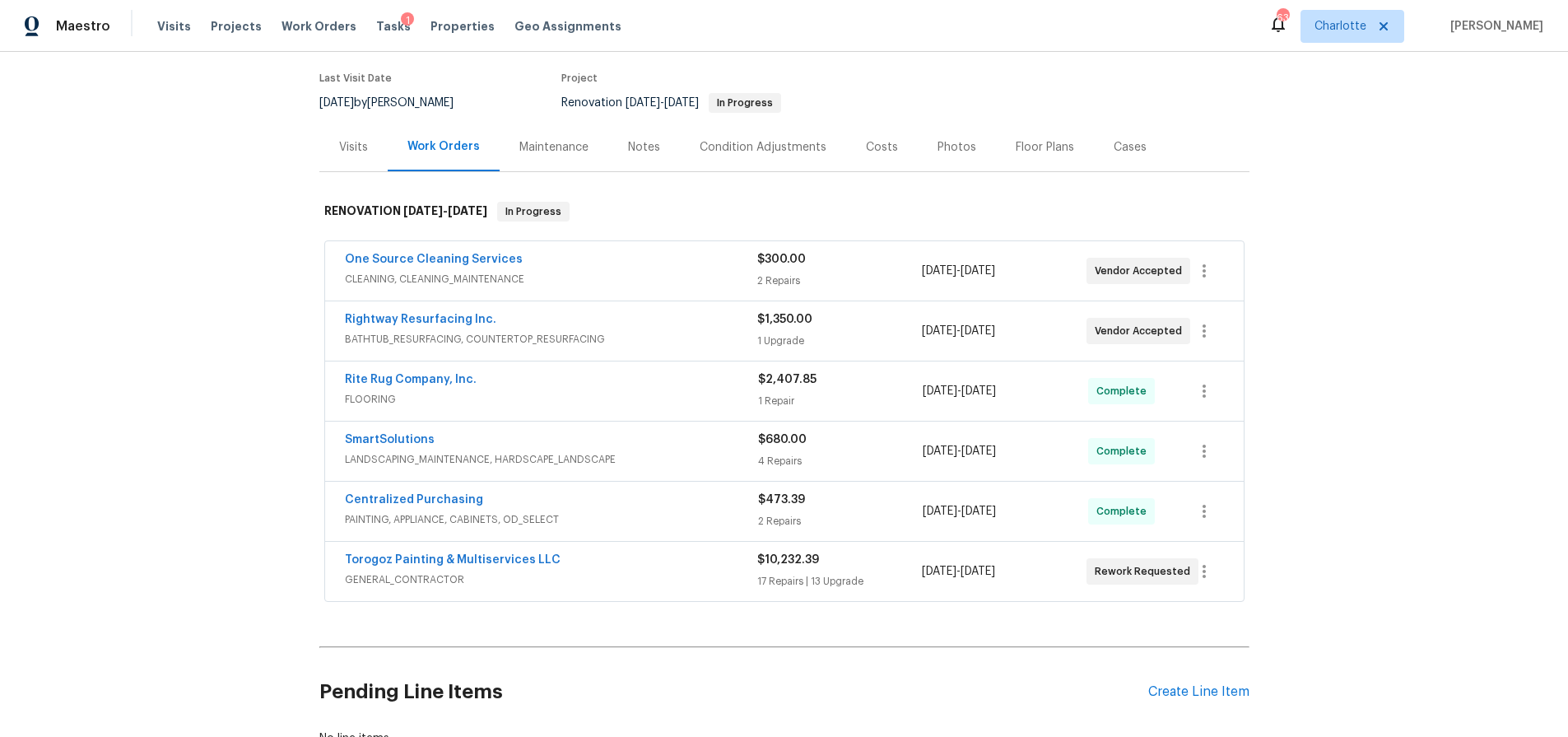 click on "Costs" at bounding box center [882, 147] 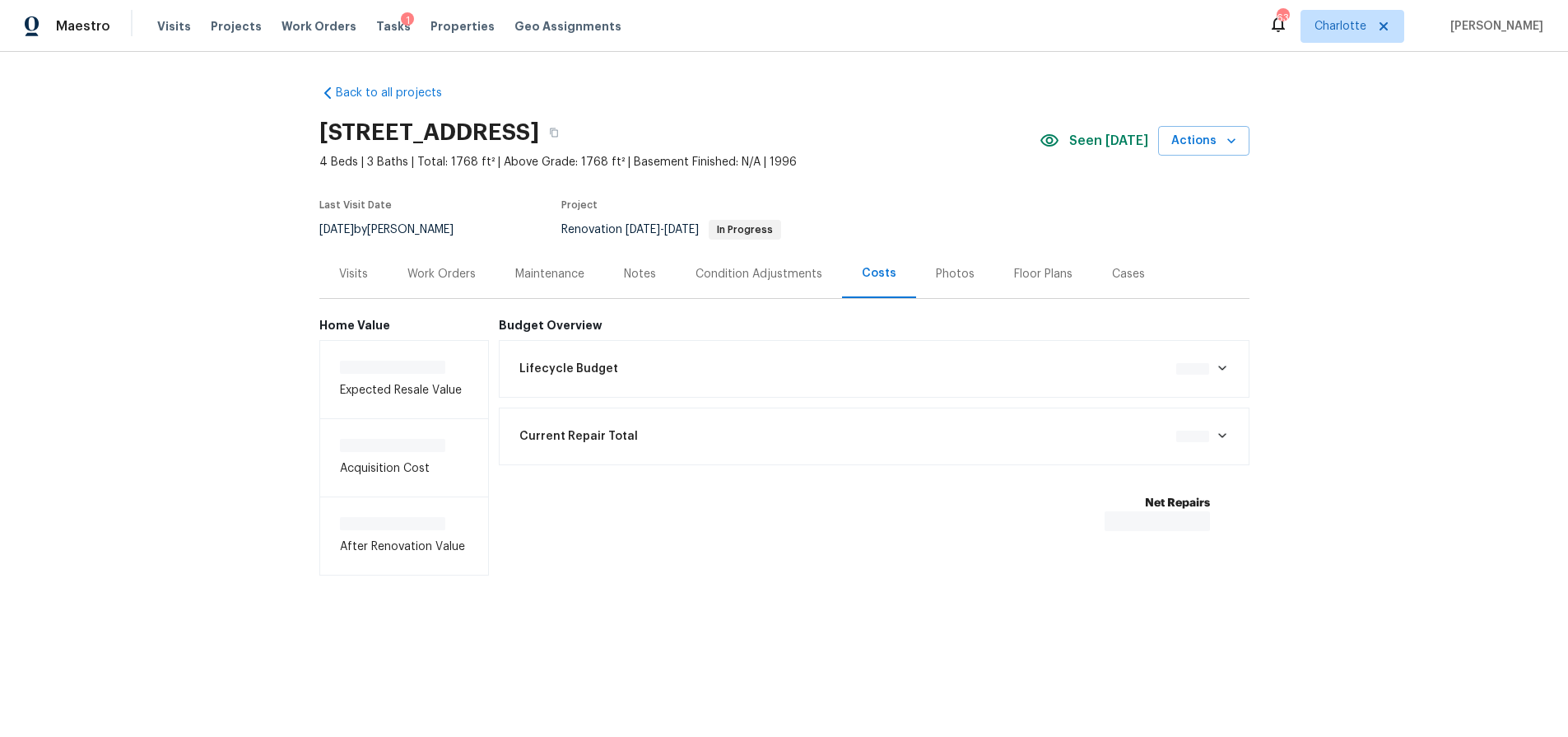 scroll, scrollTop: 0, scrollLeft: 0, axis: both 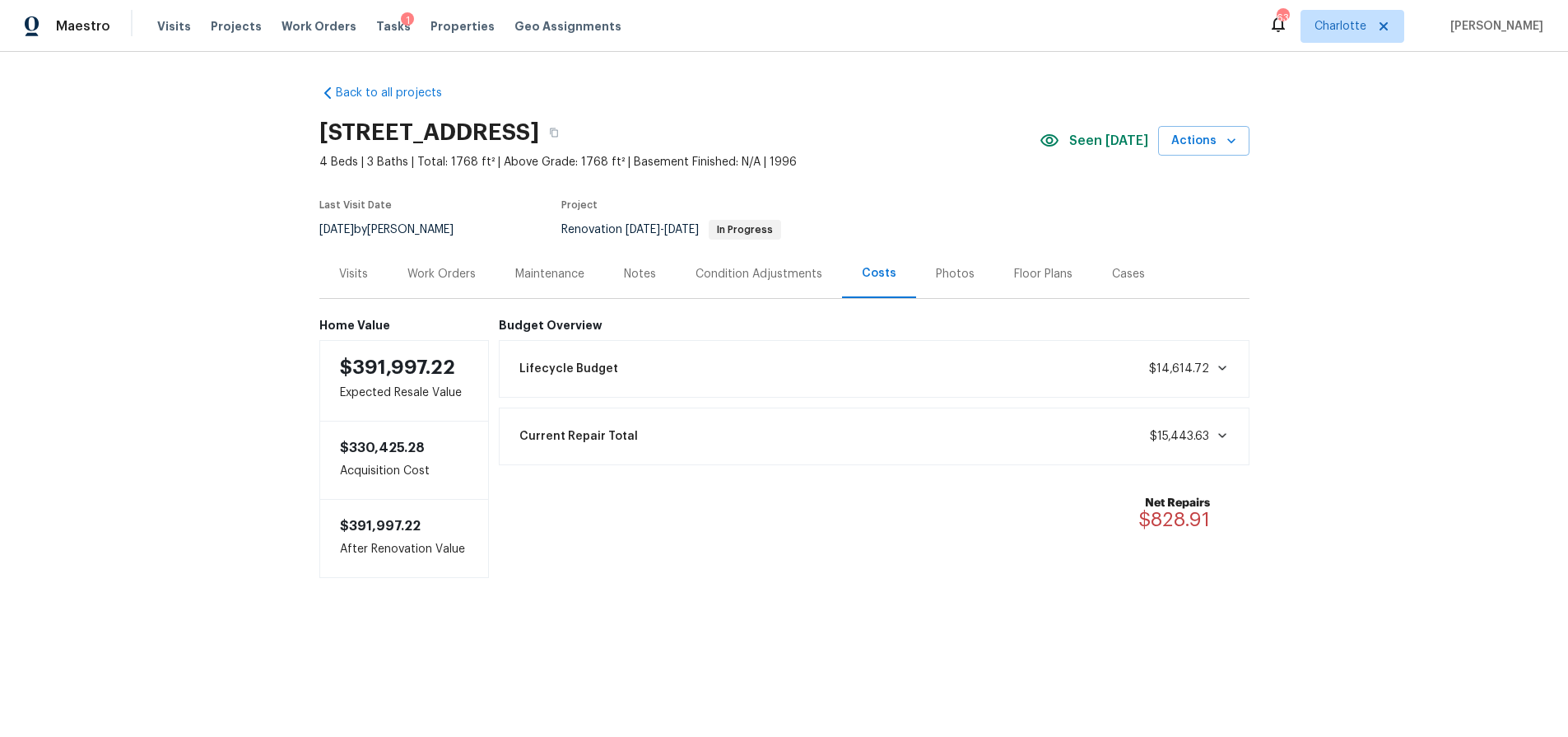 click on "Back to all projects [STREET_ADDRESS] 4 Beds | 3 Baths | Total: 1768 ft² | Above Grade: 1768 ft² | Basement Finished: N/A | 1996 Seen [DATE] Actions Last Visit Date [DATE]  by  [PERSON_NAME]   Project Renovation   [DATE]  -  [DATE] In Progress Visits Work Orders Maintenance Notes Condition Adjustments Costs Photos Floor Plans Cases Home Value $391,997.22 Expected Resale Value $330,425.28 Acquisition Cost $391,997.22 After Renovation Value Budget Overview Lifecycle Budget $14,614.72 Current Repair Total $15,443.63 Net Repairs $828.91" at bounding box center (784, 324) 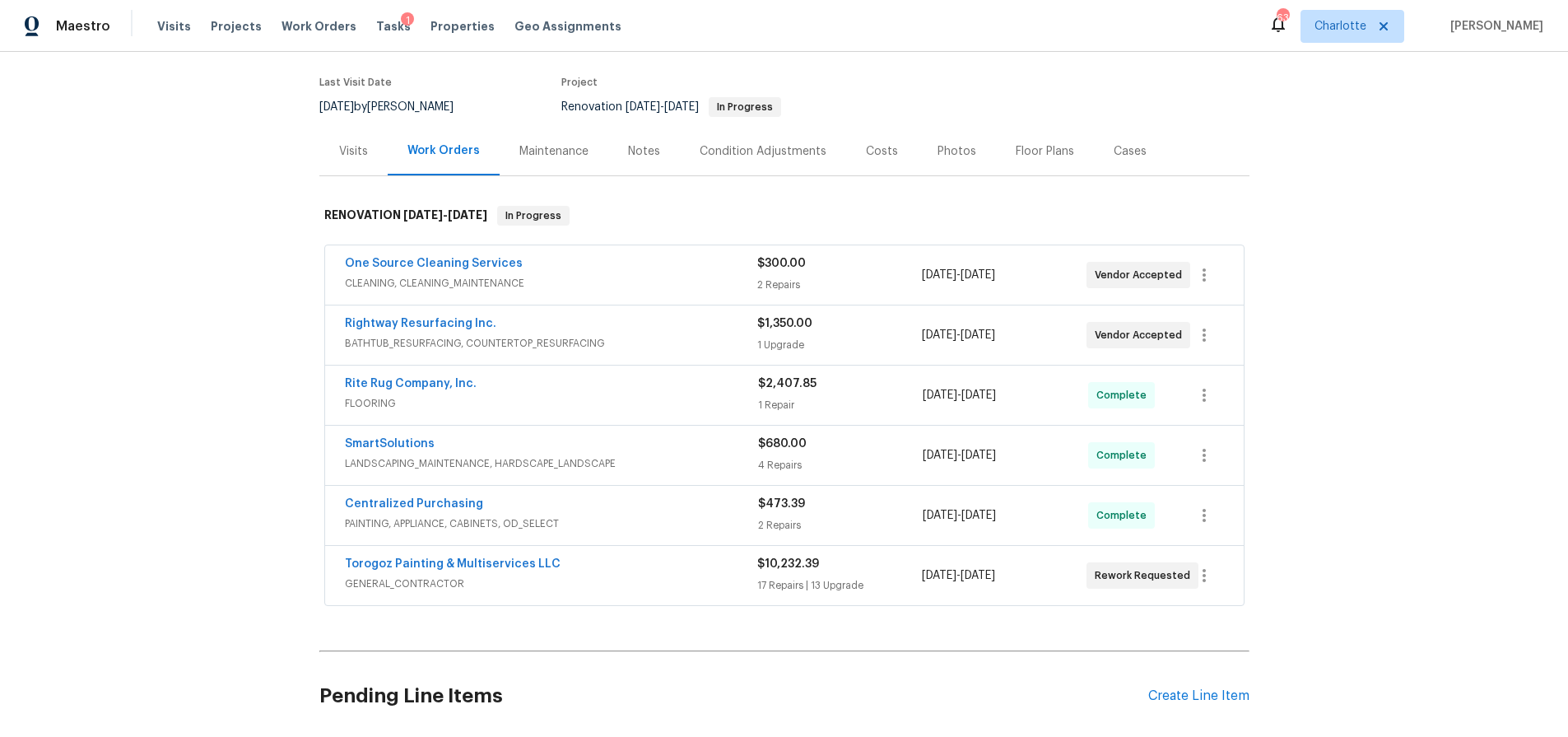scroll, scrollTop: 153, scrollLeft: 0, axis: vertical 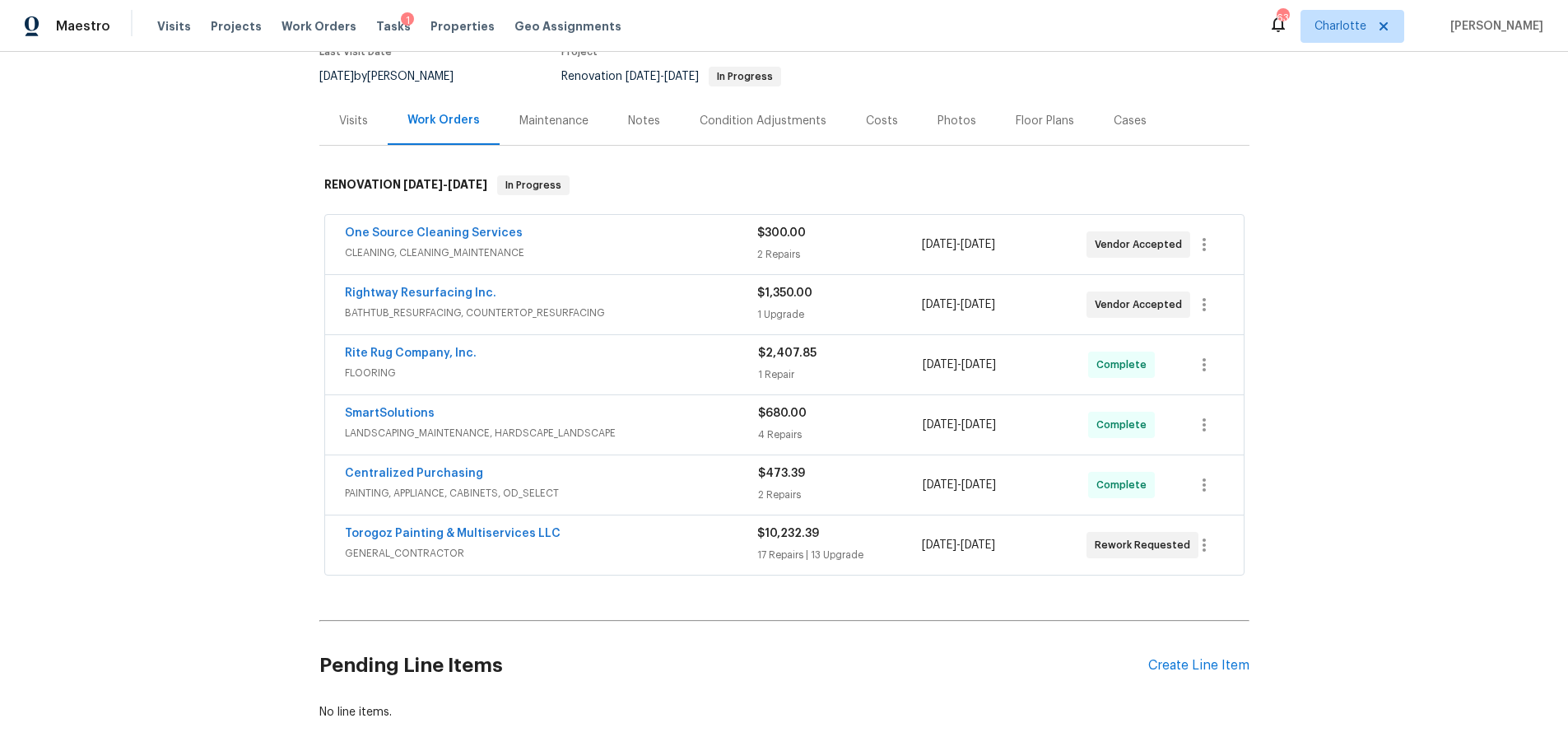 click on "Back to all projects [STREET_ADDRESS] 4 Beds | 3 Baths | Total: 1768 ft² | Above Grade: 1768 ft² | Basement Finished: N/A | 1996 Seen [DATE] Actions Last Visit Date [DATE]  by  [PERSON_NAME]   Project Renovation   [DATE]  -  [DATE] In Progress Visits Work Orders Maintenance Notes Condition Adjustments Costs Photos Floor Plans Cases RENOVATION   [DATE]  -  [DATE] In Progress One Source Cleaning Services CLEANING, CLEANING_MAINTENANCE $300.00 2 Repairs [DATE]  -  [DATE] Vendor Accepted Rightway Resurfacing Inc. BATHTUB_RESURFACING, COUNTERTOP_RESURFACING $1,350.00 1 Upgrade [DATE]  -  [DATE] Vendor Accepted Rite Rug Company, Inc. FLOORING $2,407.85 1 Repair [DATE]  -  [DATE] Complete SmartSolutions LANDSCAPING_MAINTENANCE, HARDSCAPE_LANDSCAPE $680.00 4 Repairs [DATE]  -  [DATE] Complete Centralized Purchasing PAINTING, APPLIANCE, CABINETS, OD_SELECT $473.39 2 Repairs [DATE]  -  [DATE] Complete Torogoz Painting & Multiservices LLC GENERAL_CONTRACTOR  -" at bounding box center (784, 394) 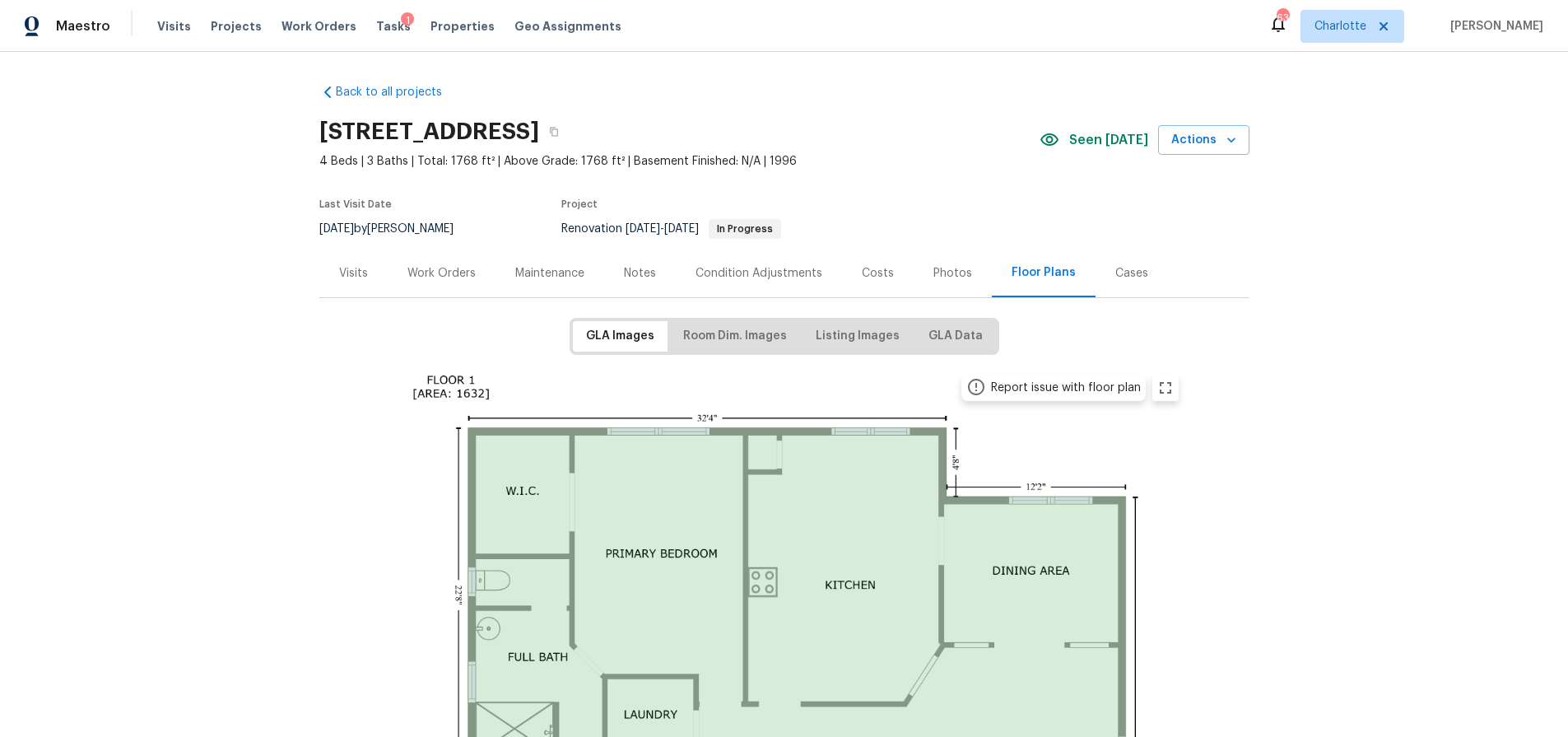 scroll, scrollTop: 0, scrollLeft: 0, axis: both 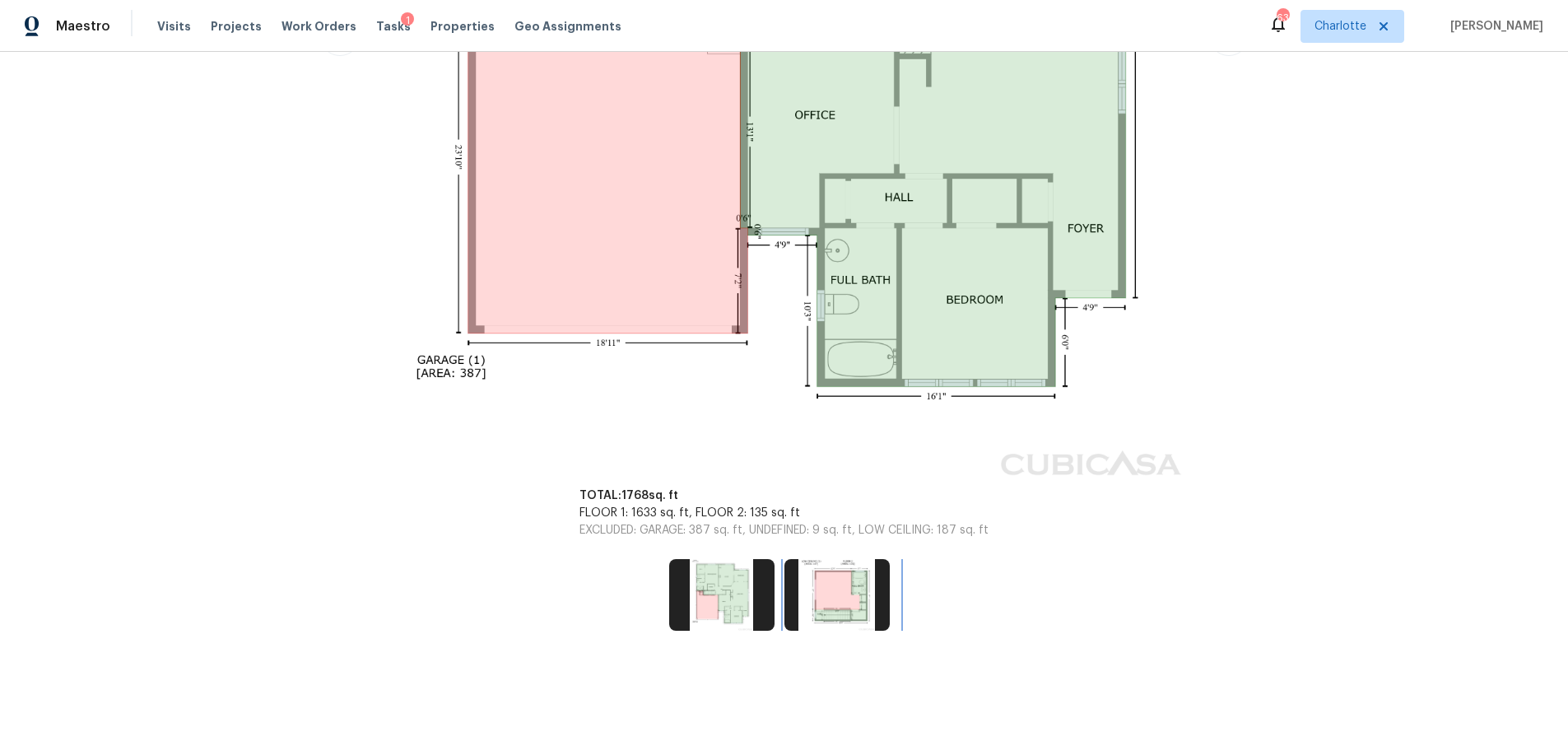 click at bounding box center (837, 595) 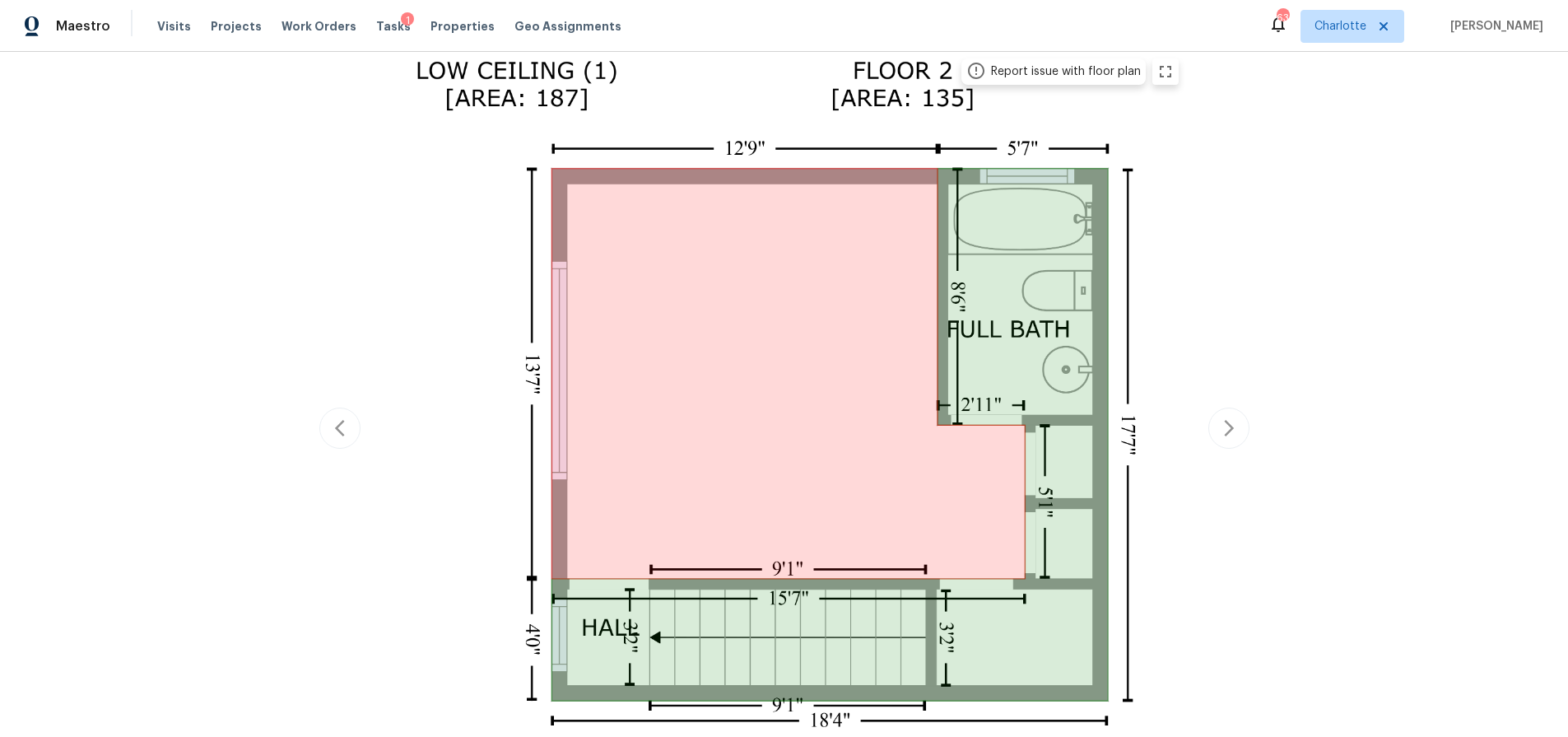 scroll, scrollTop: 312, scrollLeft: 0, axis: vertical 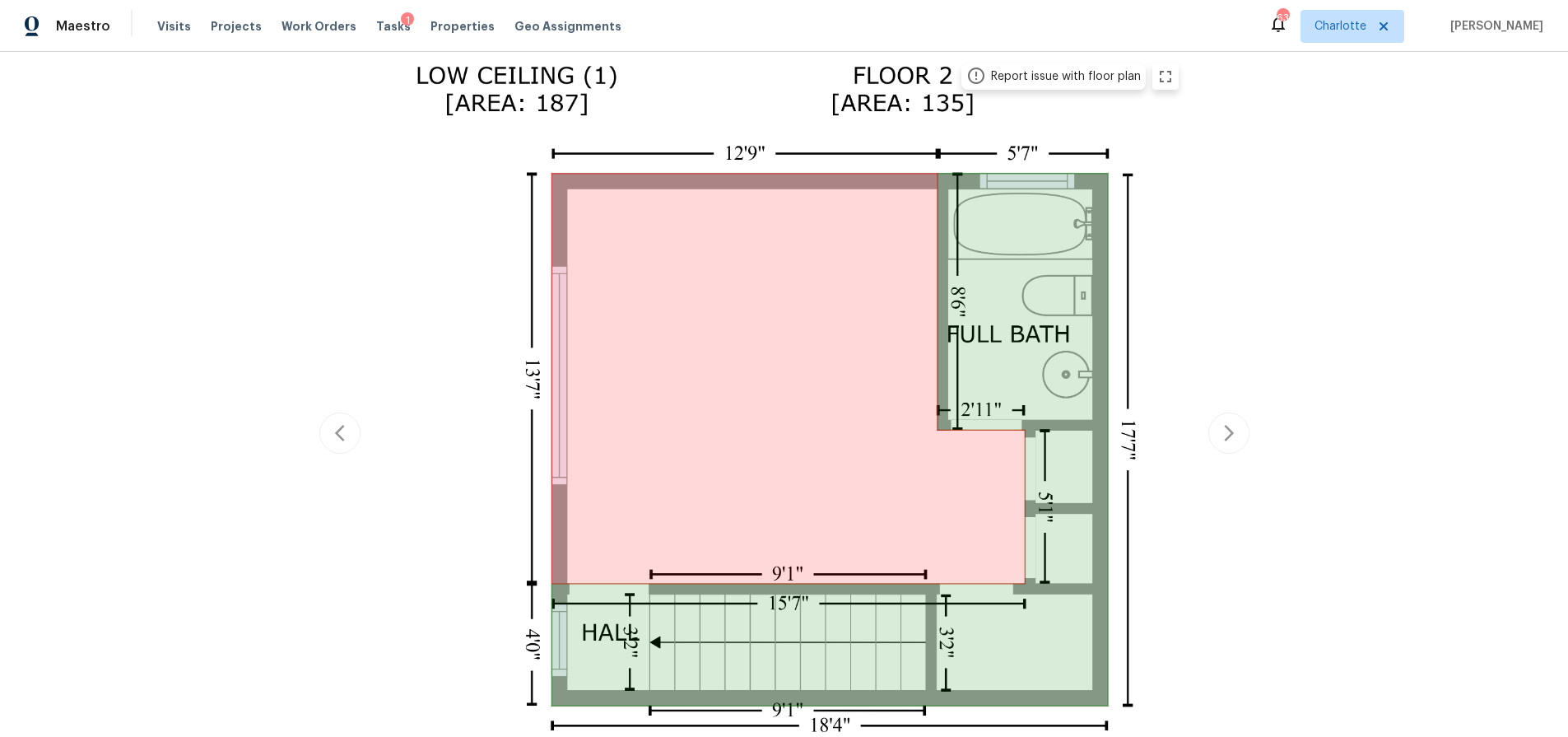 click on "Back to all projects [STREET_ADDRESS] 4 Beds | 3 Baths | Total: 1768 ft² | Above Grade: 1768 ft² | Basement Finished: N/A | 1996 Seen [DATE] Actions Last Visit Date [DATE]  by  [PERSON_NAME]   Project Renovation   [DATE]  -  [DATE] In Progress Visits Work Orders Maintenance Notes Condition Adjustments Costs Photos Floor Plans Cases GLA Images Room Dim. Images Listing Images GLA Data Report issue with floor plan Report issue with floor plan TOTAL:  1768  sq. ft FLOOR 1: 1633 sq. ft, FLOOR 2: 135 sq. ft EXCLUDED:   GARAGE: 387 sq. ft, UNDEFINED: 9 sq. ft, LOW CEILING: 187 sq. ft" at bounding box center [784, 394] 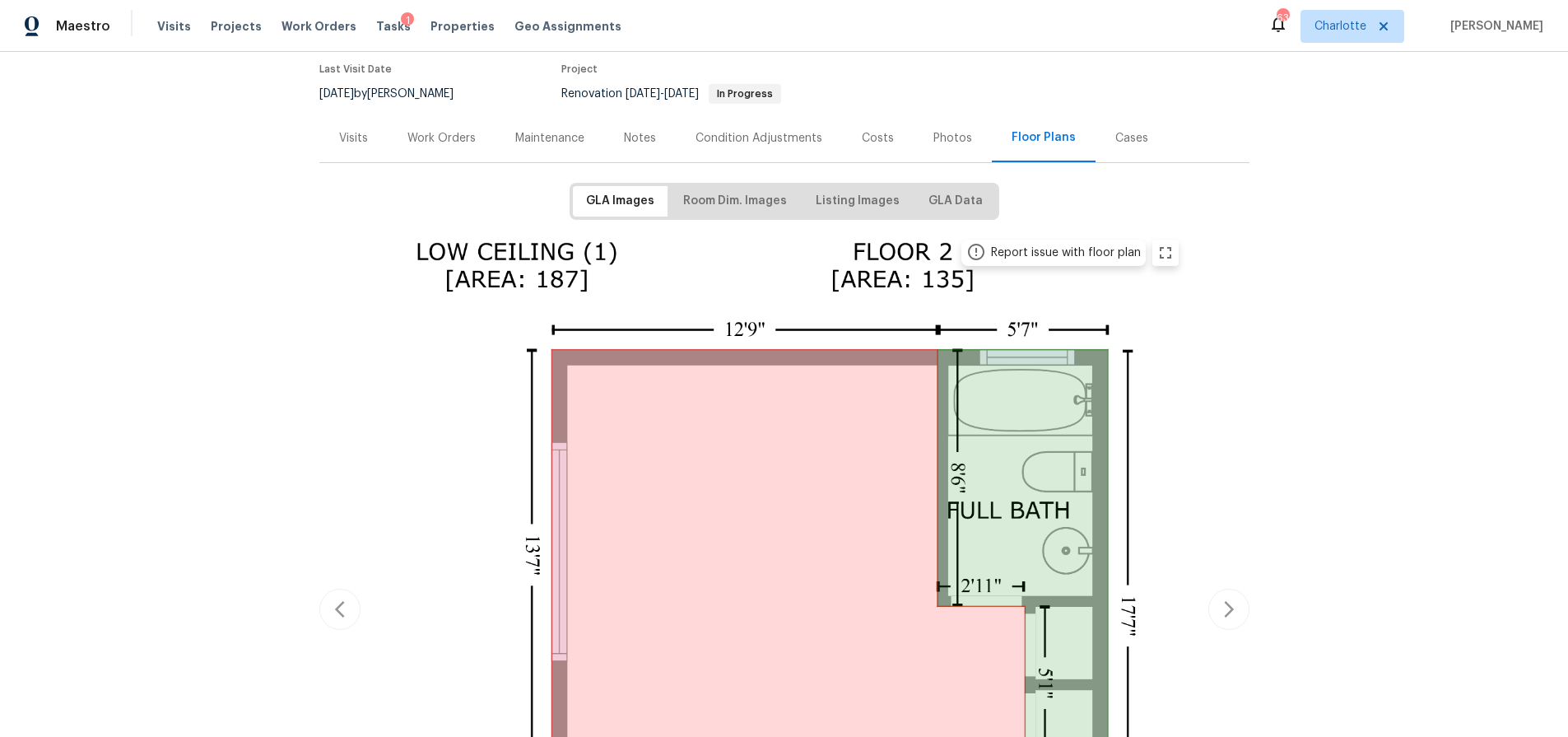 scroll, scrollTop: 0, scrollLeft: 0, axis: both 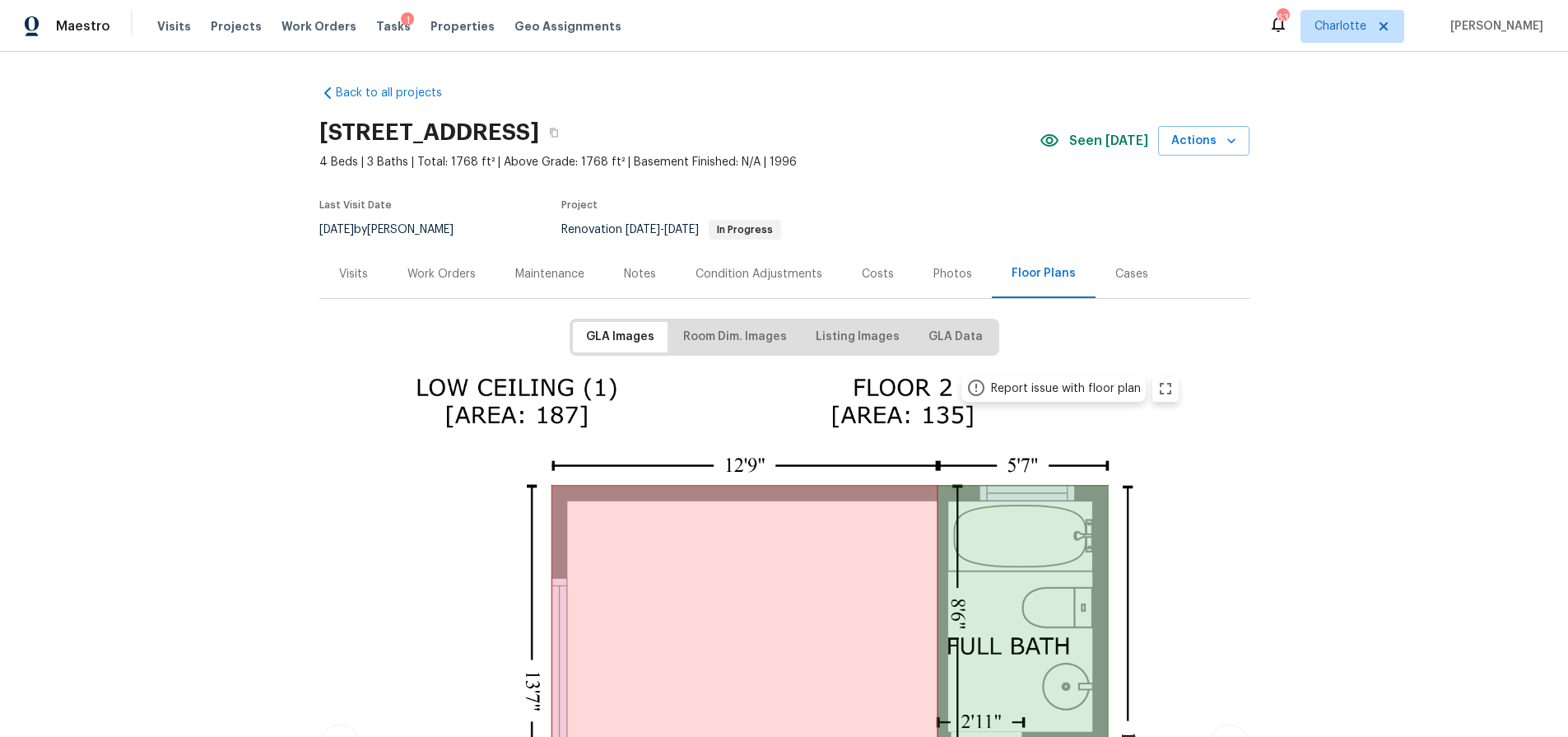 click on "Costs" at bounding box center [877, 274] 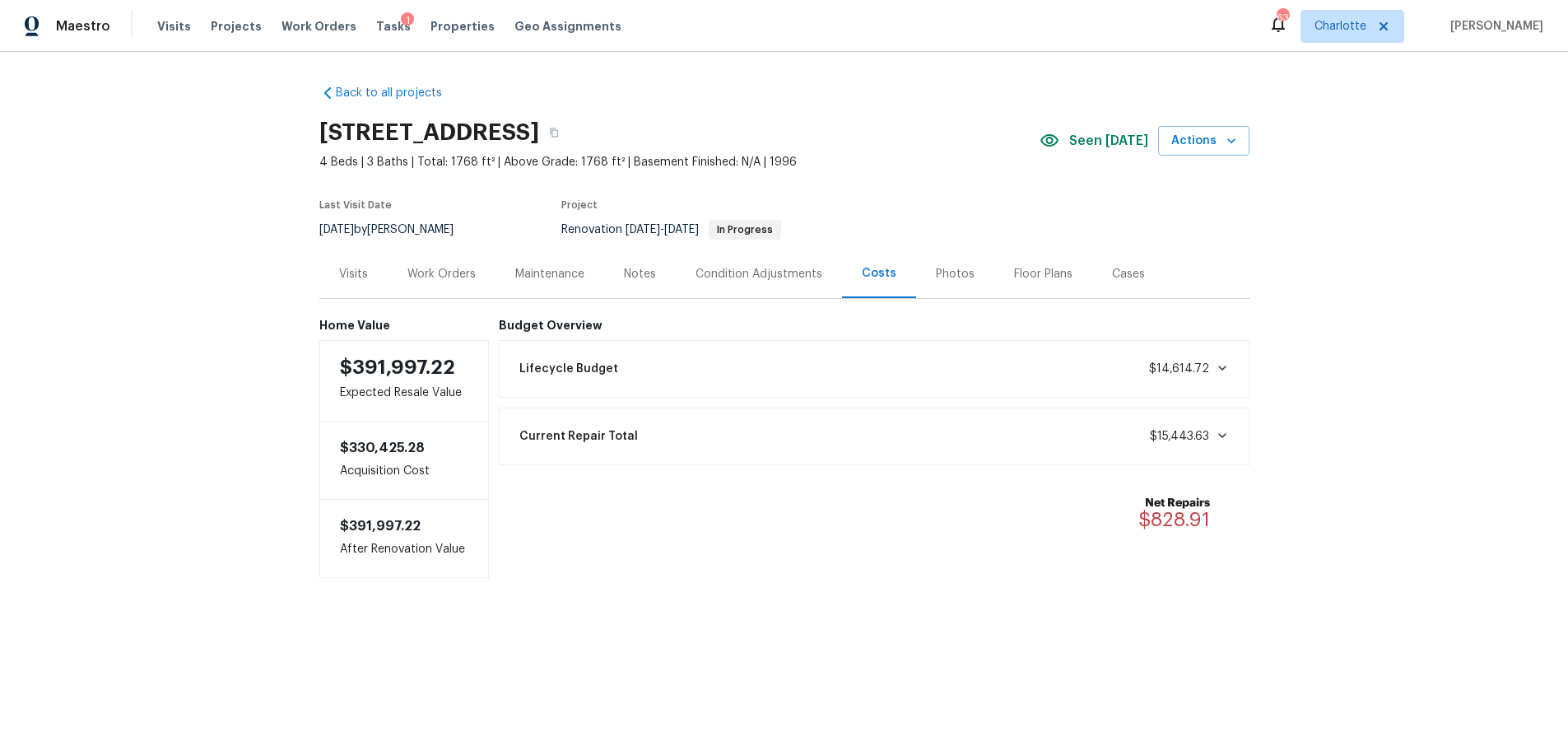click on "Work Orders" at bounding box center (441, 274) 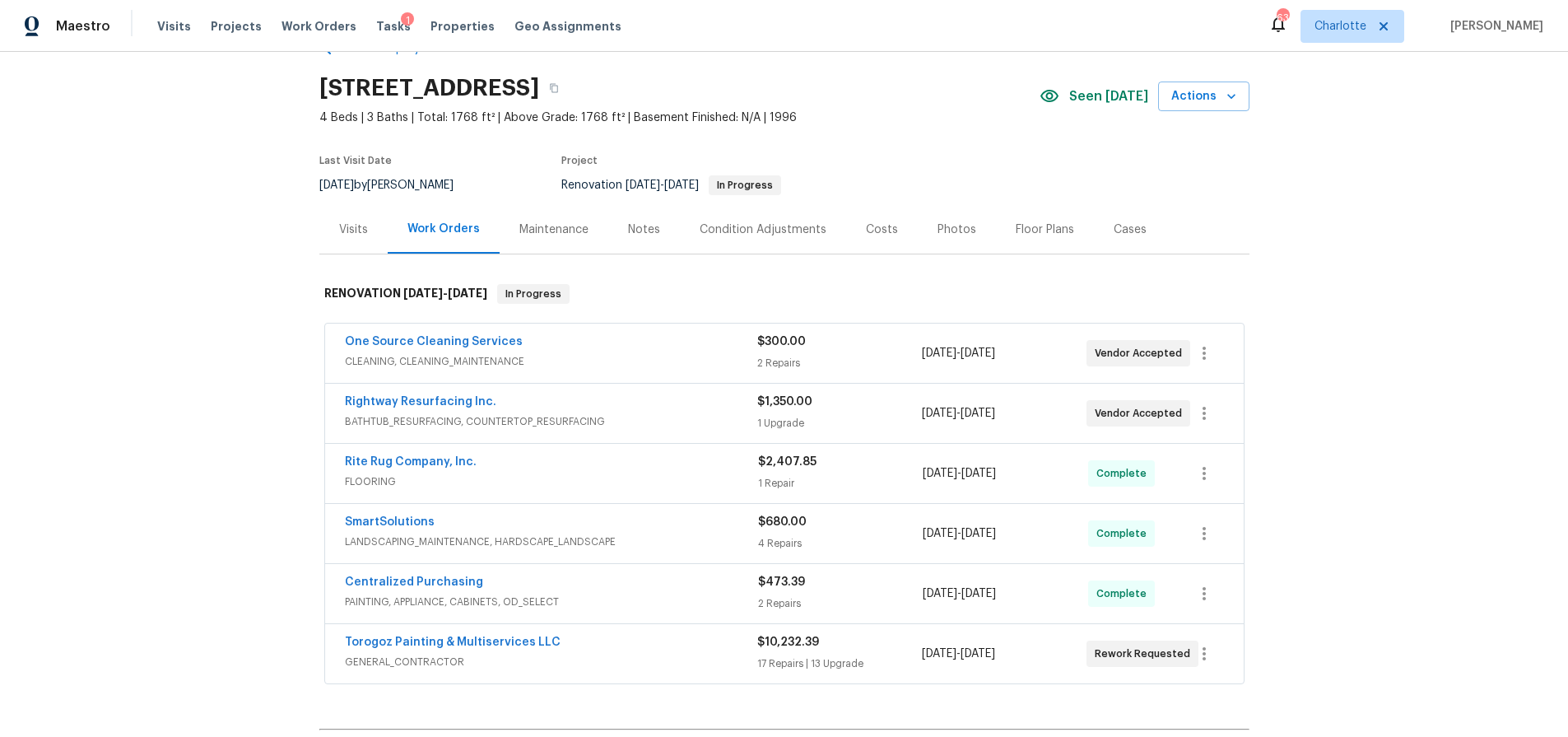 scroll, scrollTop: 108, scrollLeft: 0, axis: vertical 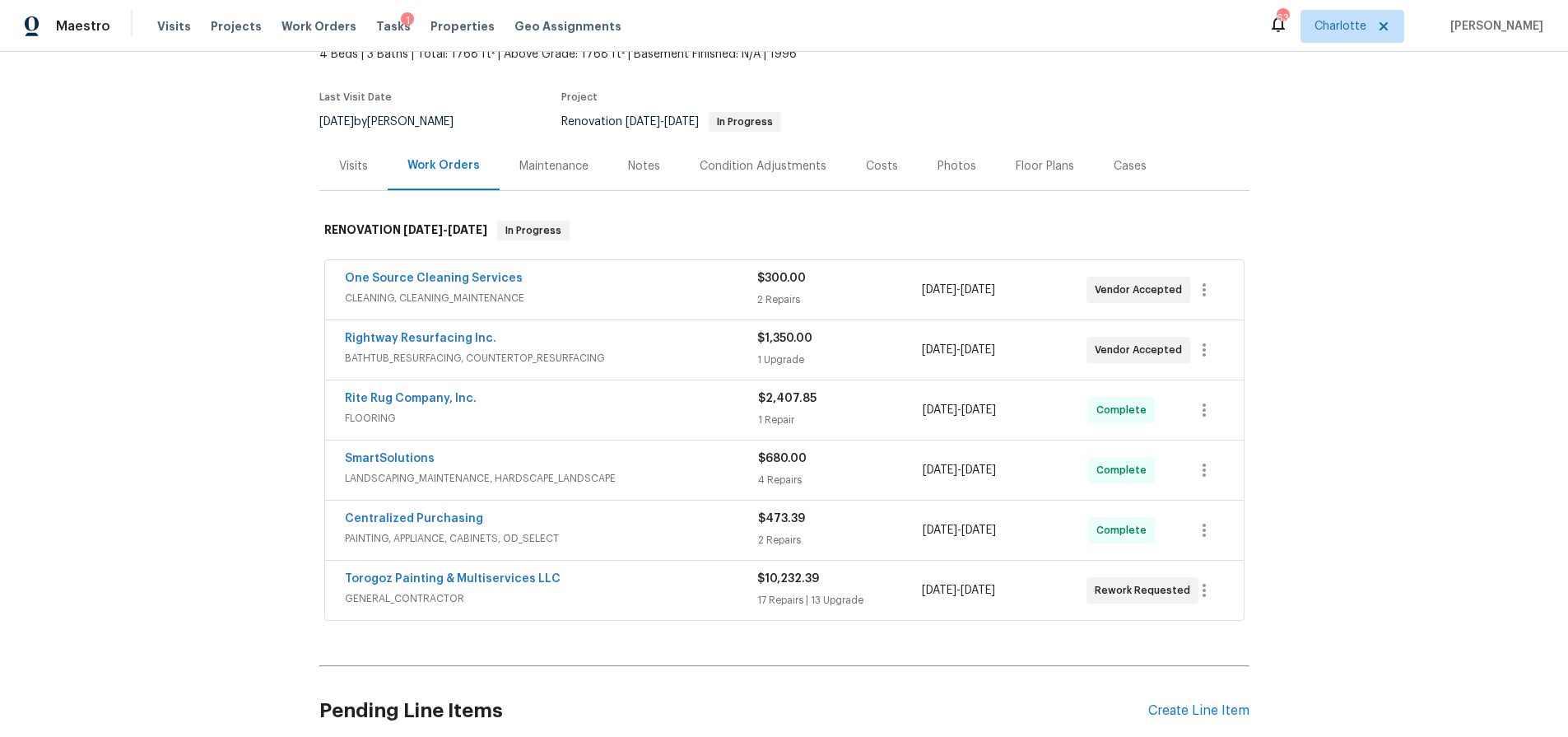 click on "FLOORING" at bounding box center (551, 418) 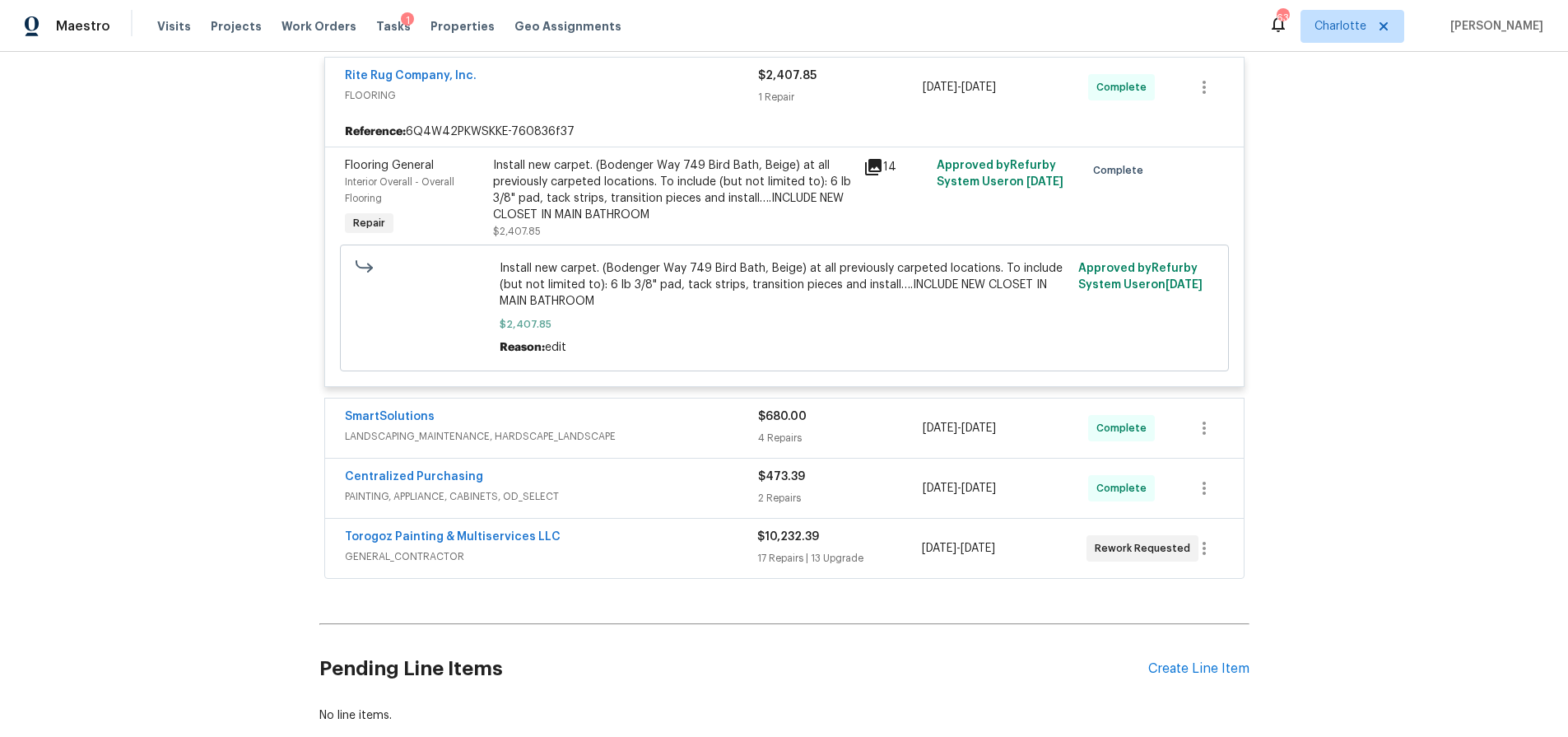 scroll, scrollTop: 459, scrollLeft: 0, axis: vertical 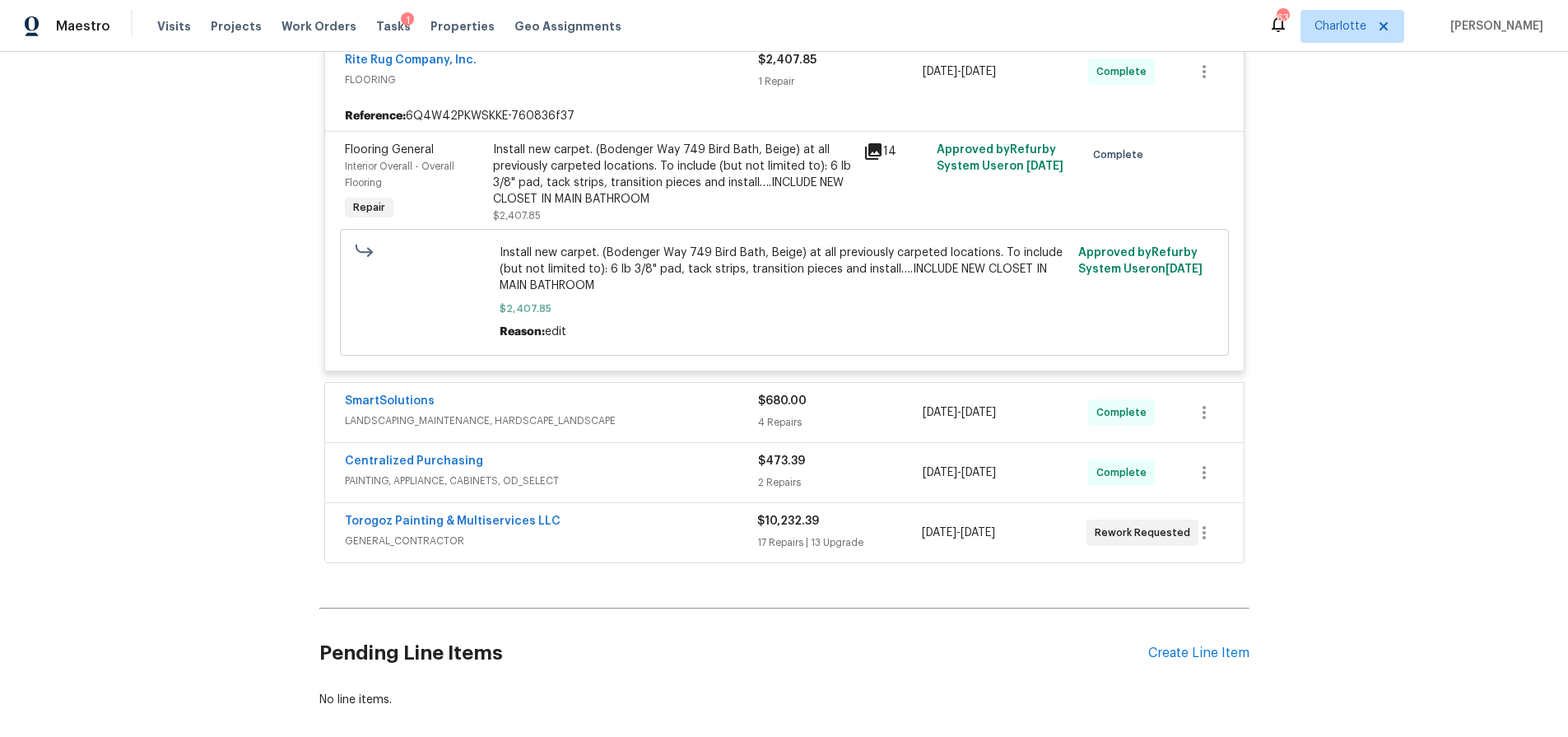 click on "Install new carpet. (Bodenger Way 749 Bird Bath, Beige) at all previously carpeted locations. To include (but not limited to): 6 lb 3/8" pad, tack strips, transition pieces and install….INCLUDE NEW CLOSET IN MAIN BATHROOM" at bounding box center (673, 175) 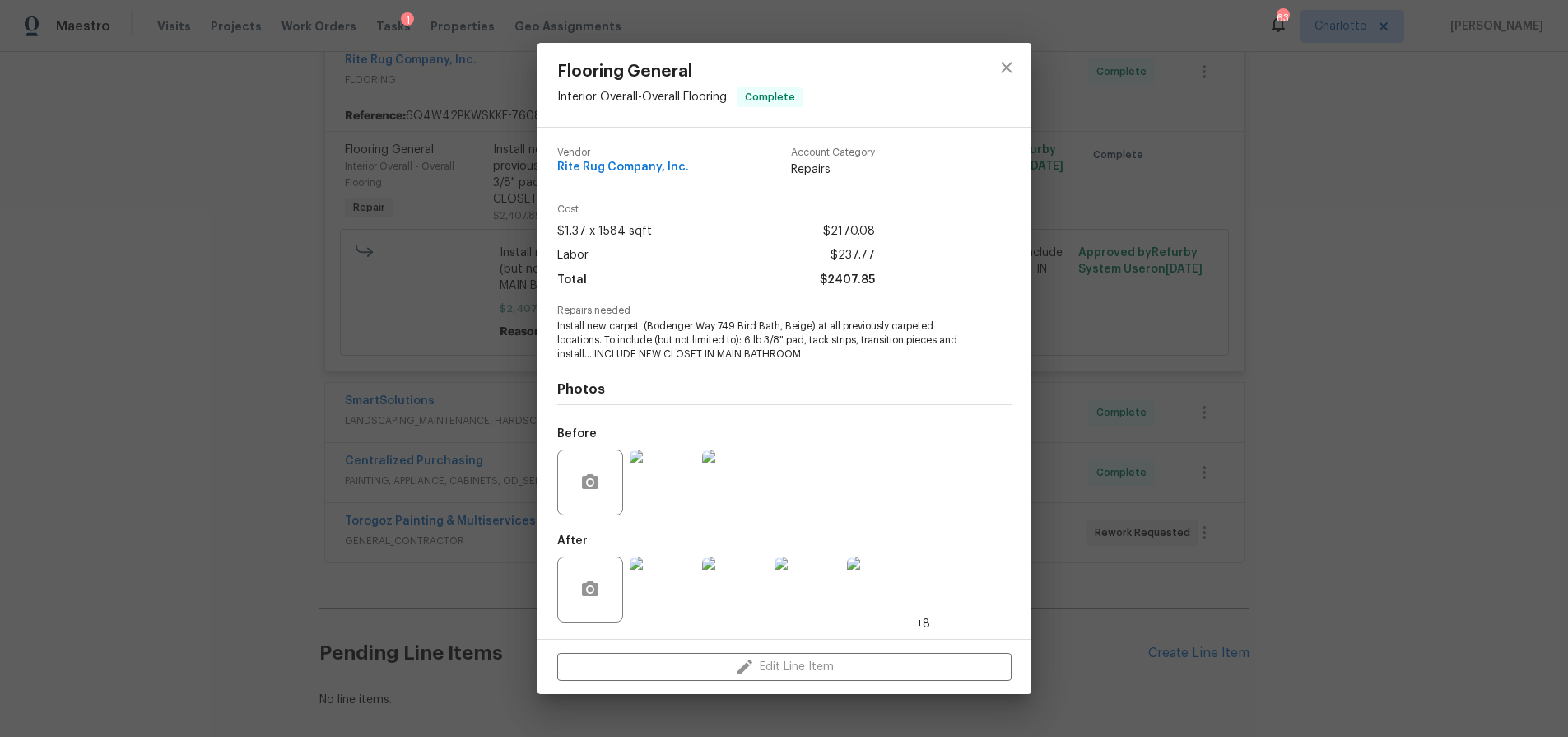 click at bounding box center [663, 590] 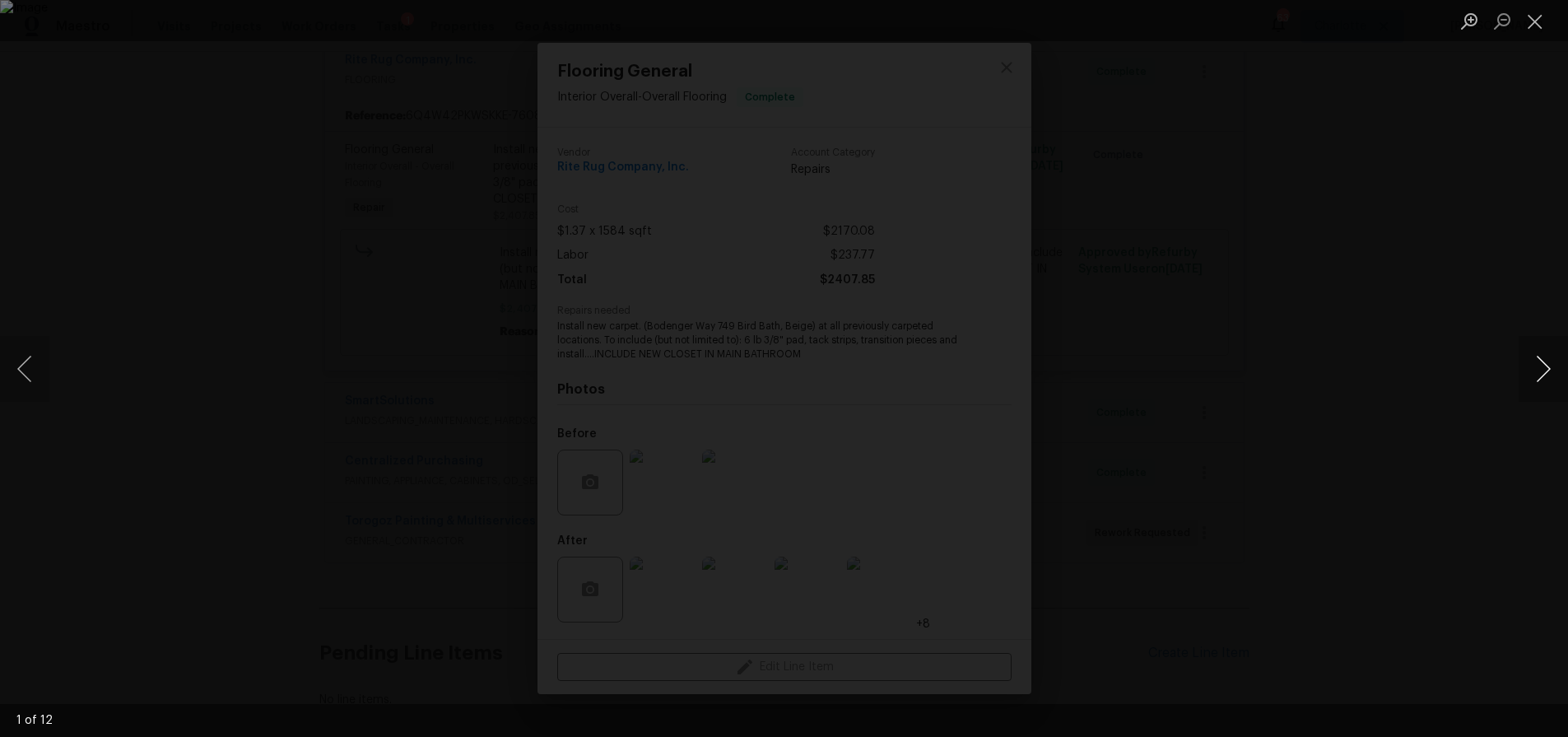 click at bounding box center [1543, 369] 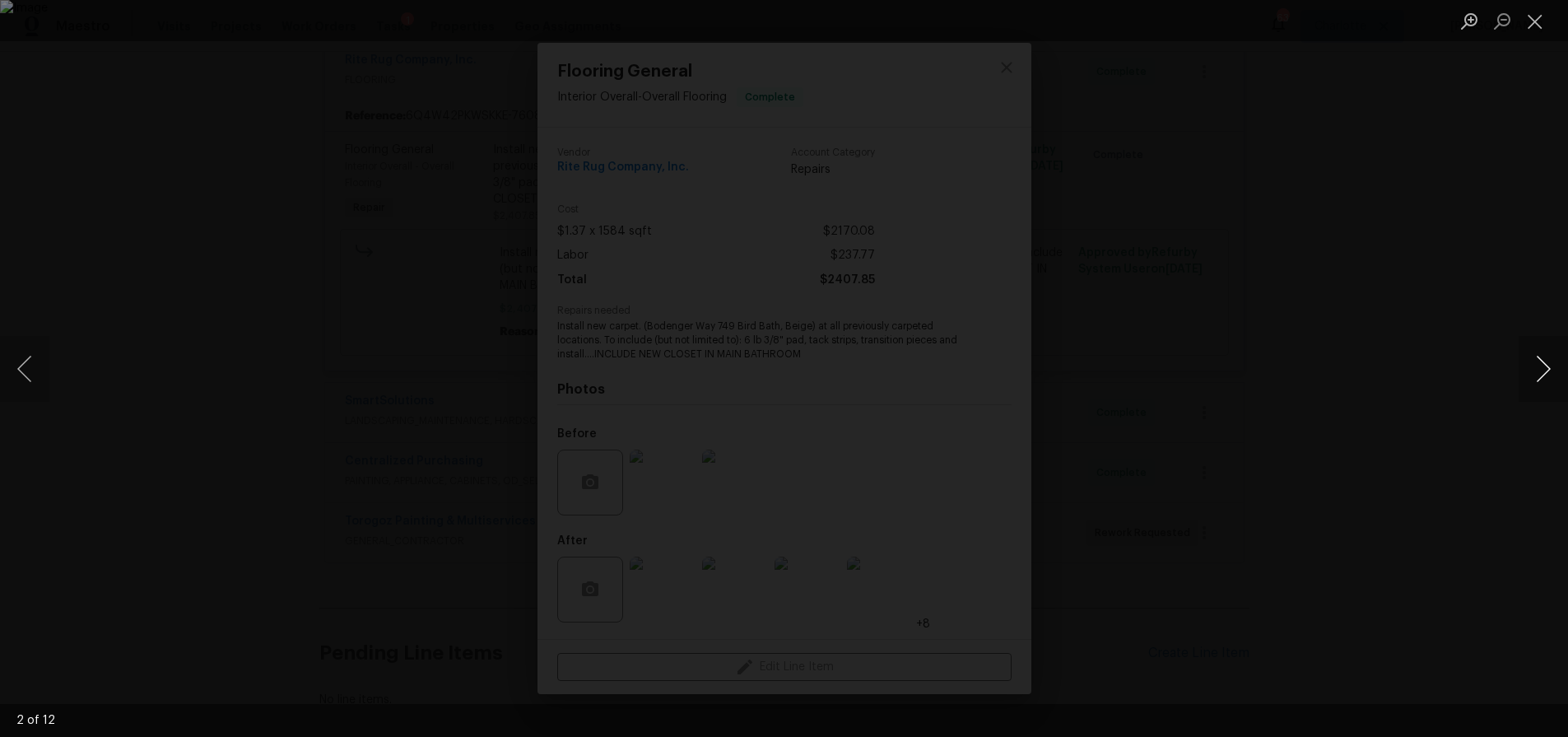 click at bounding box center [1543, 369] 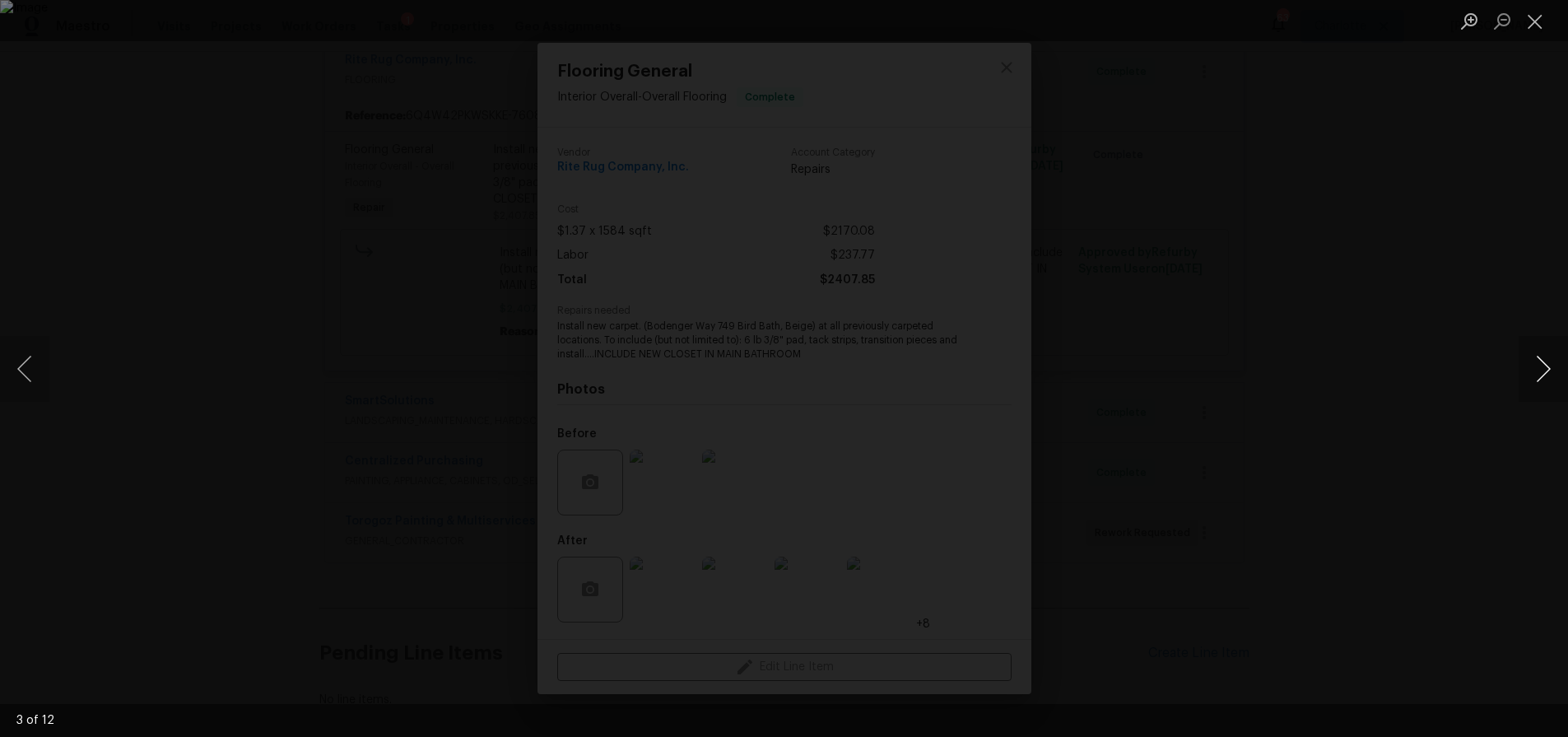 click at bounding box center [1543, 369] 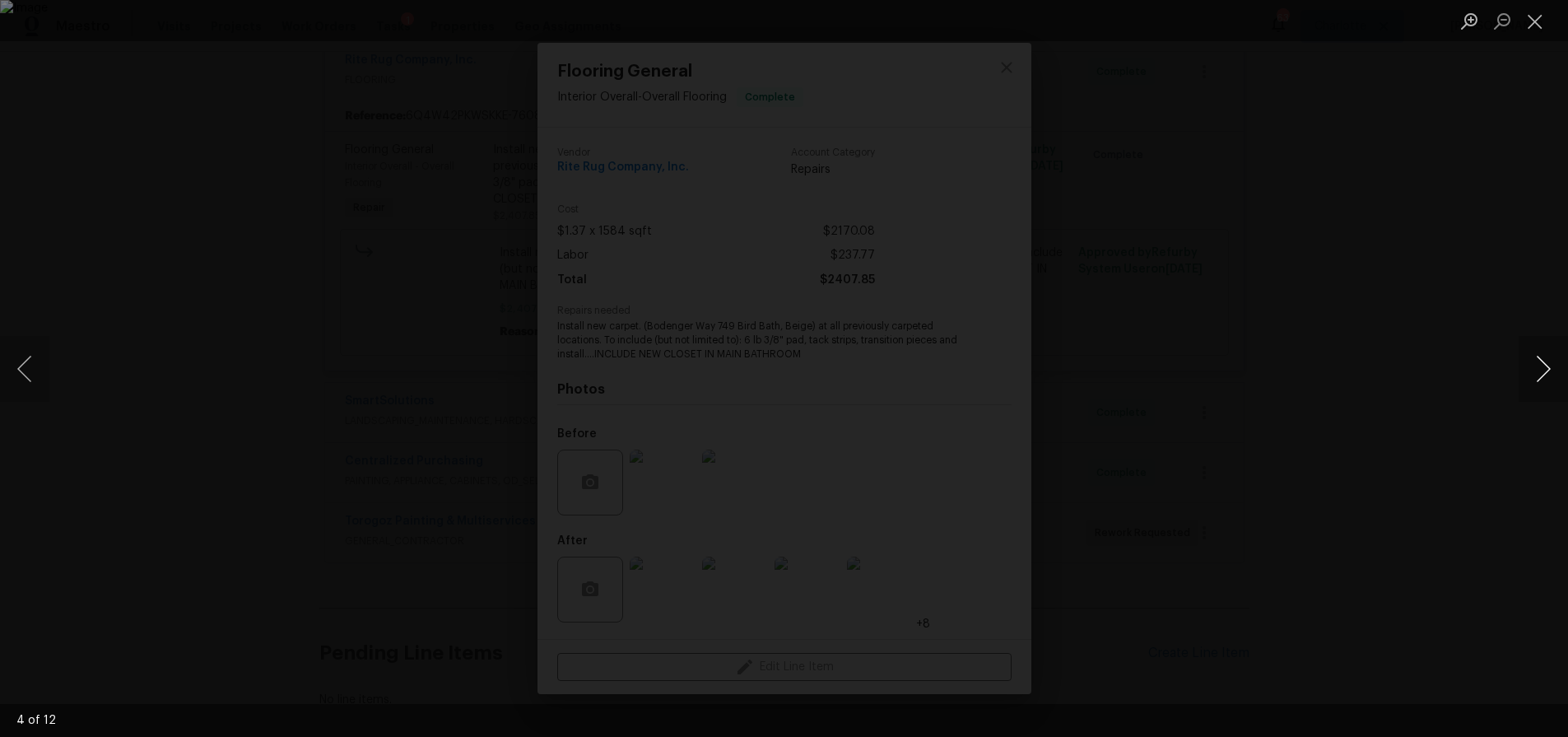 click at bounding box center (1543, 369) 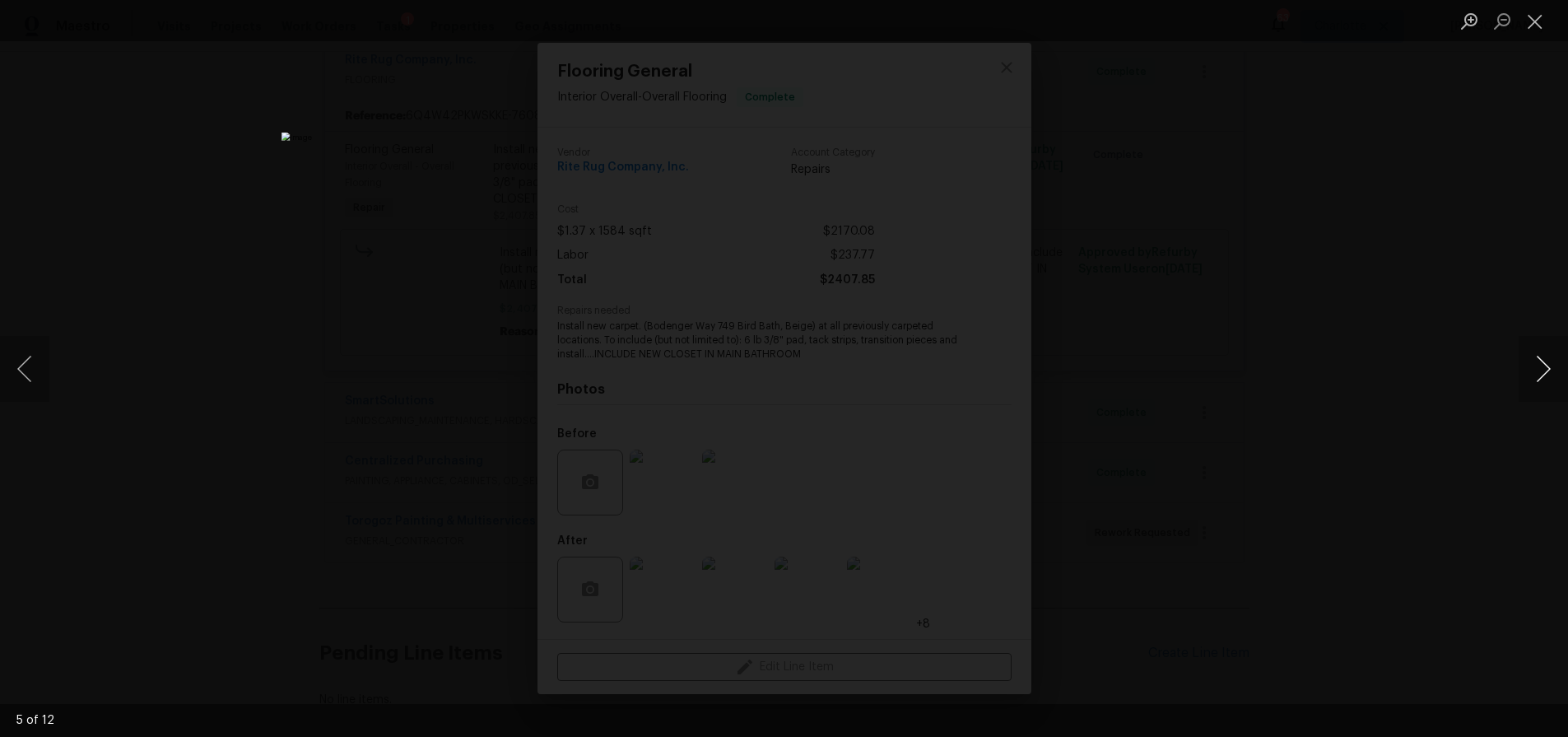 click at bounding box center [1543, 369] 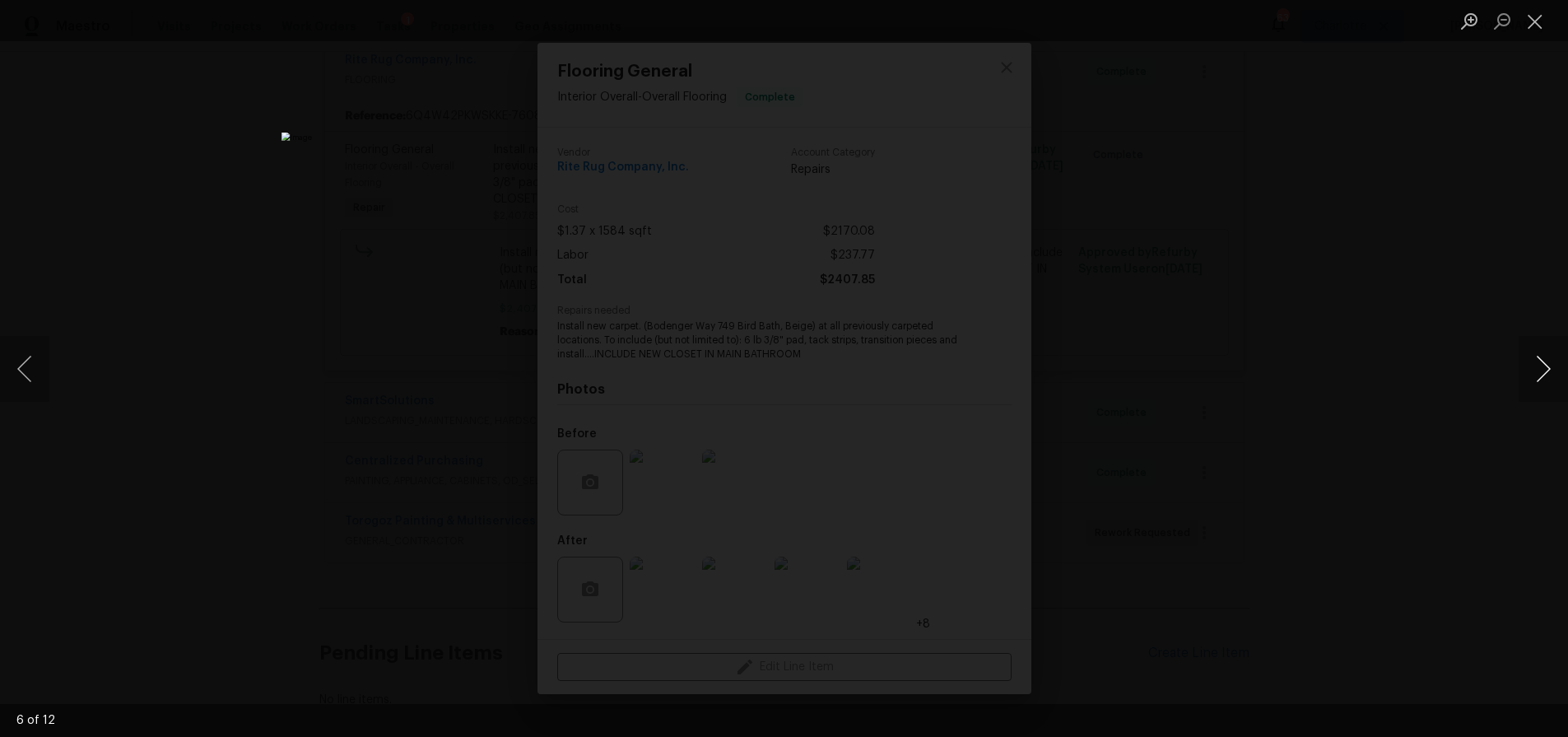 click at bounding box center [1543, 369] 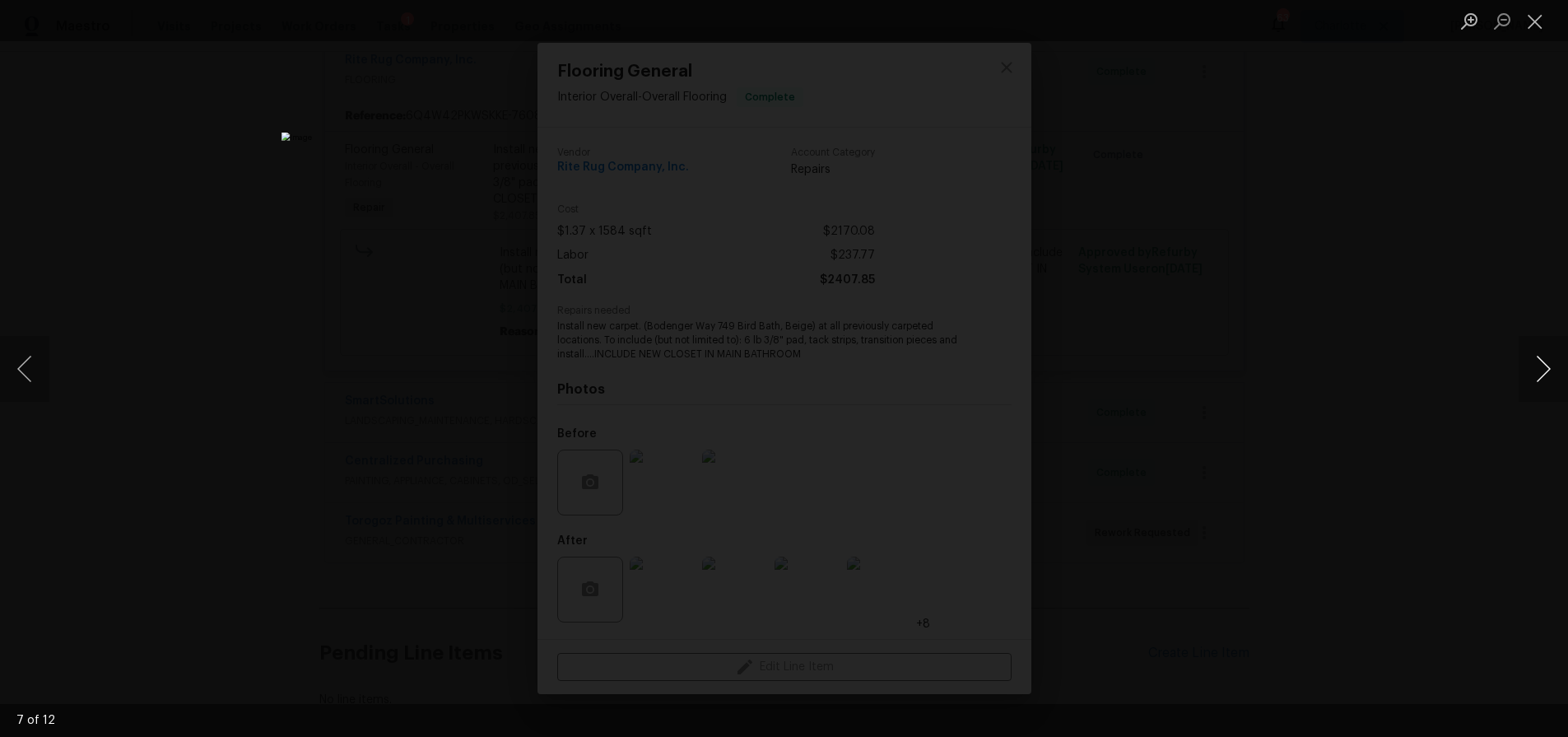 click at bounding box center (1543, 369) 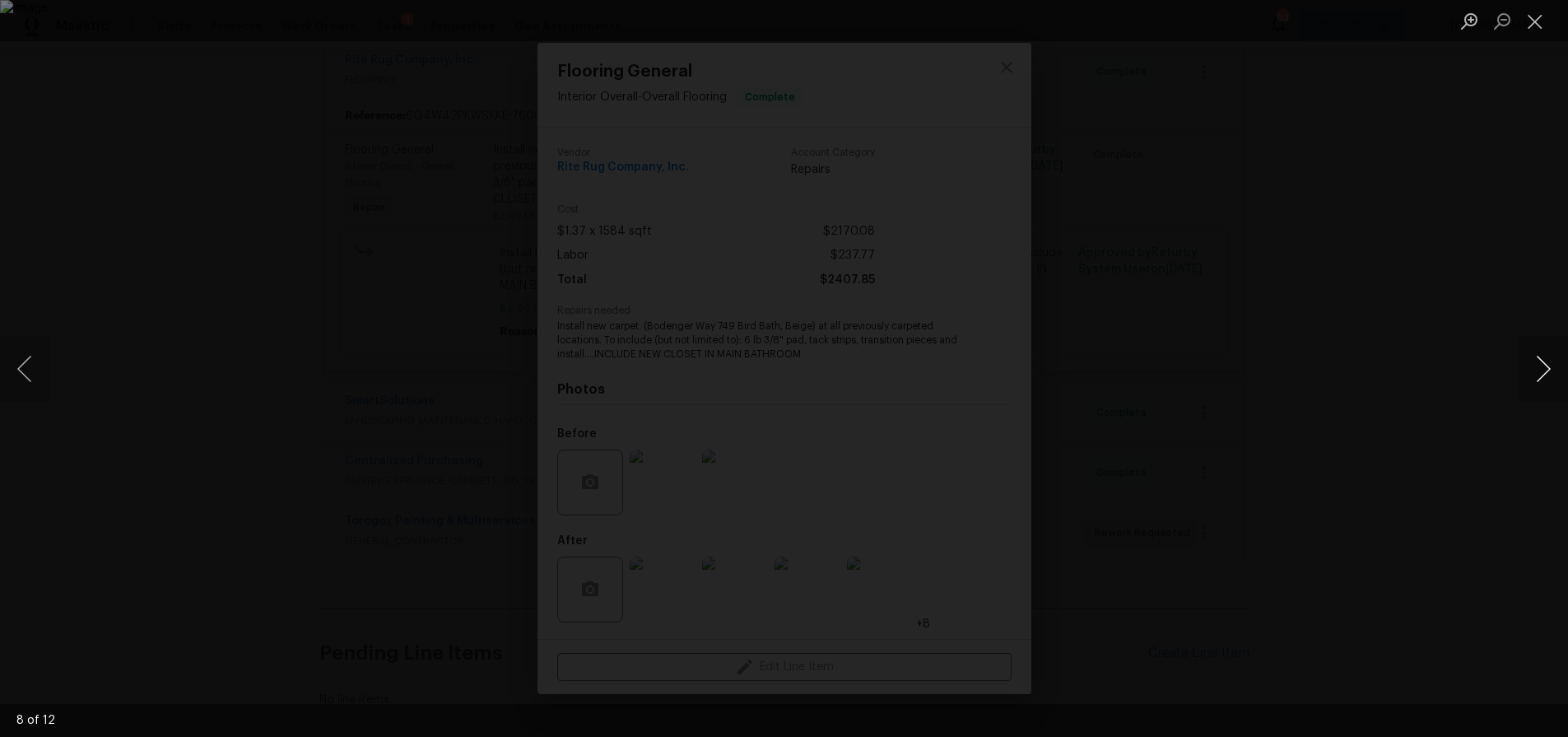 click at bounding box center [1543, 369] 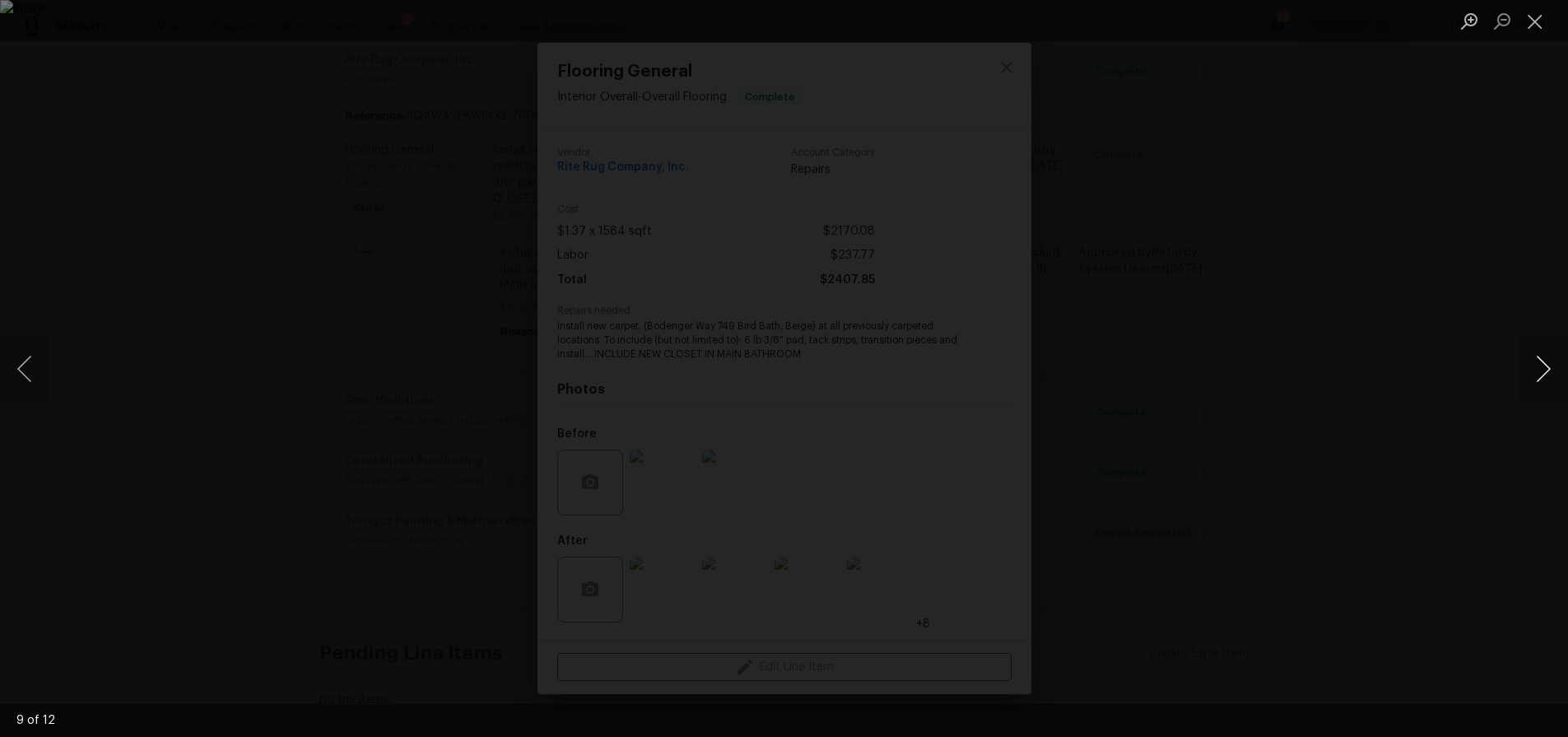 click at bounding box center [1543, 369] 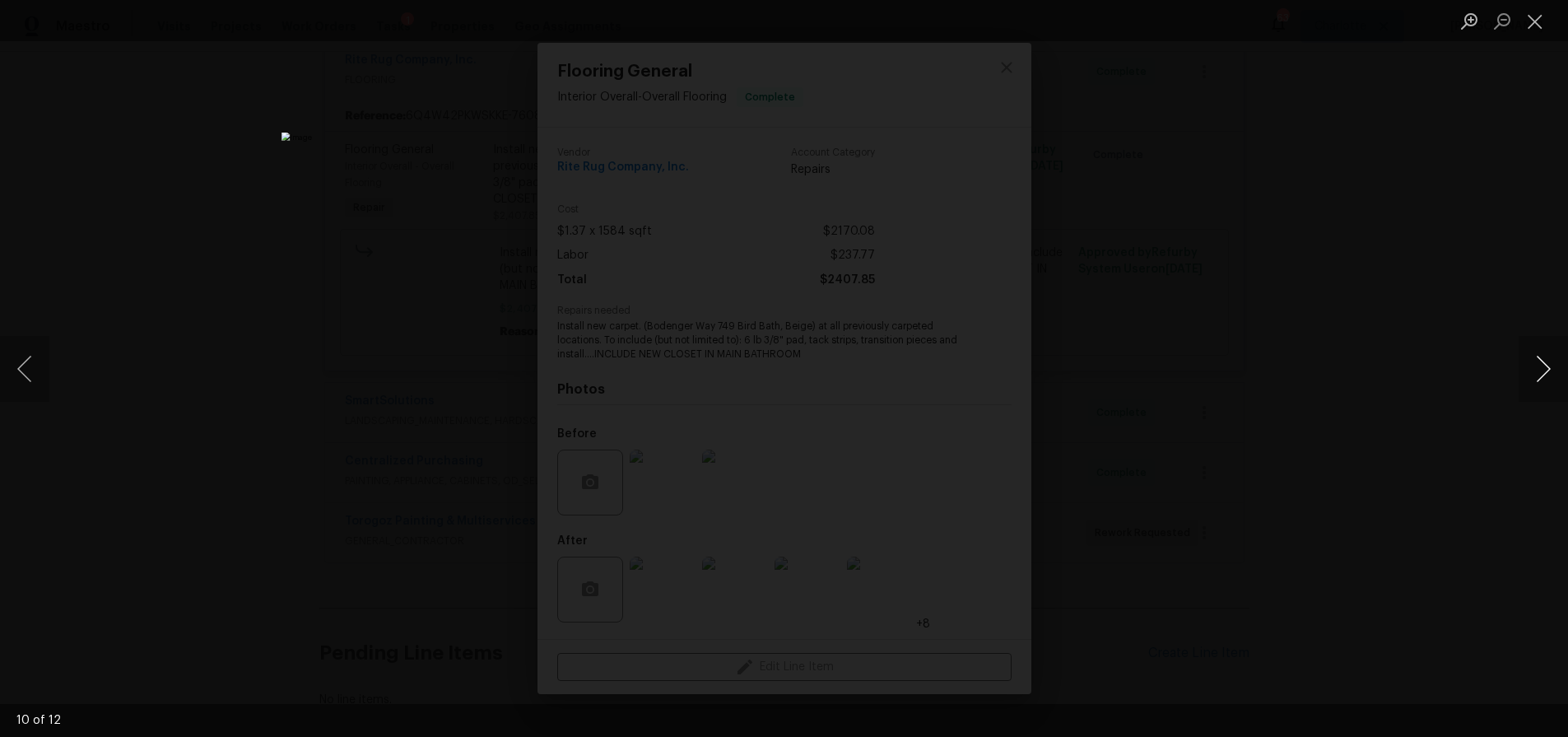 click at bounding box center [1543, 369] 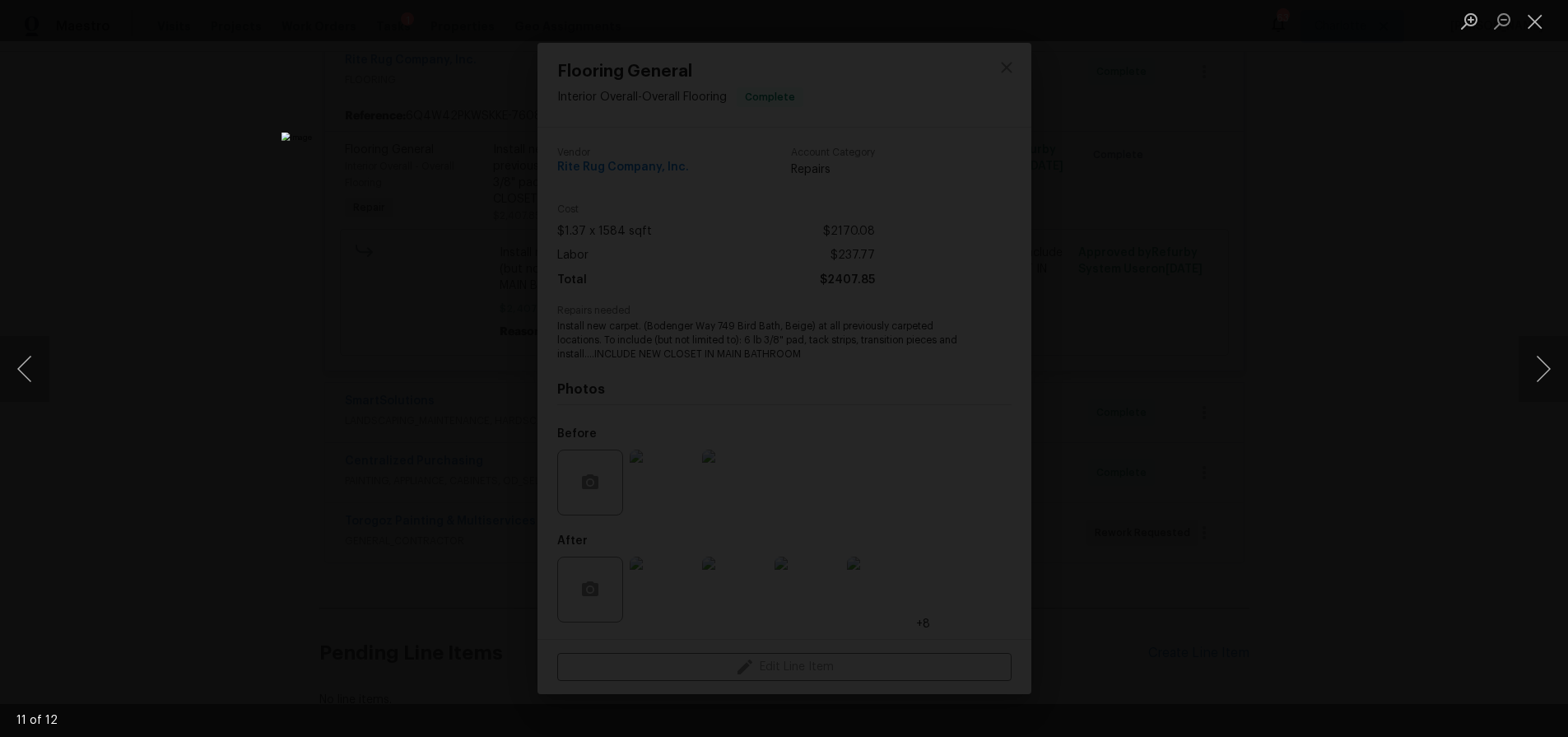 click at bounding box center (784, 368) 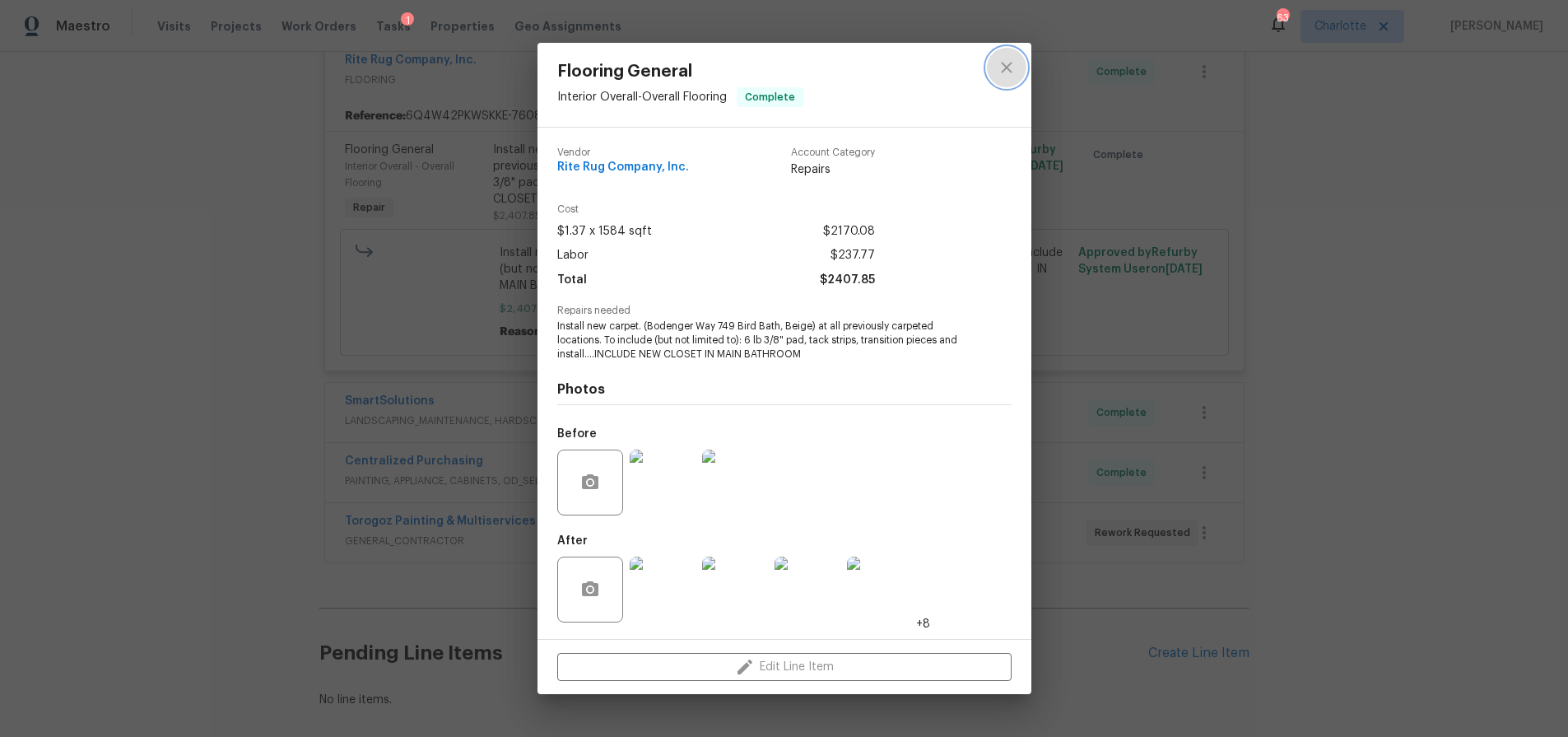 click 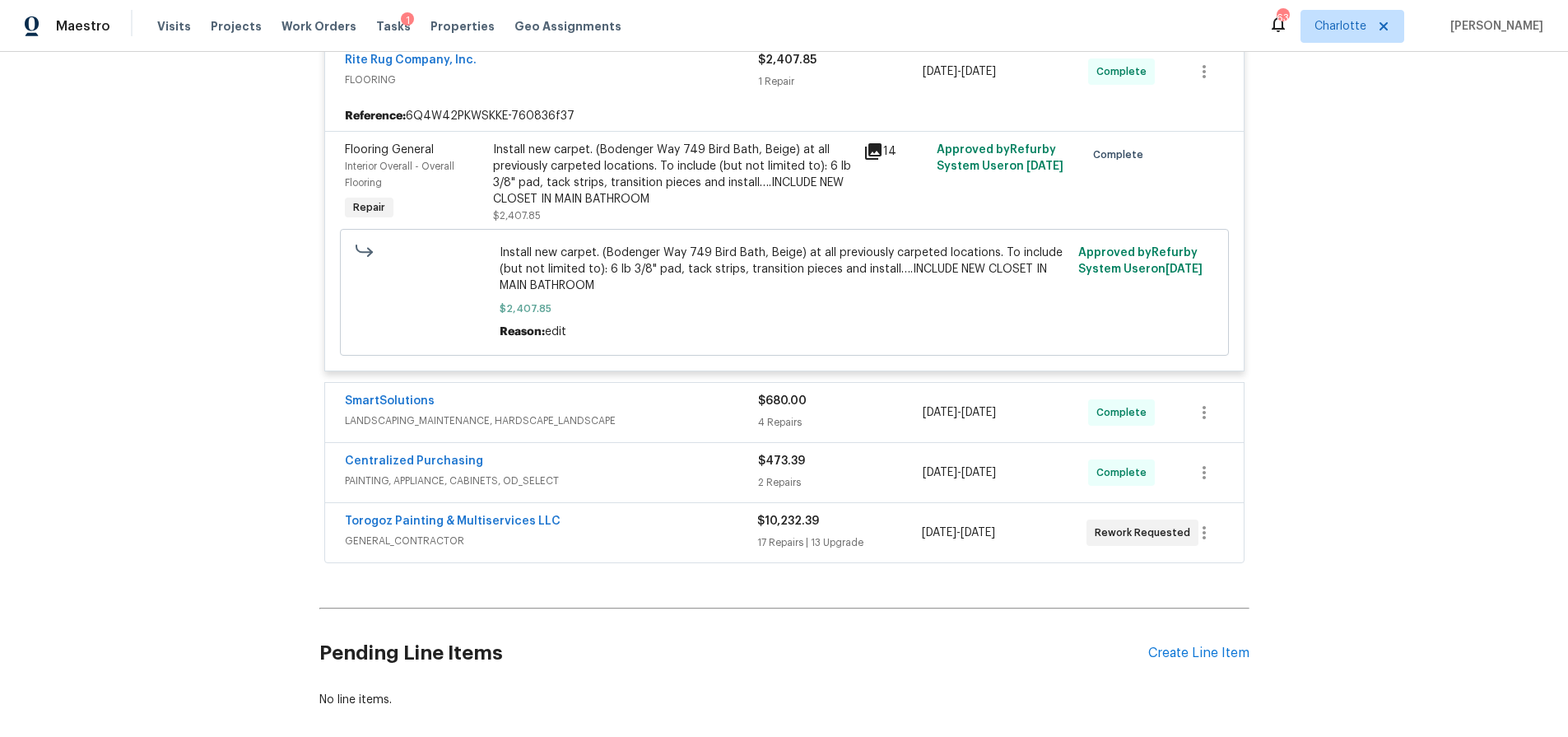 click on "Back to all projects [STREET_ADDRESS] 4 Beds | 3 Baths | Total: 1768 ft² | Above Grade: 1768 ft² | Basement Finished: N/A | 1996 Seen [DATE] Actions Last Visit Date [DATE]  by  [PERSON_NAME]   Project Renovation   [DATE]  -  [DATE] In Progress Visits Work Orders Maintenance Notes Condition Adjustments Costs Photos Floor Plans Cases RENOVATION   [DATE]  -  [DATE] In Progress One Source Cleaning Services CLEANING, CLEANING_MAINTENANCE $300.00 2 Repairs [DATE]  -  [DATE] Vendor Accepted Rightway Resurfacing Inc. BATHTUB_RESURFACING, COUNTERTOP_RESURFACING $1,350.00 1 Upgrade [DATE]  -  [DATE] Vendor Accepted Rite Rug Company, Inc. FLOORING $2,407.85 1 Repair [DATE]  -  [DATE] Complete Reference:  6Q4W42PKWSKKE-760836f37 Flooring General Interior Overall - Overall Flooring Repair $2,407.85   14 Approved by  Refurby System User  on   [DATE] Complete $2,407.85 Reason:  edit Approved by  Refurby System User  on  [DATE] SmartSolutions $680.00 4 Repairs [DATE]  -" at bounding box center (784, 394) 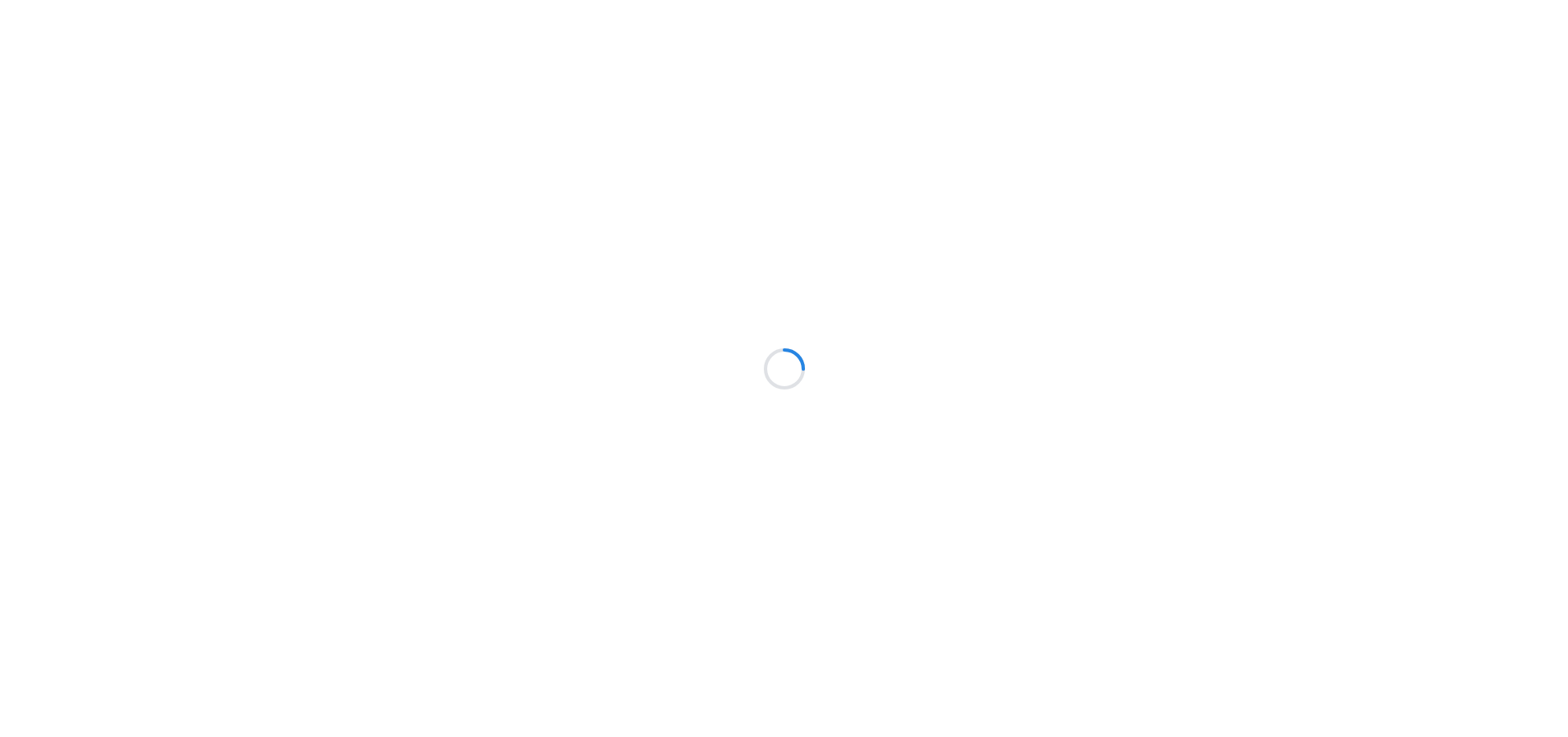 scroll, scrollTop: 0, scrollLeft: 0, axis: both 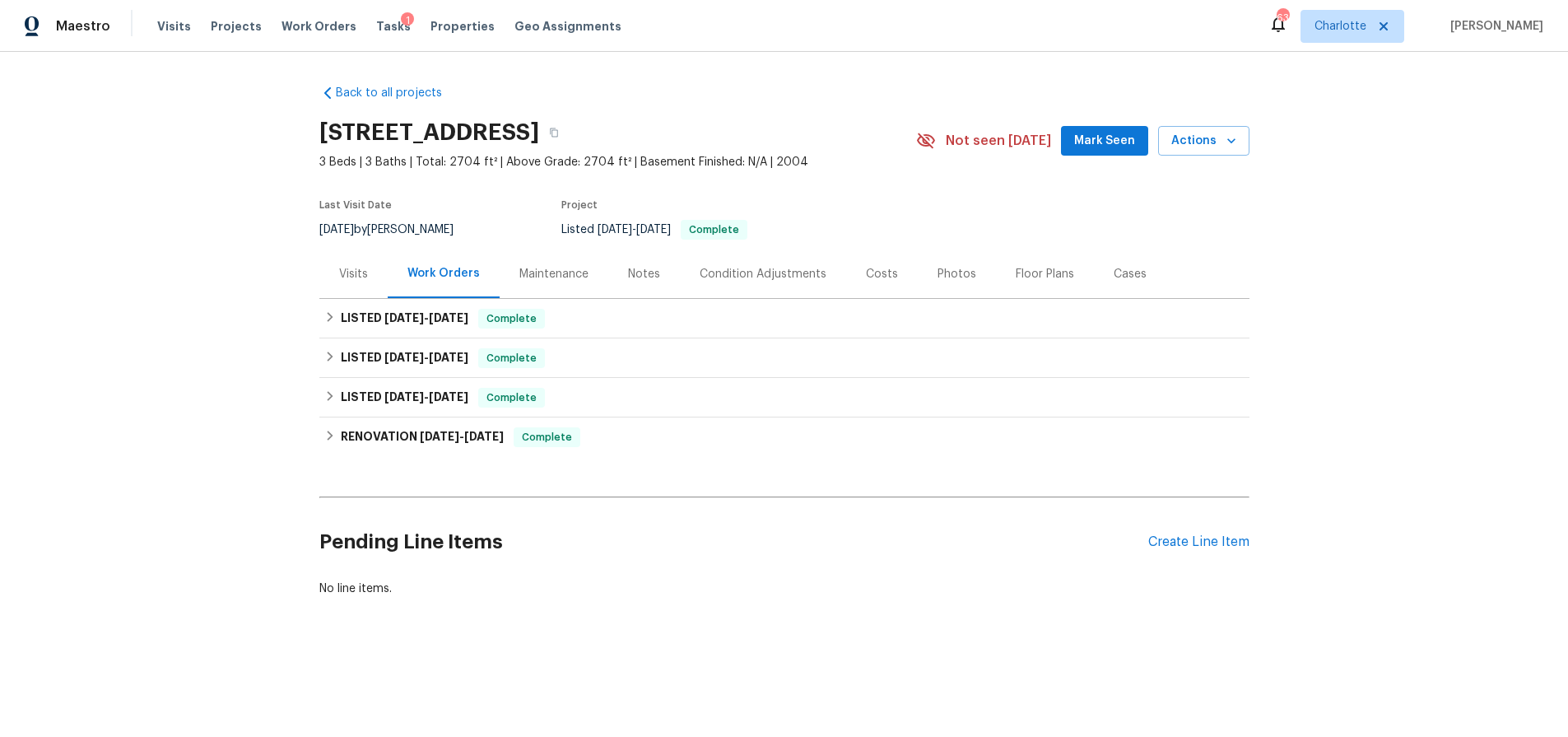 click on "Costs" at bounding box center [882, 274] 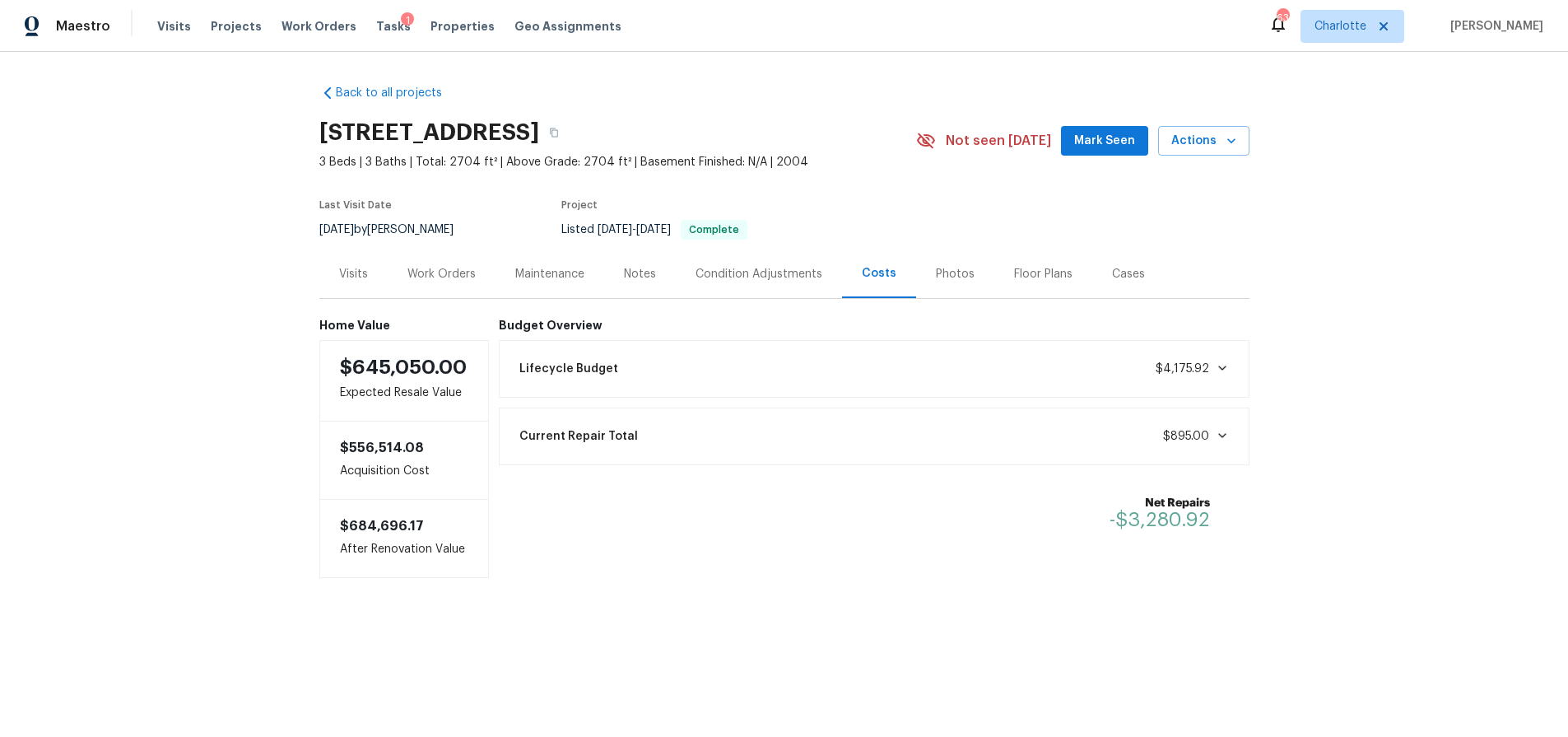click on "Back to all projects [STREET_ADDRESS] 3 Beds | 3 Baths | Total: 2704 ft² | Above Grade: 2704 ft² | Basement Finished: N/A | 2004 Not seen [DATE] Mark Seen Actions Last Visit Date [DATE]  by  [PERSON_NAME]   Project Listed   [DATE]  -  [DATE] Complete Visits Work Orders Maintenance Notes Condition Adjustments Costs Photos Floor Plans Cases Home Value $645,050.00 Expected Resale Value $556,514.08 Acquisition Cost $684,696.17 After Renovation Value Budget Overview Lifecycle Budget $4,175.92 Current Repair Total $895.00 Net Repairs -$3,280.92" at bounding box center [784, 364] 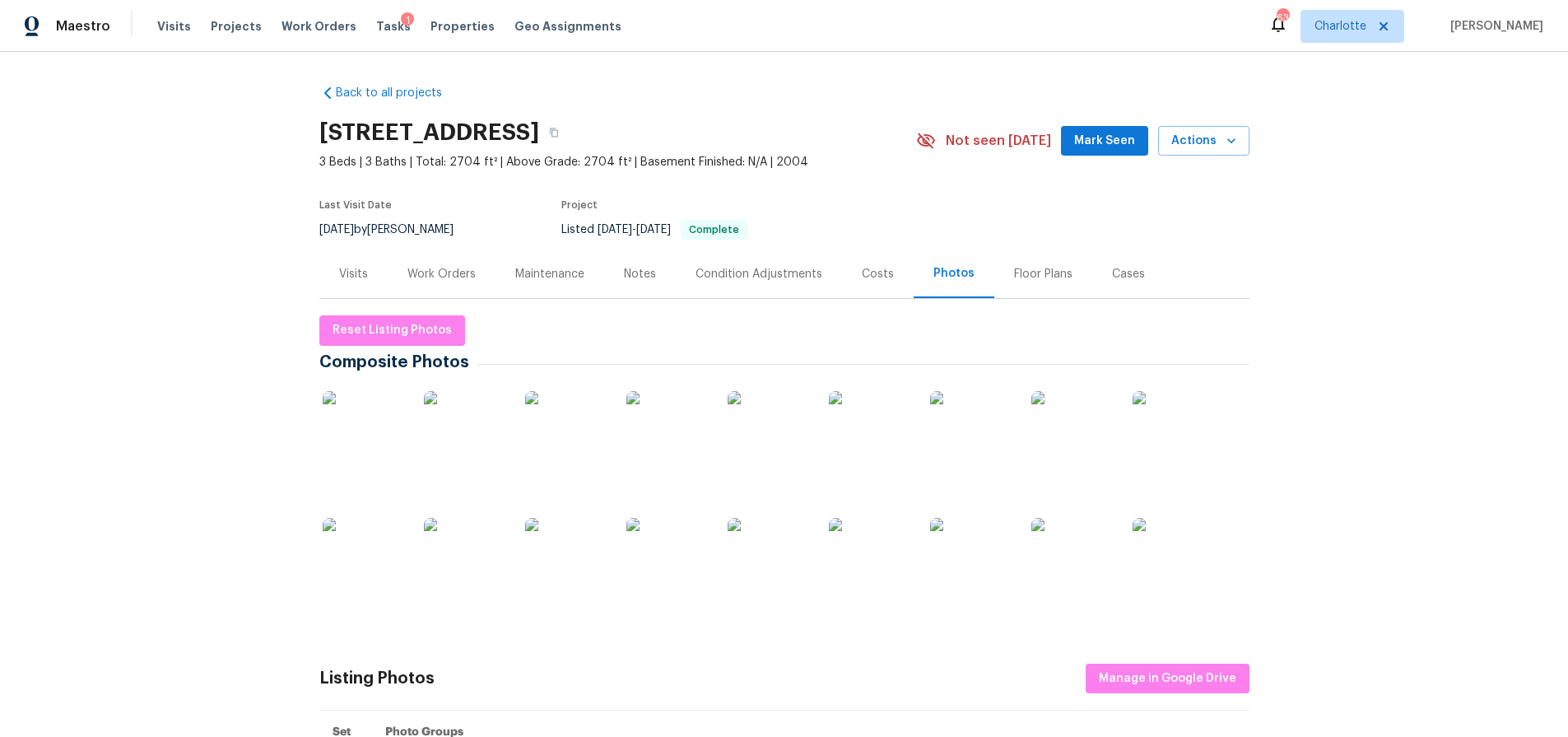 click at bounding box center (364, 432) 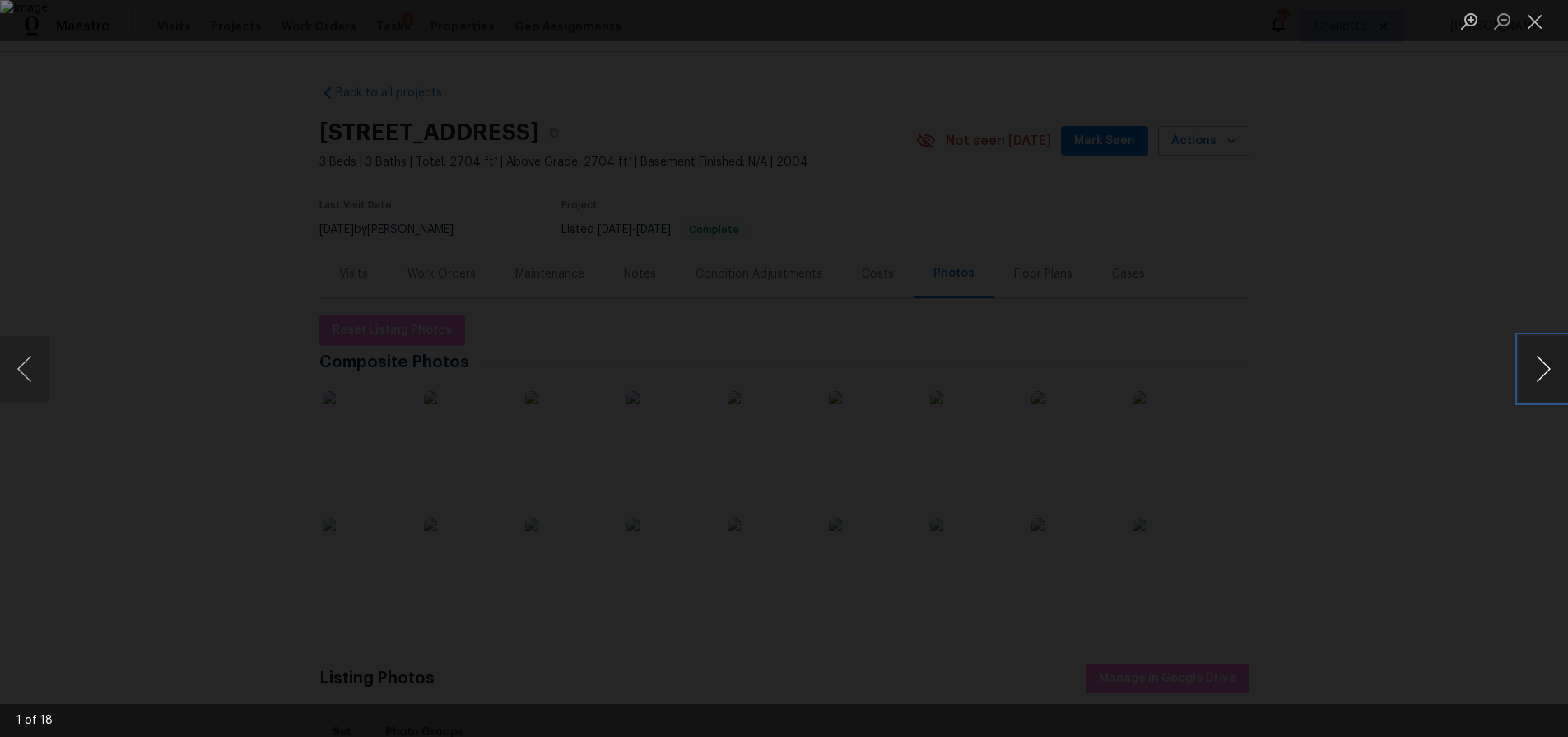 click at bounding box center (1543, 369) 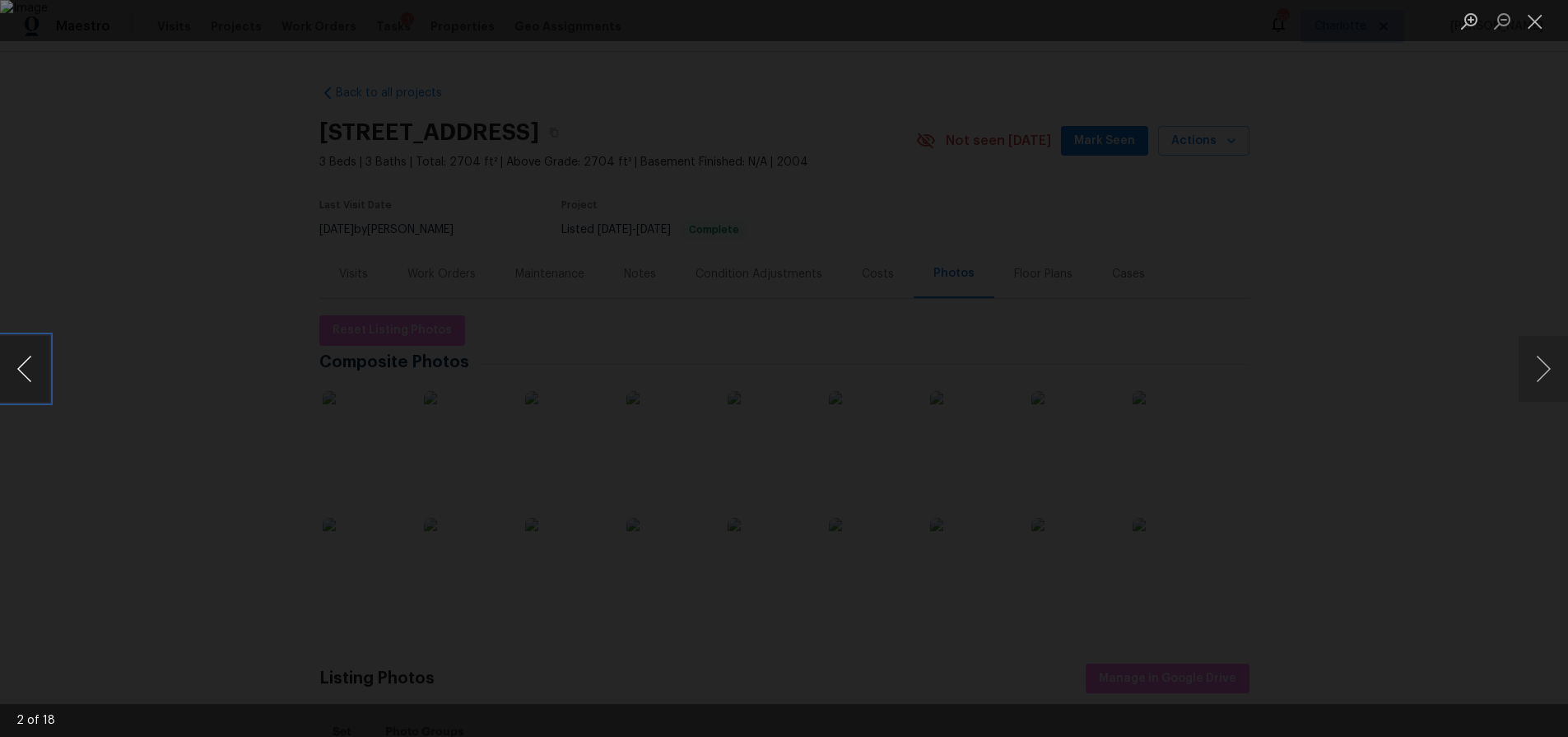 click at bounding box center (25, 369) 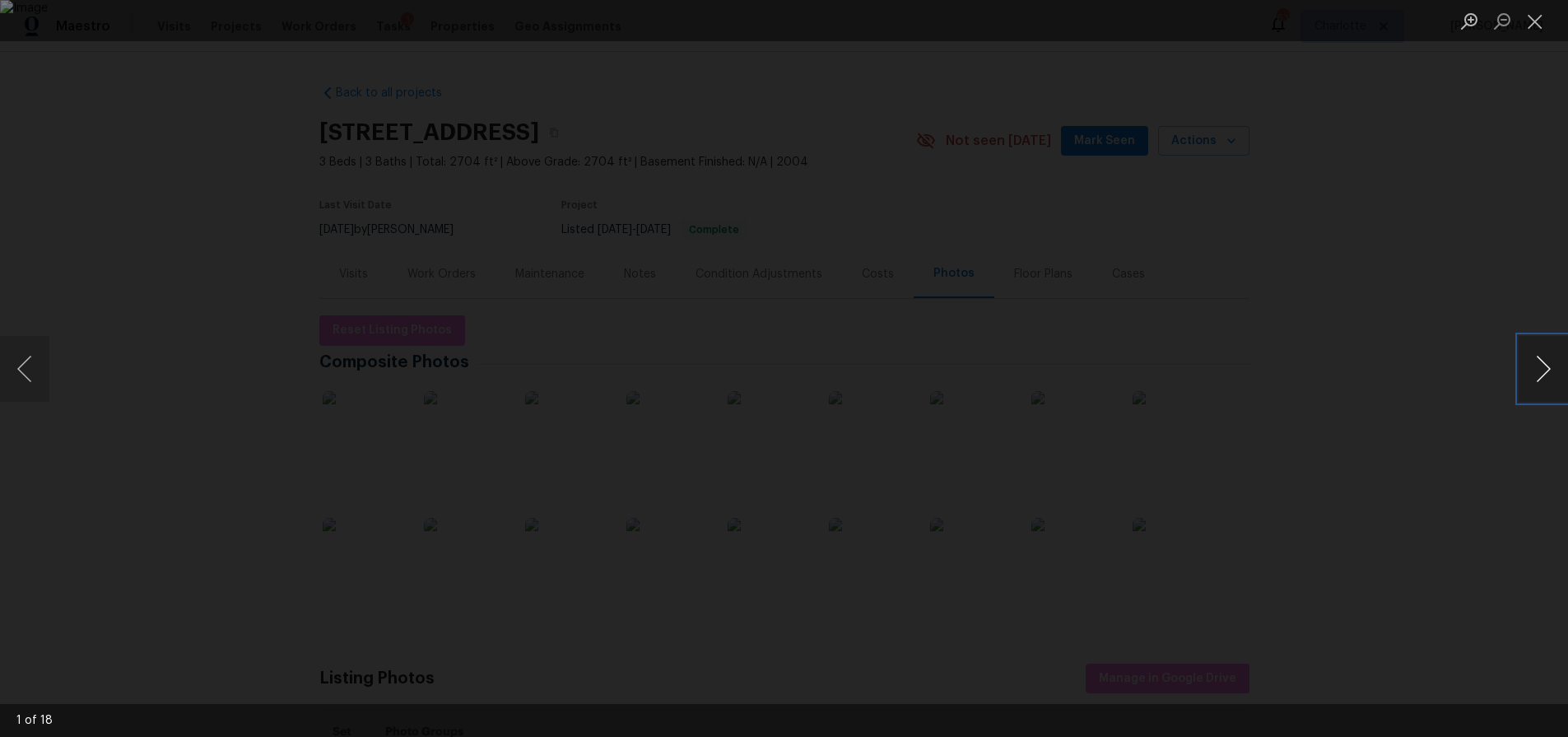 click at bounding box center [1543, 369] 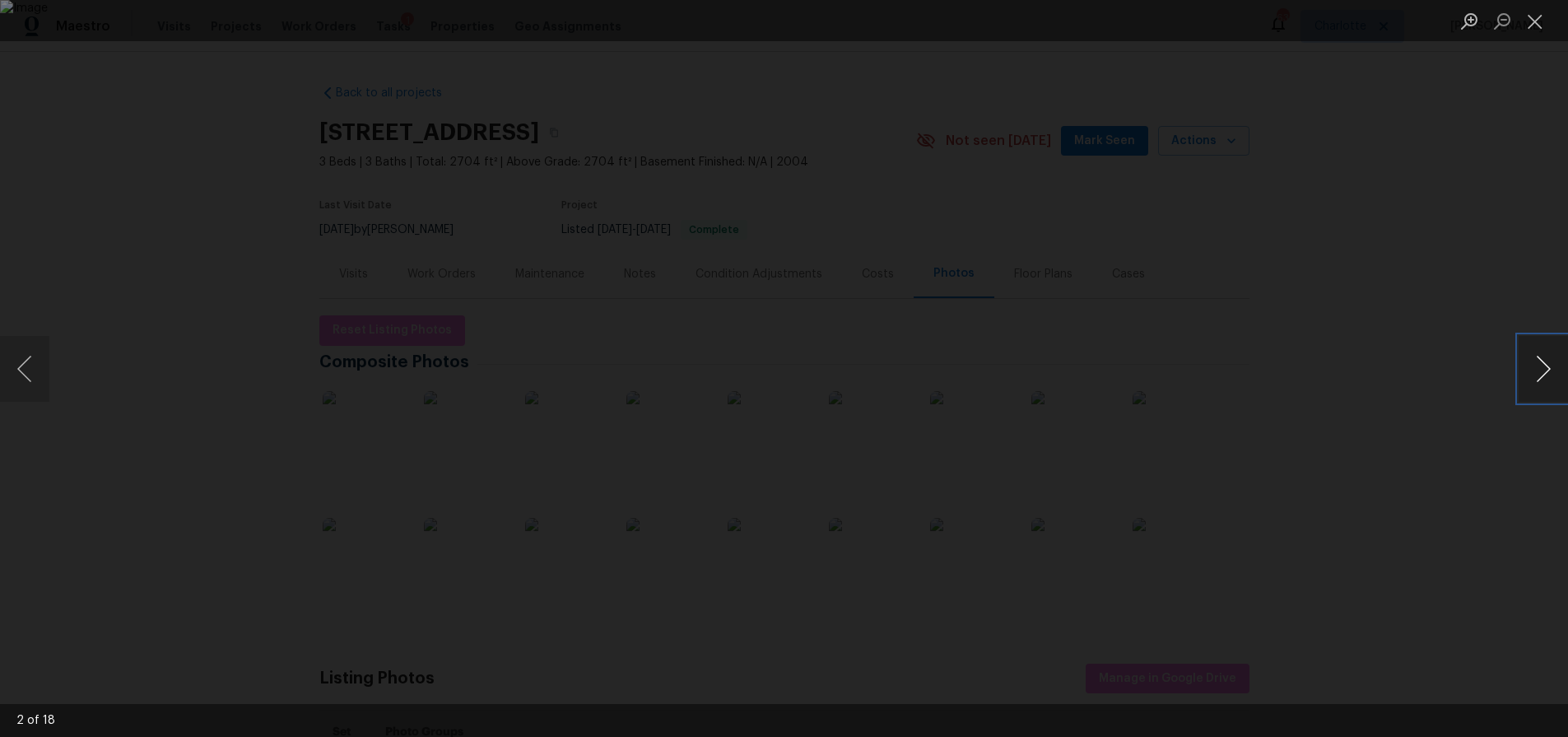 click at bounding box center (1543, 369) 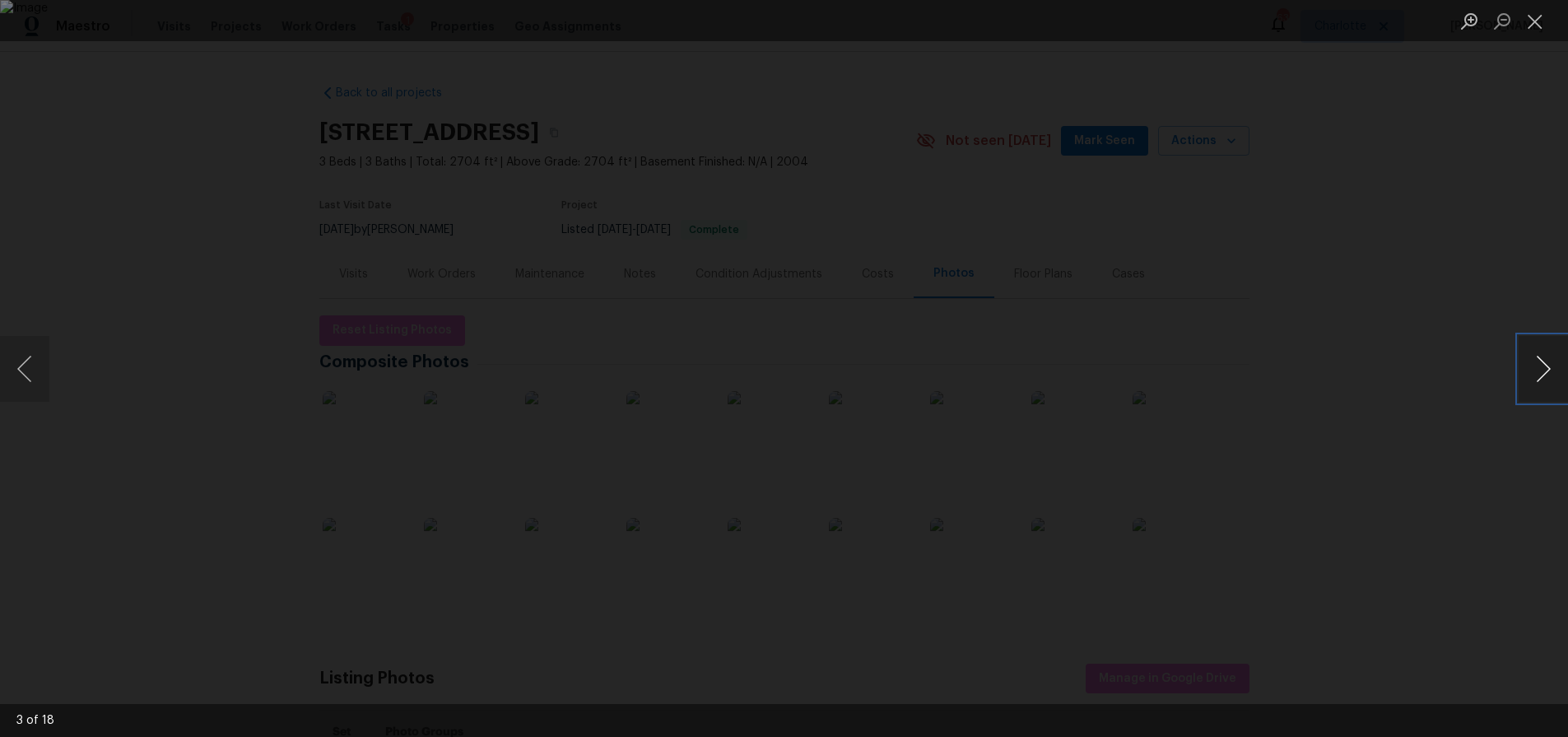 click at bounding box center (1543, 369) 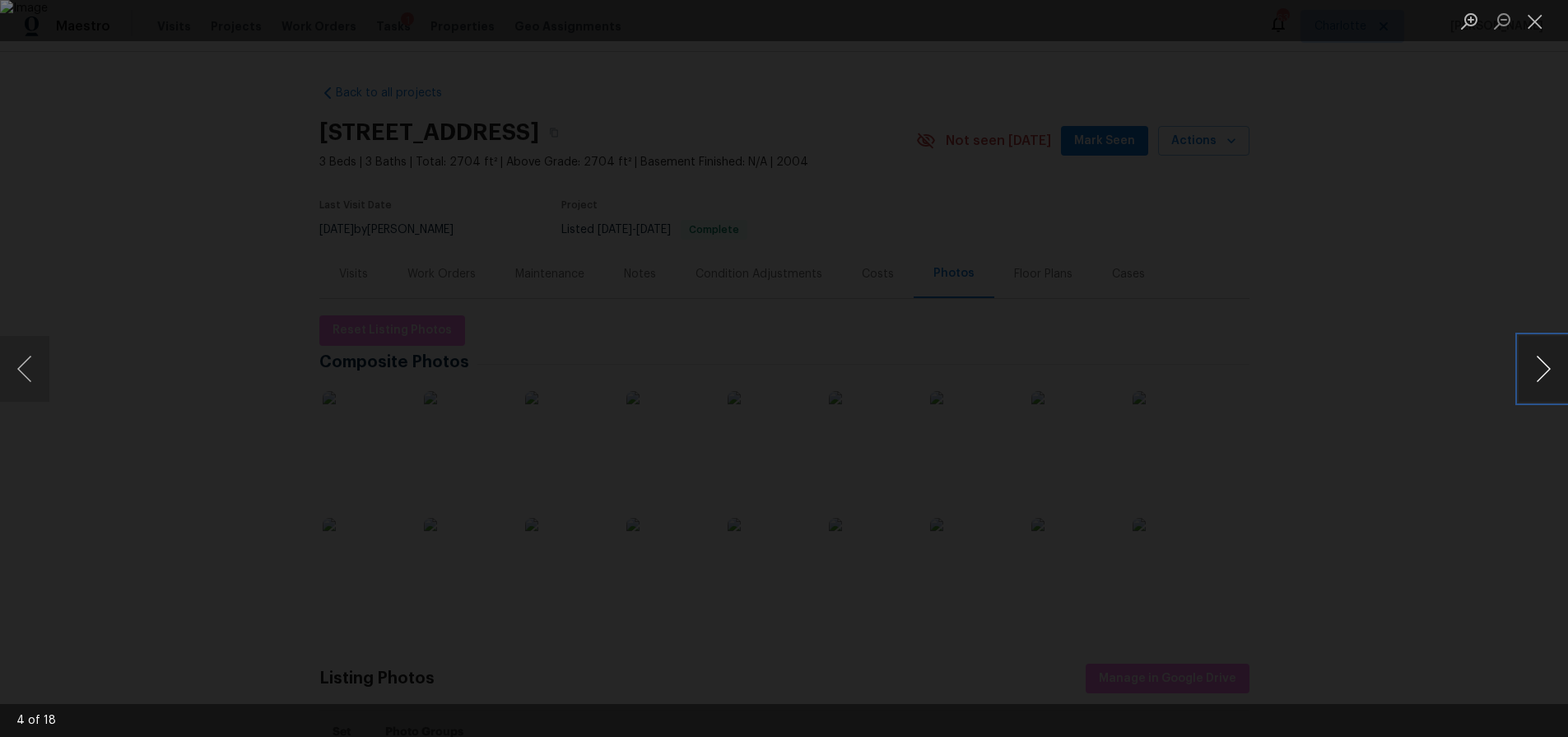 click at bounding box center (1543, 369) 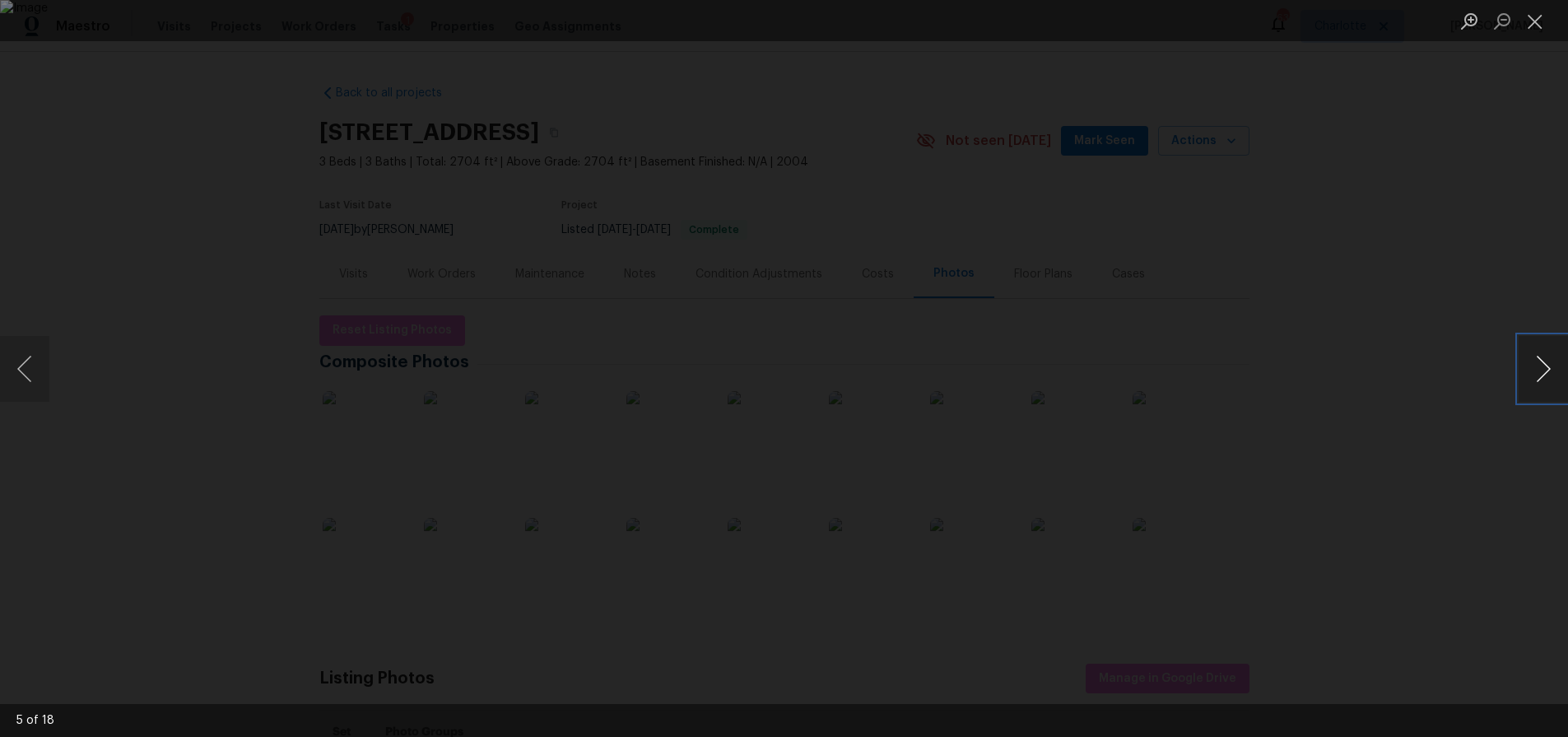 click at bounding box center (1543, 369) 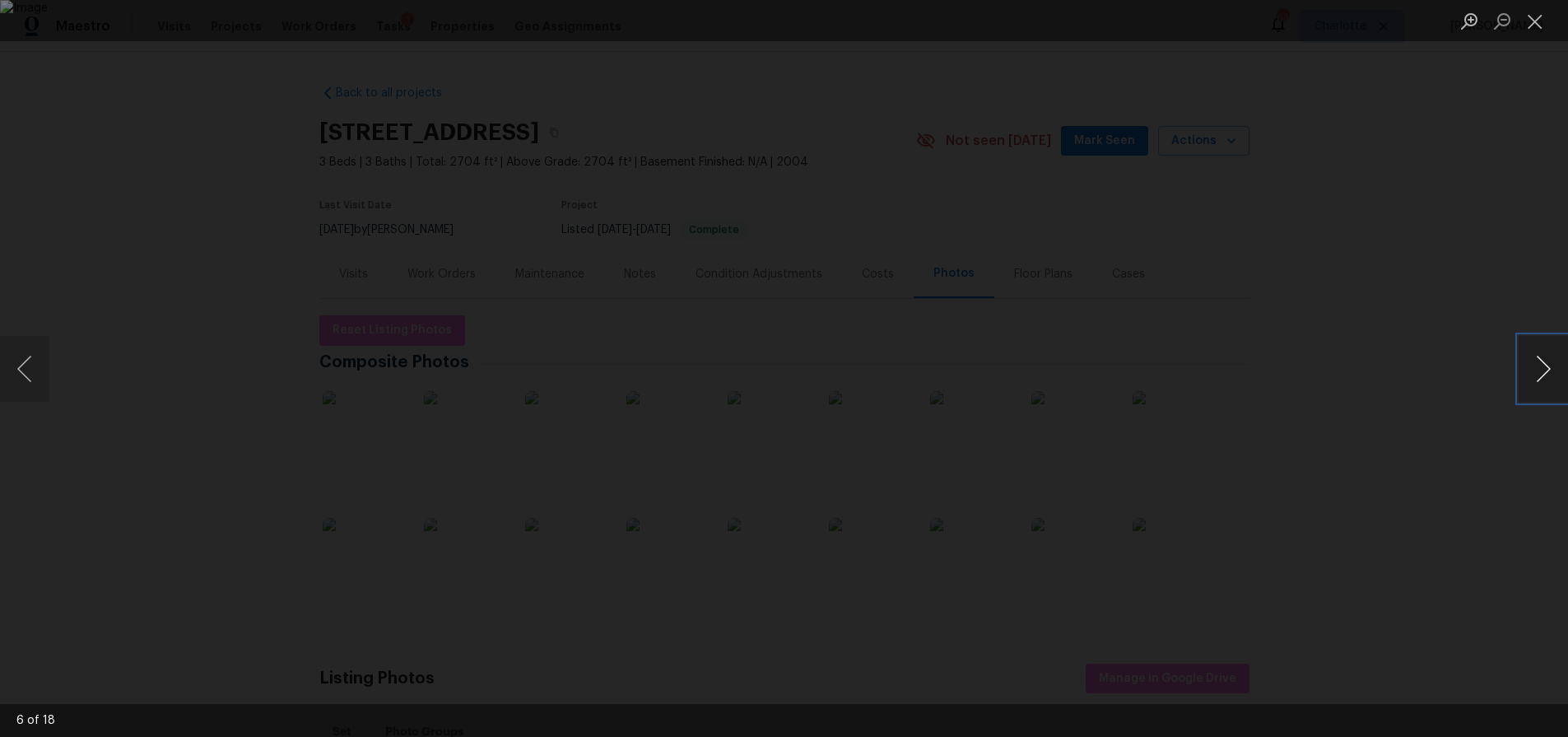 click at bounding box center [1543, 369] 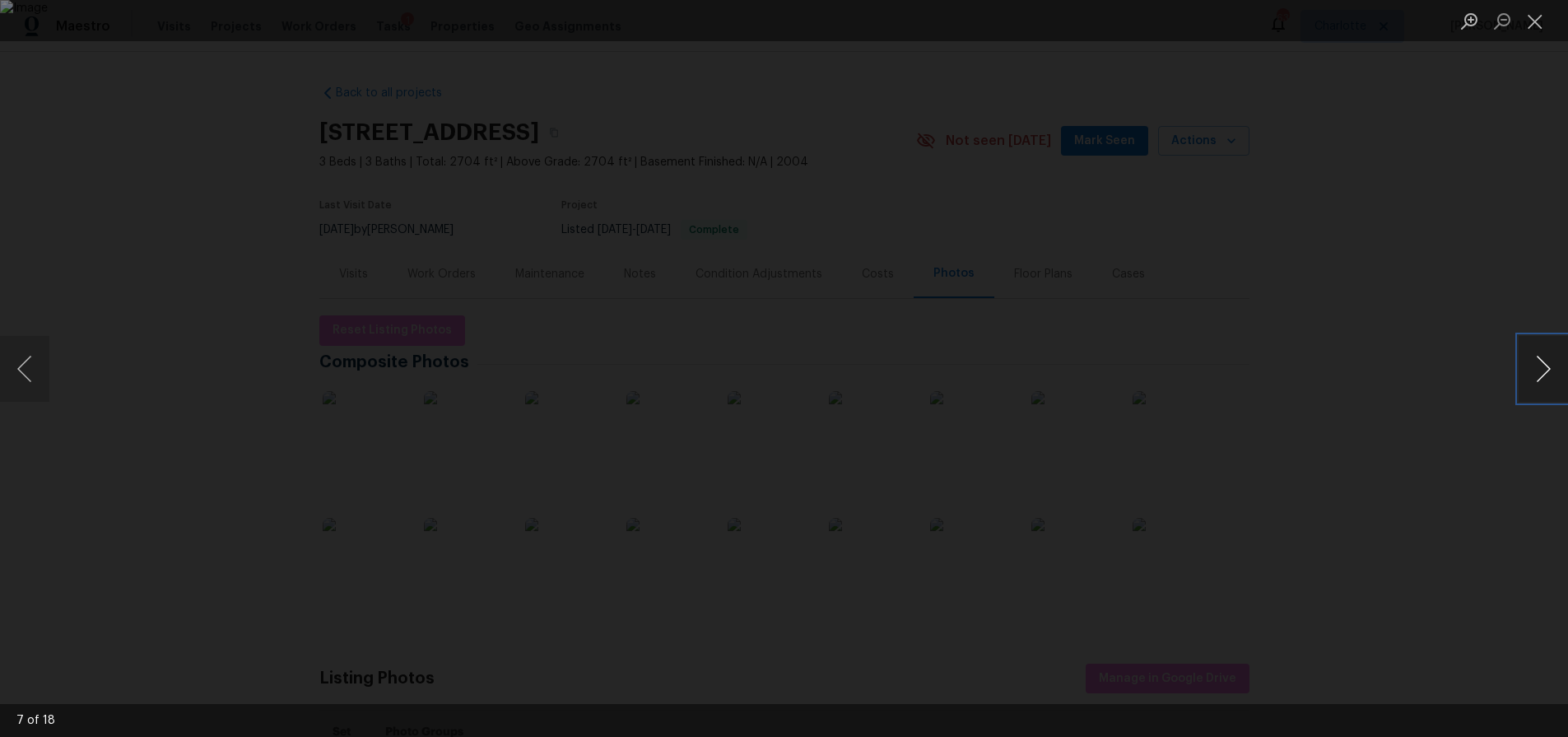 click at bounding box center [1543, 369] 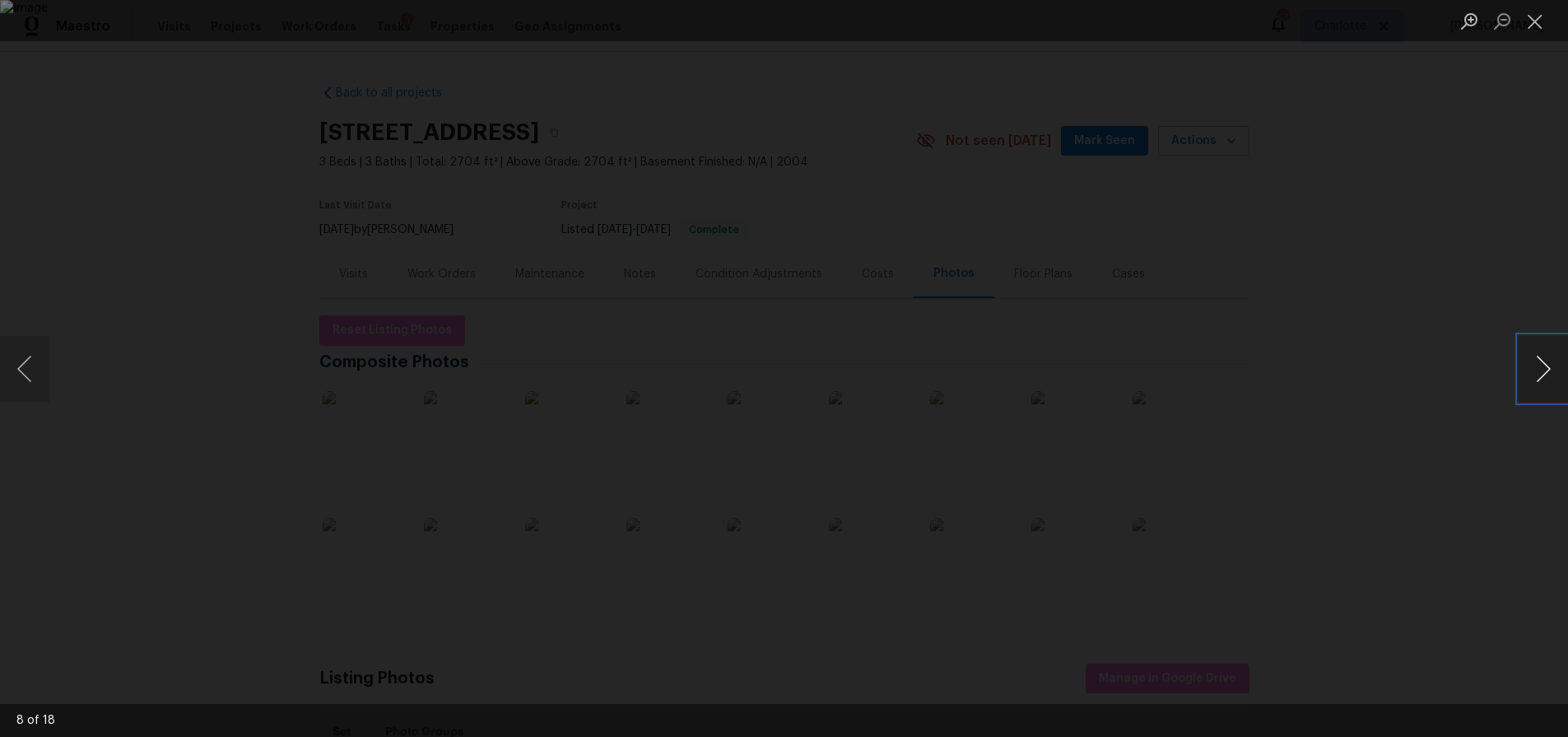 click at bounding box center [1543, 369] 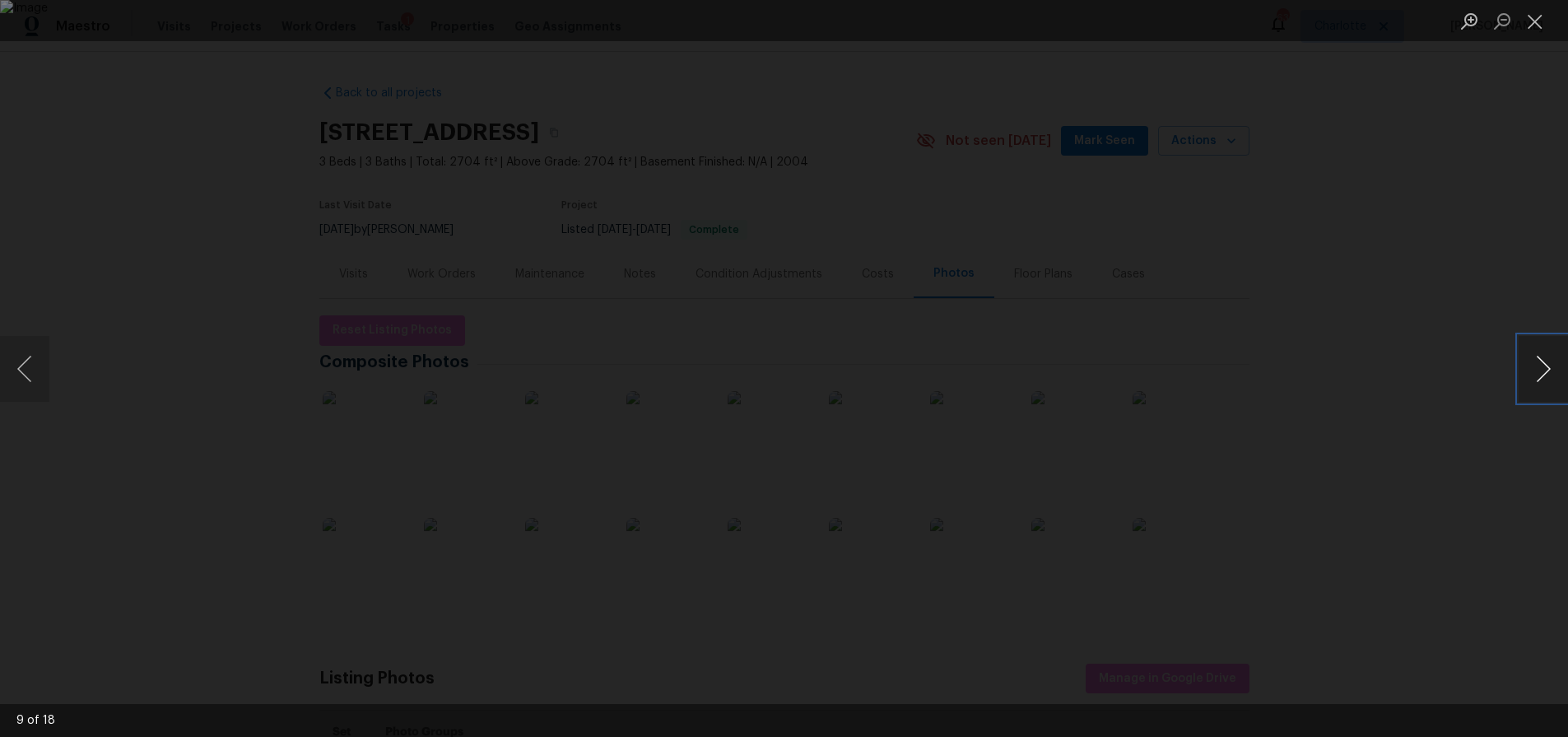 click at bounding box center [1543, 369] 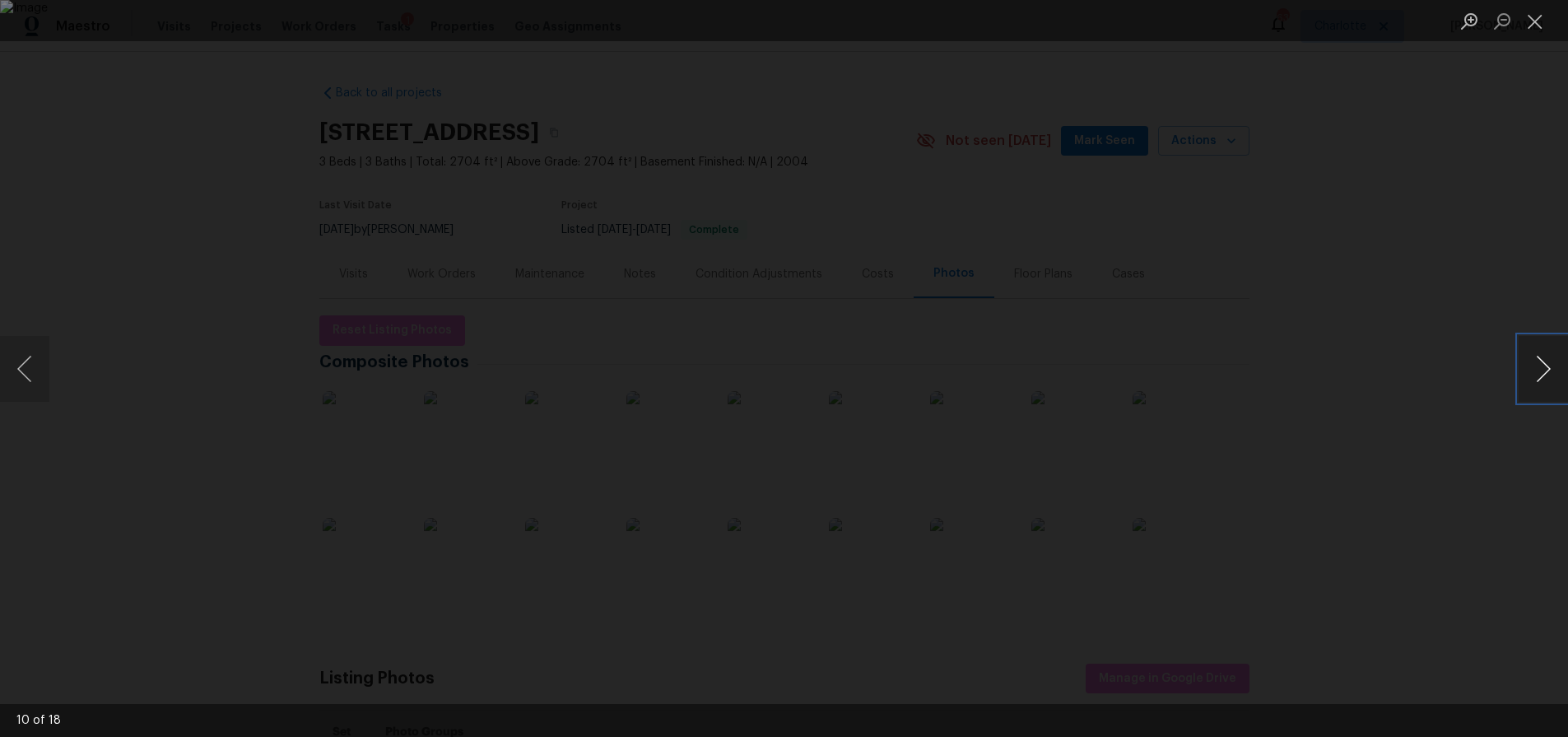 click at bounding box center [1543, 369] 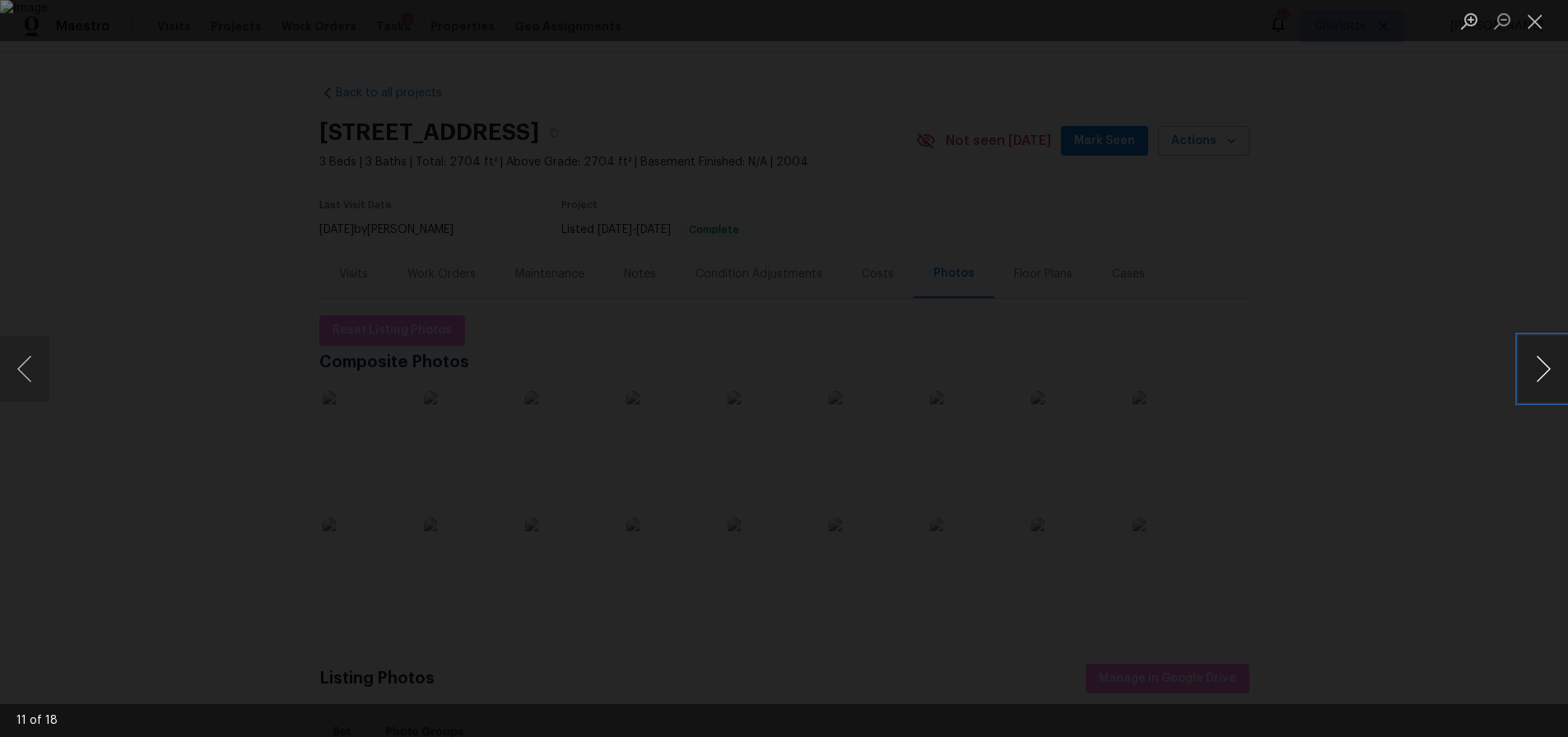 click at bounding box center [1543, 369] 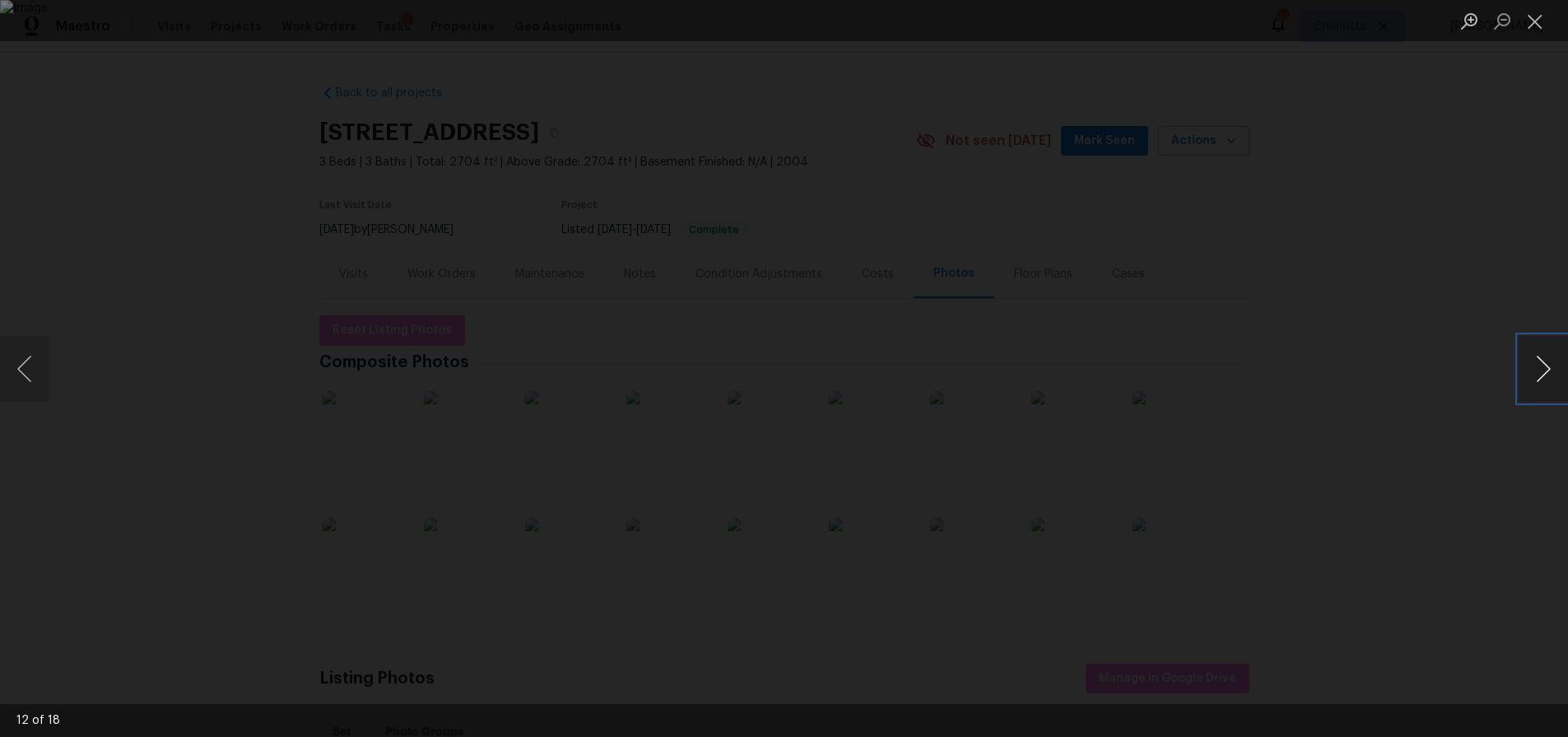 click at bounding box center (1543, 369) 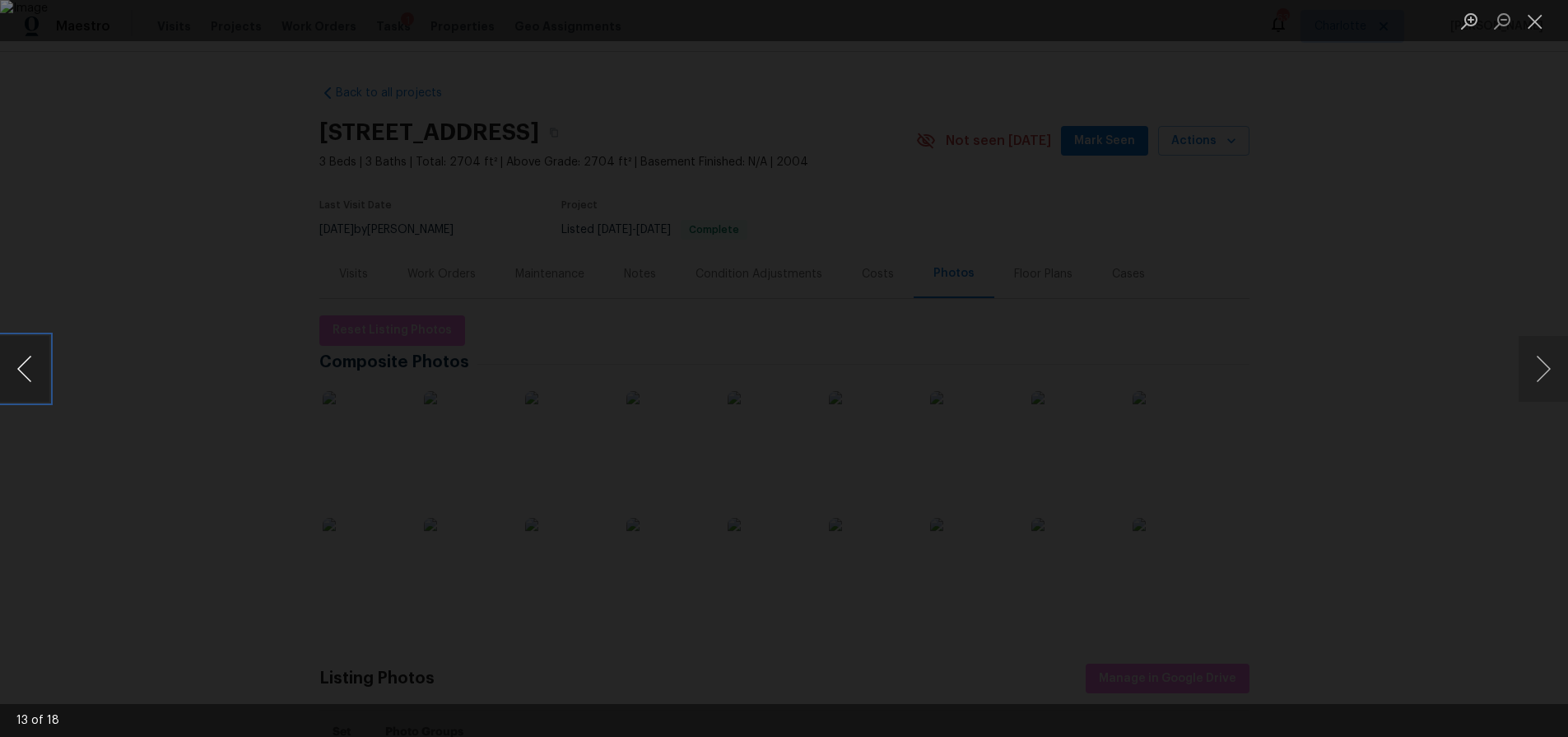click at bounding box center (25, 369) 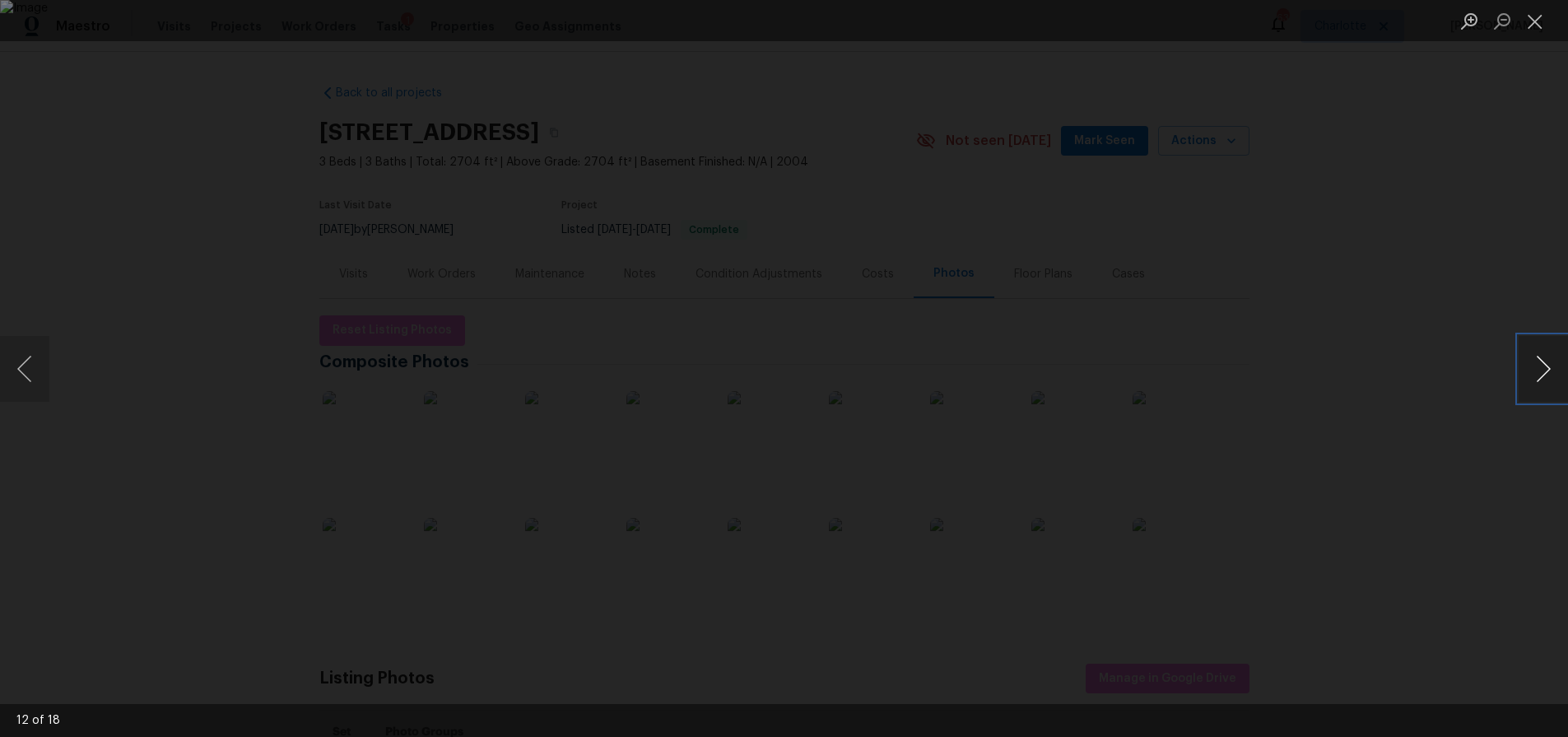 click at bounding box center [1543, 369] 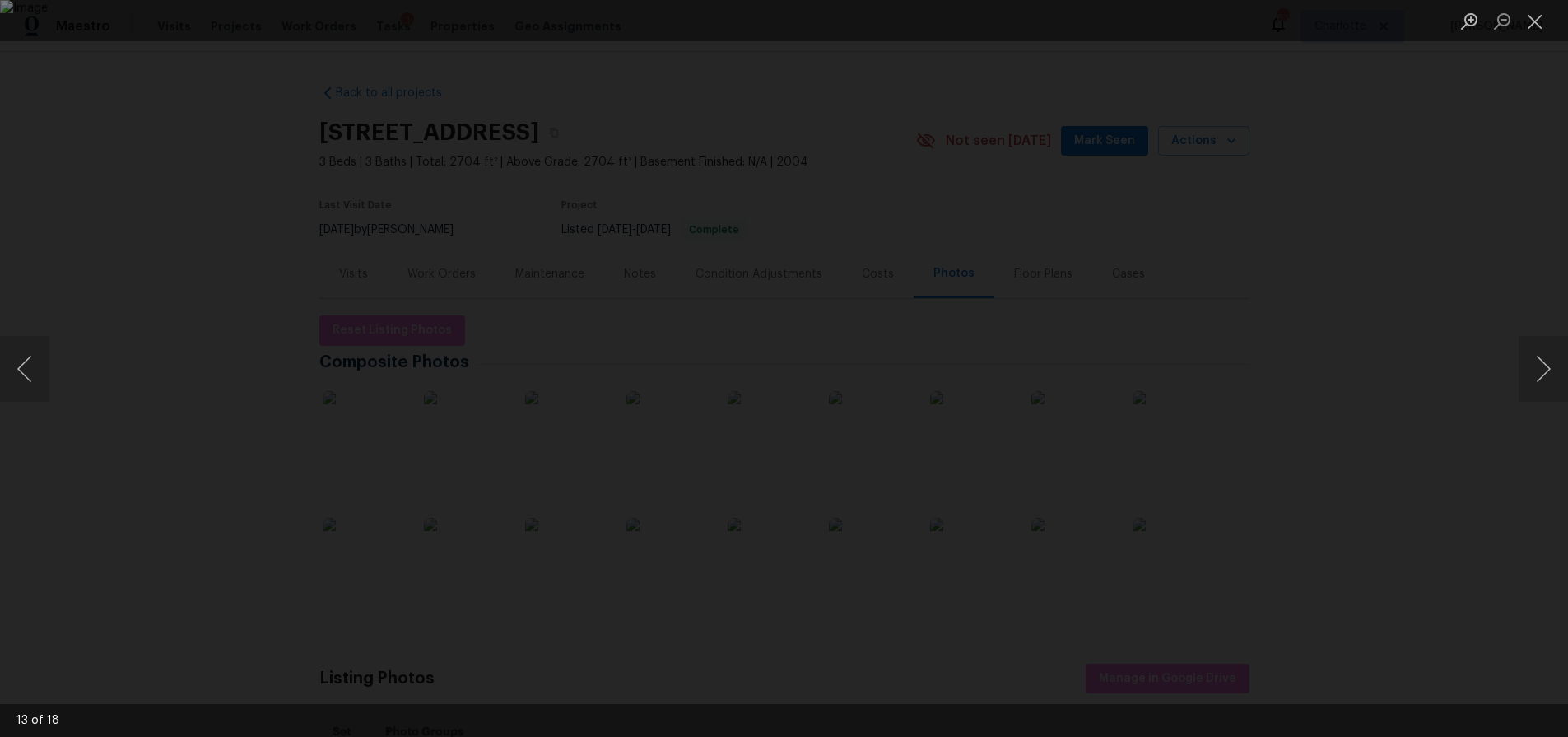 click at bounding box center [784, 368] 